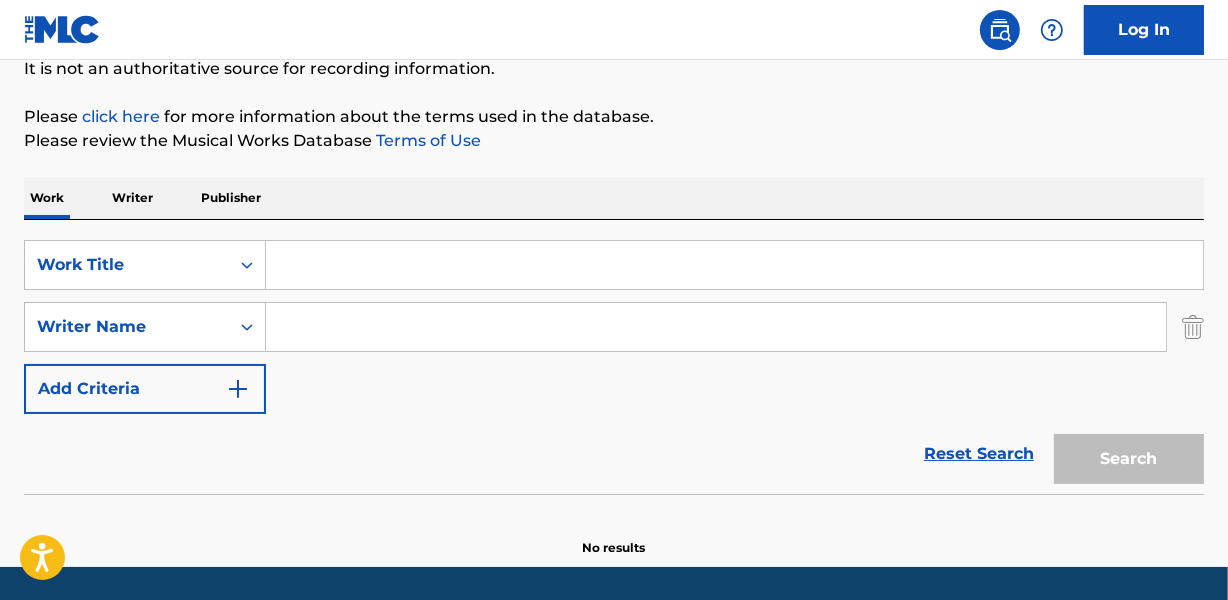 scroll, scrollTop: 205, scrollLeft: 0, axis: vertical 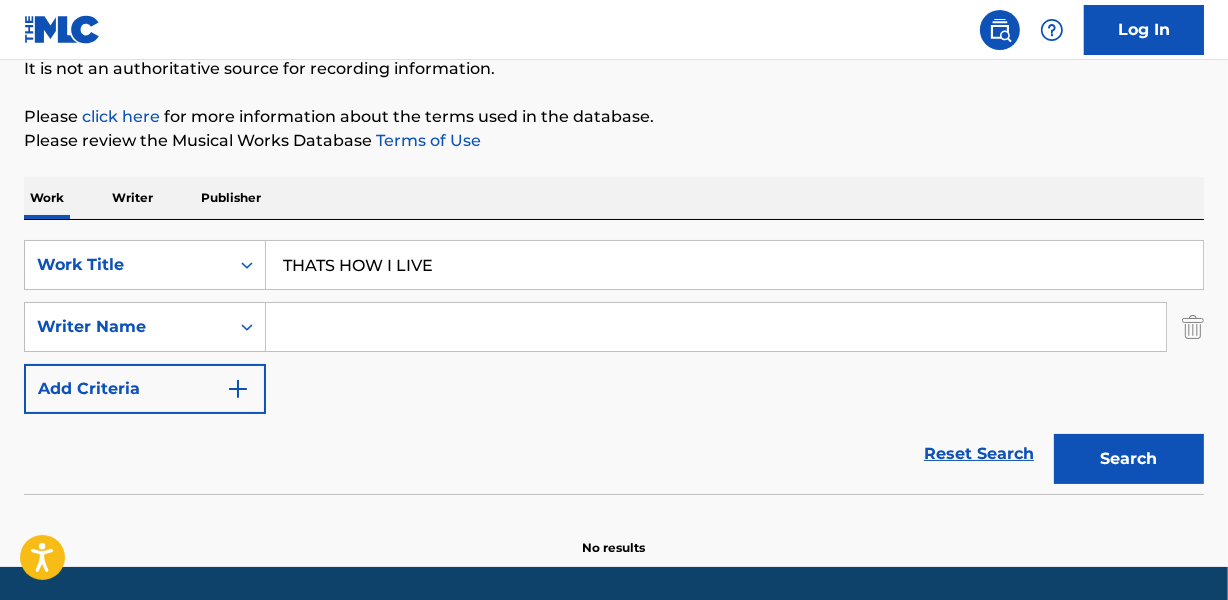 type on "THATS HOW I LIVE" 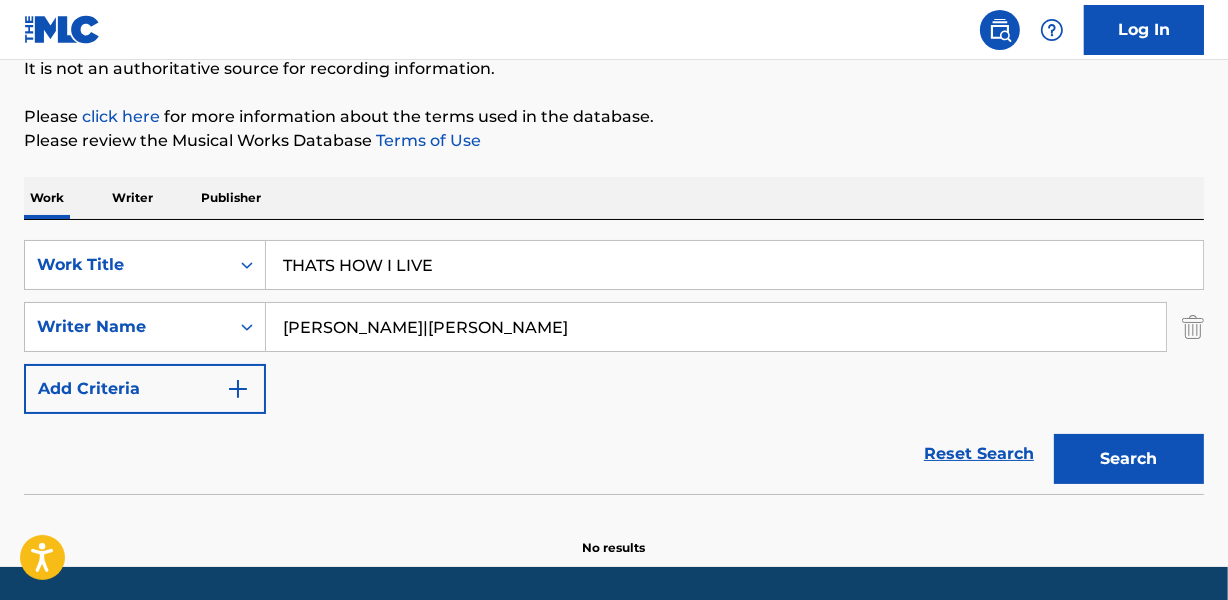 type on "[PERSON_NAME]|[PERSON_NAME]" 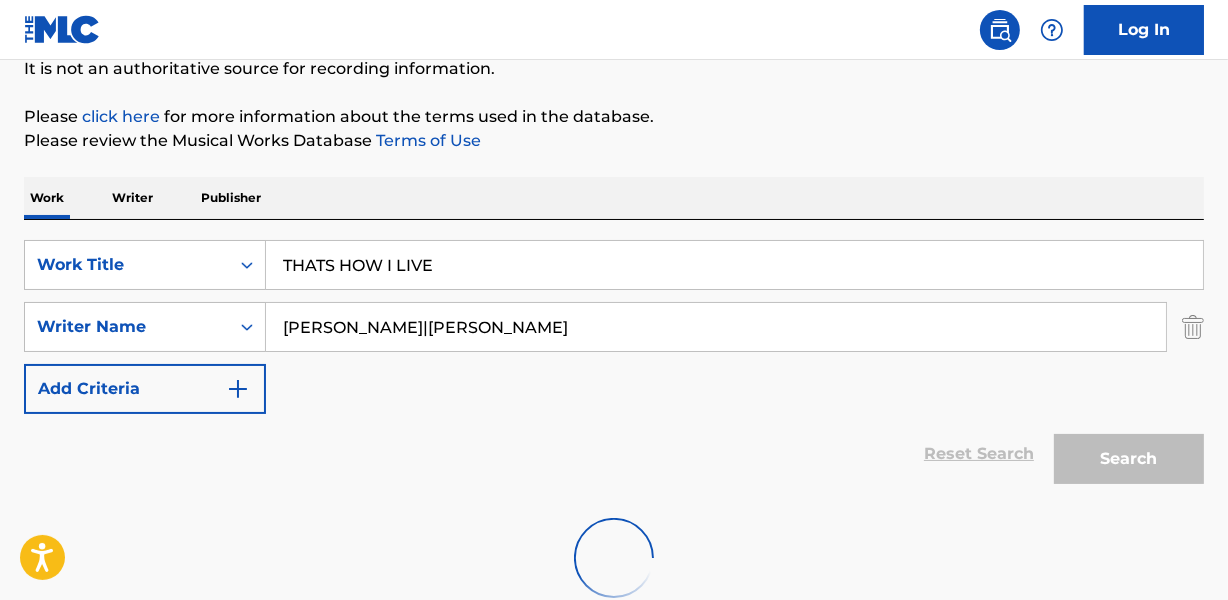 scroll, scrollTop: 267, scrollLeft: 0, axis: vertical 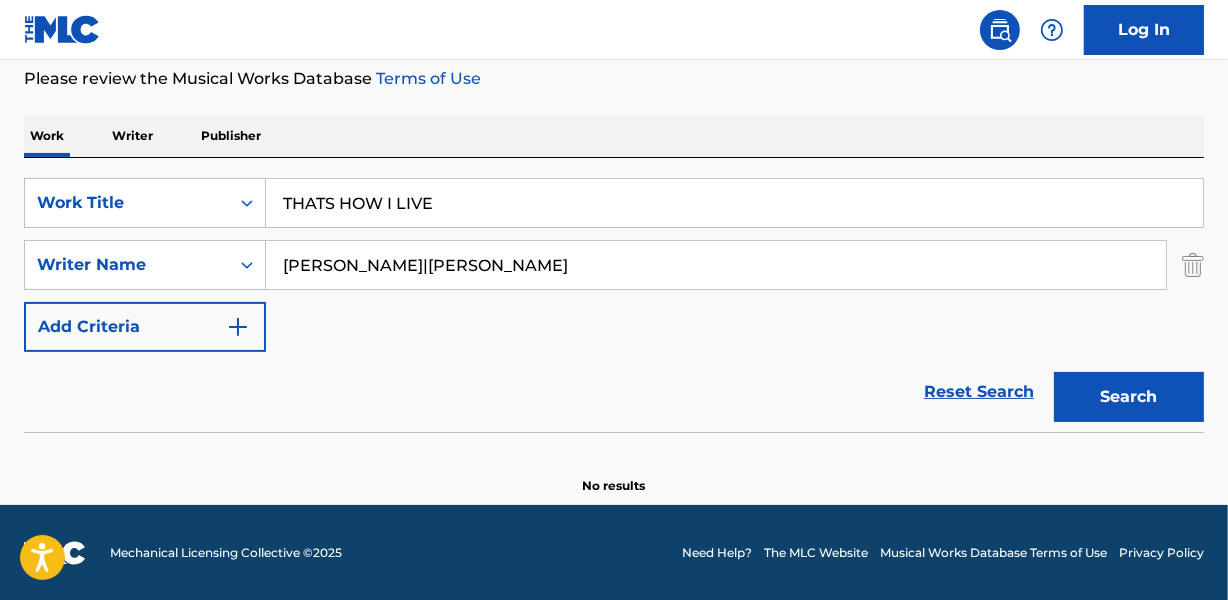 click on "THATS HOW I LIVE" at bounding box center [734, 203] 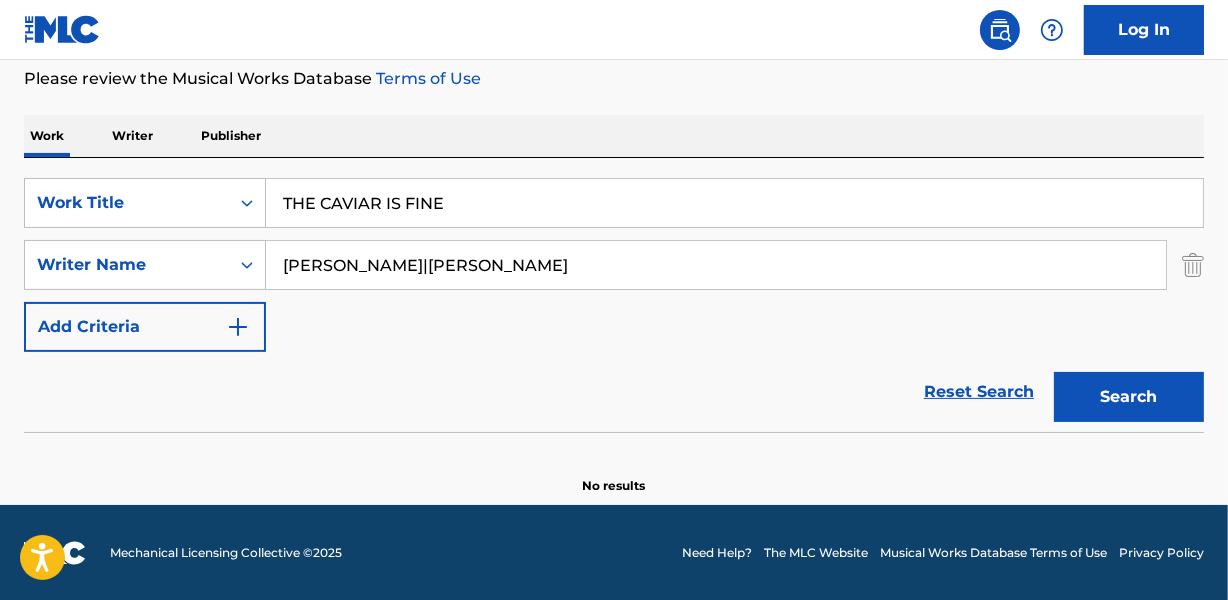type on "THE CAVIAR IS FINE" 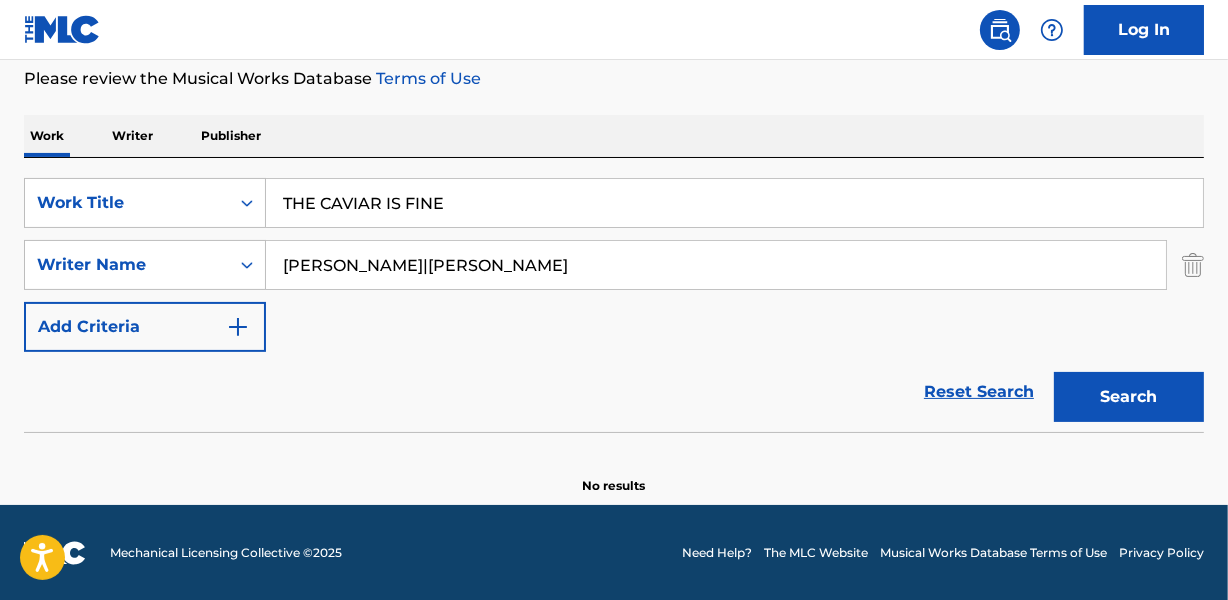 click on "[PERSON_NAME]|[PERSON_NAME]" at bounding box center (716, 265) 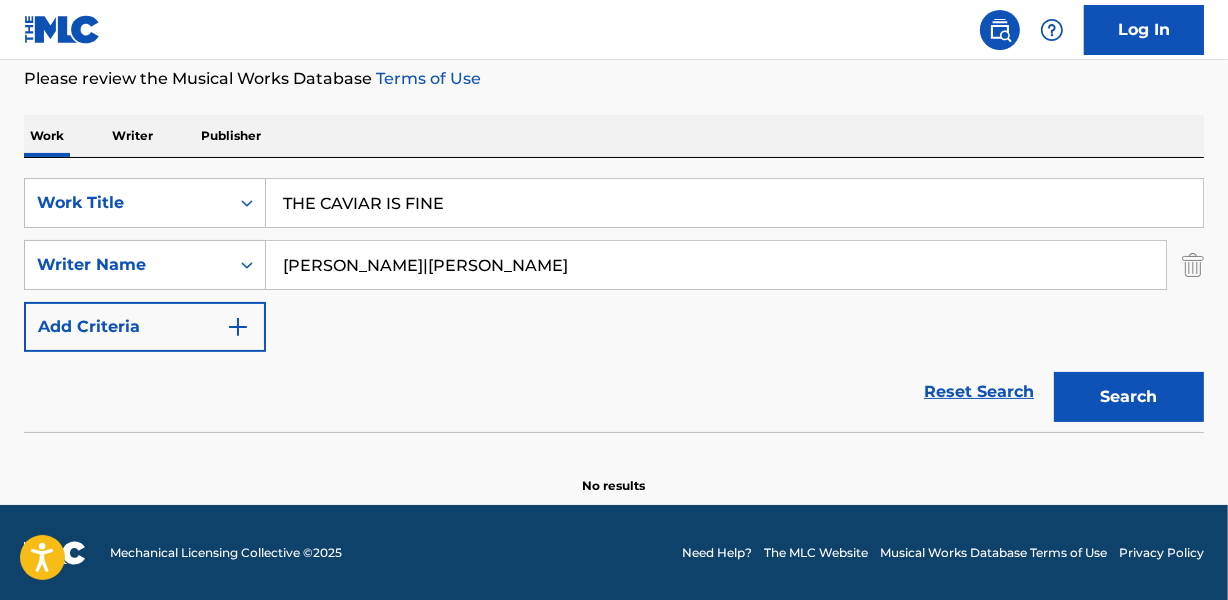 paste on "[PERSON_NAME] [PERSON_NAME]|[PERSON_NAME] [PERSON_NAME]|[PERSON_NAME]" 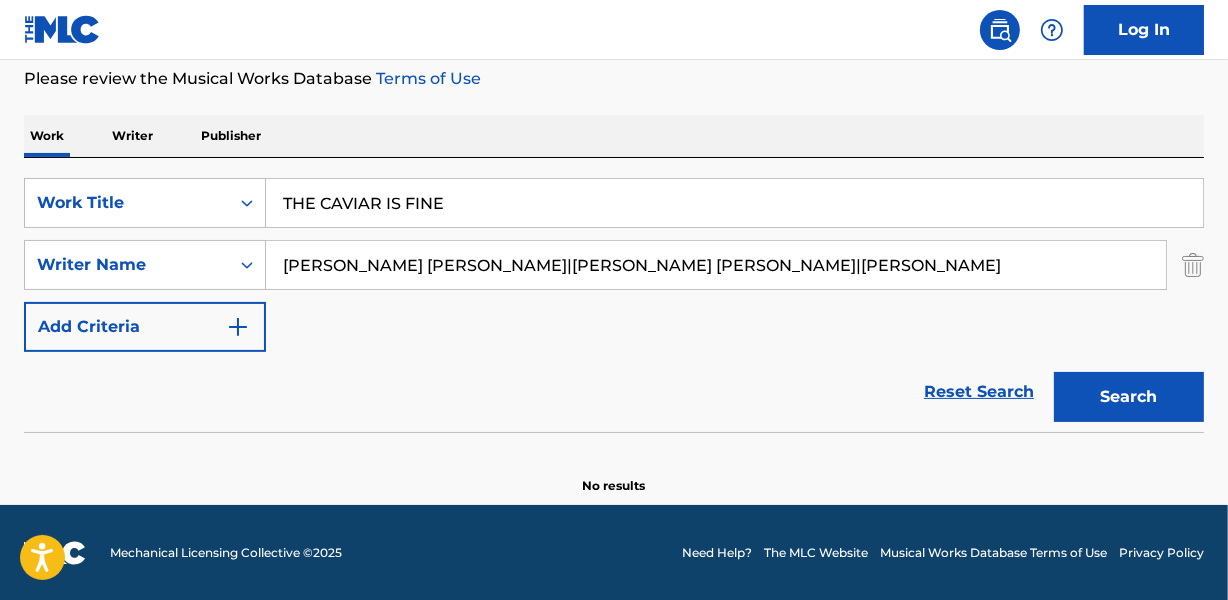 click on "Search" at bounding box center (1129, 397) 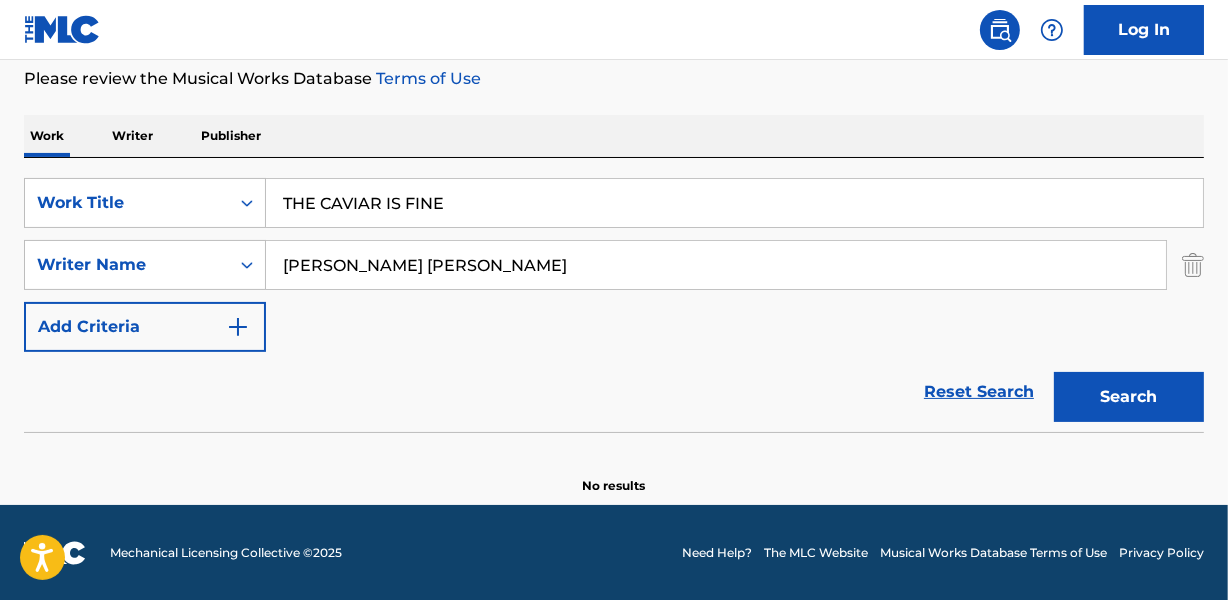 type on "[PERSON_NAME] [PERSON_NAME]" 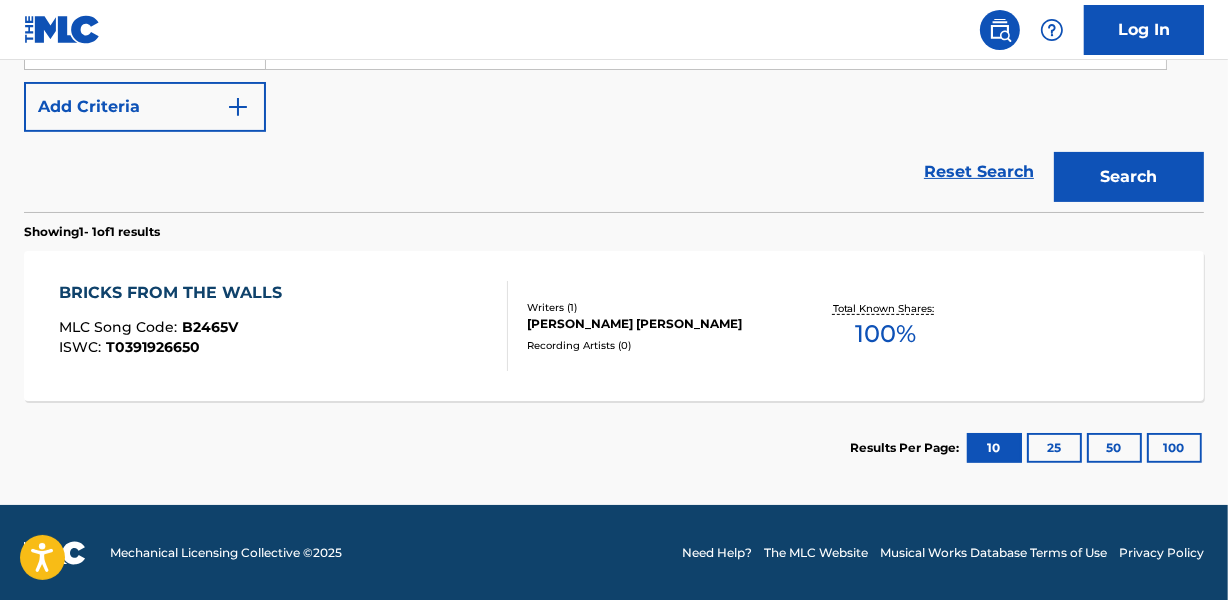 scroll, scrollTop: 396, scrollLeft: 0, axis: vertical 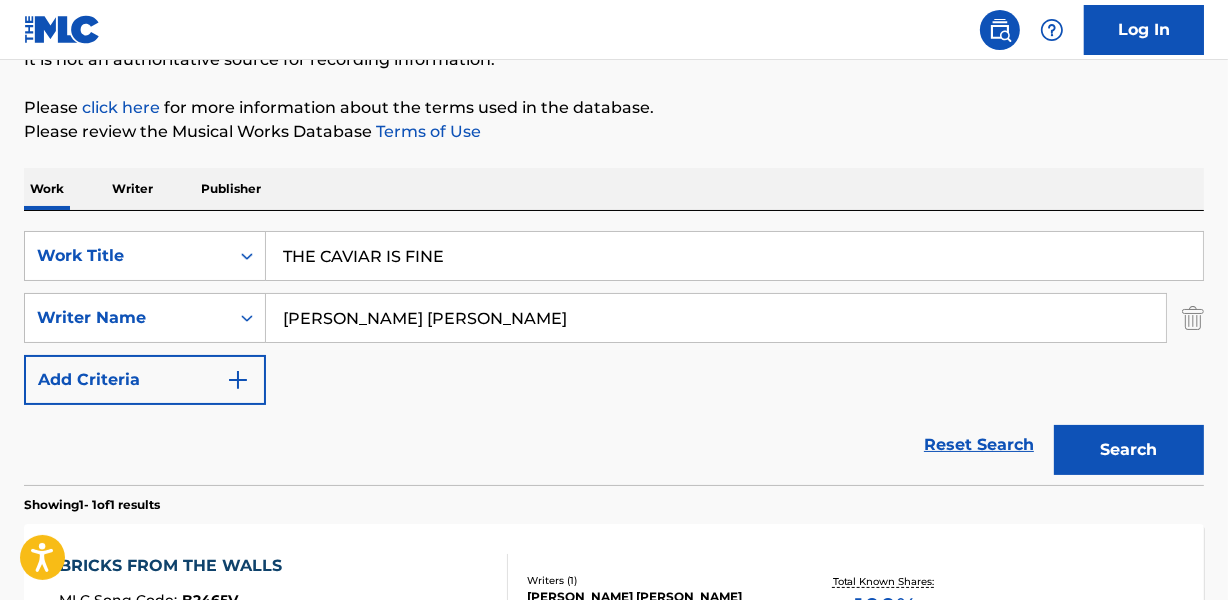 click on "THE CAVIAR IS FINE" at bounding box center (734, 256) 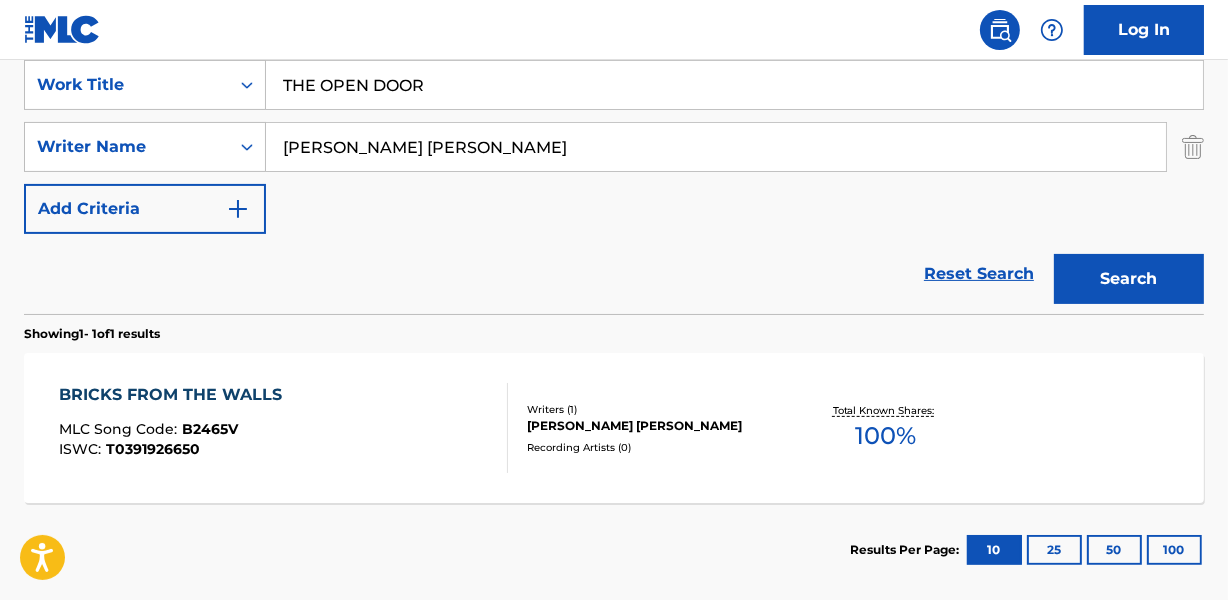 scroll, scrollTop: 396, scrollLeft: 0, axis: vertical 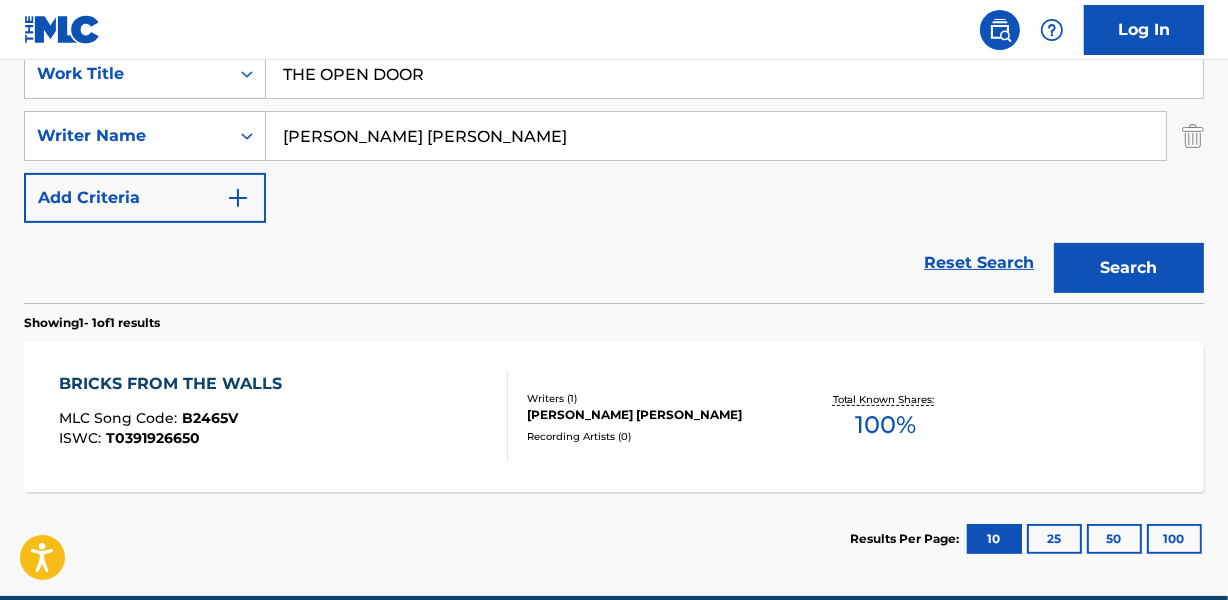 click on "THE OPEN DOOR" at bounding box center (734, 74) 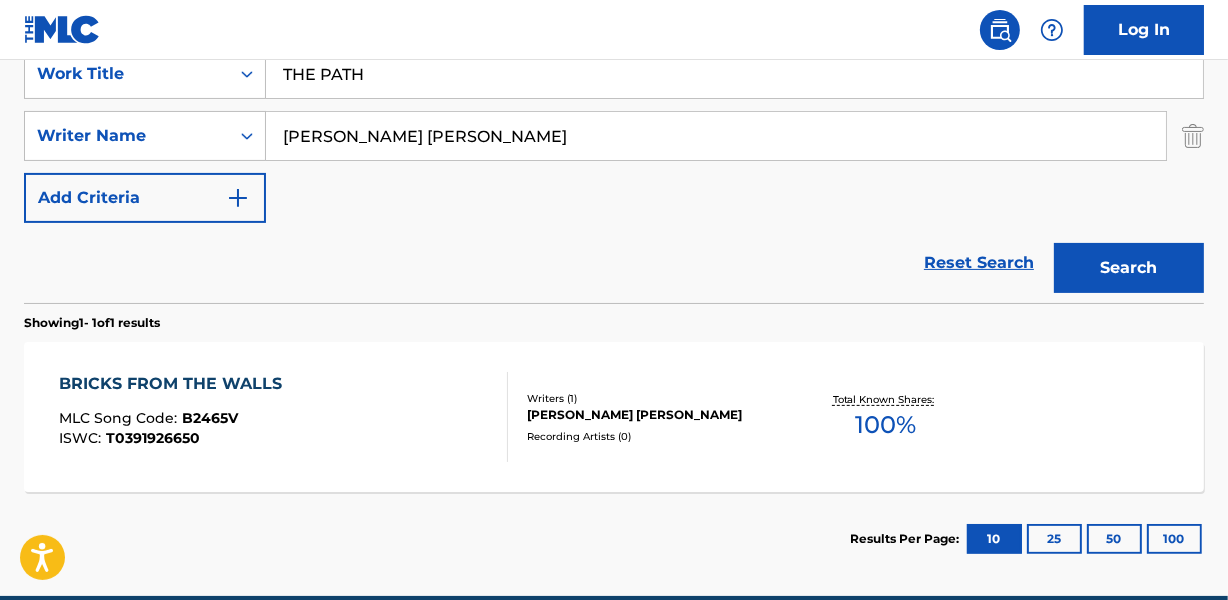 type on "THE PATH" 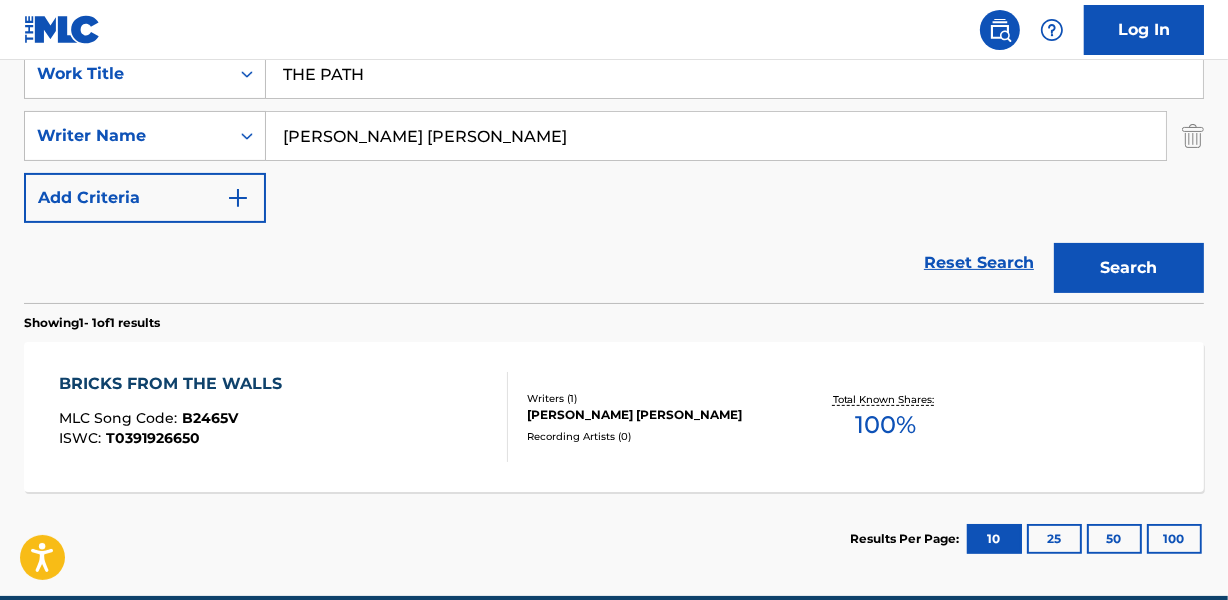 click on "[PERSON_NAME] [PERSON_NAME]" at bounding box center [716, 136] 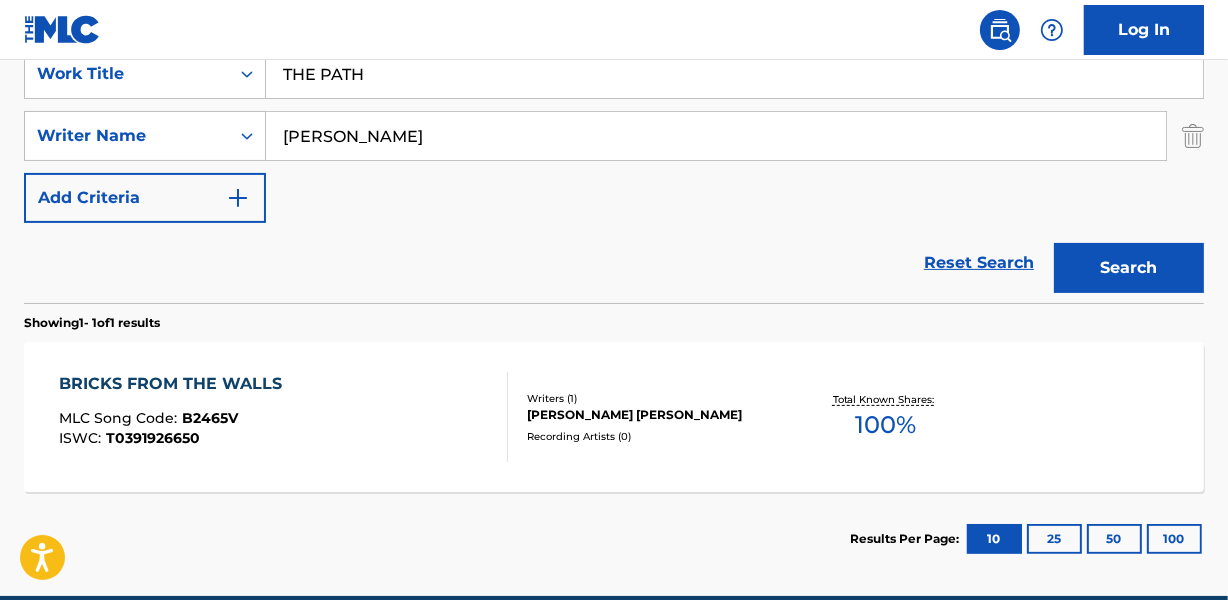 type on "[PERSON_NAME]" 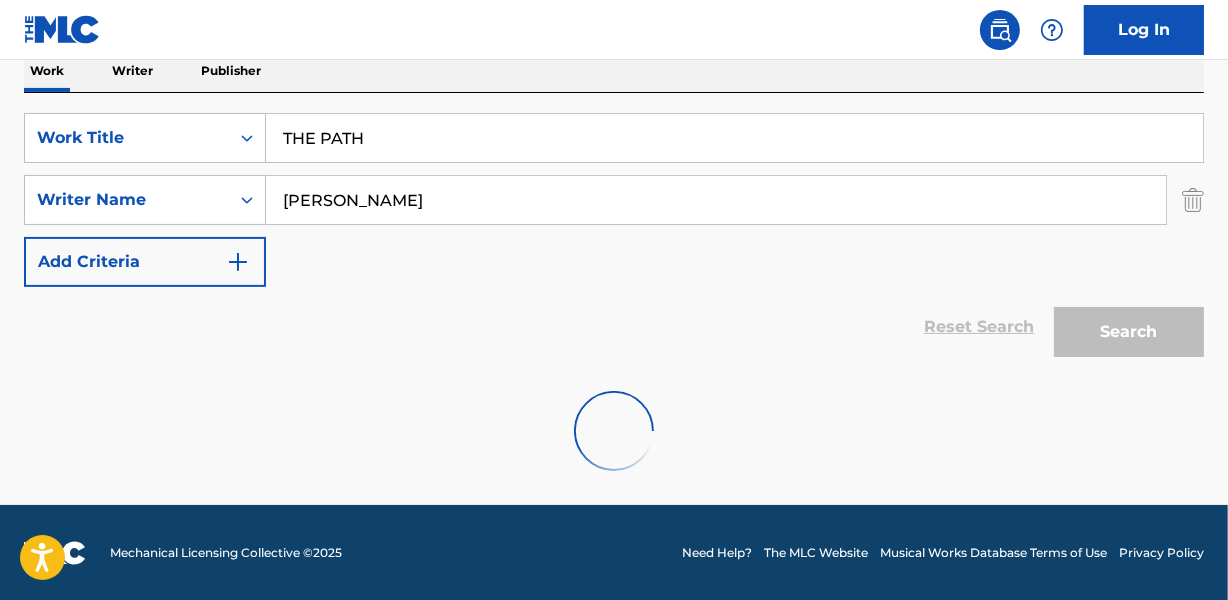 scroll, scrollTop: 267, scrollLeft: 0, axis: vertical 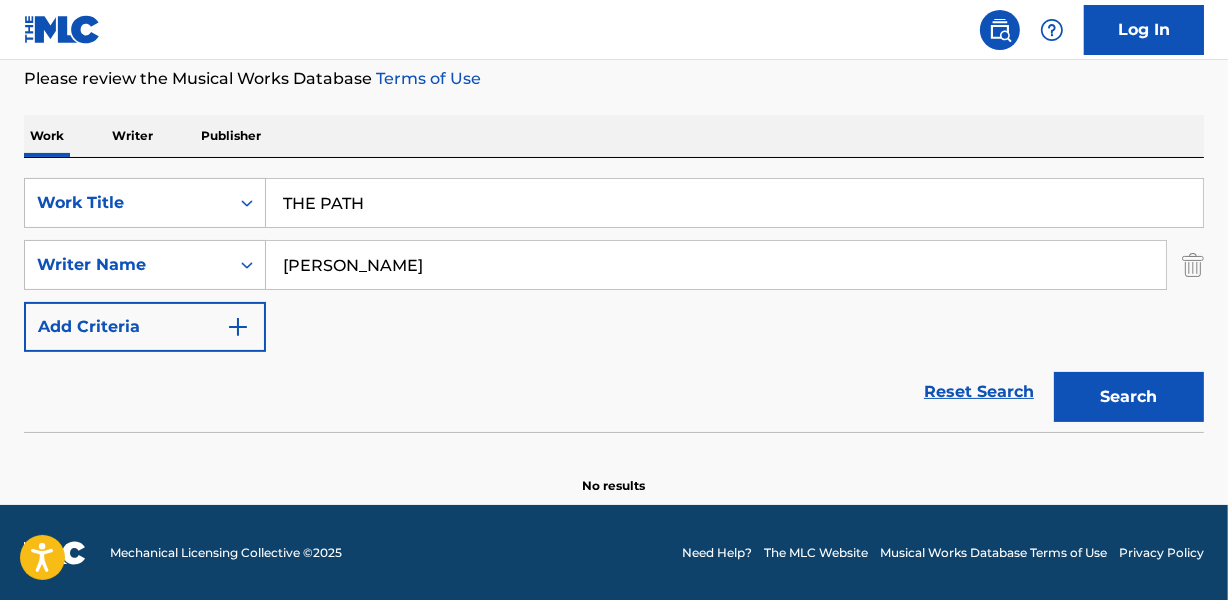 click on "Reset Search Search" at bounding box center [614, 392] 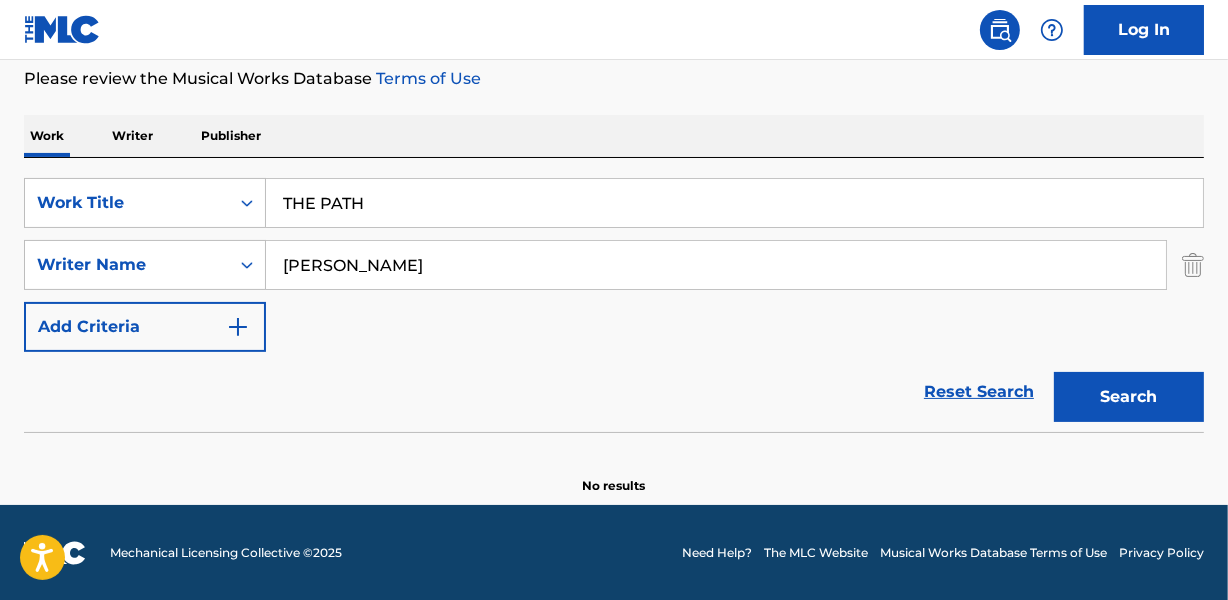 click on "THE PATH" at bounding box center [734, 203] 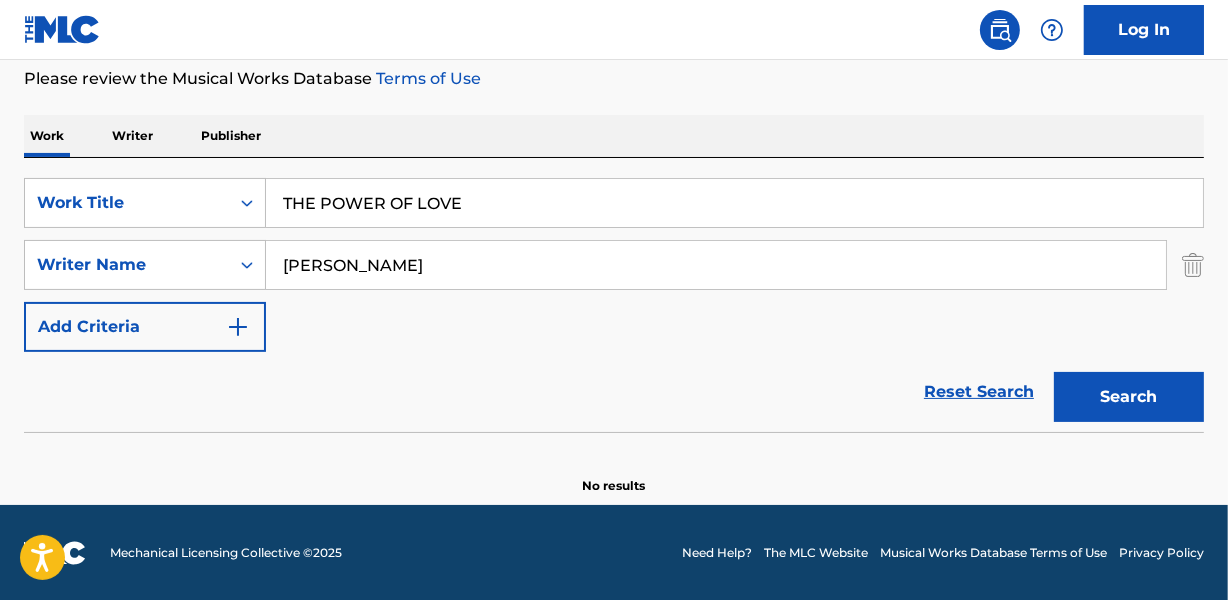 type on "THE POWER OF LOVE" 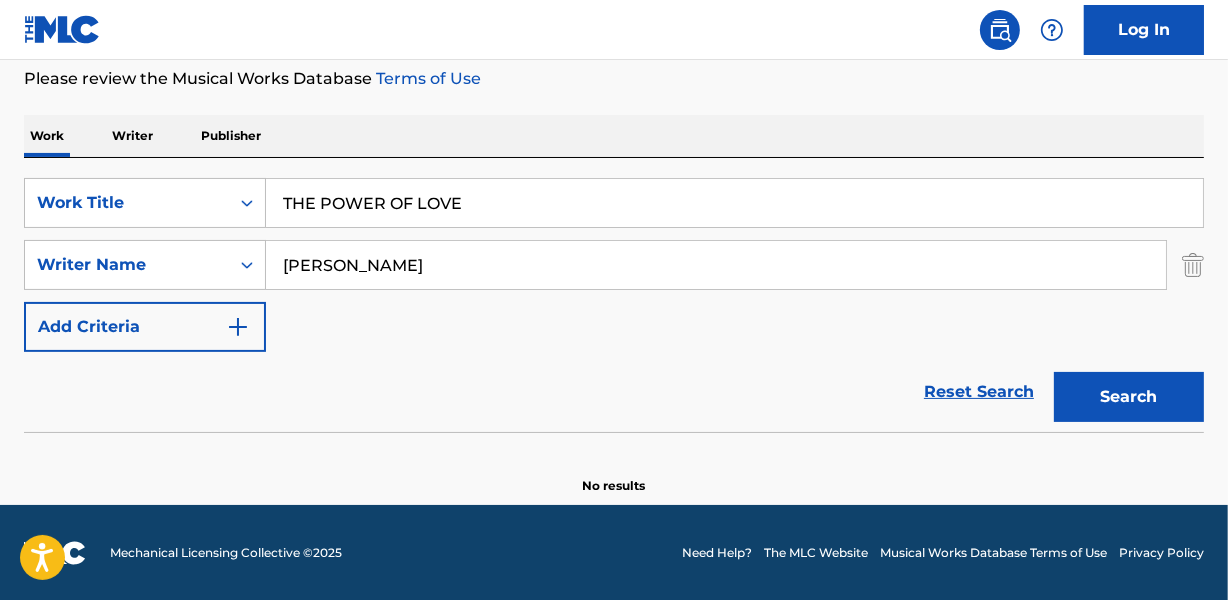 click on "[PERSON_NAME]" at bounding box center (716, 265) 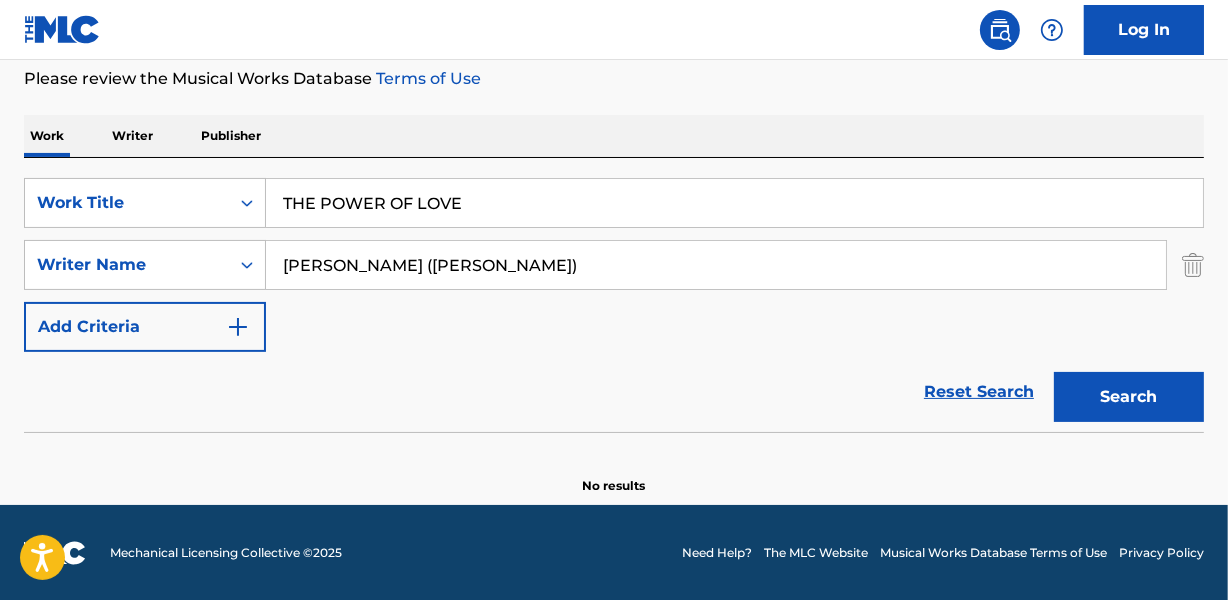 click on "Search" at bounding box center (1129, 397) 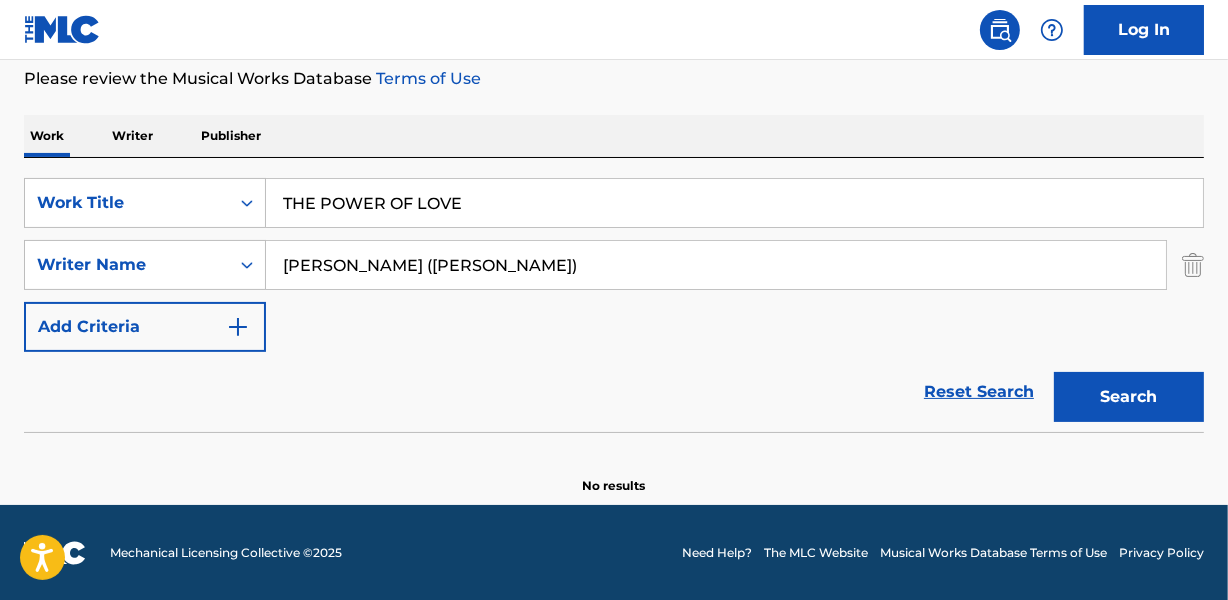 drag, startPoint x: 474, startPoint y: 264, endPoint x: 756, endPoint y: 268, distance: 282.02838 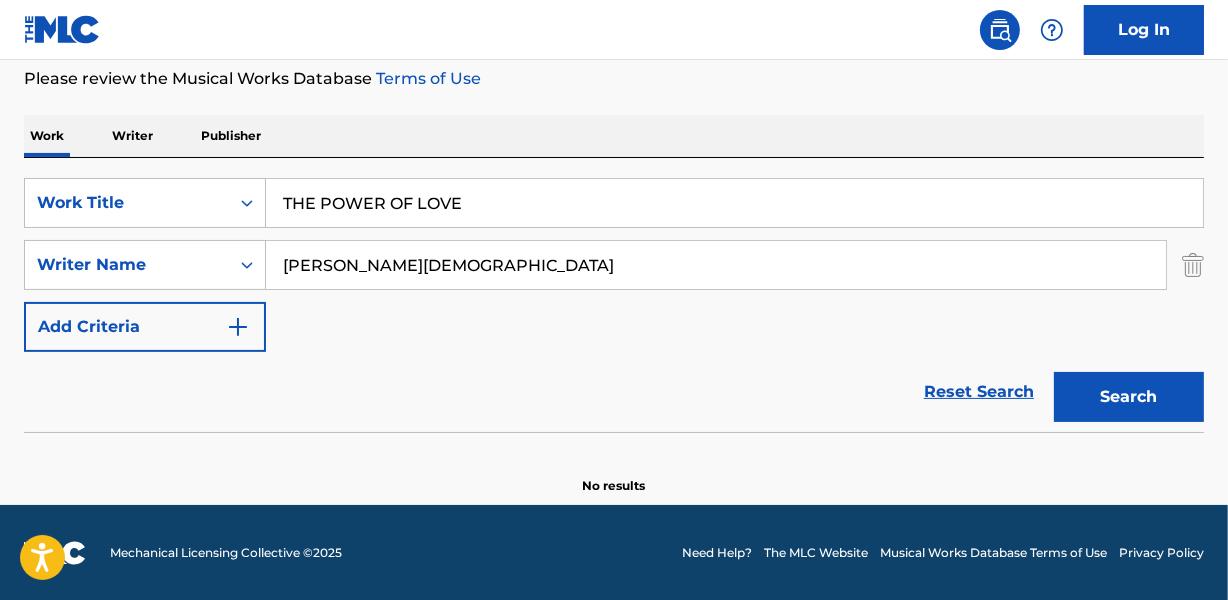 click on "Search" at bounding box center (1129, 397) 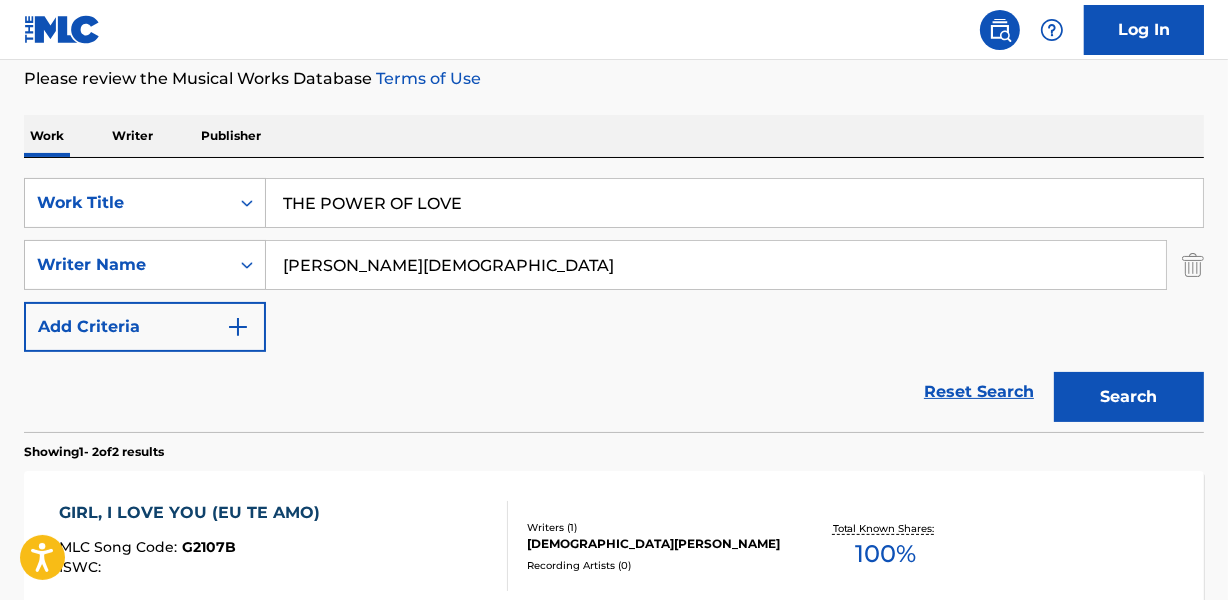 click on "Reset Search Search" at bounding box center [614, 392] 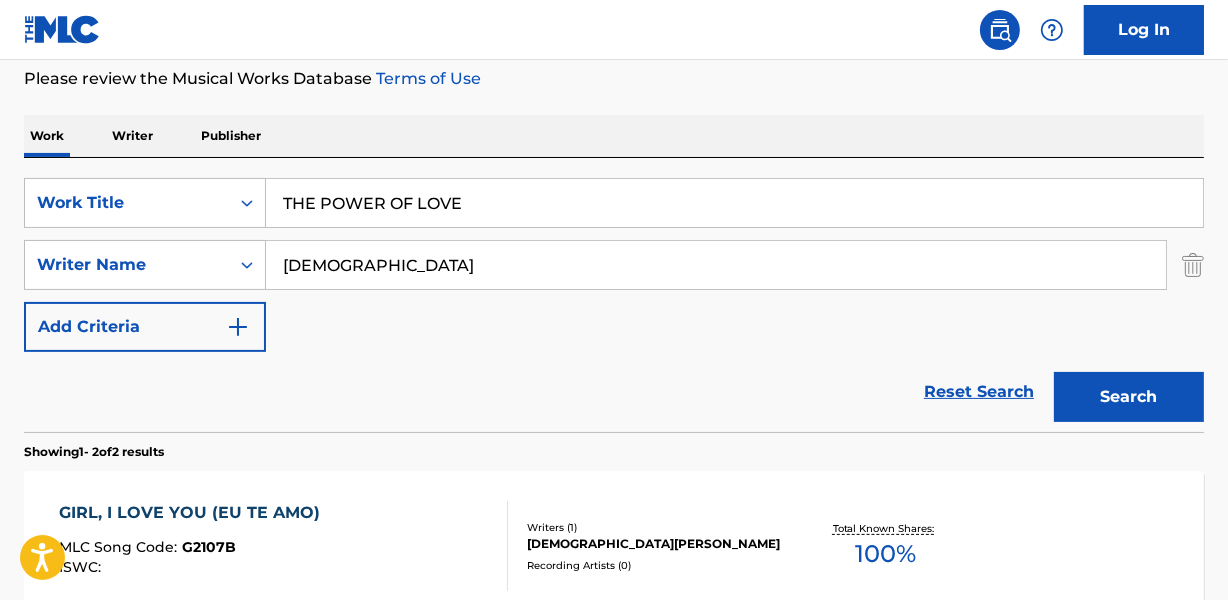 type on "[DEMOGRAPHIC_DATA]" 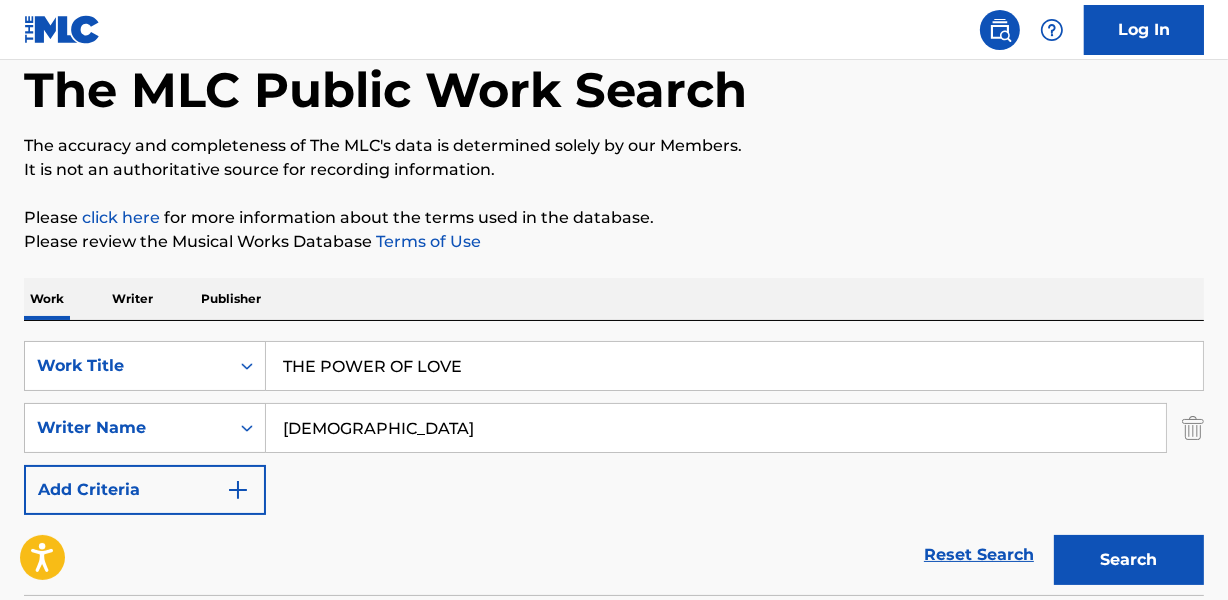 scroll, scrollTop: 0, scrollLeft: 0, axis: both 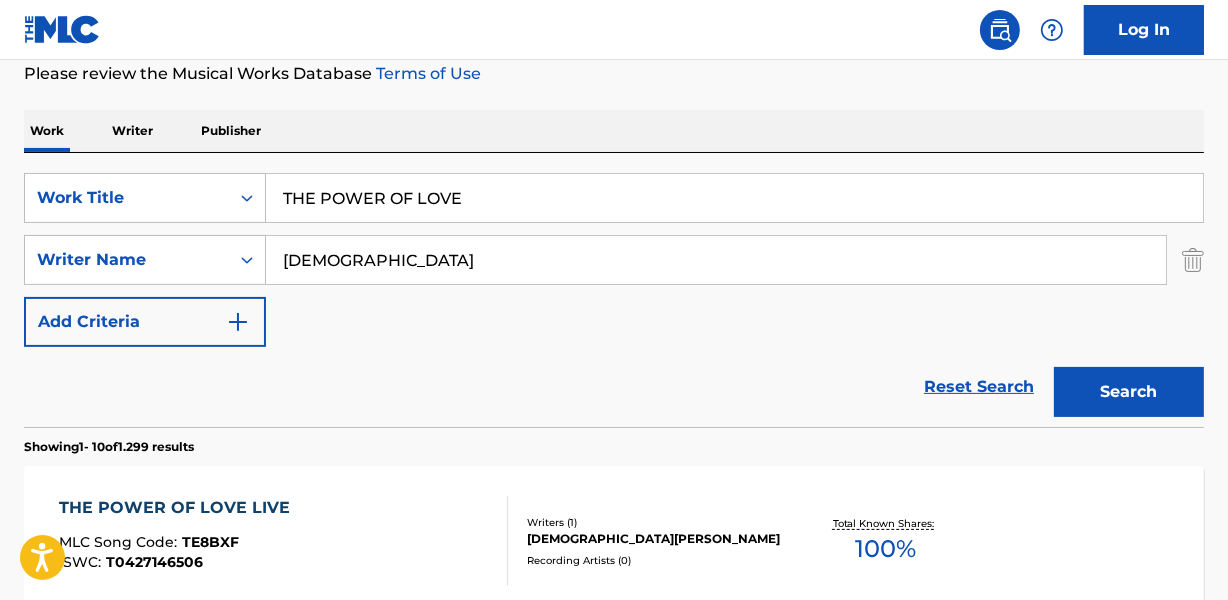 drag, startPoint x: 280, startPoint y: 197, endPoint x: 692, endPoint y: 197, distance: 412 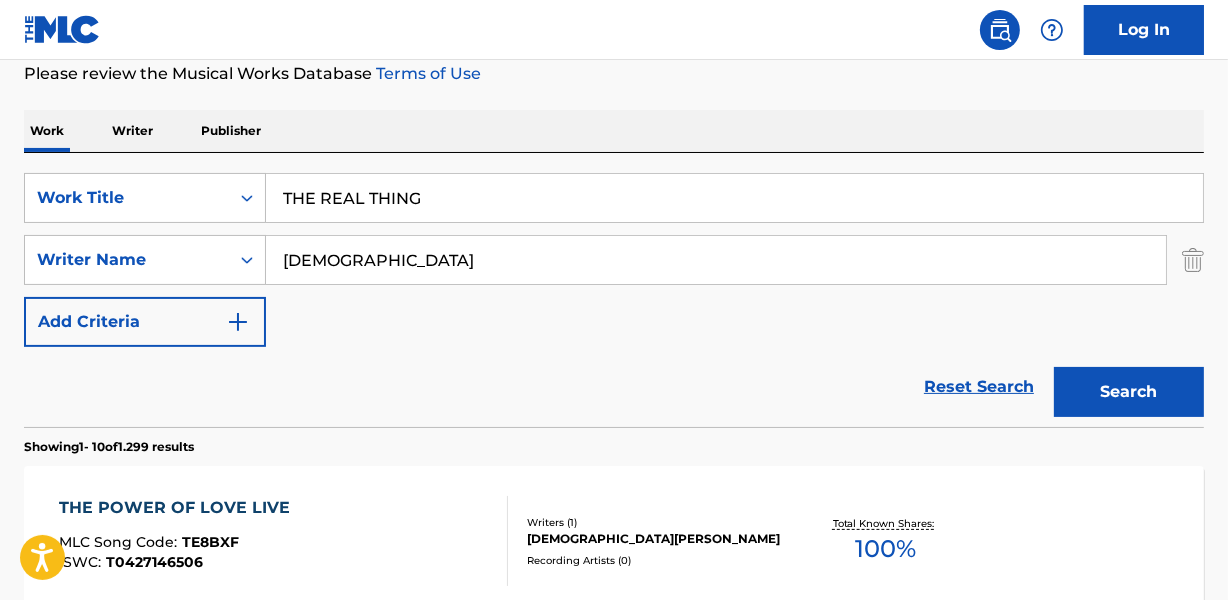 type on "THE REAL THING" 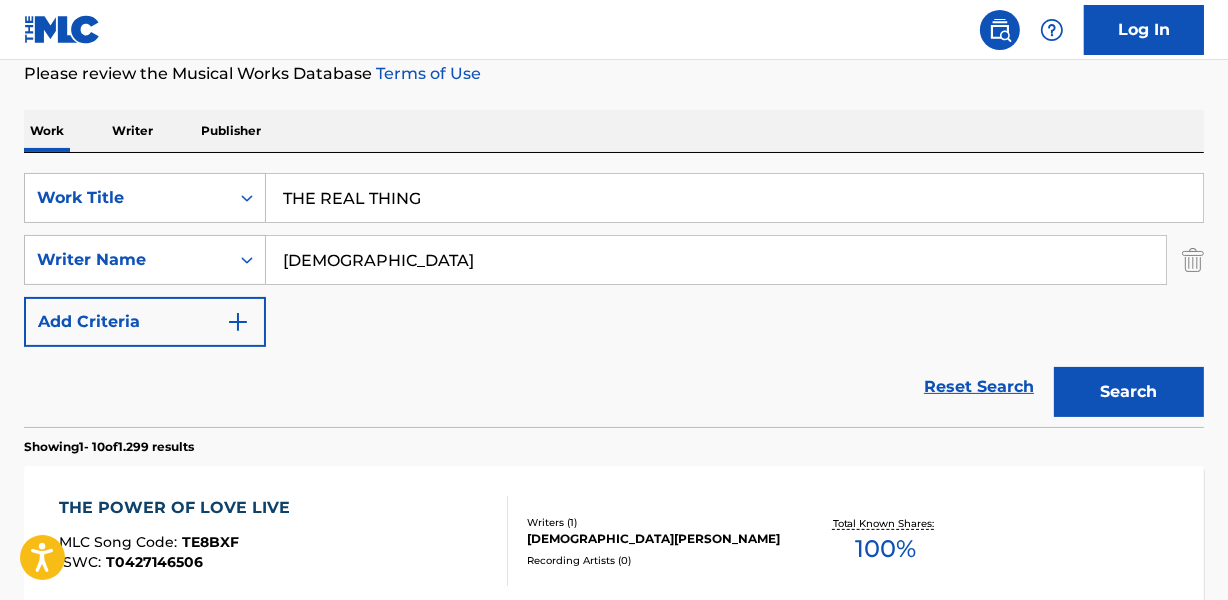 drag, startPoint x: 280, startPoint y: 260, endPoint x: 421, endPoint y: 242, distance: 142.14429 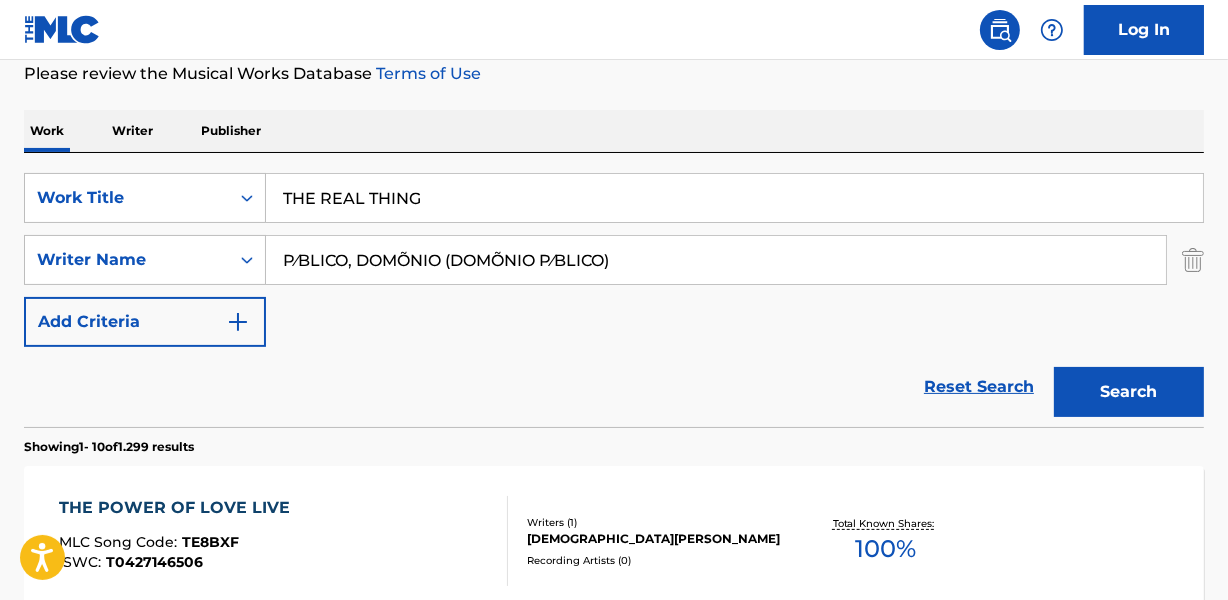 drag, startPoint x: 287, startPoint y: 260, endPoint x: 305, endPoint y: 262, distance: 18.110771 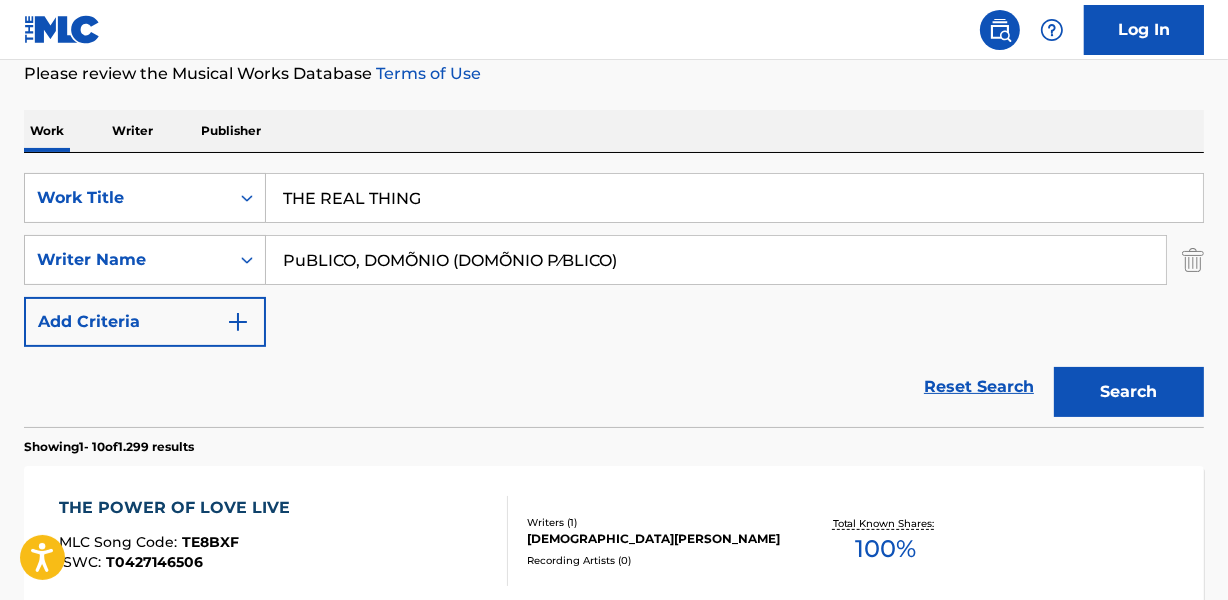 click on "PuBLICO, DOMÕNIO (DOMÕNIO P⁄BLICO)" at bounding box center (716, 260) 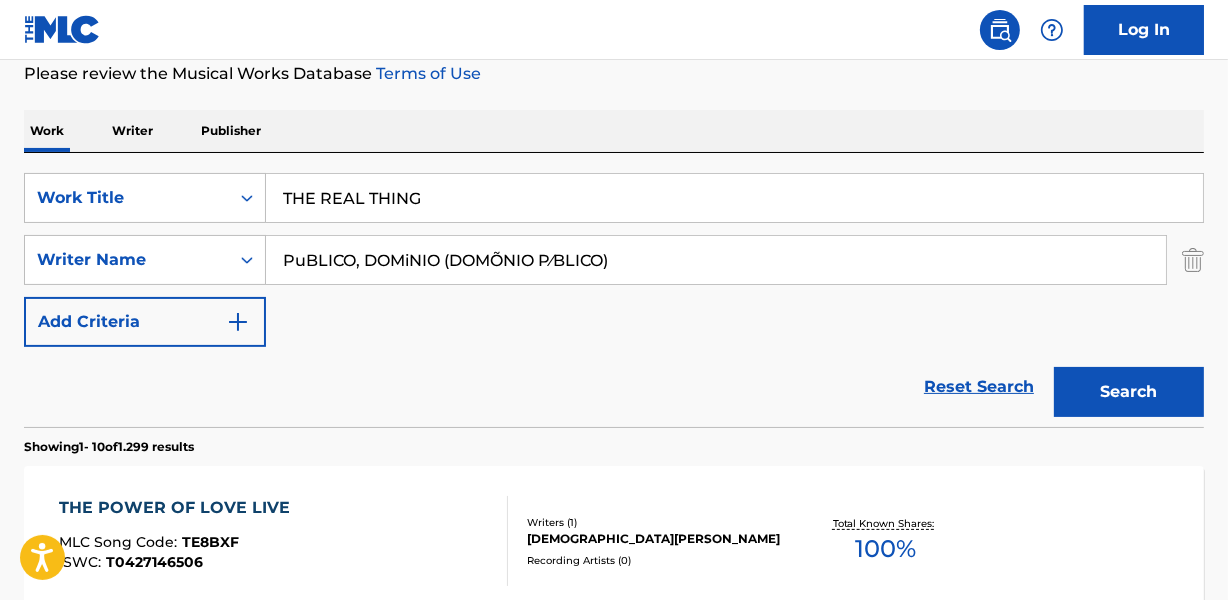 drag, startPoint x: 445, startPoint y: 259, endPoint x: 889, endPoint y: 249, distance: 444.1126 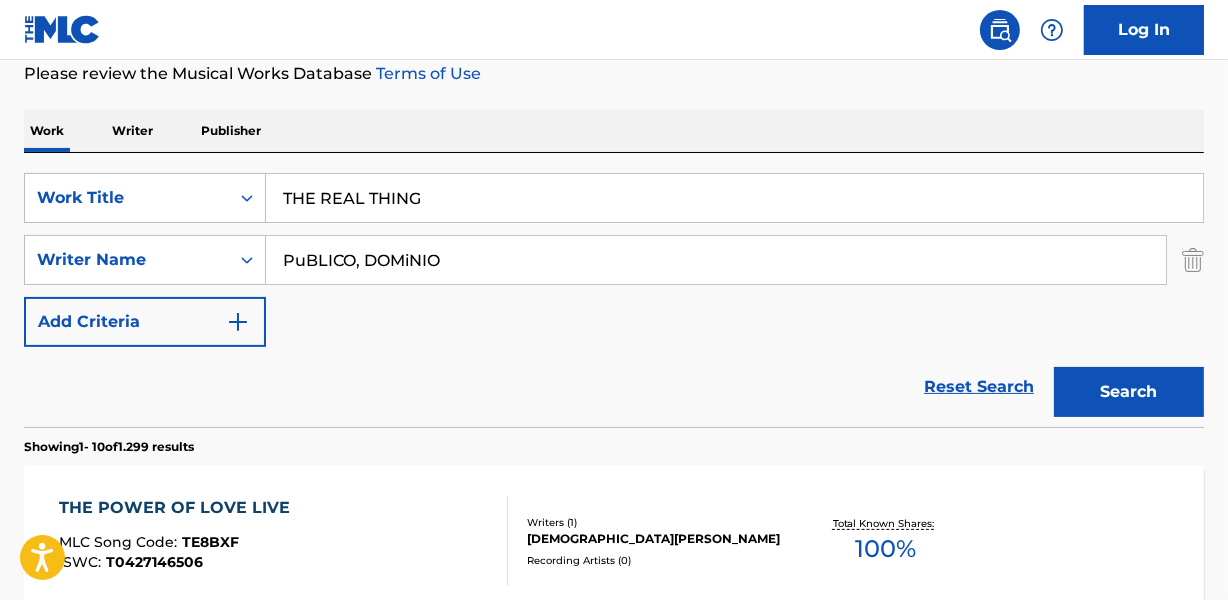 type on "PuBLICO, DOMiNIO" 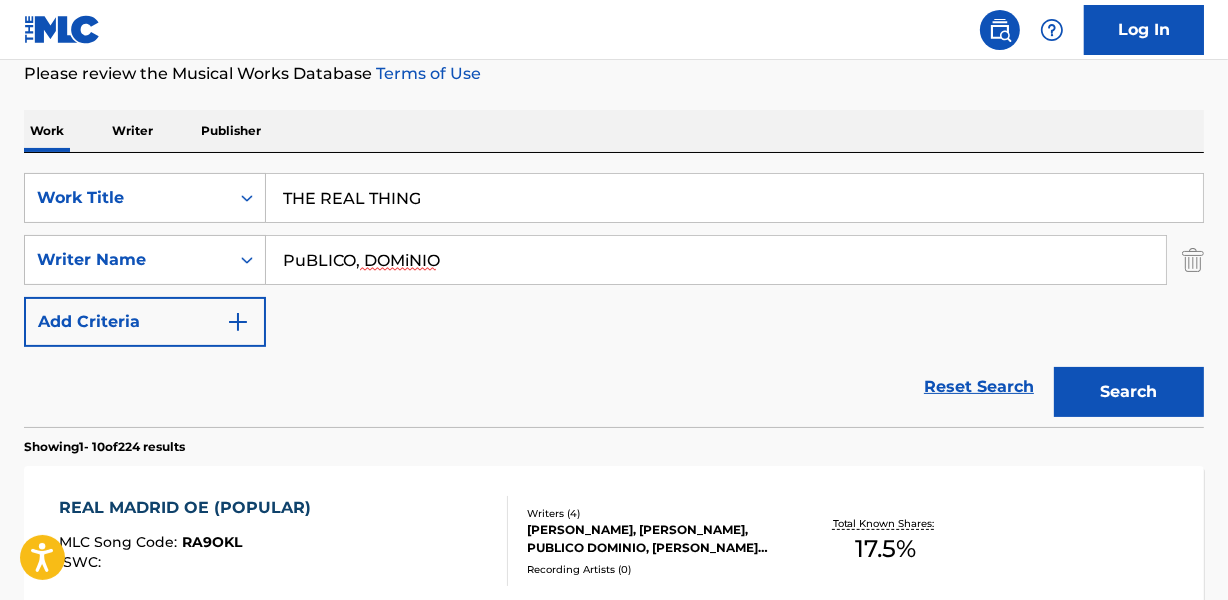 click on "THE REAL THING" at bounding box center (734, 198) 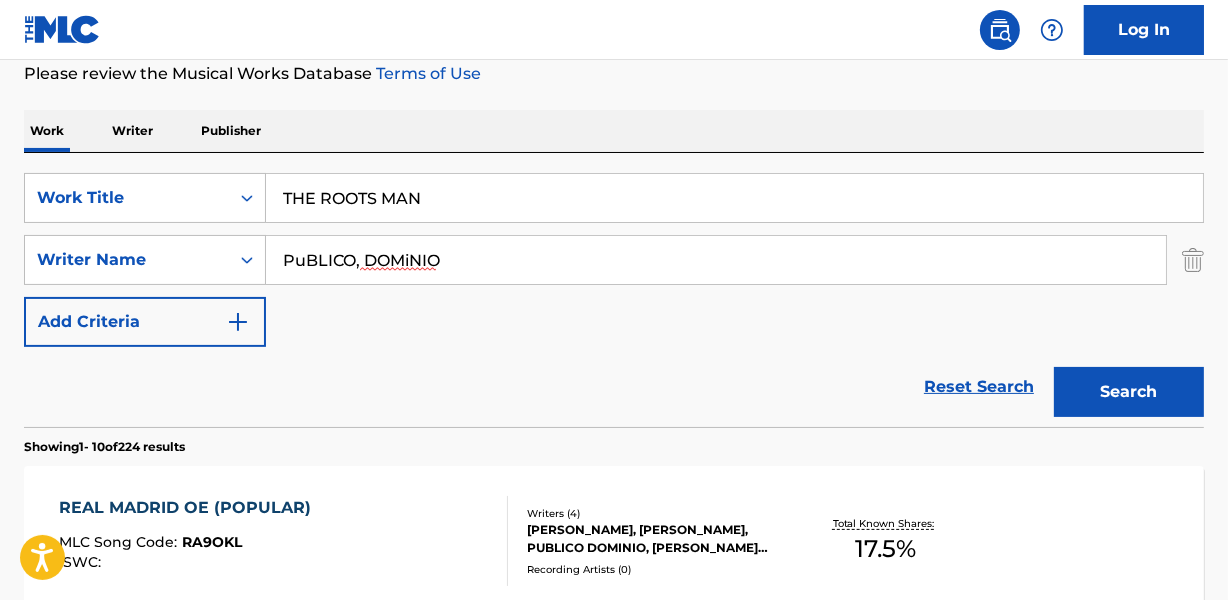 type on "THE ROOTS MAN" 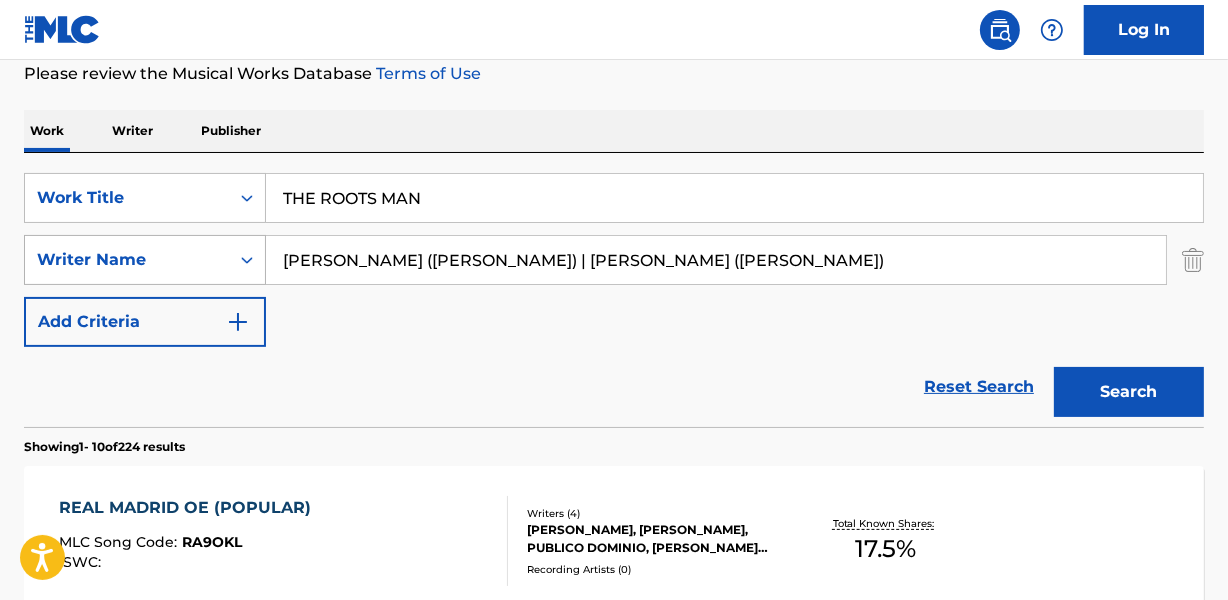 drag, startPoint x: 591, startPoint y: 257, endPoint x: 100, endPoint y: 265, distance: 491.06516 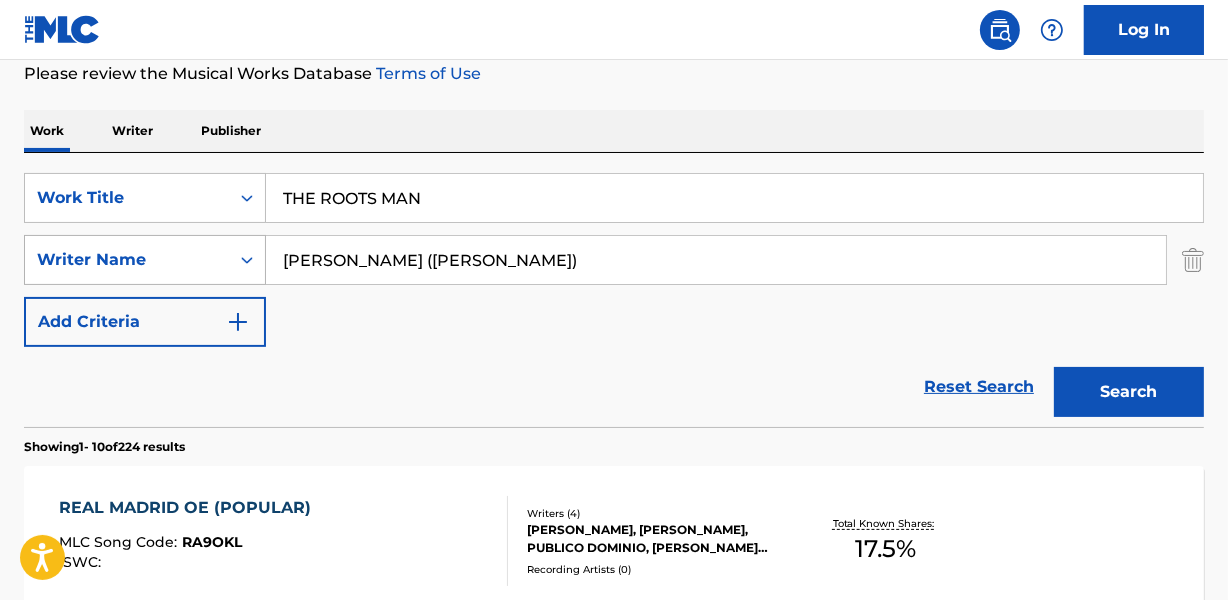 click on "Search" at bounding box center [1129, 392] 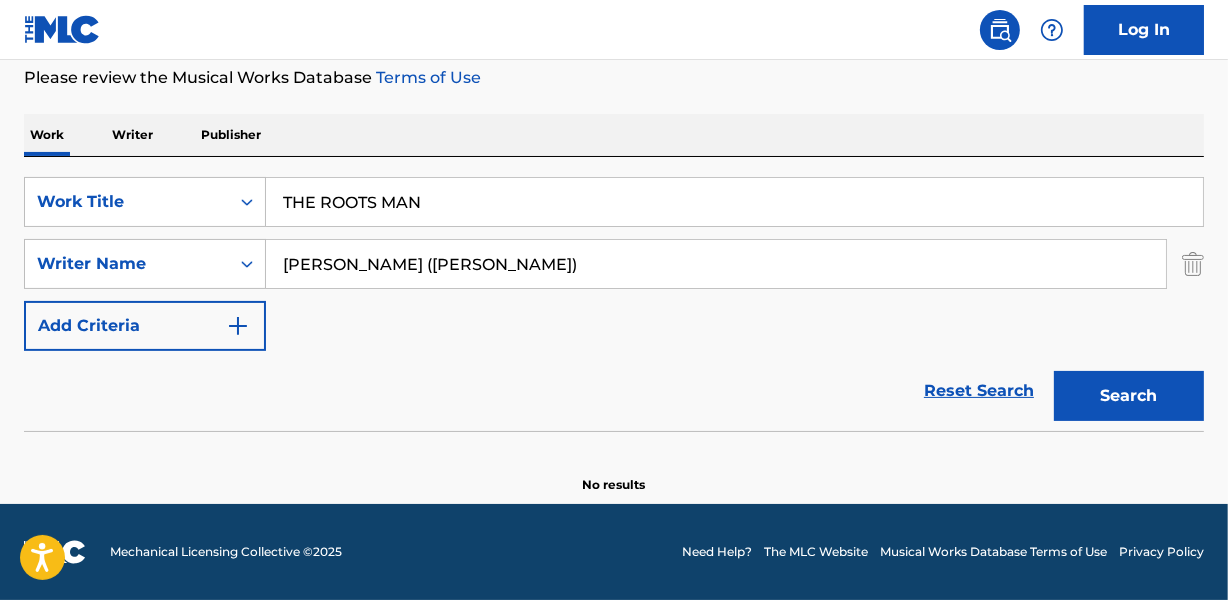 scroll, scrollTop: 267, scrollLeft: 0, axis: vertical 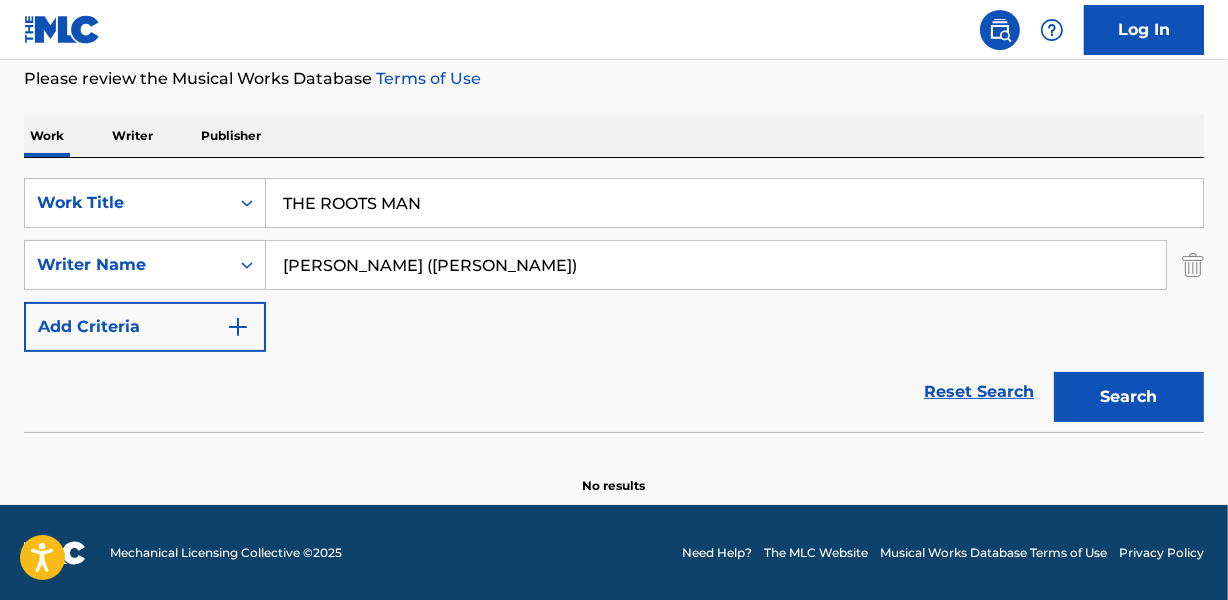 drag, startPoint x: 441, startPoint y: 275, endPoint x: 858, endPoint y: 275, distance: 417 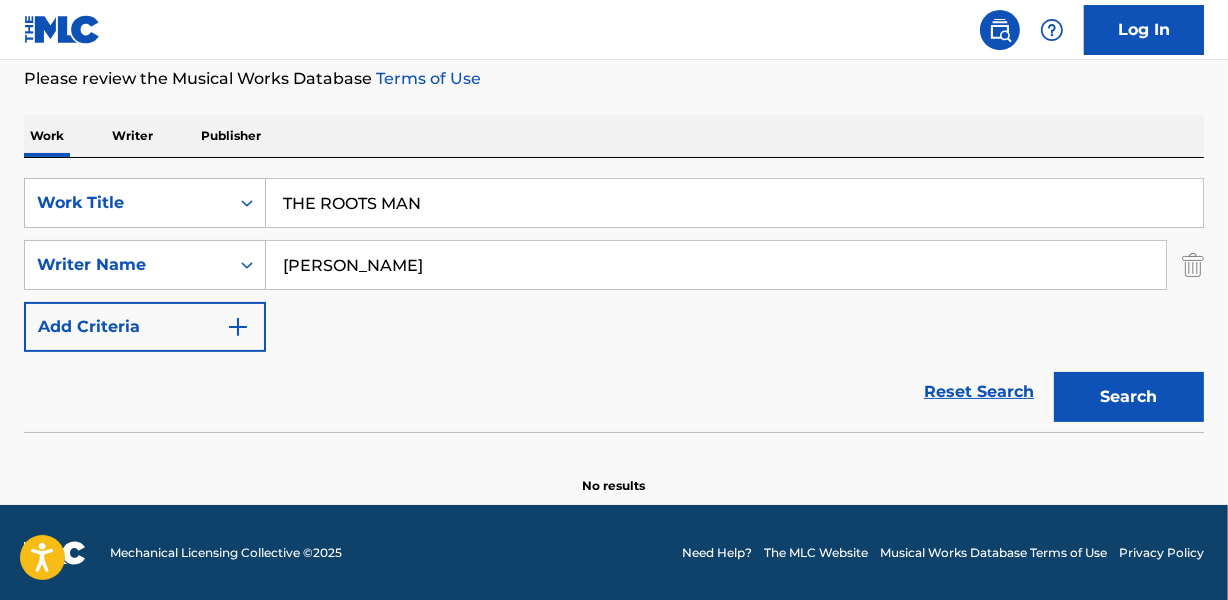 click on "Search" at bounding box center [1129, 397] 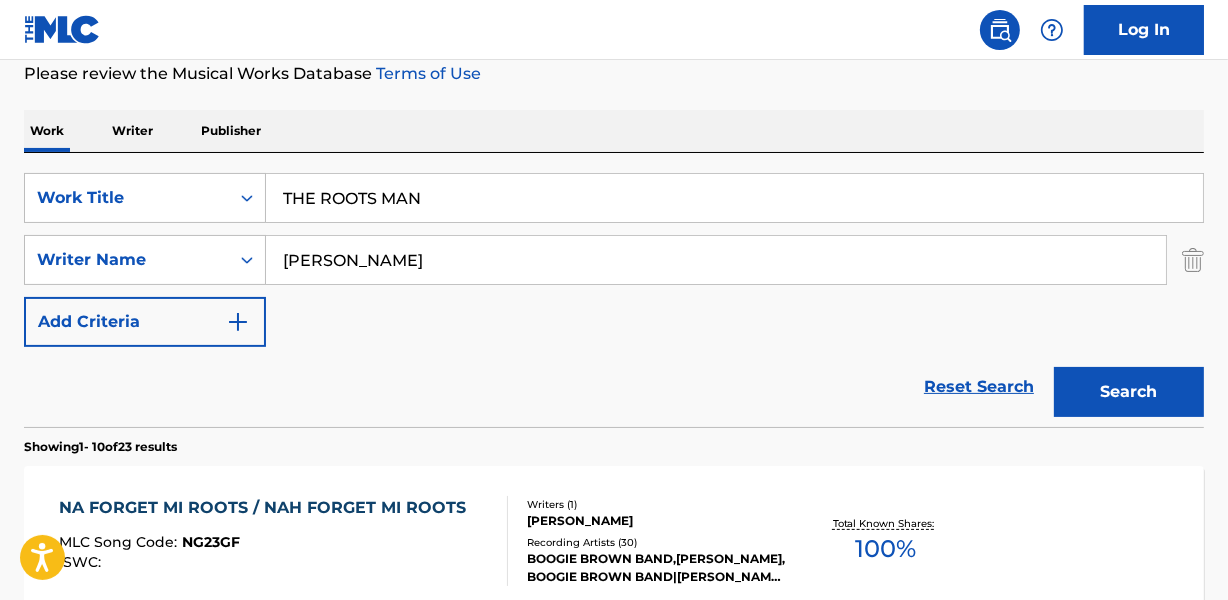 click on "[PERSON_NAME]" at bounding box center (716, 260) 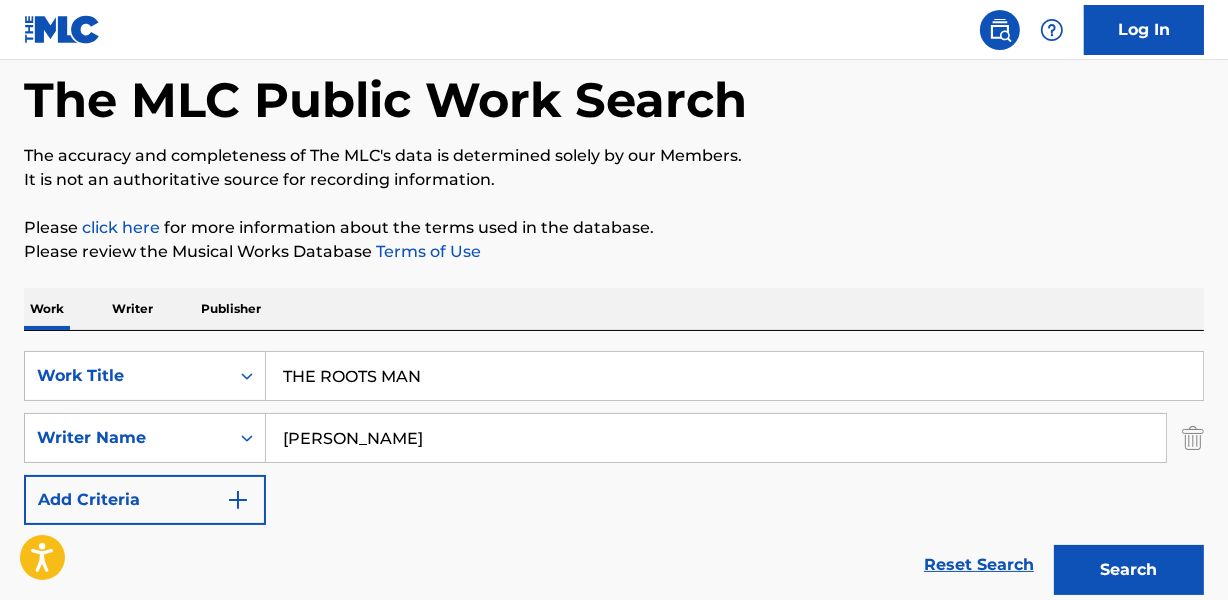scroll, scrollTop: 90, scrollLeft: 0, axis: vertical 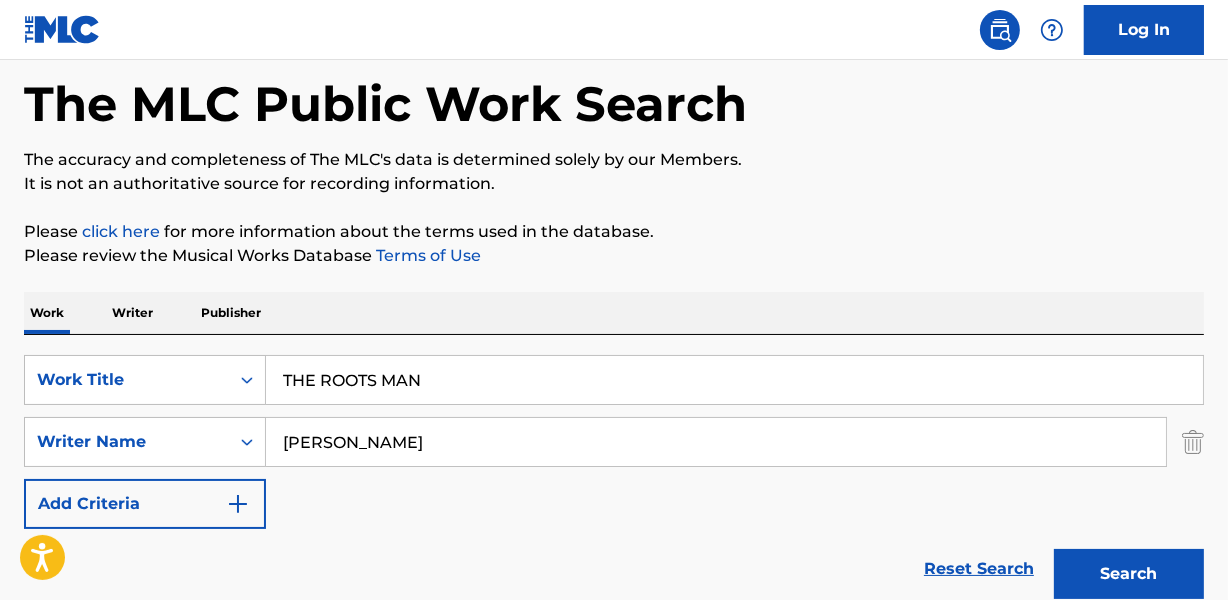 click on "Reset Search Search" at bounding box center (614, 569) 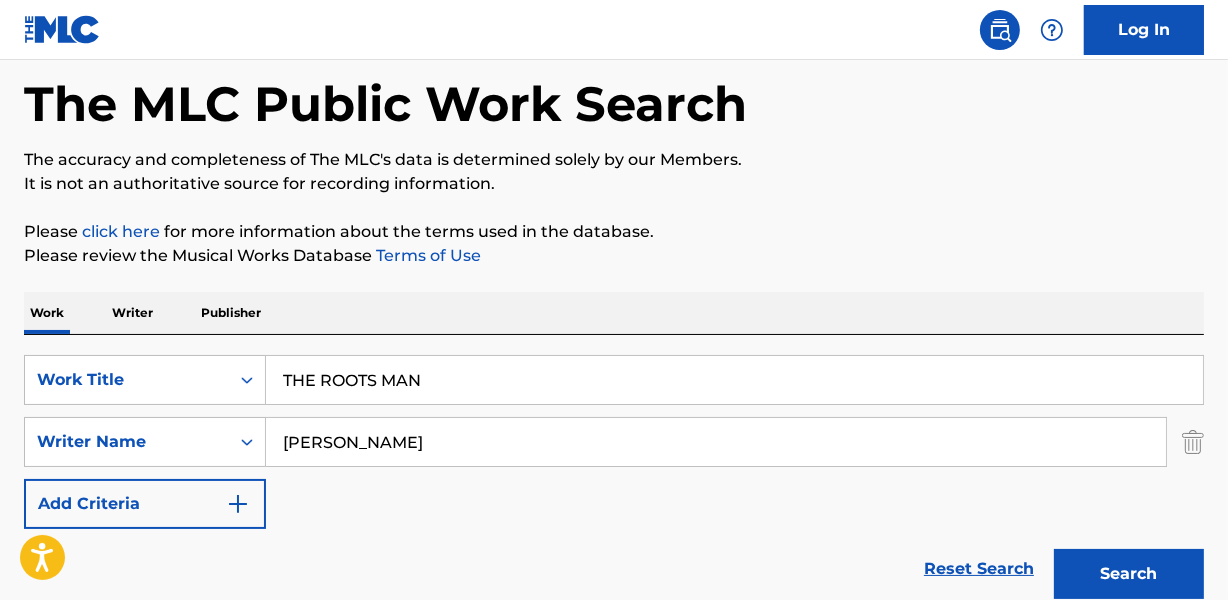 click on "Reset Search Search" at bounding box center [614, 569] 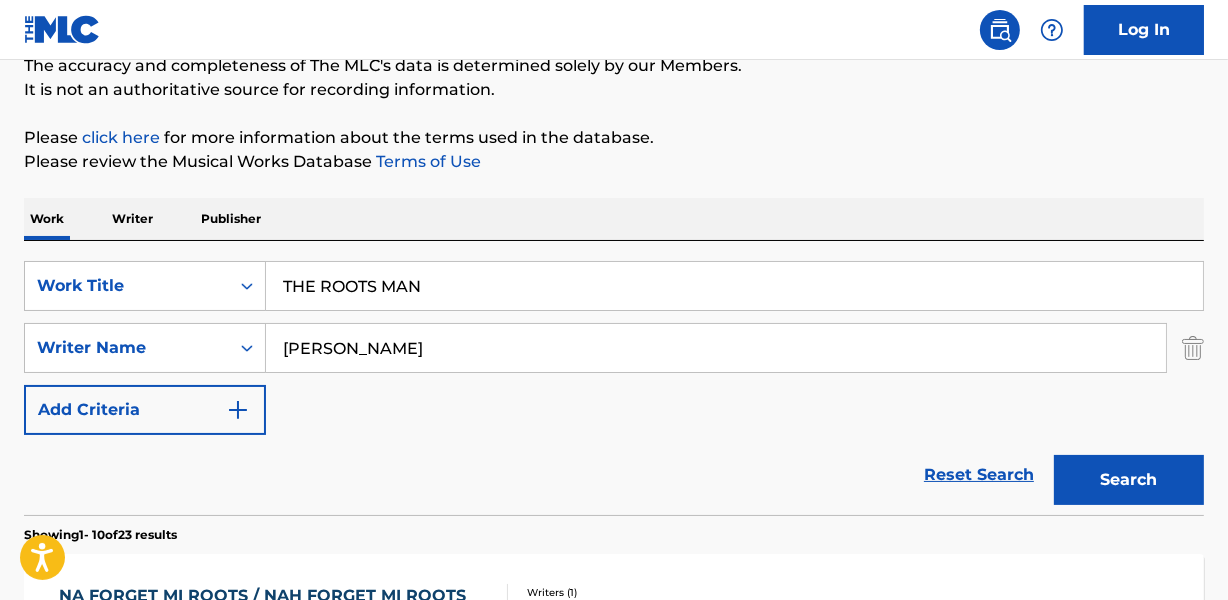 scroll, scrollTop: 272, scrollLeft: 0, axis: vertical 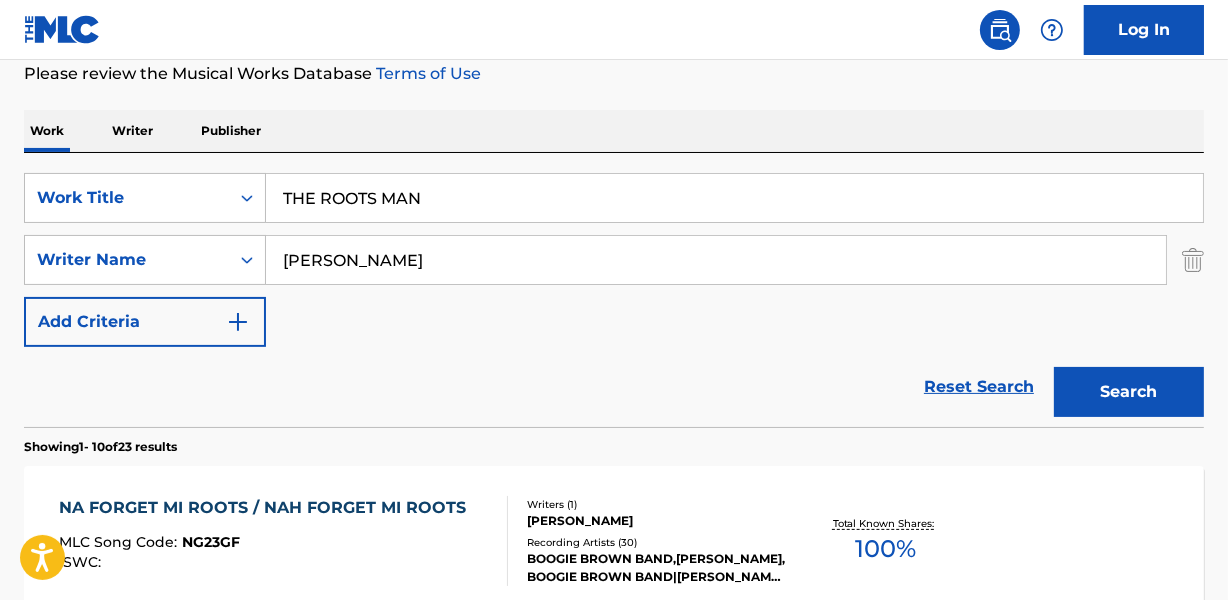click on "Showing  1  -   10  of  23   results" at bounding box center (614, 441) 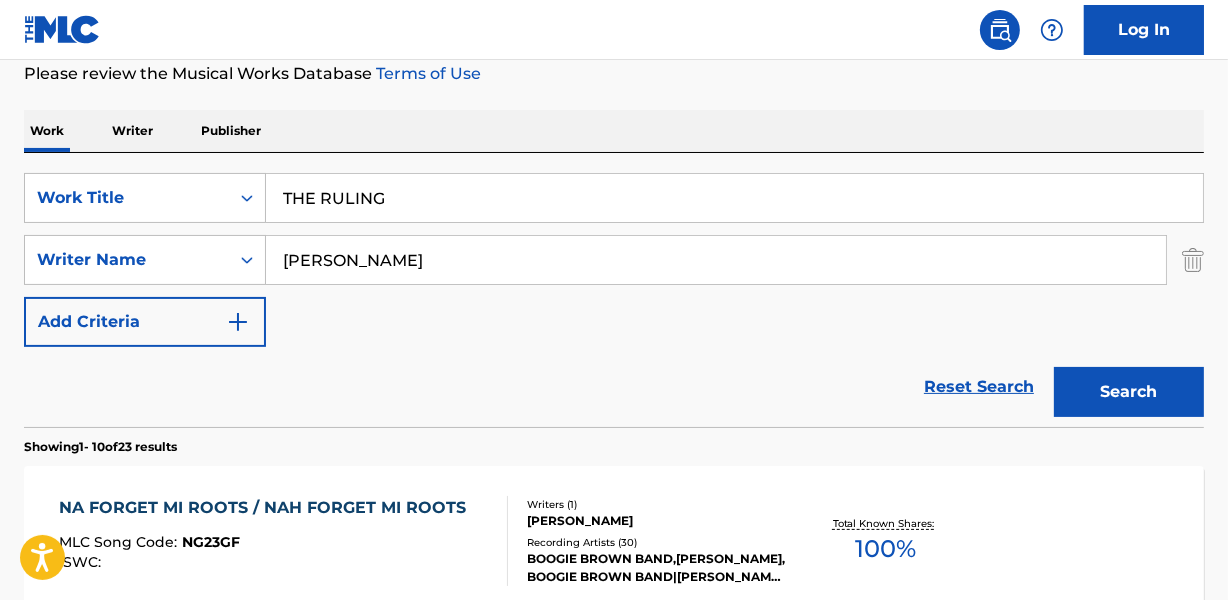 type on "THE RULING" 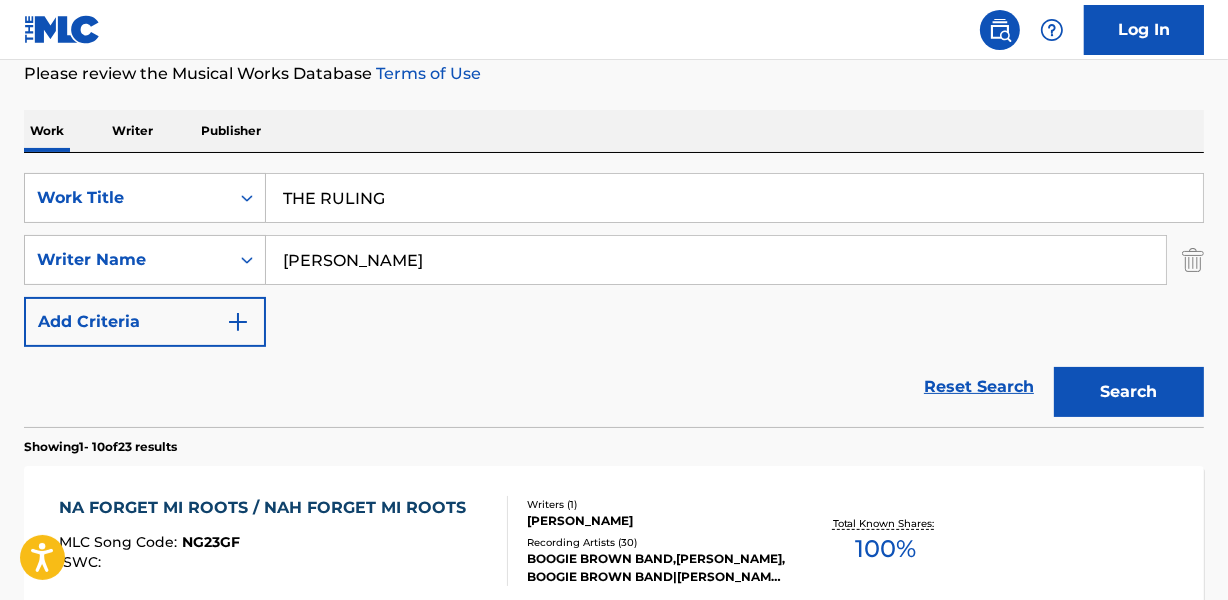 click on "[PERSON_NAME]" at bounding box center [716, 260] 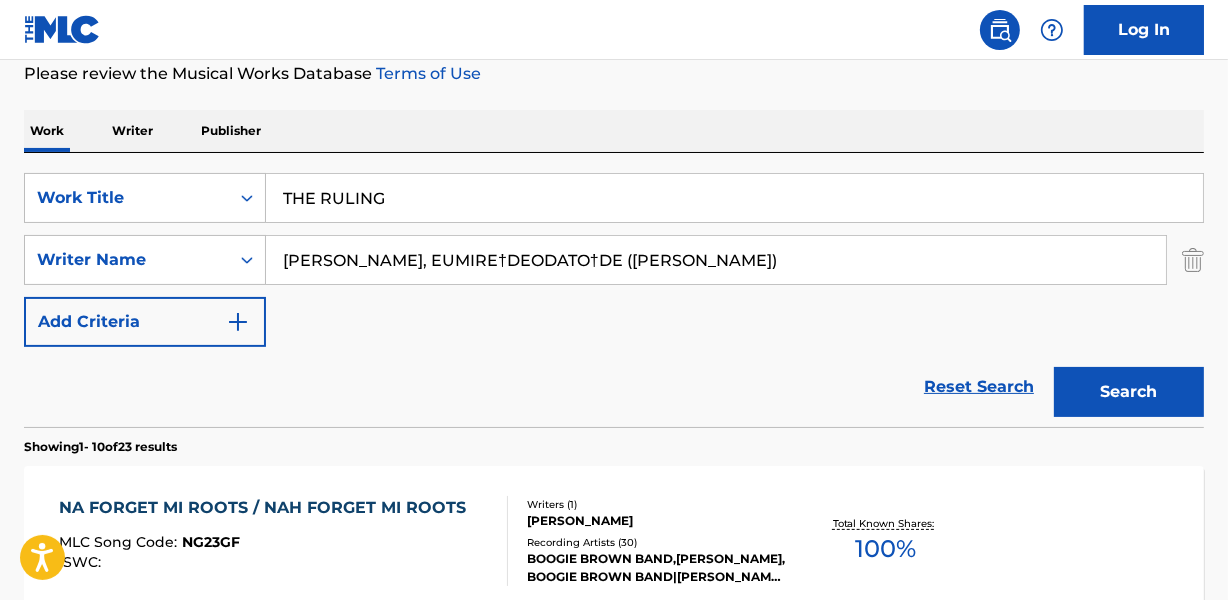 click on "[PERSON_NAME], EUMIRE†DEODATO†DE ([PERSON_NAME])" at bounding box center (716, 260) 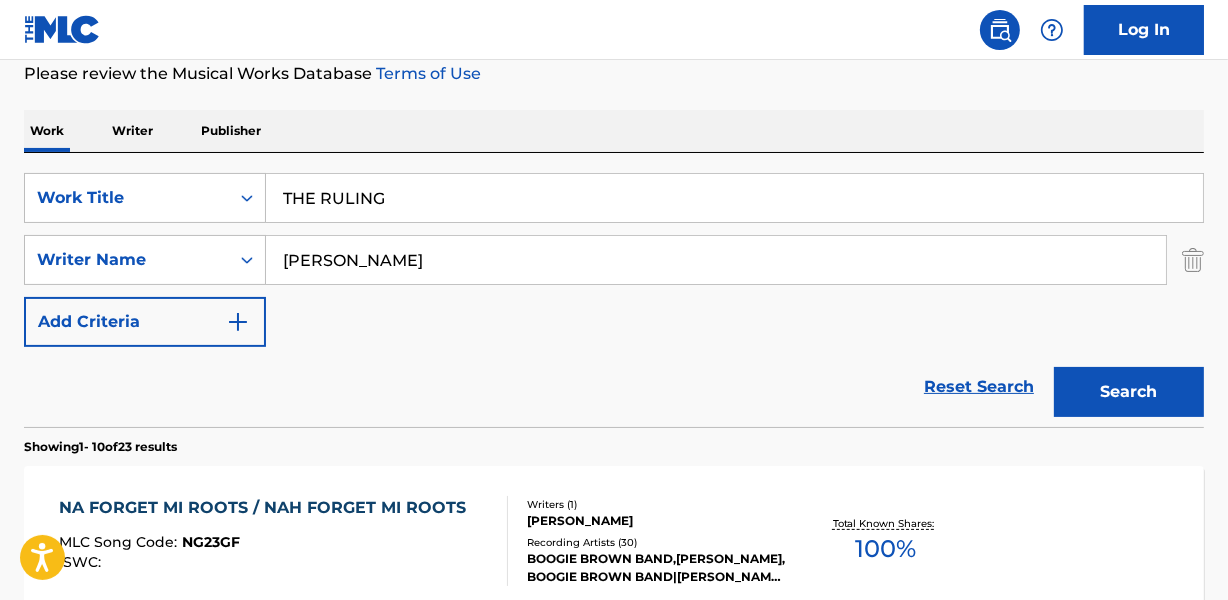 click on "Search" at bounding box center (1129, 392) 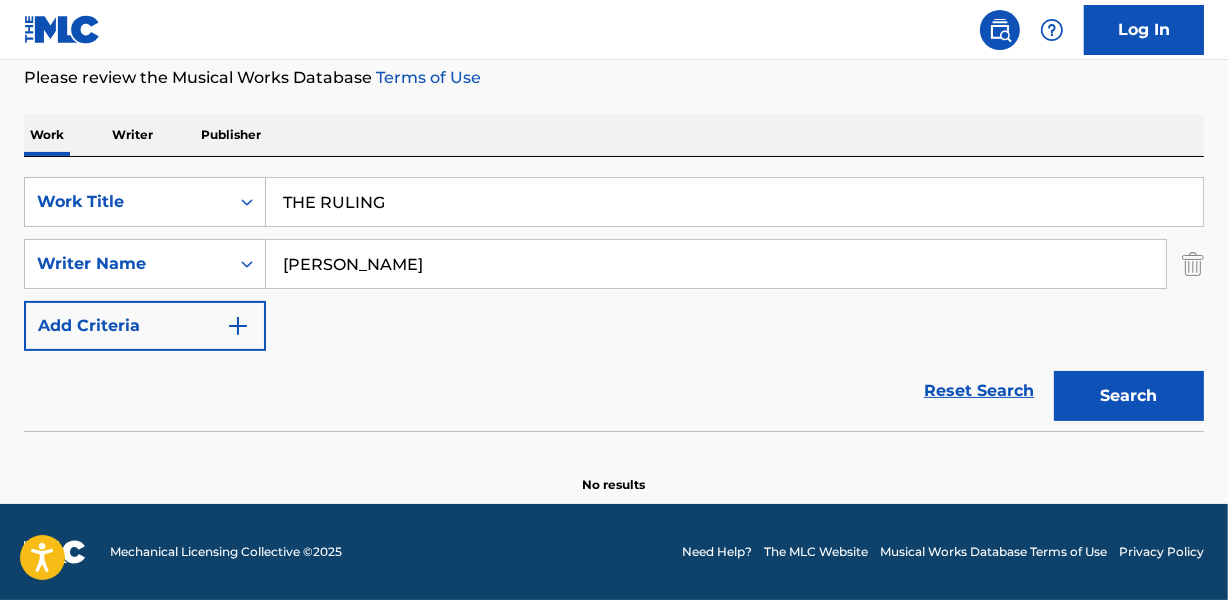 scroll, scrollTop: 267, scrollLeft: 0, axis: vertical 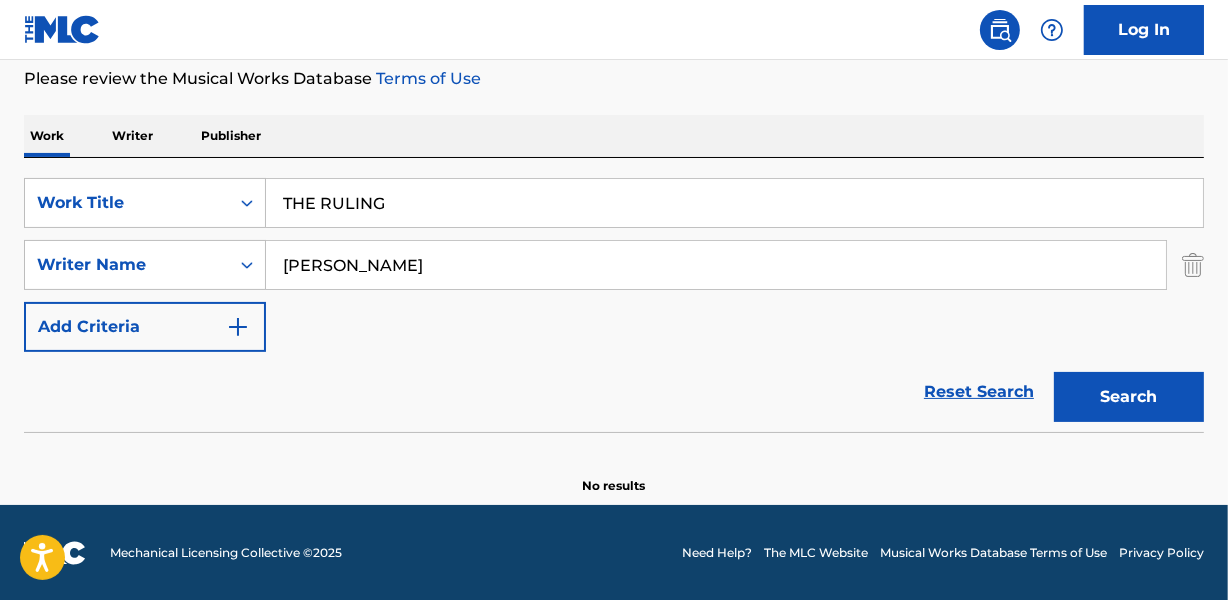 click on "[PERSON_NAME]" at bounding box center [716, 265] 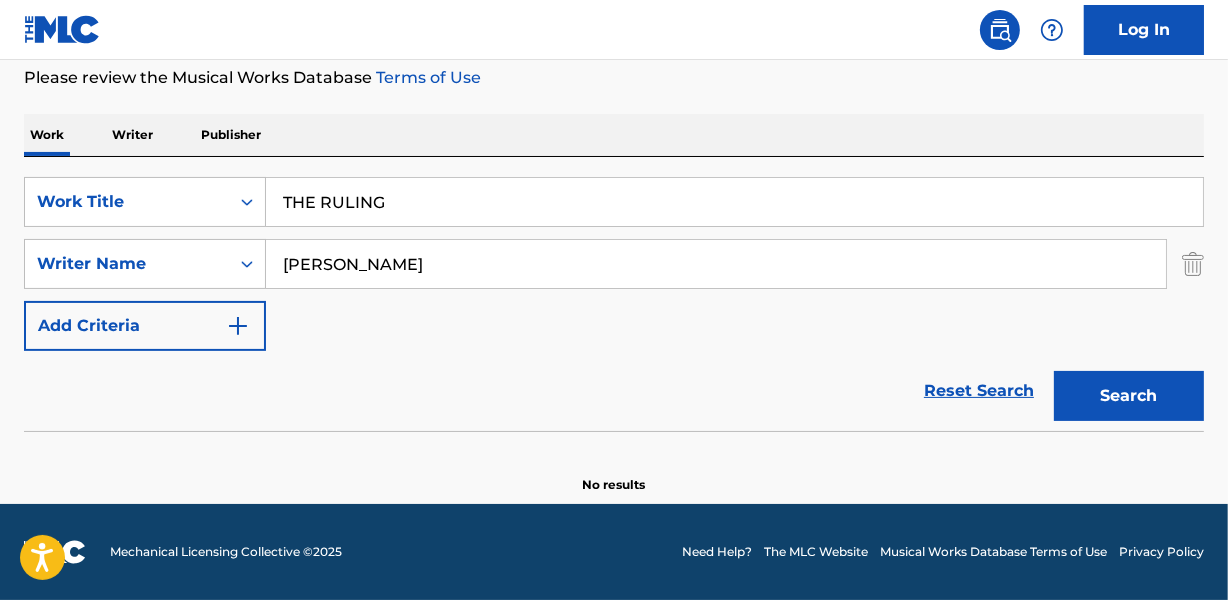 scroll, scrollTop: 267, scrollLeft: 0, axis: vertical 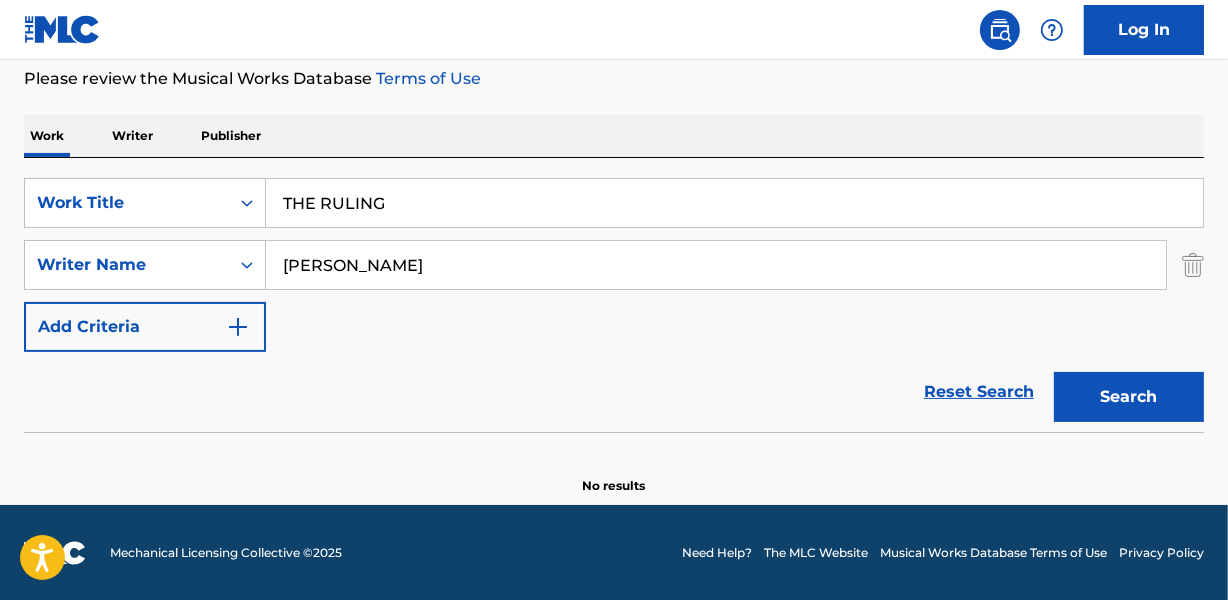 click on "[PERSON_NAME]" at bounding box center [716, 265] 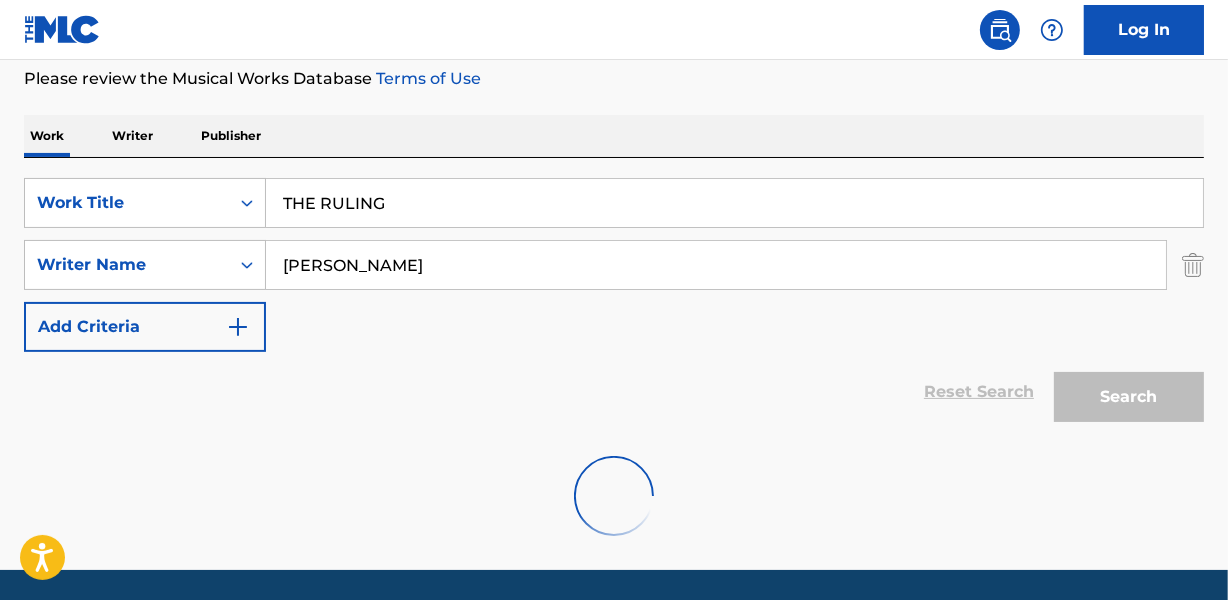 click on "[PERSON_NAME]" at bounding box center [716, 265] 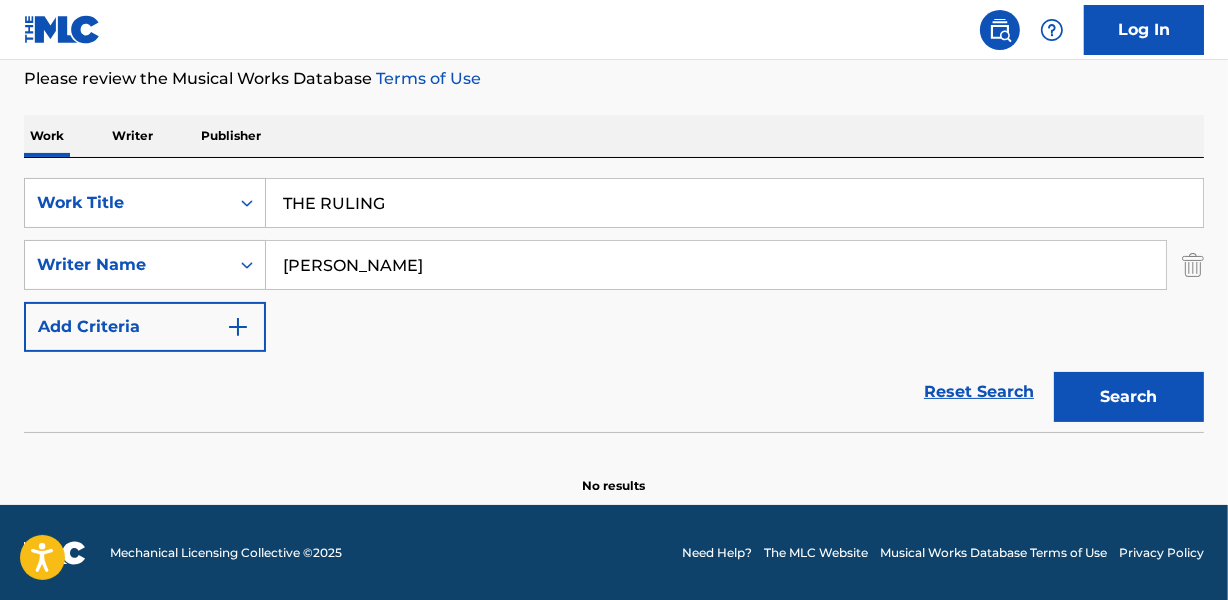 click on "[PERSON_NAME]" at bounding box center (716, 265) 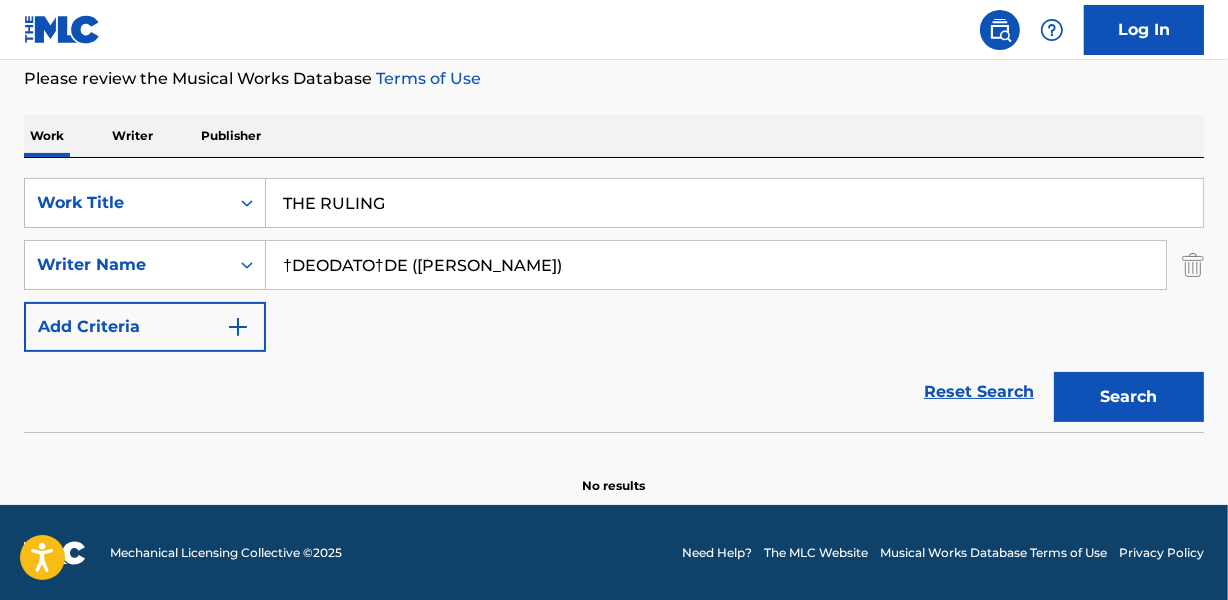 drag, startPoint x: 376, startPoint y: 261, endPoint x: 893, endPoint y: 253, distance: 517.0619 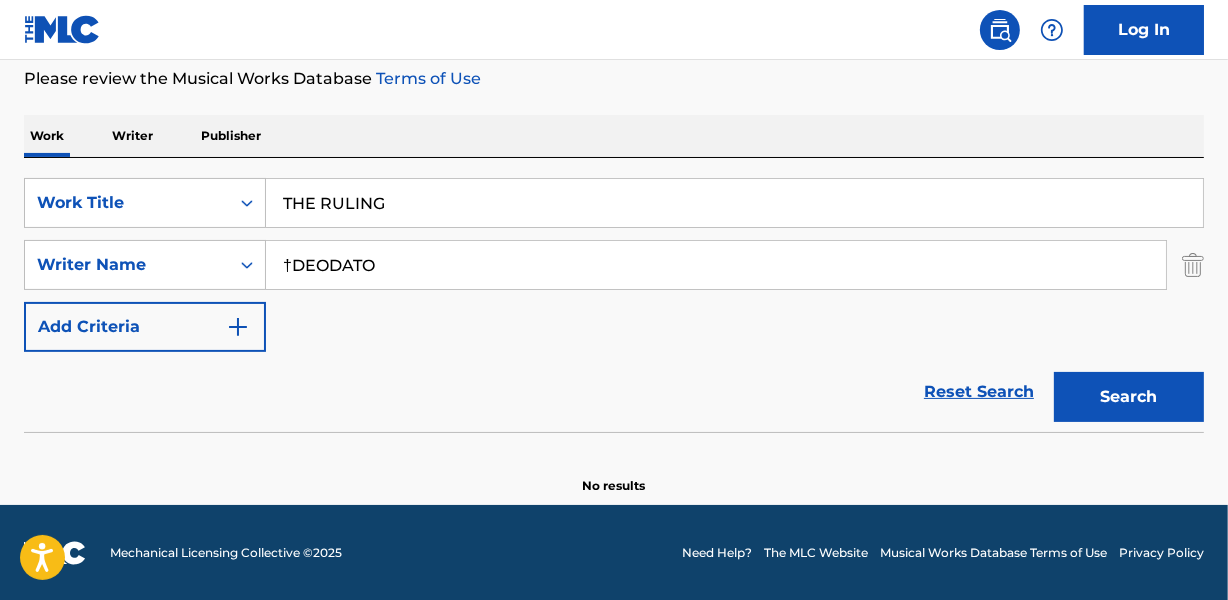 click on "†DEODATO" at bounding box center (716, 265) 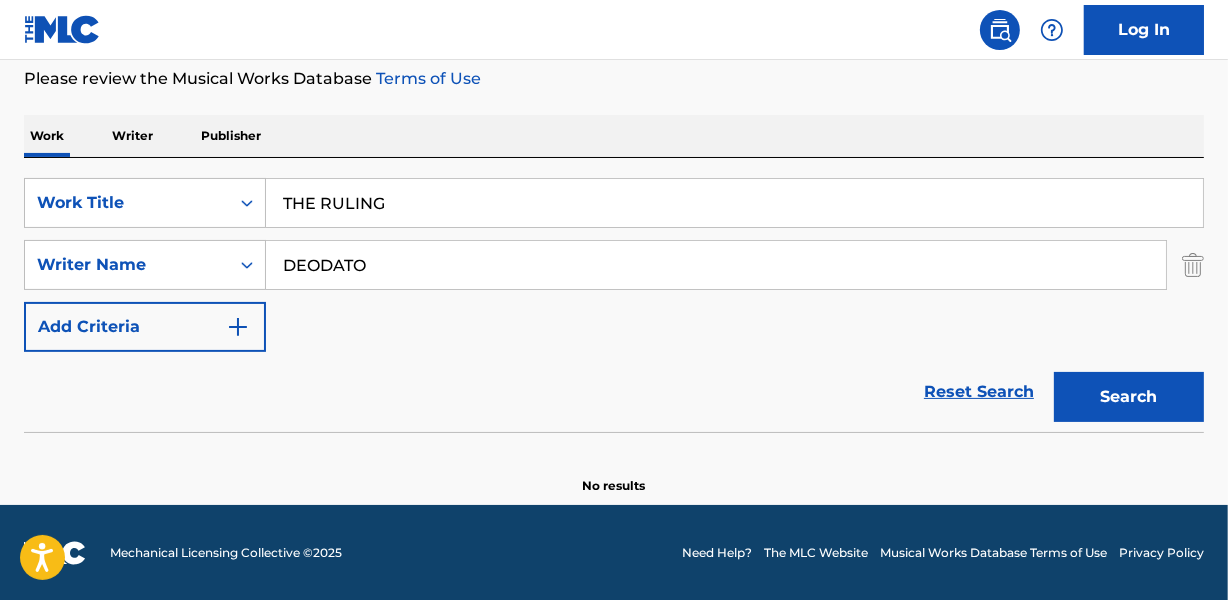 type on "DEODATO" 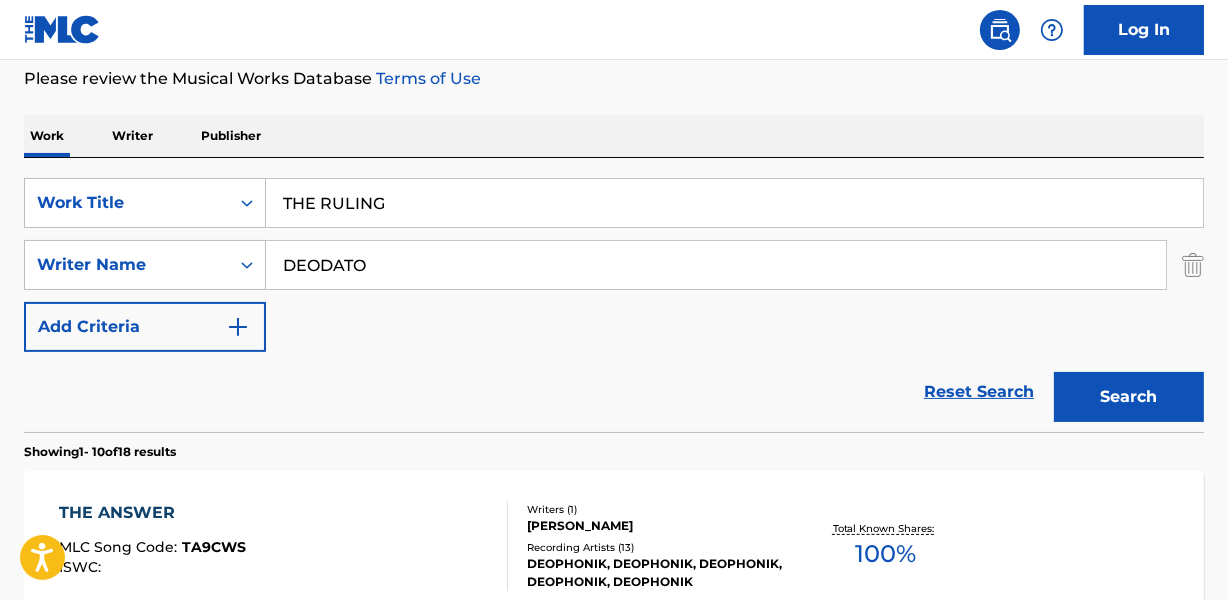 click on "THE RULING" at bounding box center [734, 203] 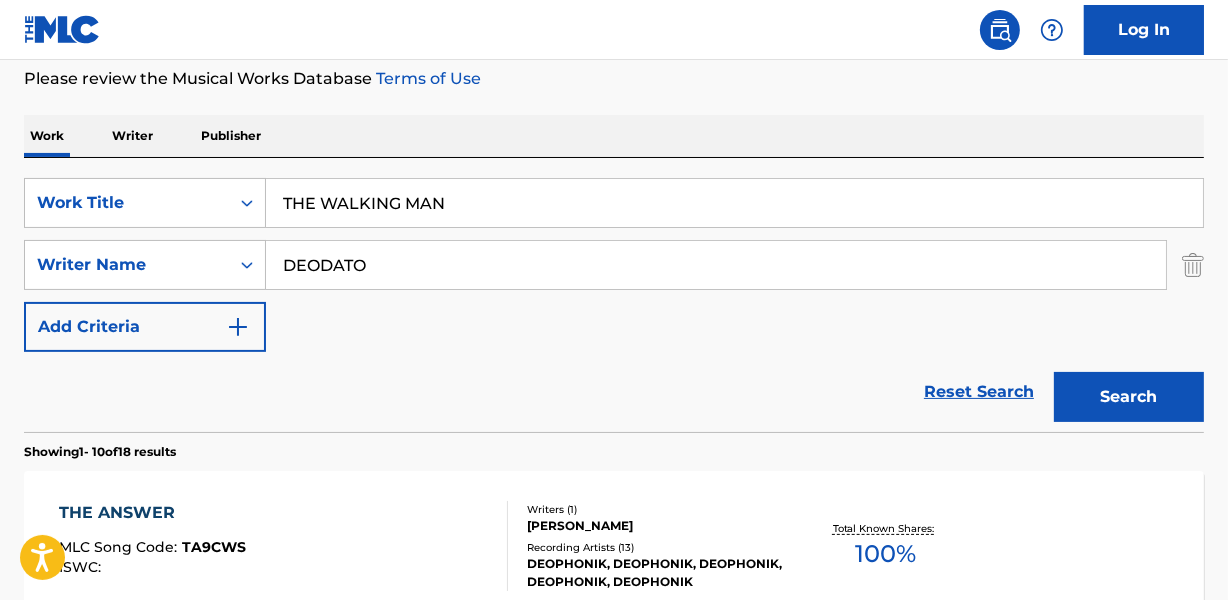 type on "THE WALKING MAN" 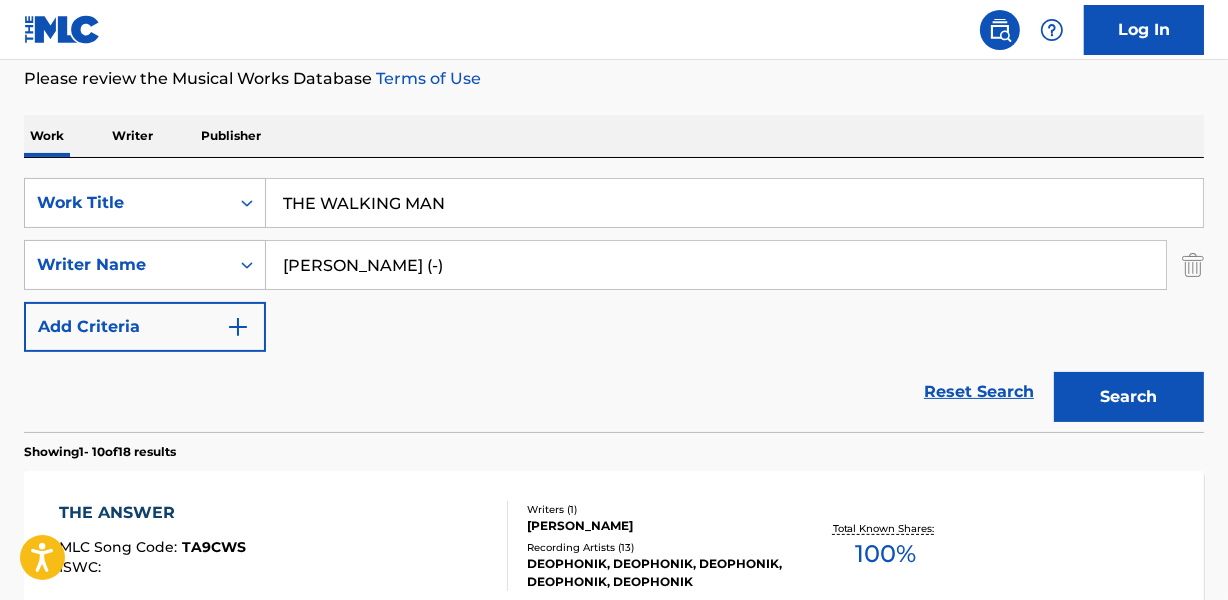 drag, startPoint x: 459, startPoint y: 270, endPoint x: 609, endPoint y: 265, distance: 150.08331 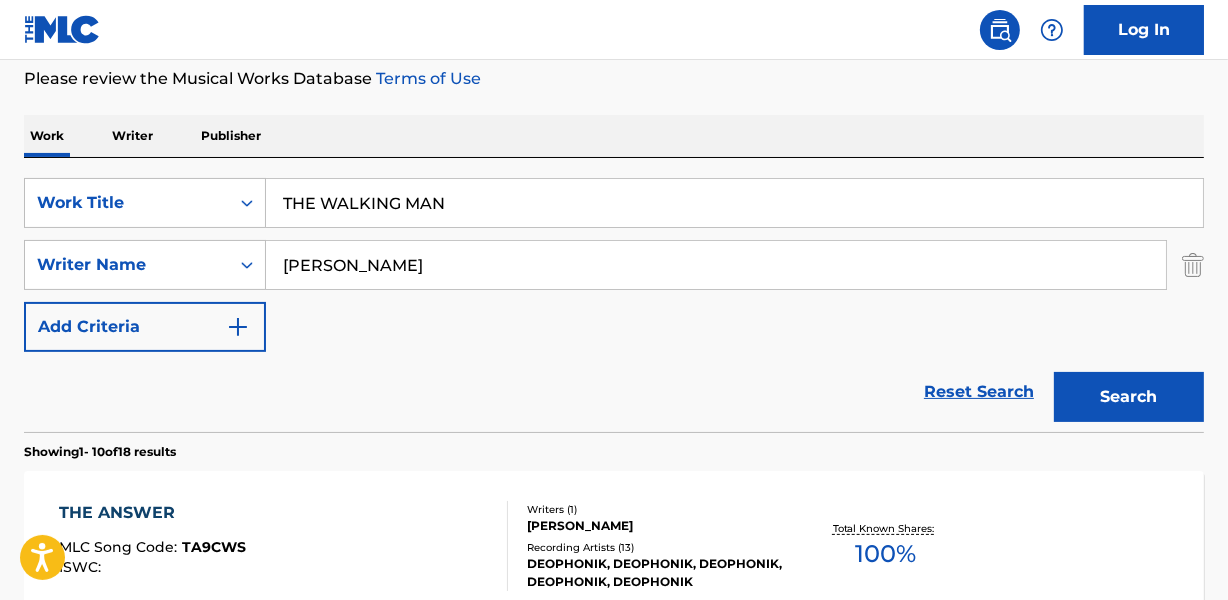click on "Search" at bounding box center (1129, 397) 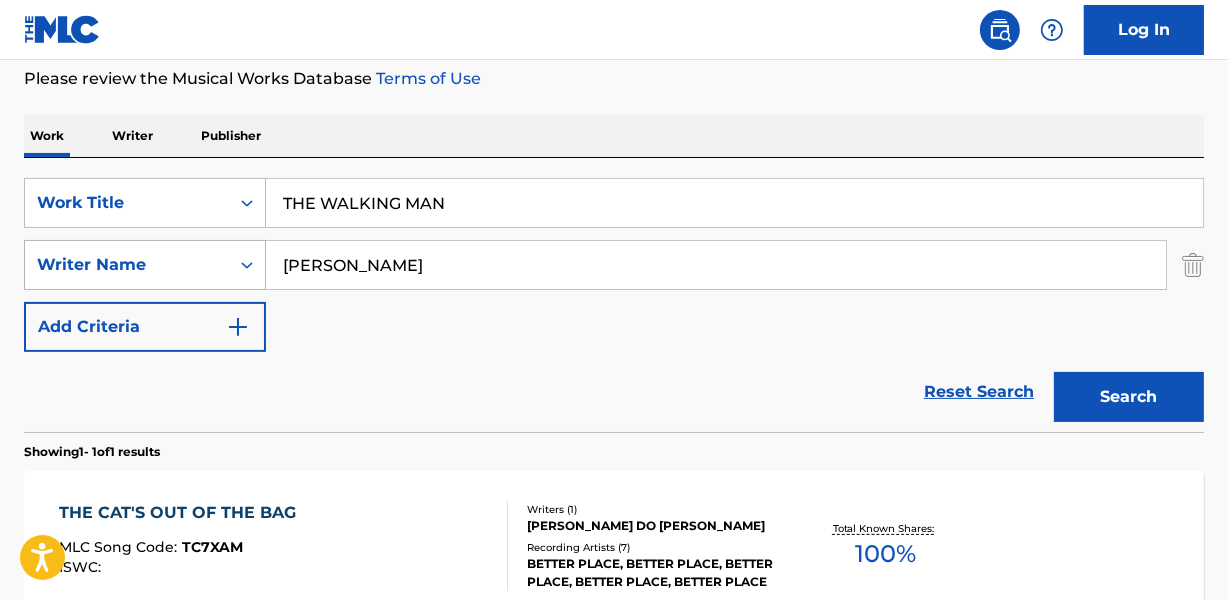 drag, startPoint x: 352, startPoint y: 258, endPoint x: 168, endPoint y: 258, distance: 184 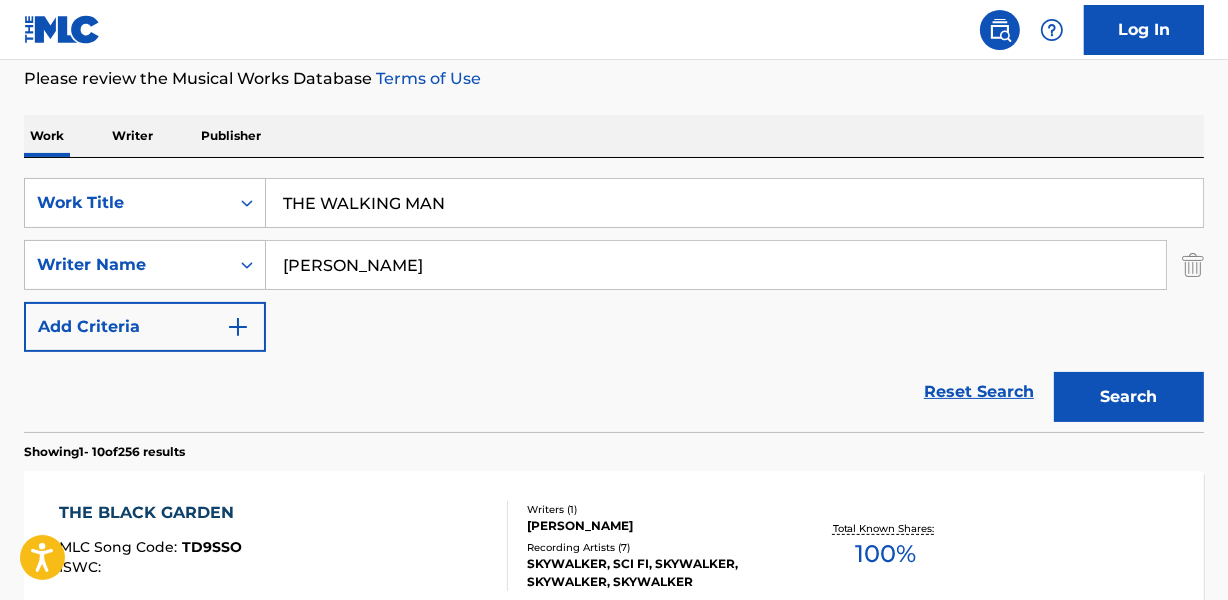 click on "THE WALKING MAN" at bounding box center (734, 203) 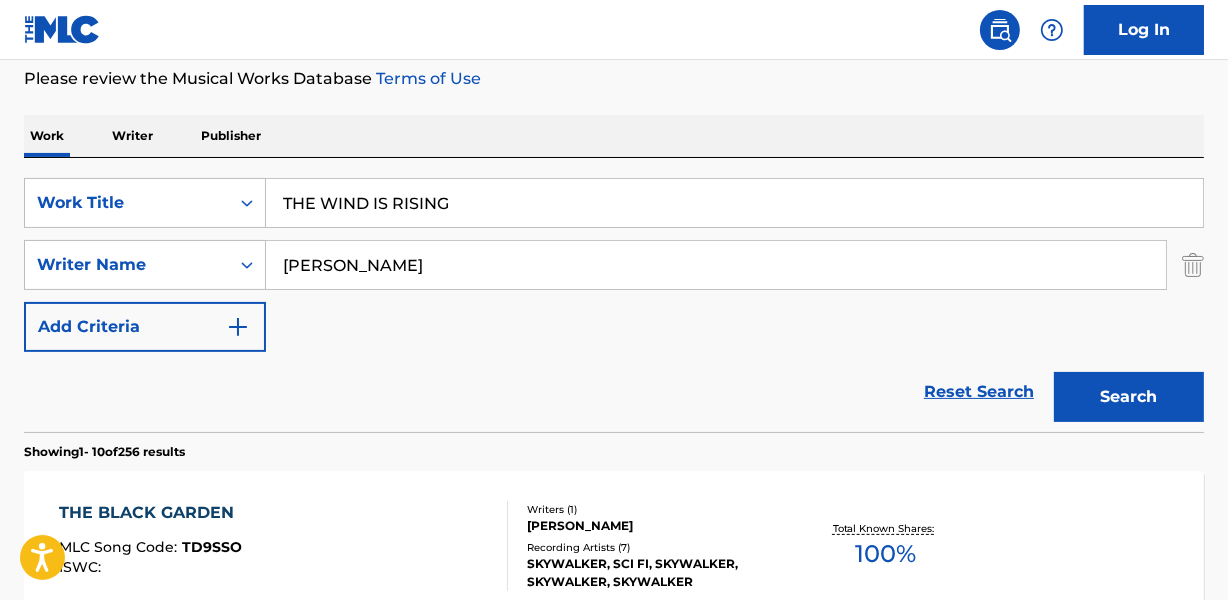type on "THE WIND IS RISING" 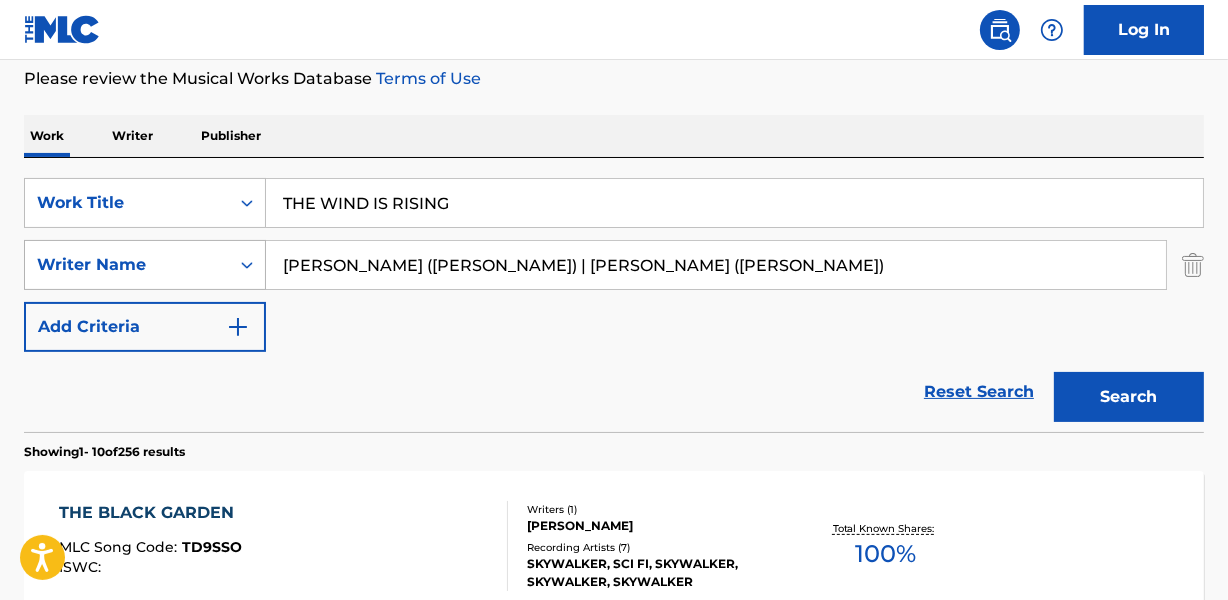 drag, startPoint x: 547, startPoint y: 261, endPoint x: 103, endPoint y: 255, distance: 444.04053 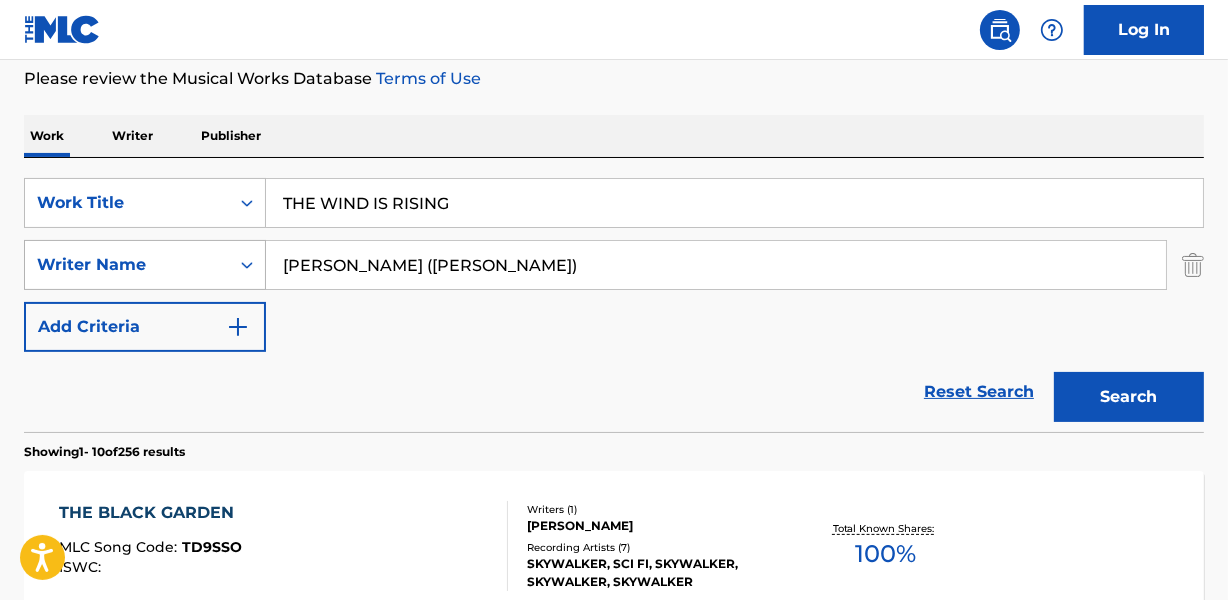 click on "Search" at bounding box center [1129, 397] 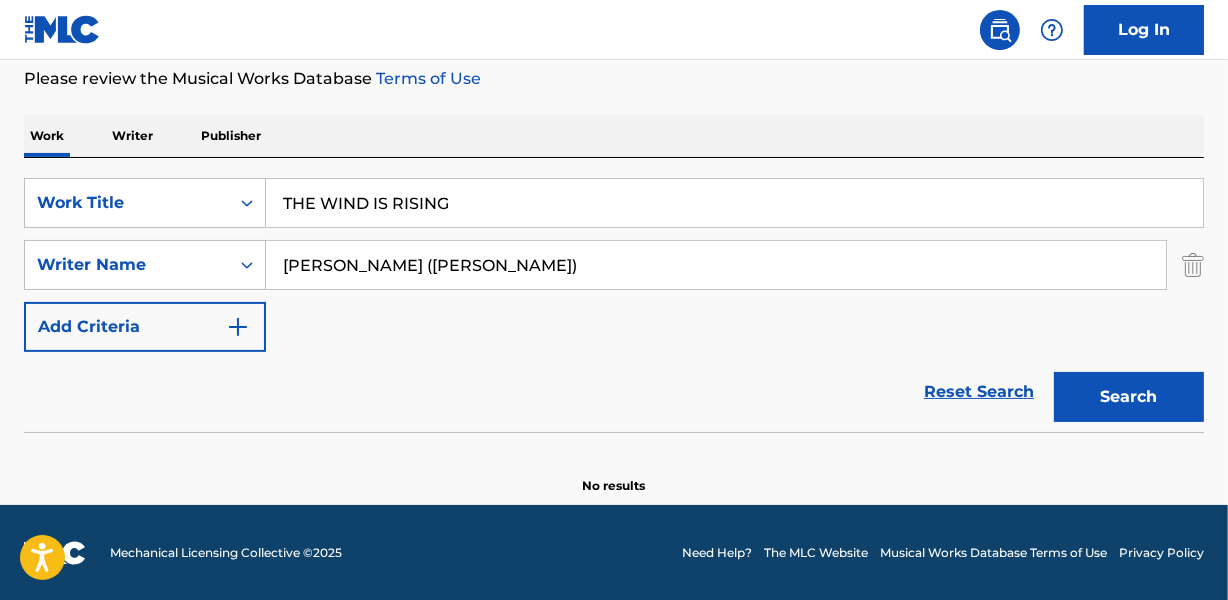 drag, startPoint x: 521, startPoint y: 273, endPoint x: 925, endPoint y: 259, distance: 404.2425 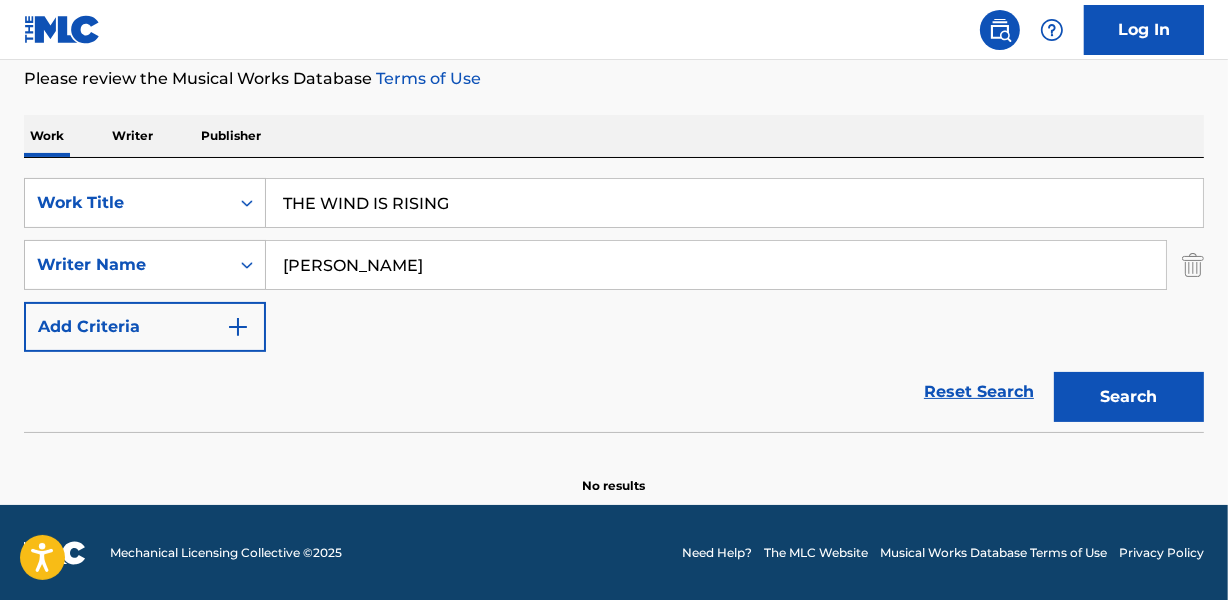 click on "Search" at bounding box center (1129, 397) 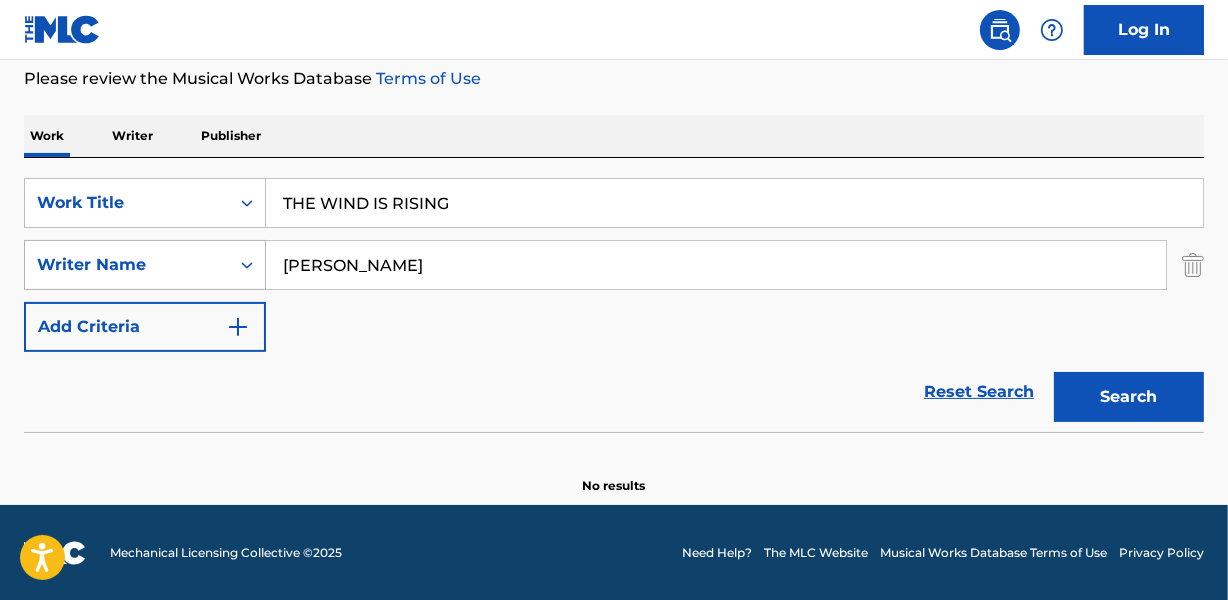 drag, startPoint x: 358, startPoint y: 260, endPoint x: 113, endPoint y: 262, distance: 245.00816 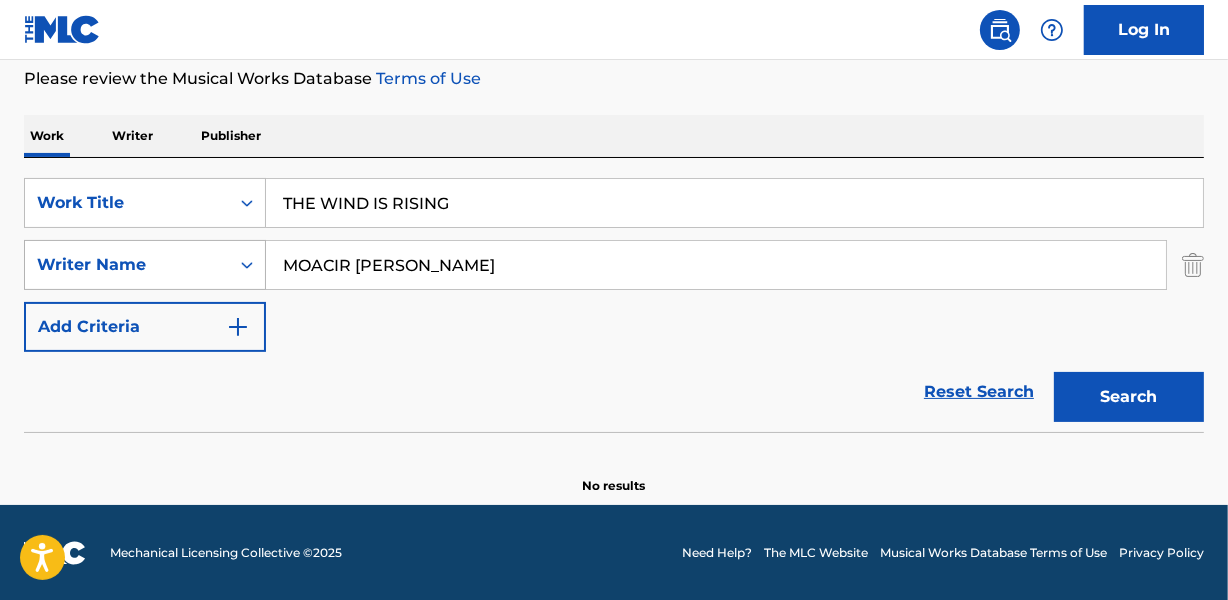 type on "MOACIR [PERSON_NAME]" 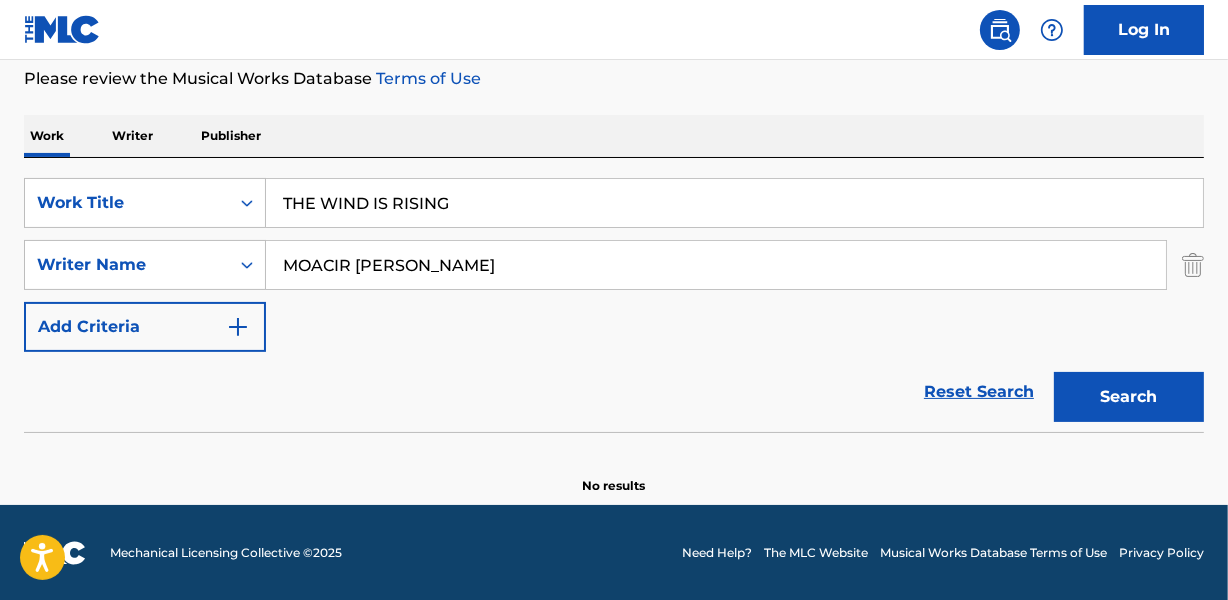click on "THE WIND IS RISING" at bounding box center [734, 203] 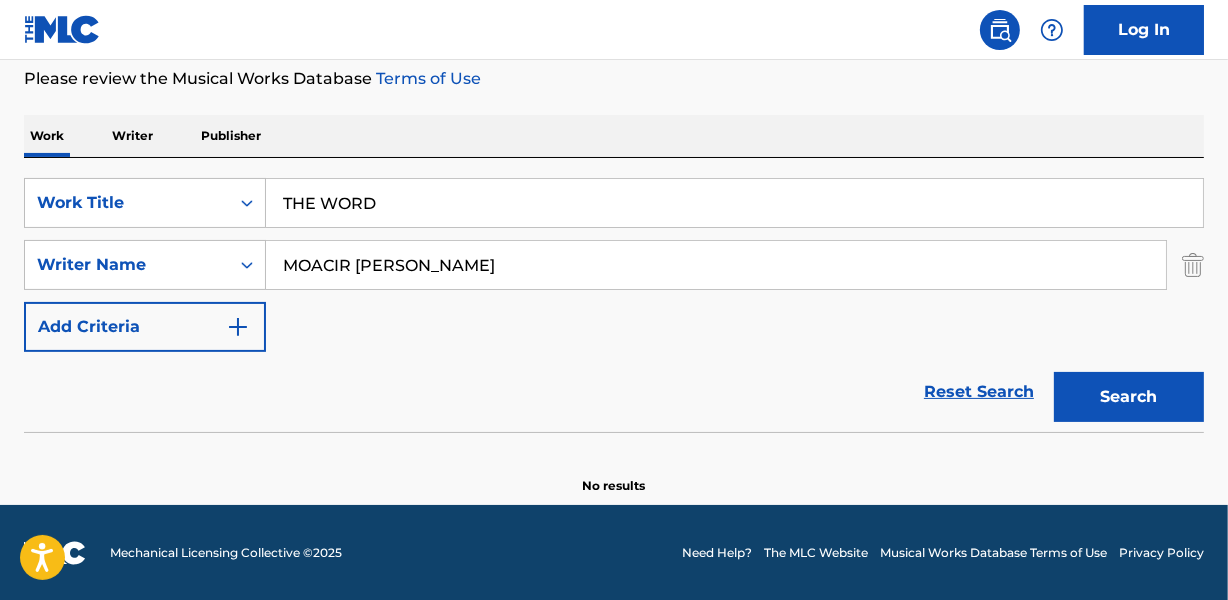 type on "THE WORD" 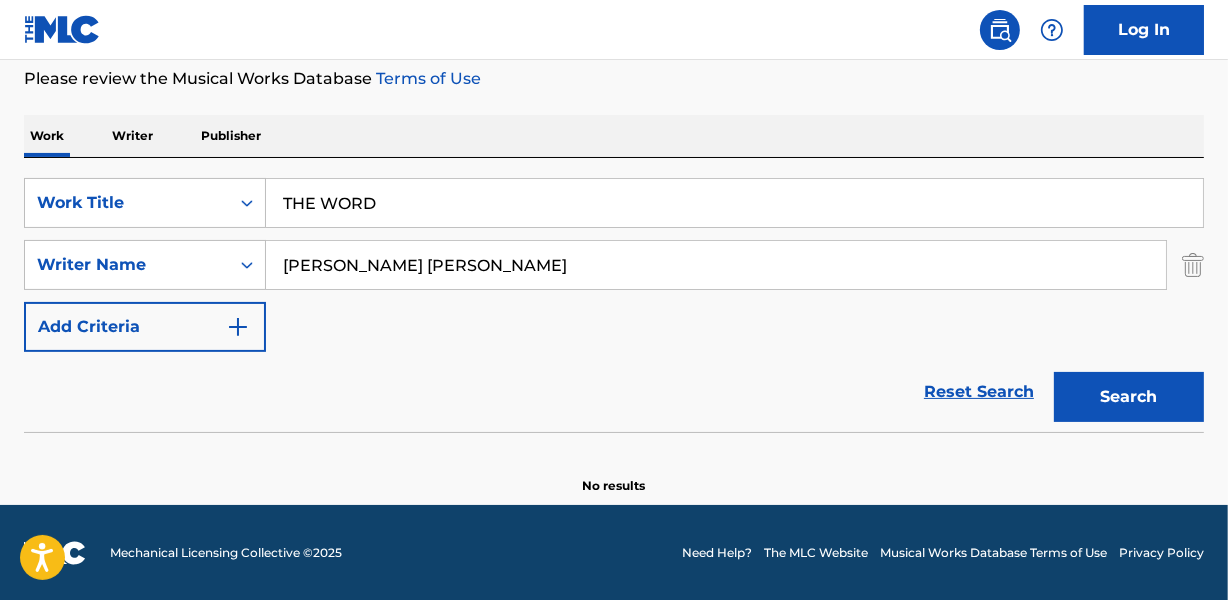type on "[PERSON_NAME] [PERSON_NAME]" 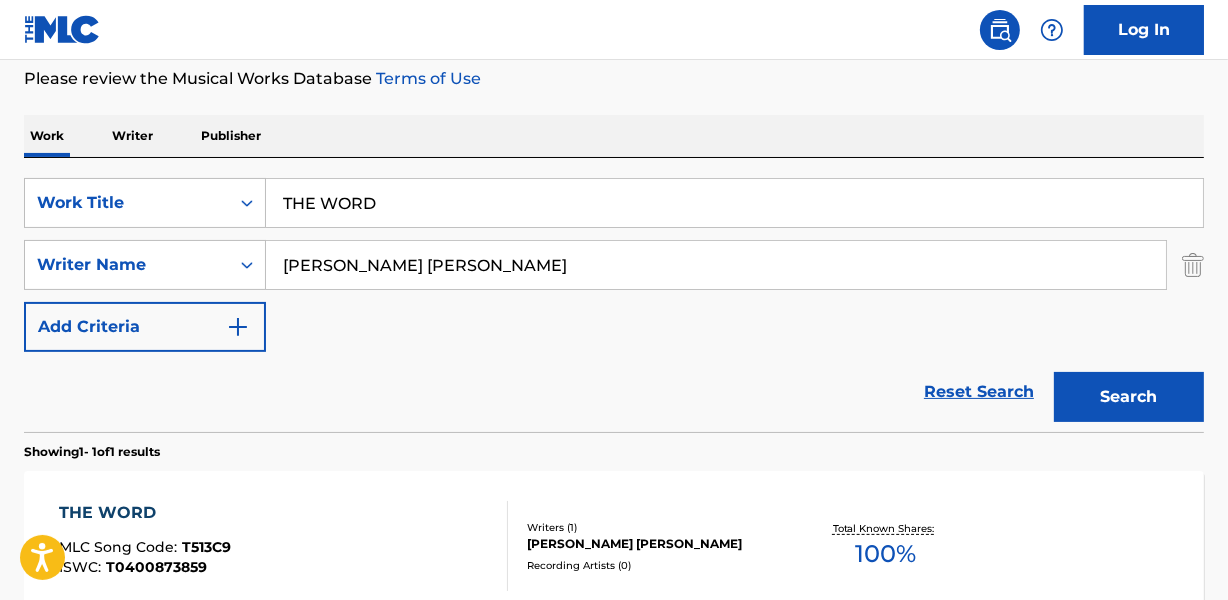 click on "Reset Search Search" at bounding box center [614, 392] 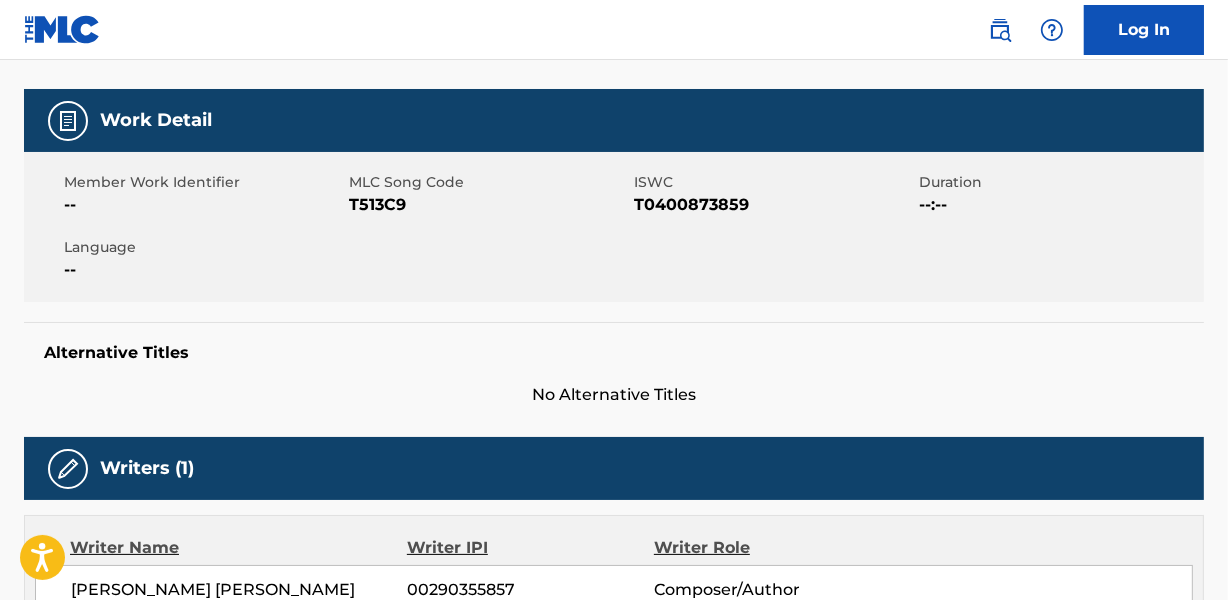 scroll, scrollTop: 0, scrollLeft: 0, axis: both 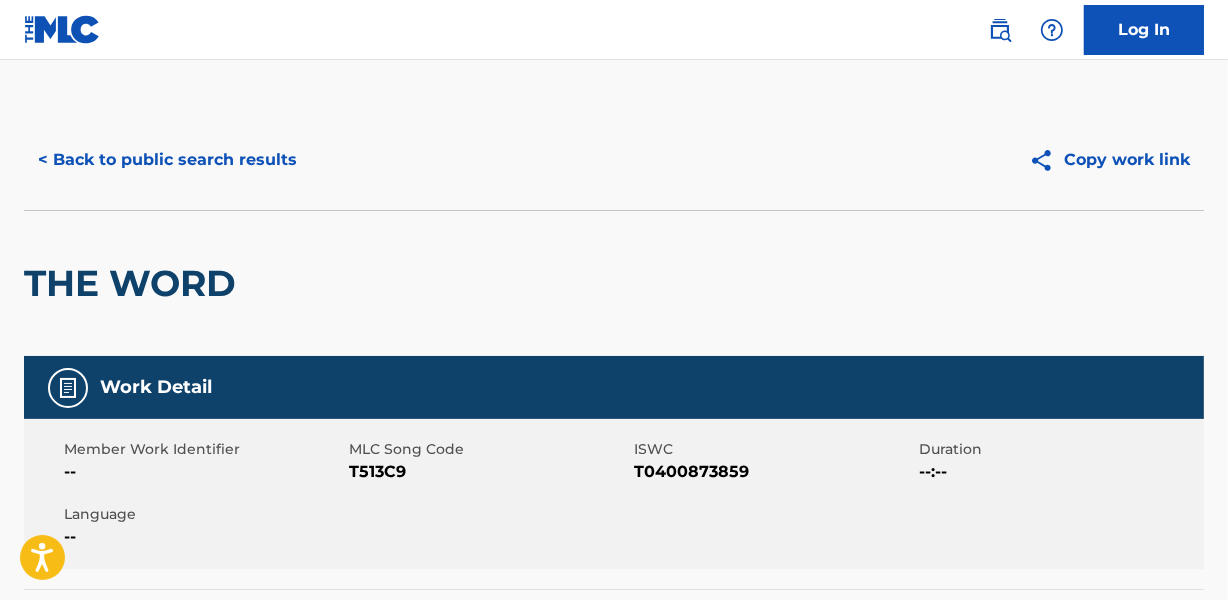 click on "< Back to public search results Copy work link" at bounding box center (614, 160) 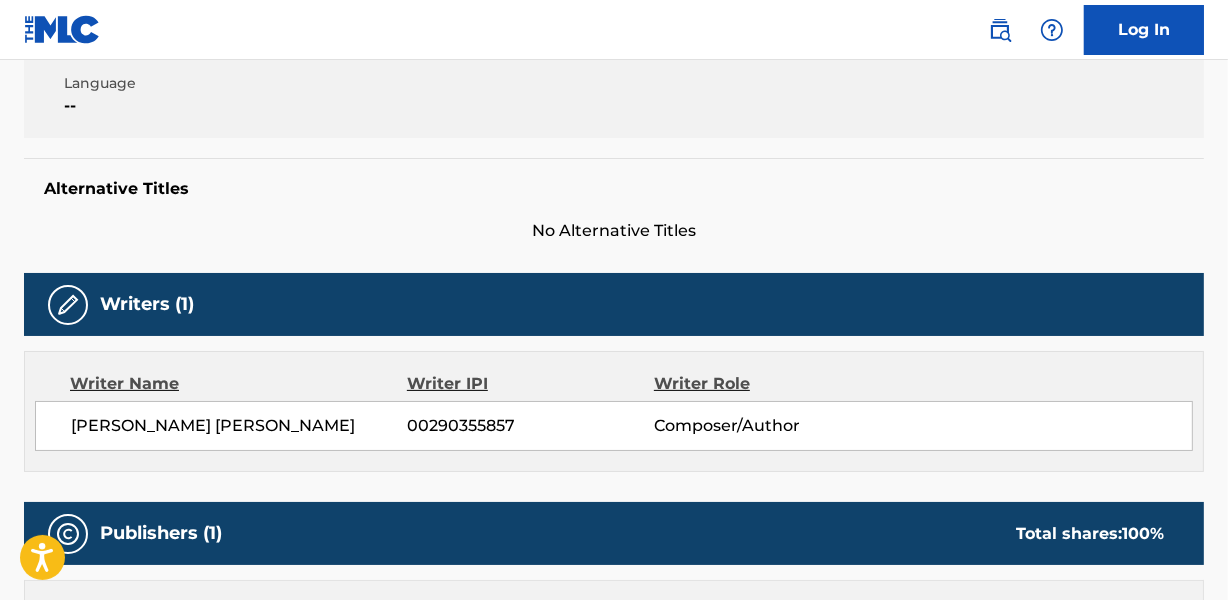 scroll, scrollTop: 0, scrollLeft: 0, axis: both 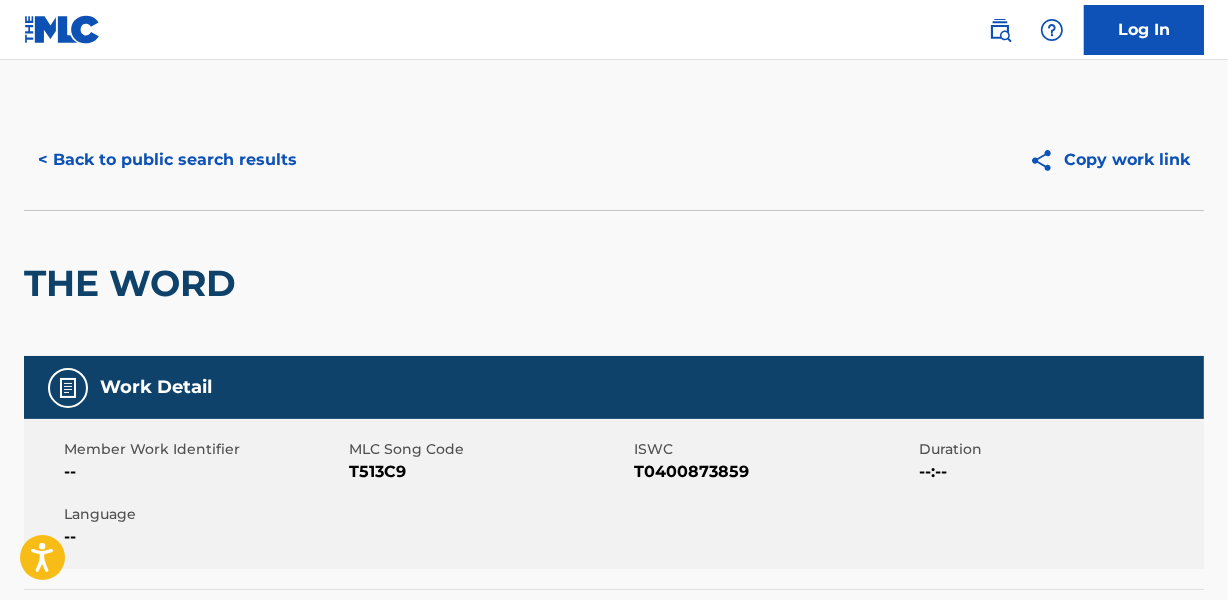 click on "< Back to public search results" at bounding box center [167, 160] 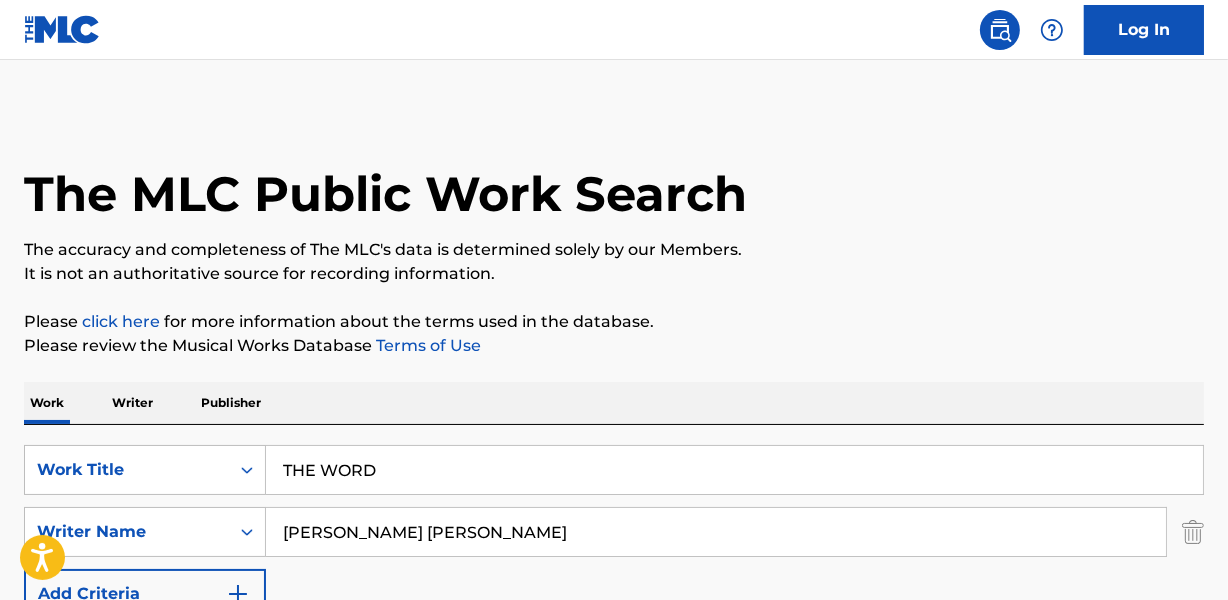 scroll, scrollTop: 267, scrollLeft: 0, axis: vertical 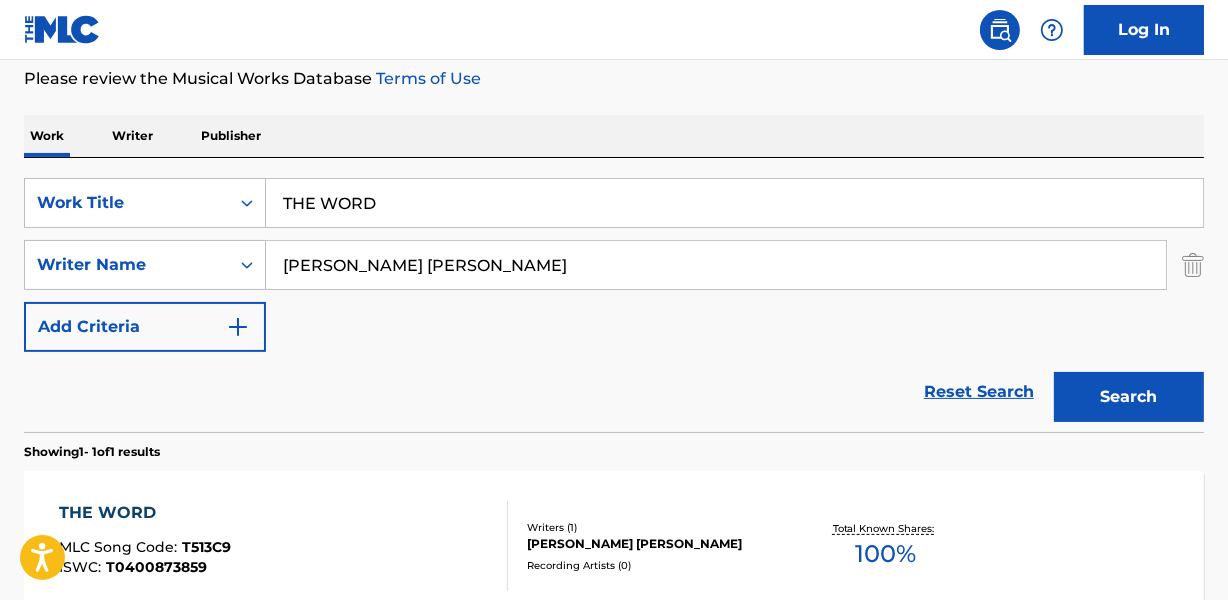 click on "Reset Search Search" at bounding box center [614, 392] 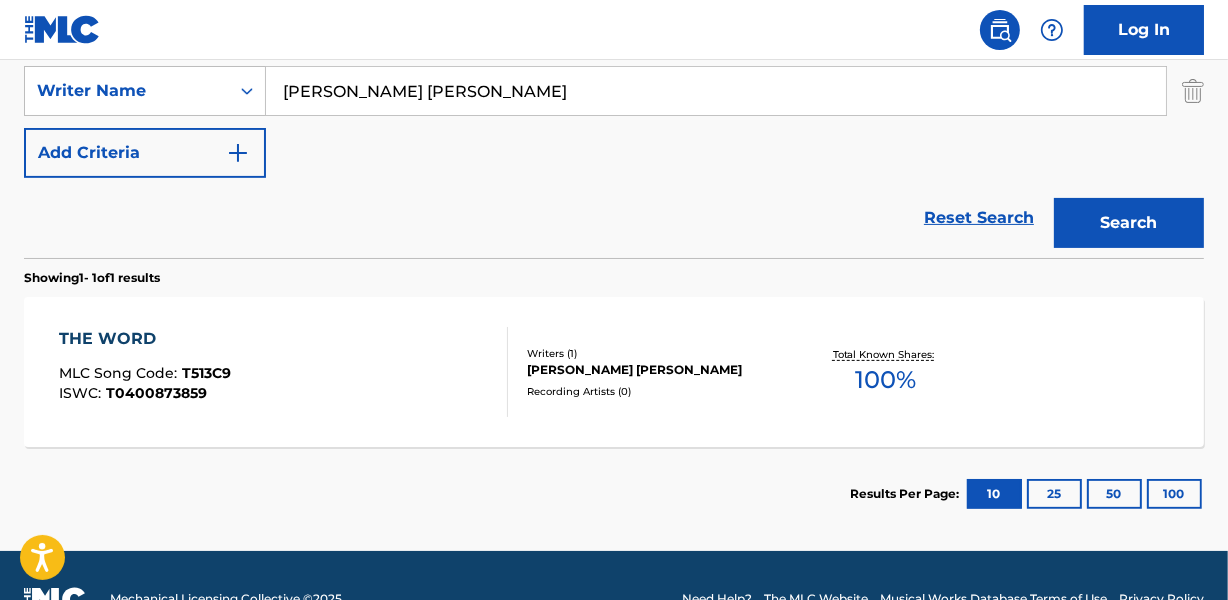 scroll, scrollTop: 449, scrollLeft: 0, axis: vertical 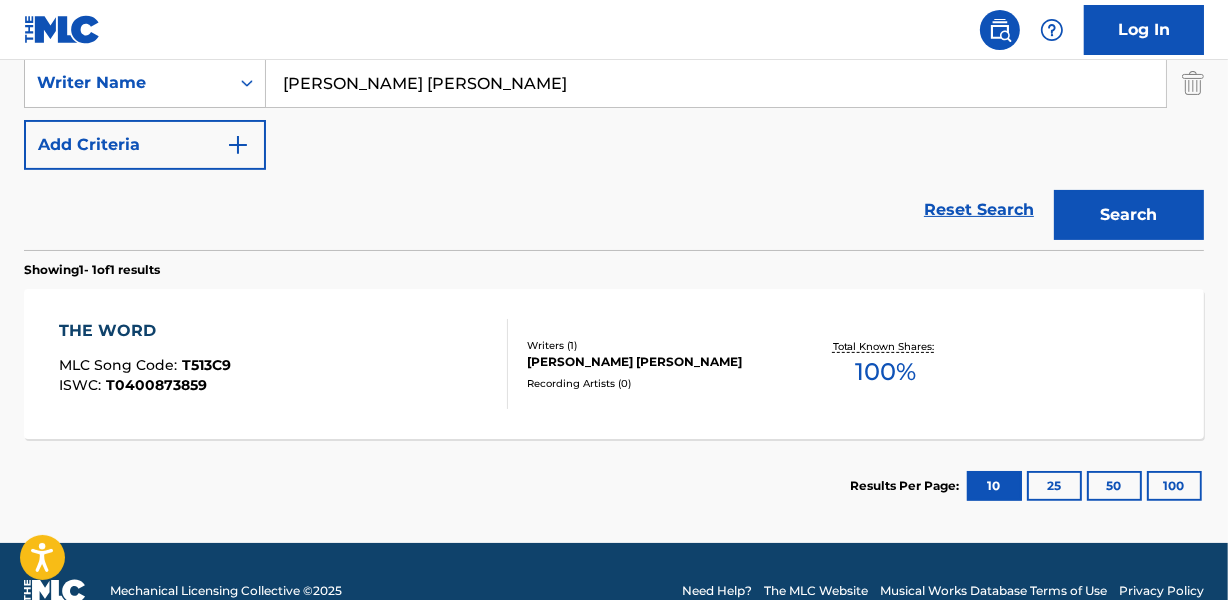 click on "Writers ( 1 )" at bounding box center [657, 345] 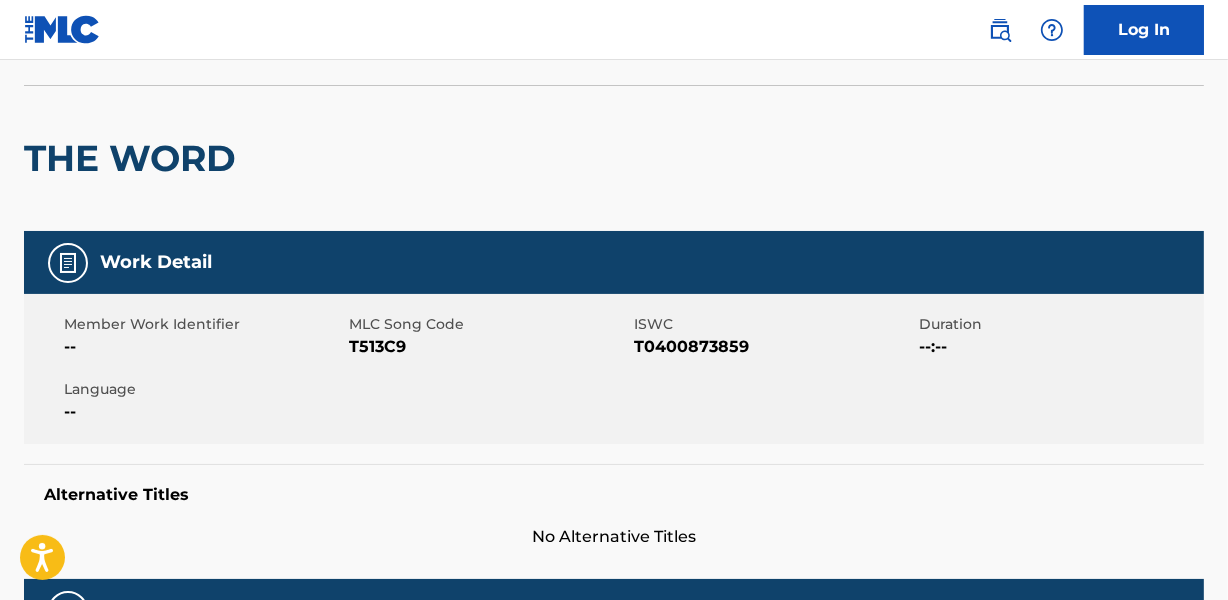 scroll, scrollTop: 0, scrollLeft: 0, axis: both 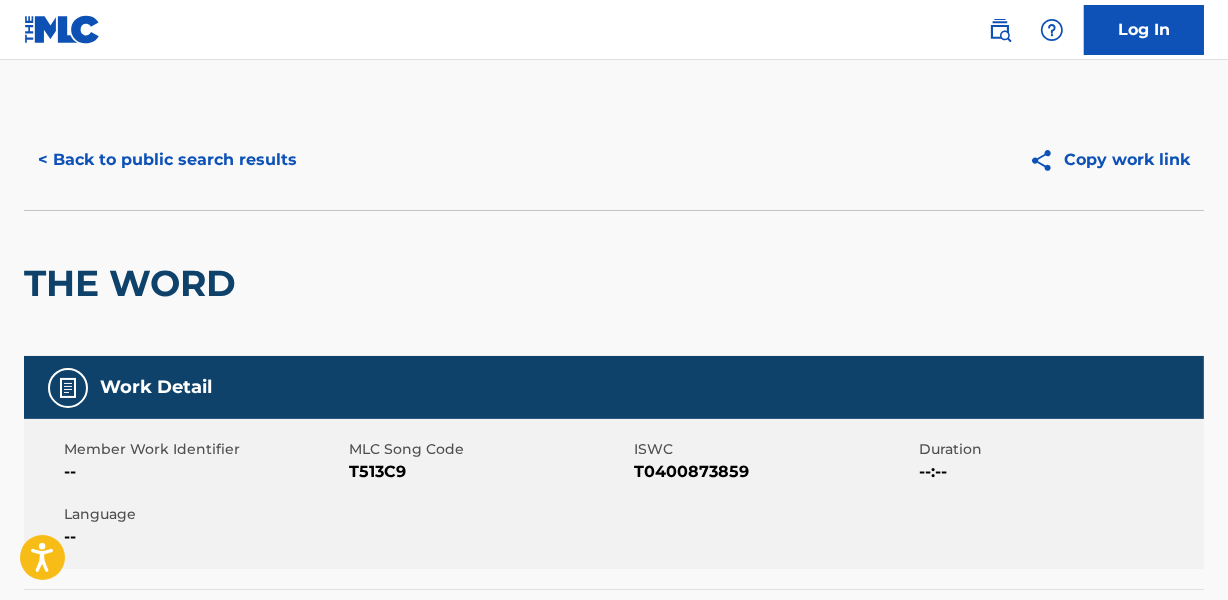 click on "< Back to public search results" at bounding box center [167, 160] 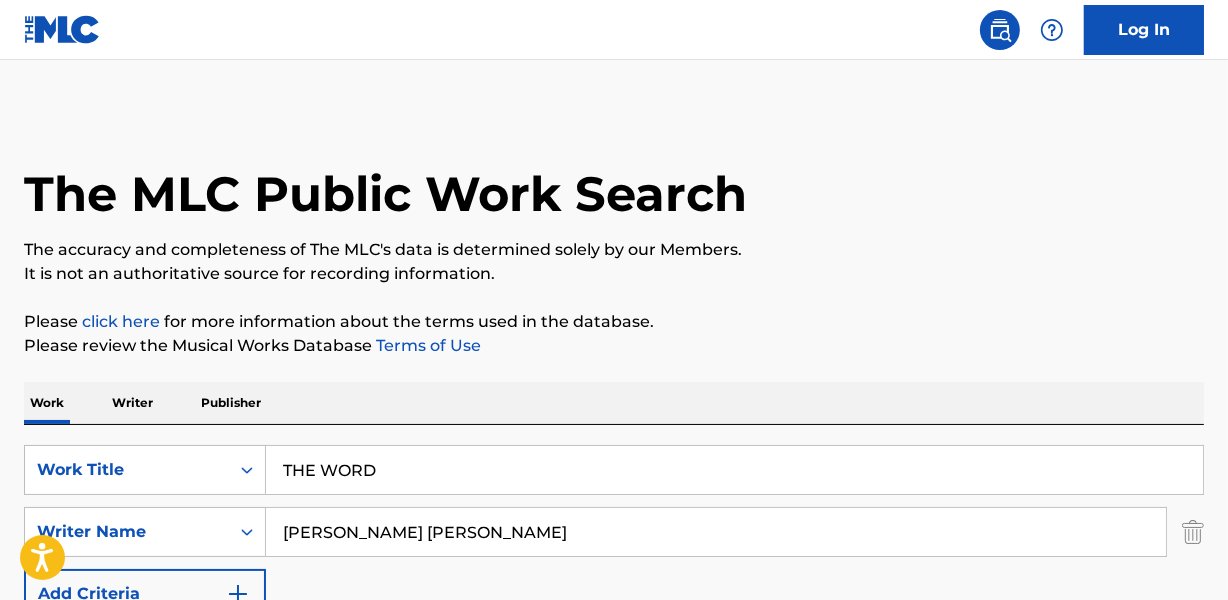 scroll, scrollTop: 373, scrollLeft: 0, axis: vertical 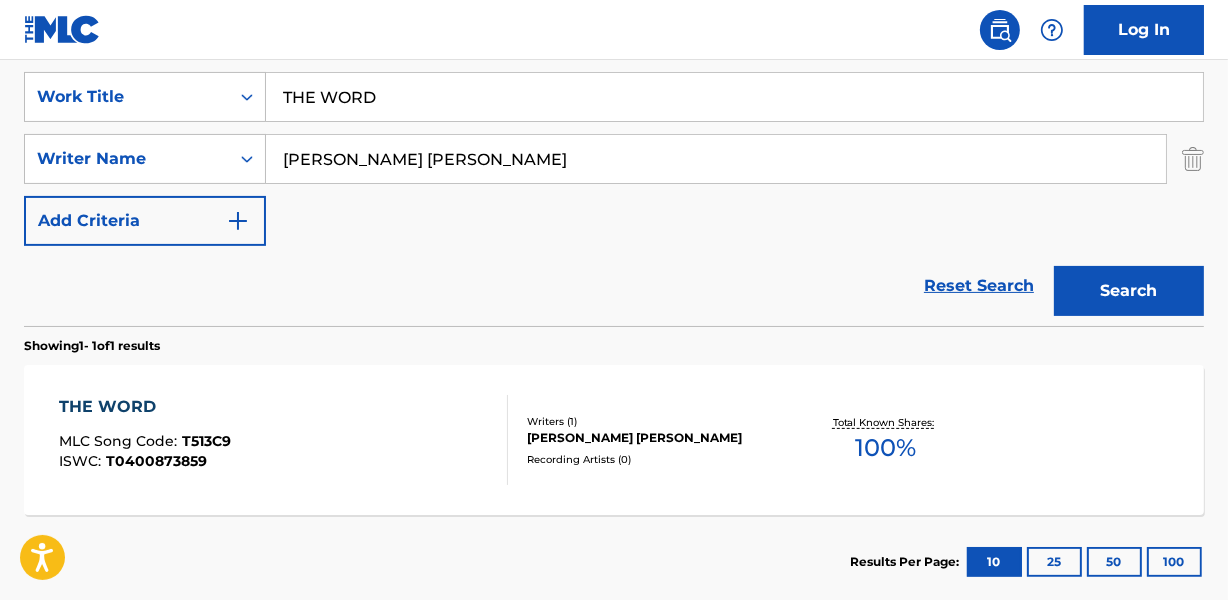 click on "Reset Search Search" at bounding box center [614, 286] 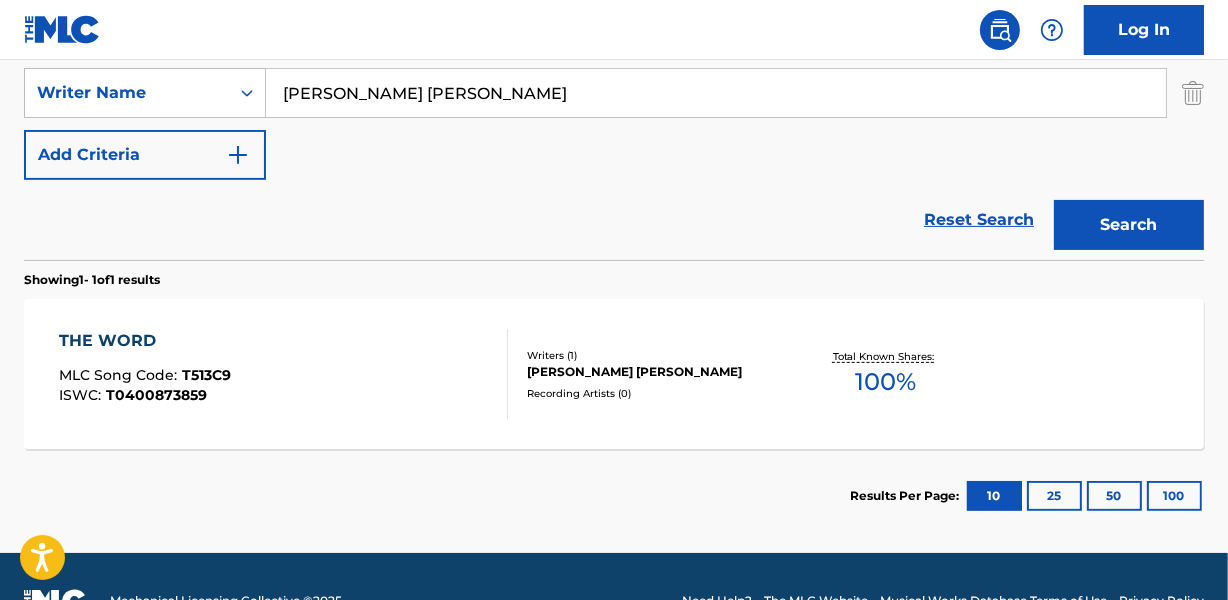 scroll, scrollTop: 396, scrollLeft: 0, axis: vertical 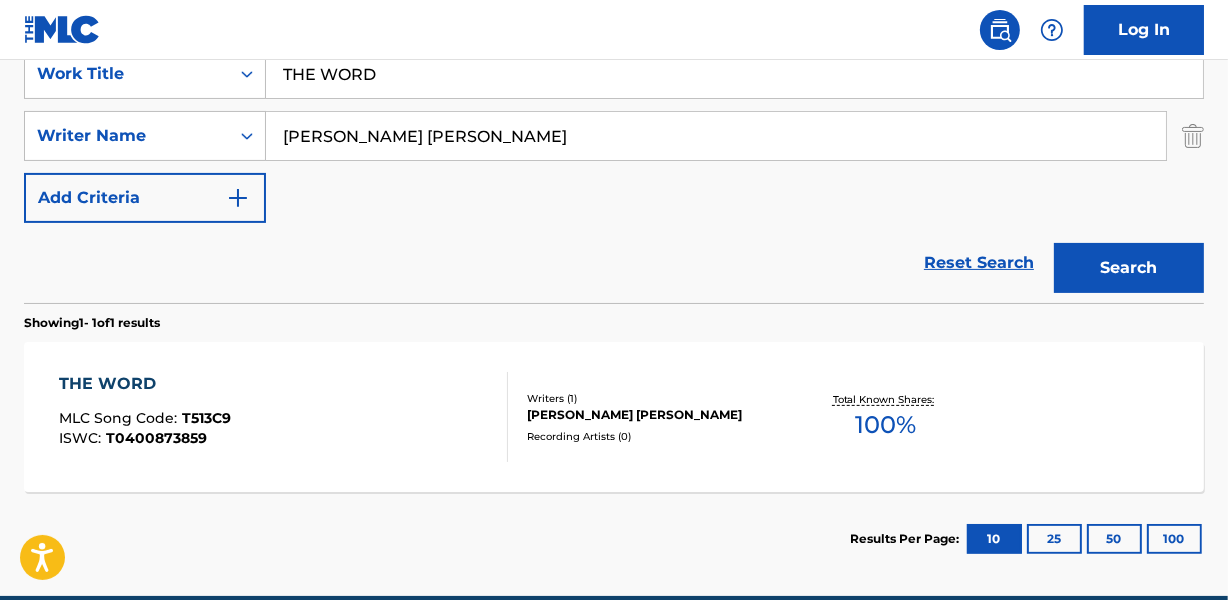 drag, startPoint x: 279, startPoint y: 70, endPoint x: 737, endPoint y: 69, distance: 458.0011 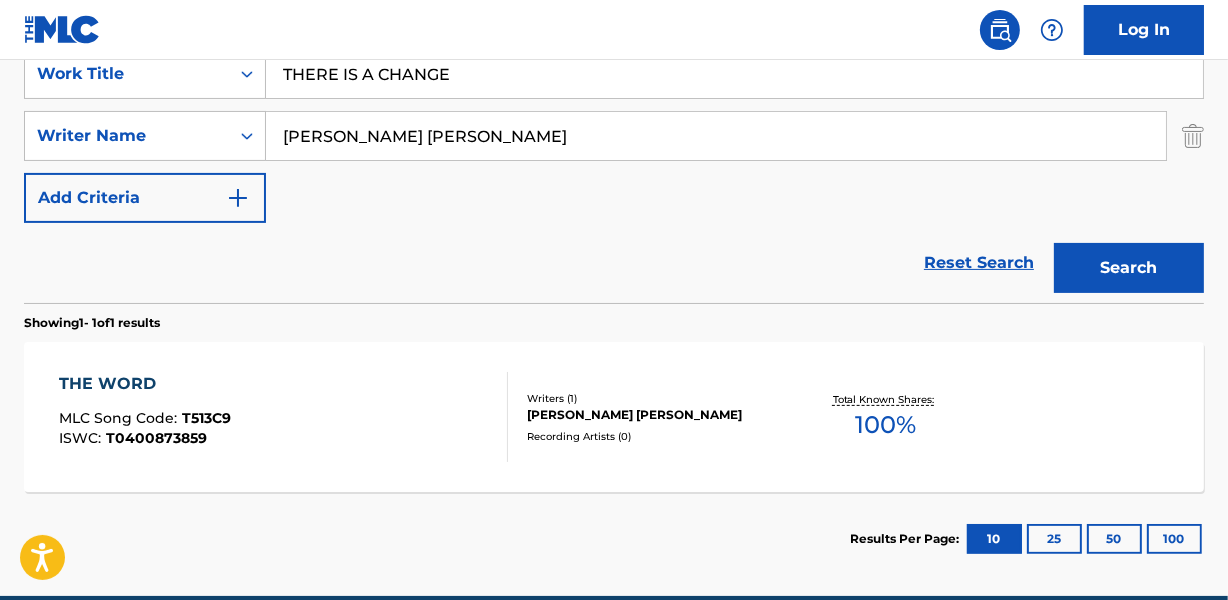 type on "THERE IS A CHANGE" 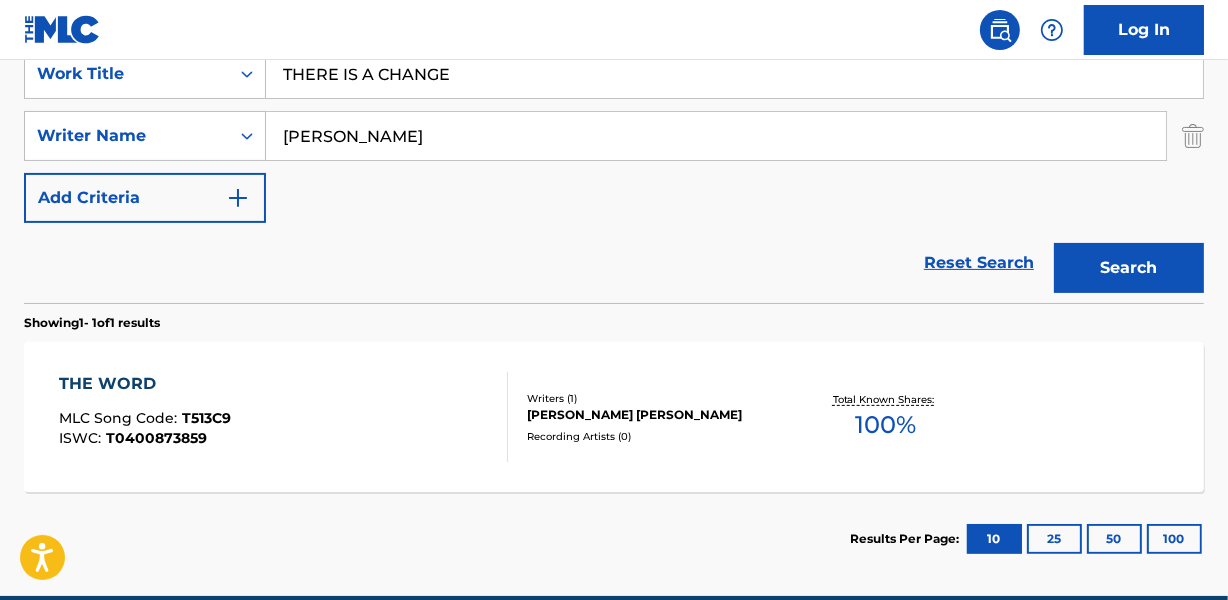 type on "[PERSON_NAME]" 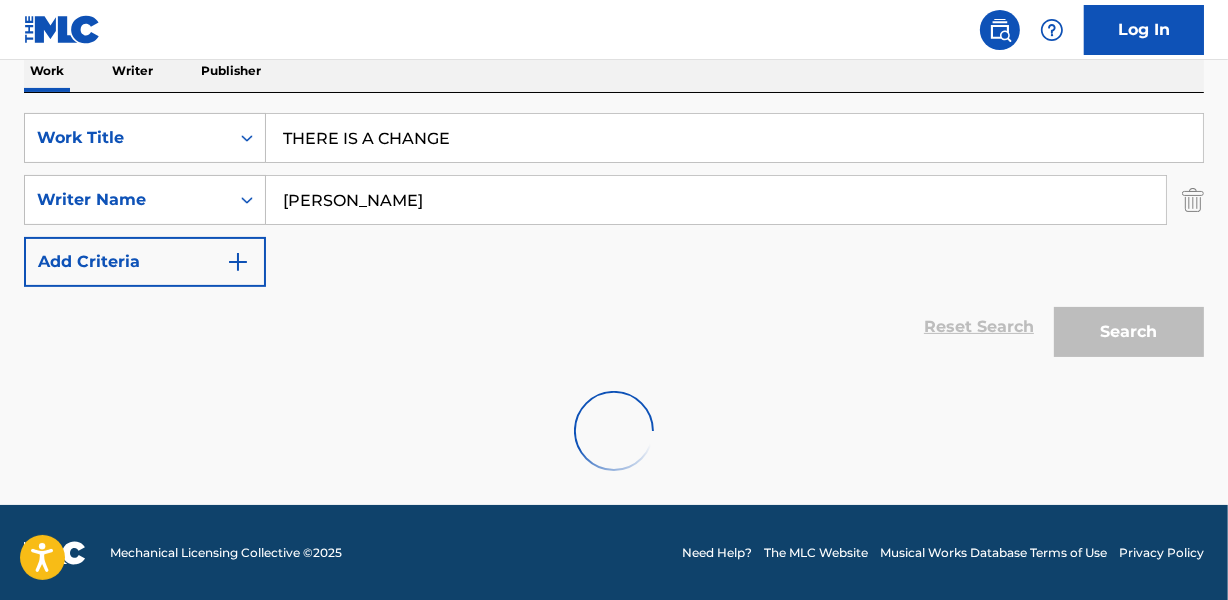 scroll, scrollTop: 396, scrollLeft: 0, axis: vertical 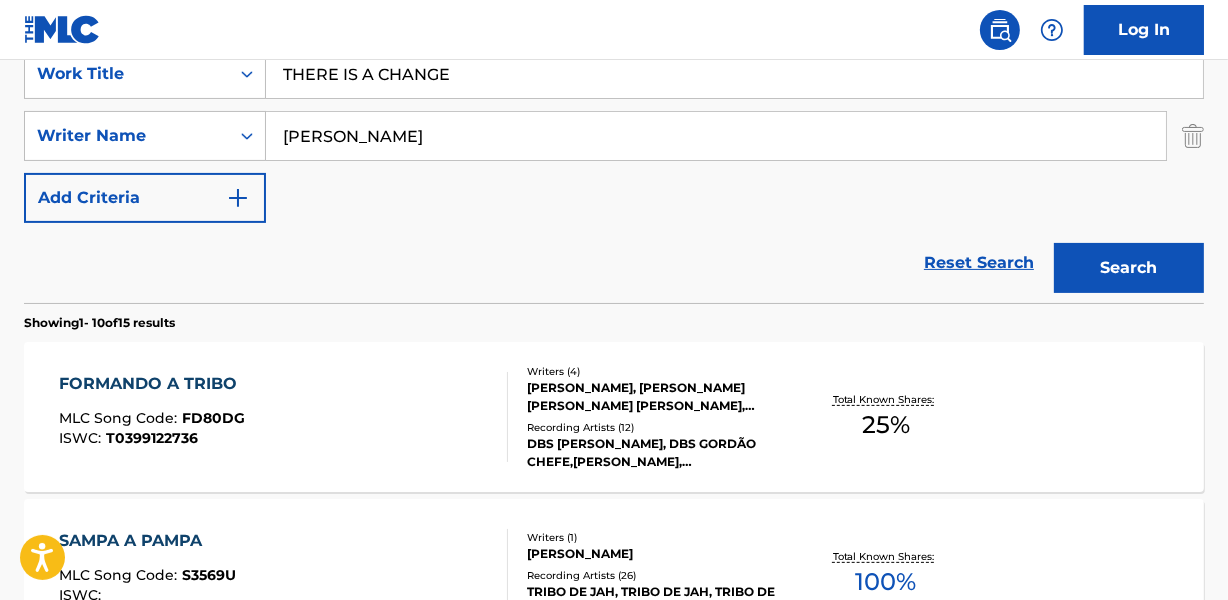 drag, startPoint x: 507, startPoint y: 299, endPoint x: 596, endPoint y: 253, distance: 100.18483 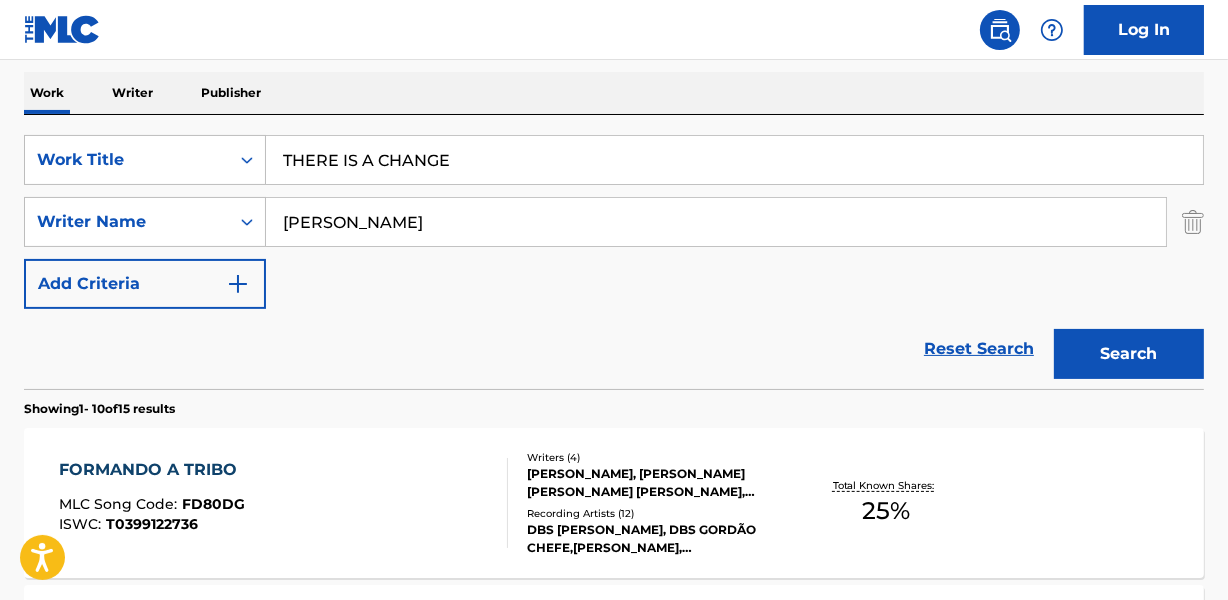 scroll, scrollTop: 214, scrollLeft: 0, axis: vertical 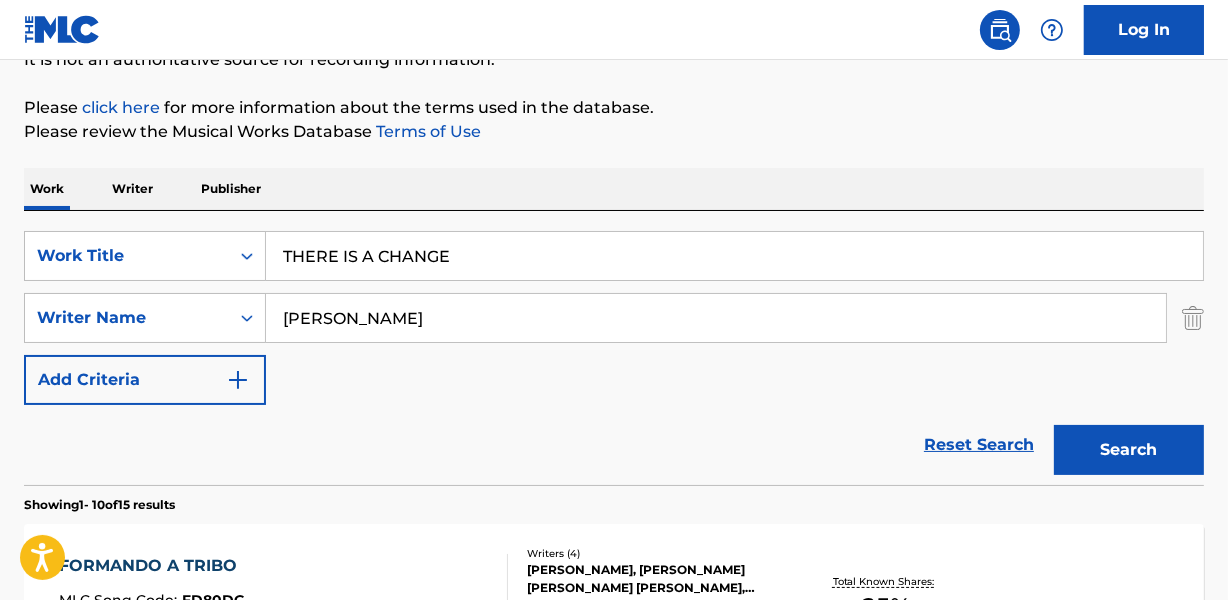 click on "Search" at bounding box center [1129, 450] 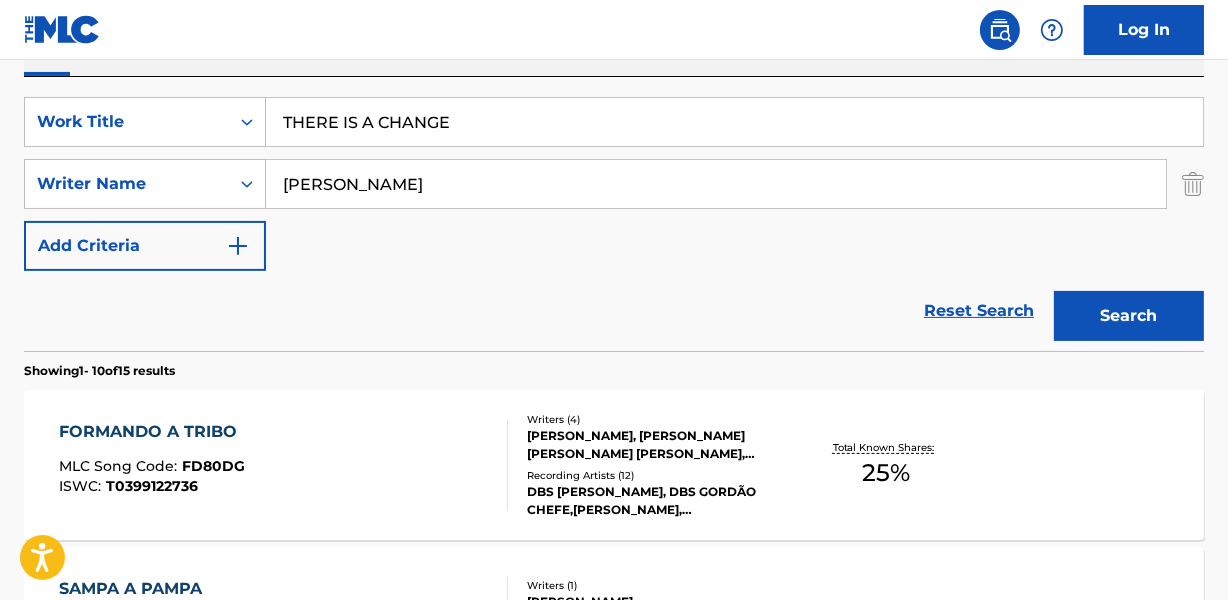 scroll, scrollTop: 305, scrollLeft: 0, axis: vertical 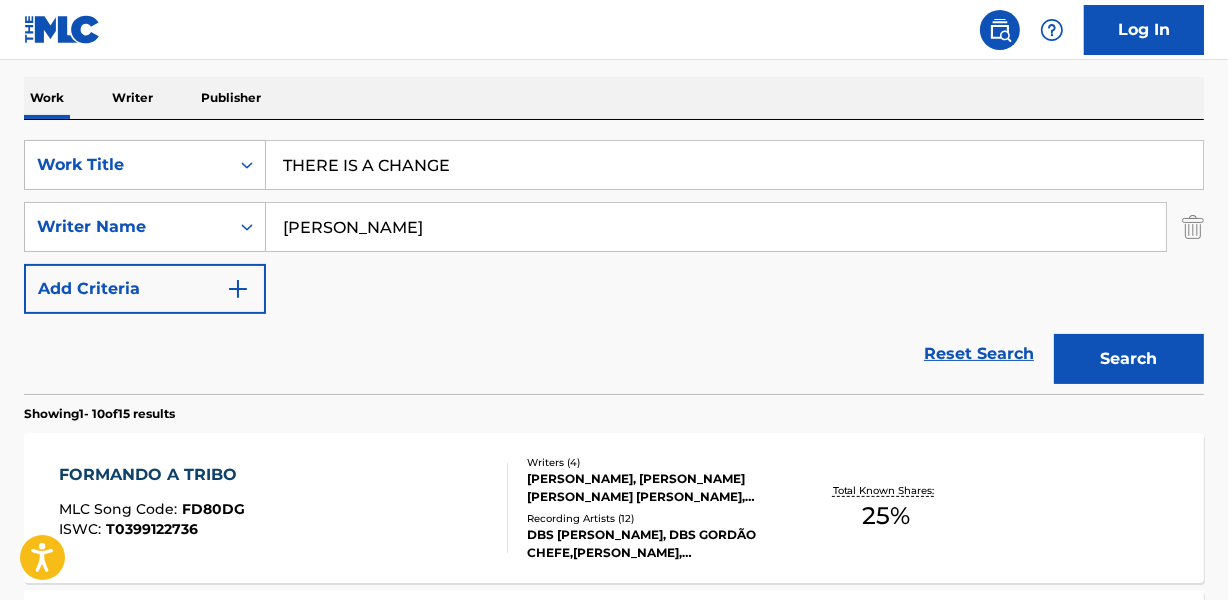 click on "THERE IS A CHANGE" at bounding box center (734, 165) 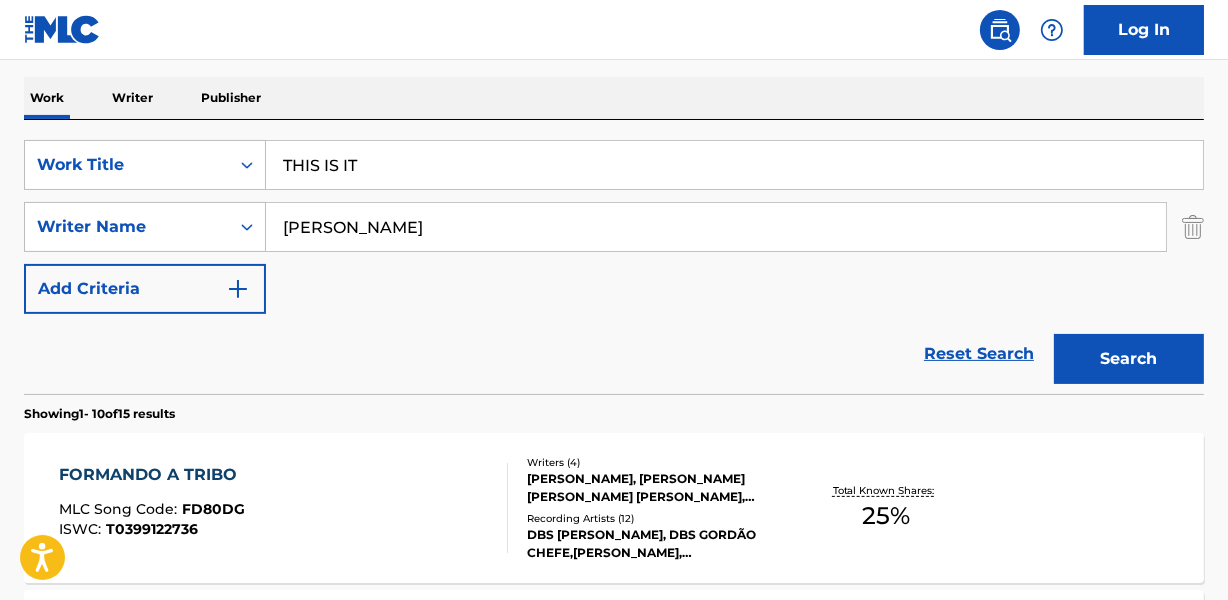 type on "THIS IS IT" 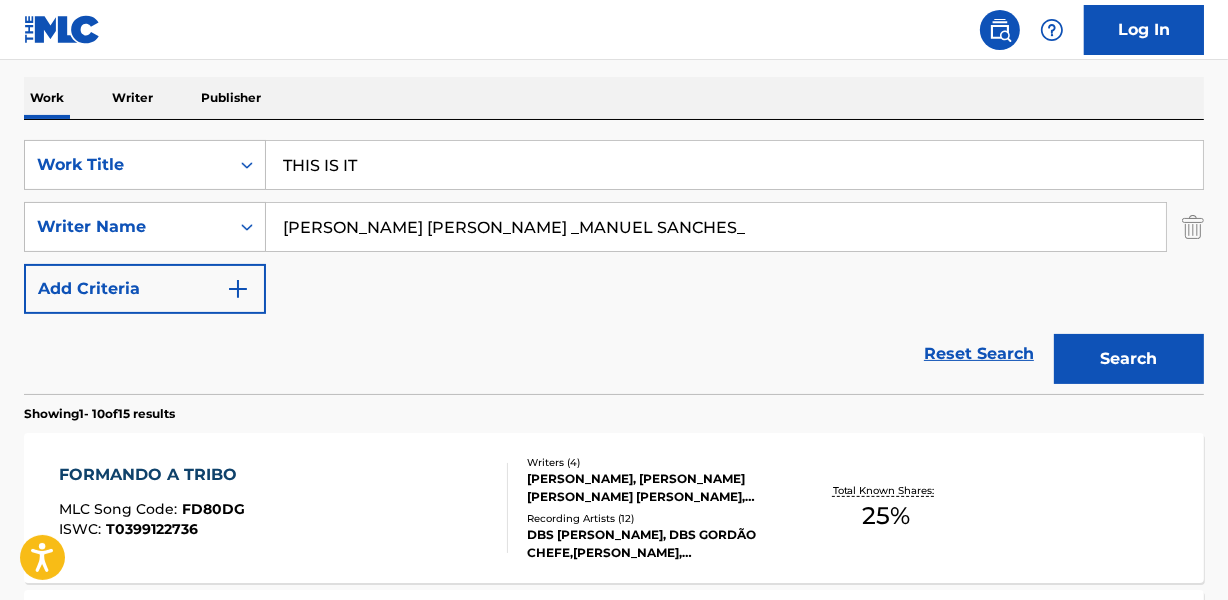 drag, startPoint x: 575, startPoint y: 216, endPoint x: 673, endPoint y: 227, distance: 98.61542 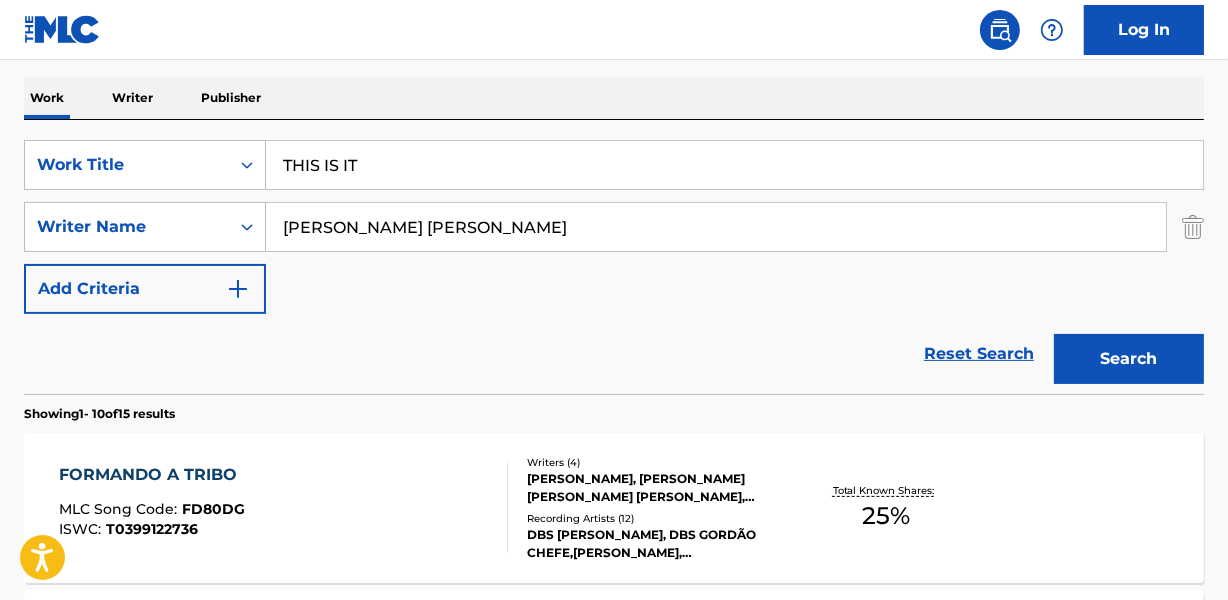 click on "Search" at bounding box center (1129, 359) 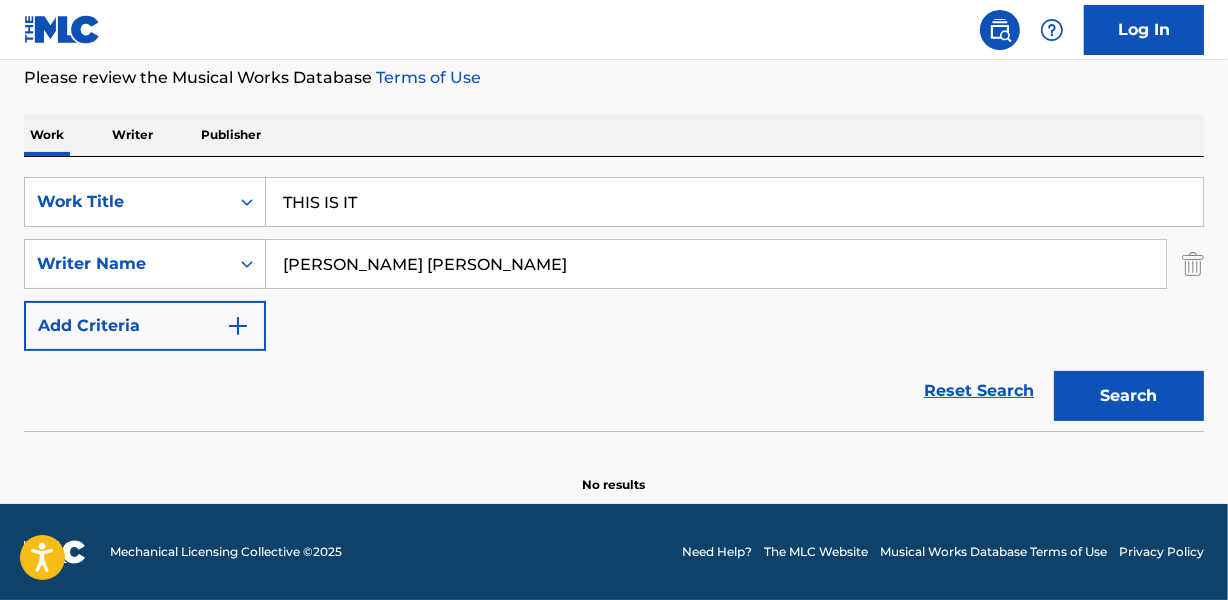 scroll, scrollTop: 267, scrollLeft: 0, axis: vertical 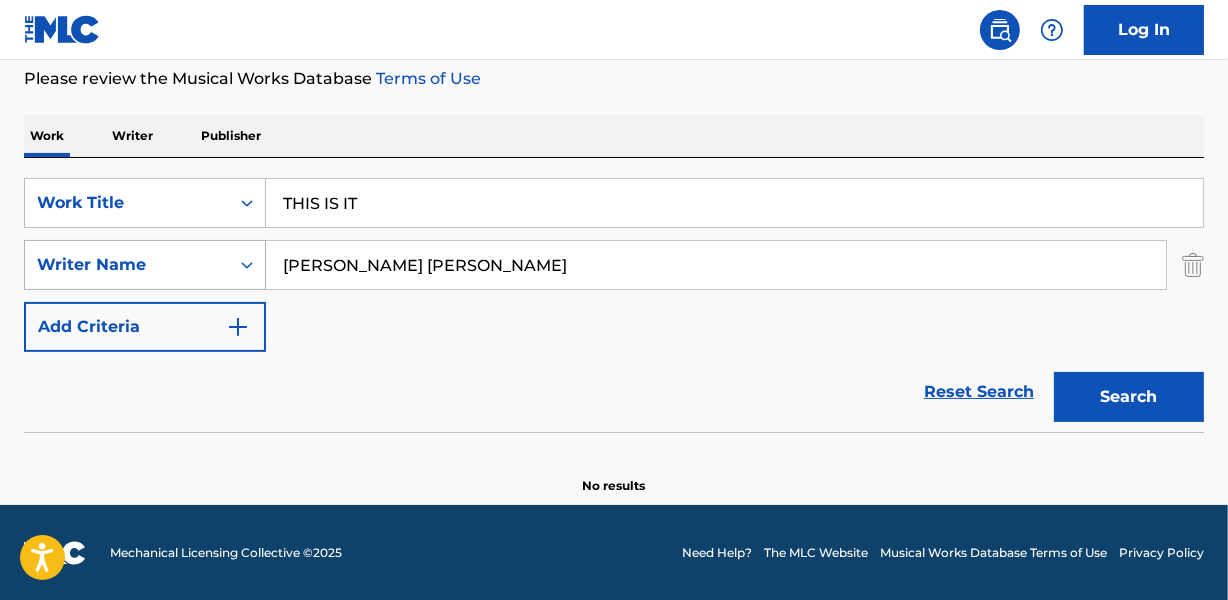 drag, startPoint x: 359, startPoint y: 269, endPoint x: 122, endPoint y: 272, distance: 237.01898 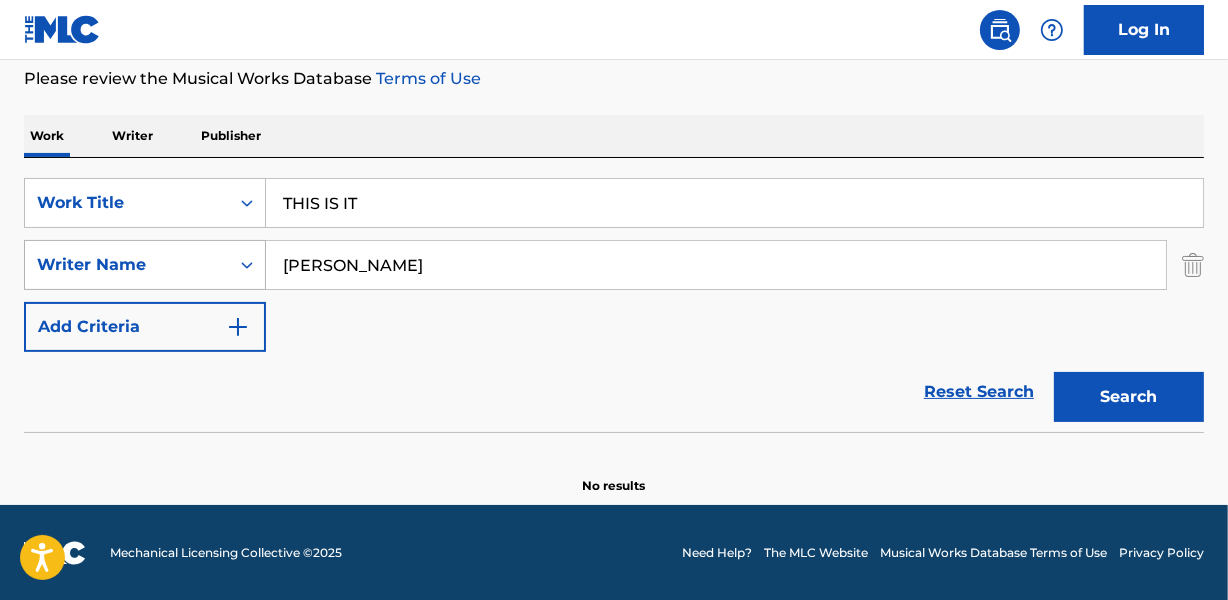 type on "[PERSON_NAME]" 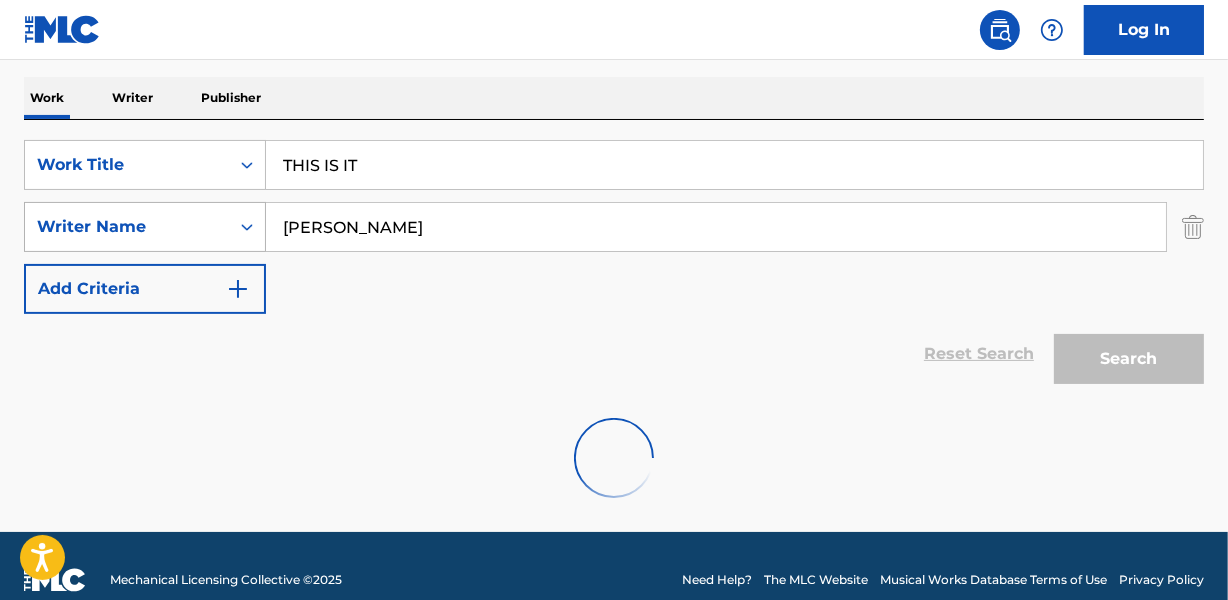scroll, scrollTop: 267, scrollLeft: 0, axis: vertical 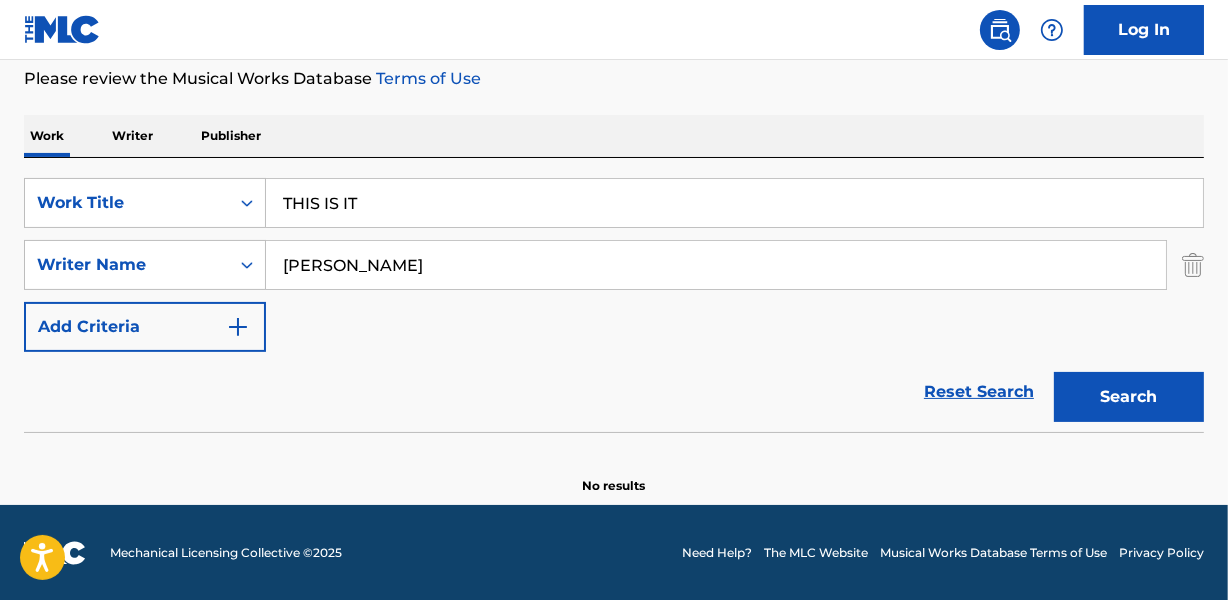 click on "Search" at bounding box center (1129, 397) 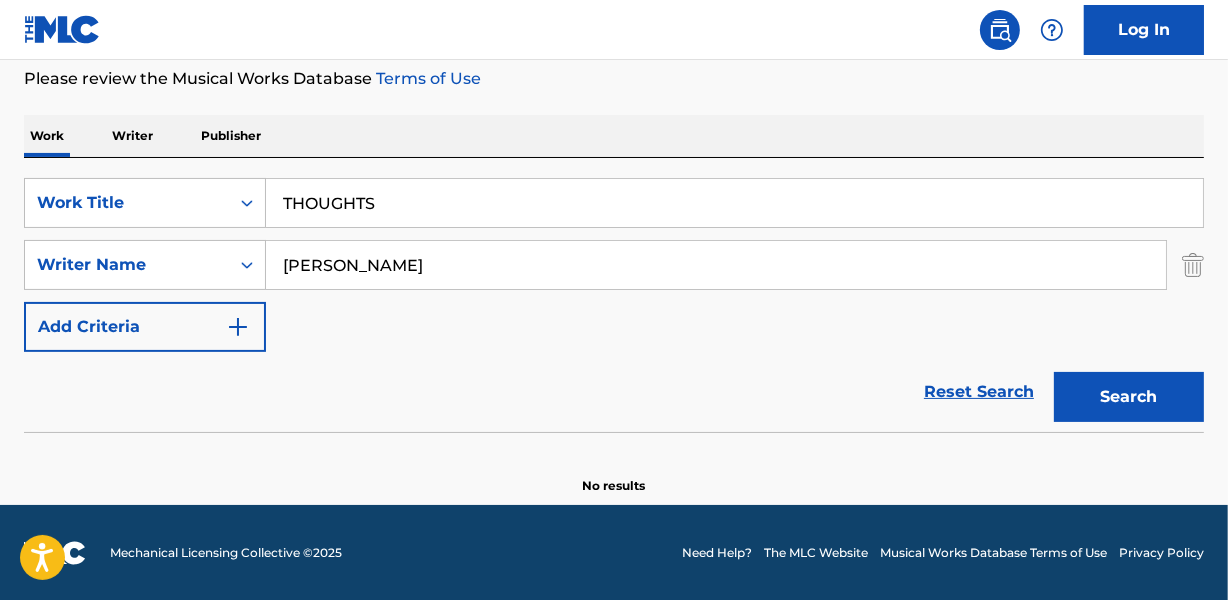 type on "THOUGHTS" 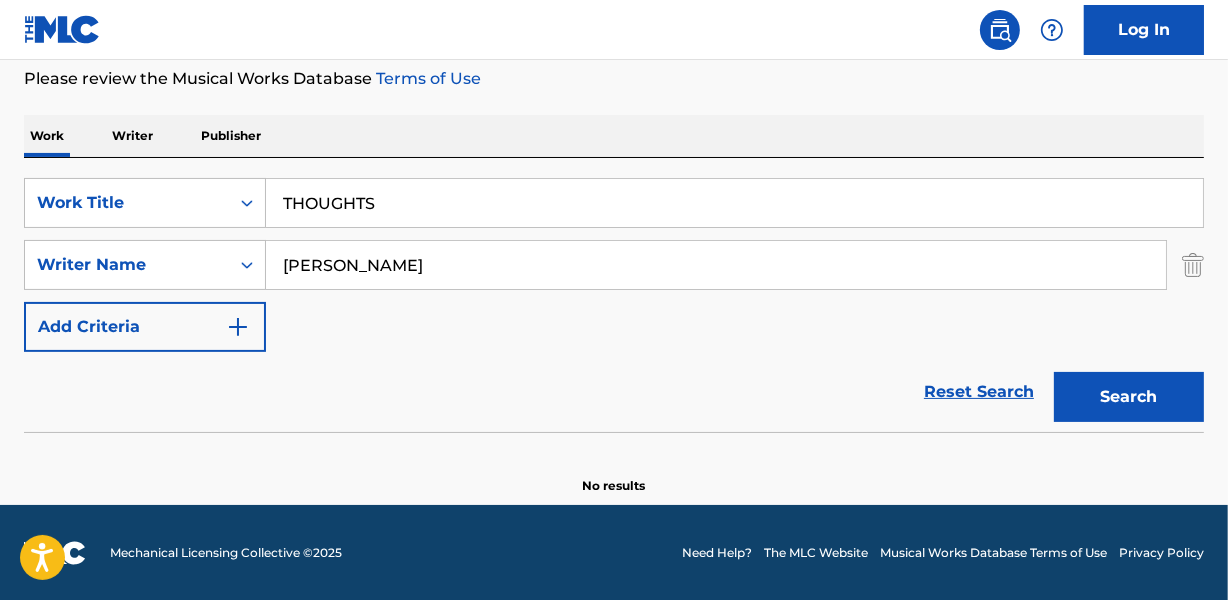 click on "[PERSON_NAME]" at bounding box center [716, 265] 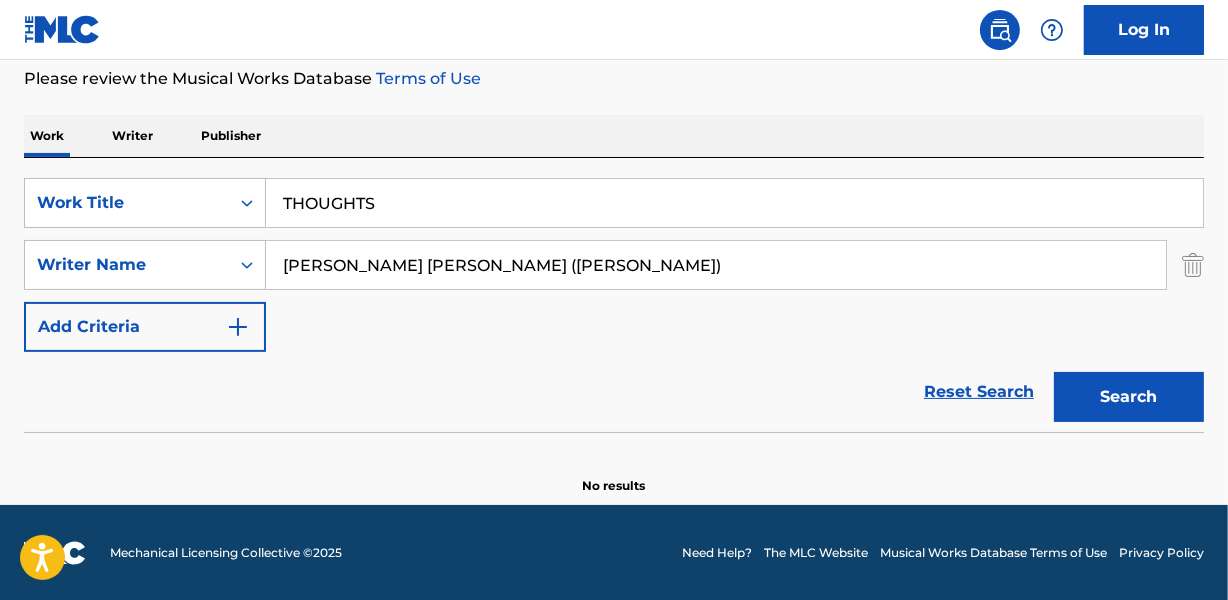 drag, startPoint x: 596, startPoint y: 259, endPoint x: 795, endPoint y: 271, distance: 199.36148 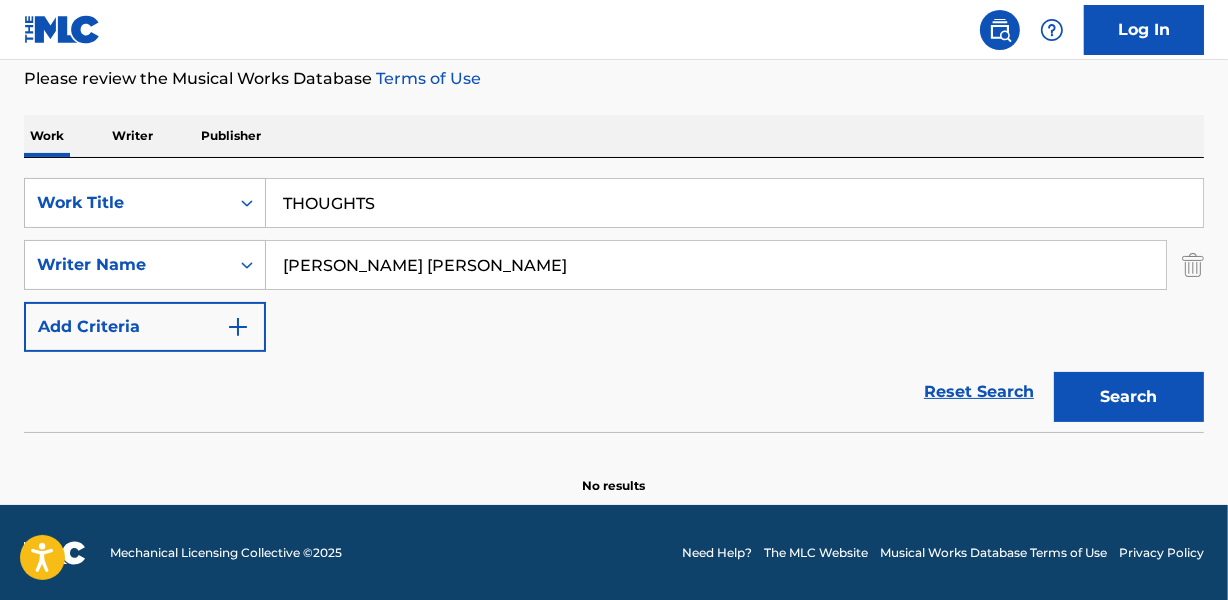 click on "Search" at bounding box center [1129, 397] 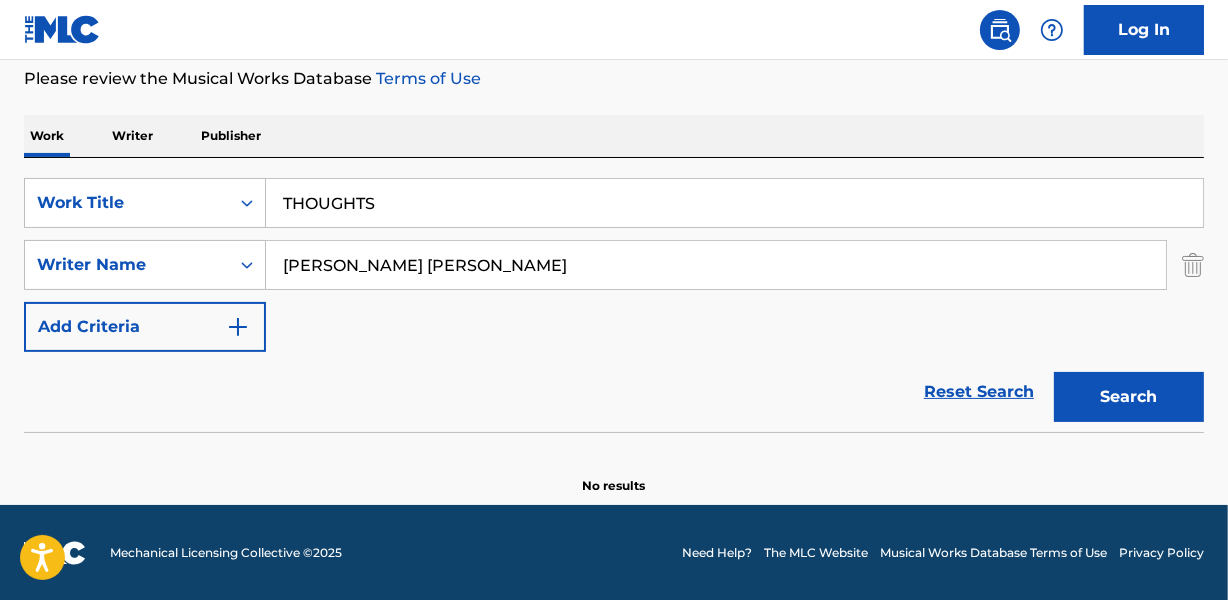 click on "SearchWithCriteriaaa4d59cf-442d-410c-8a61-310f68757463 Work Title THOUGHTS SearchWithCriteria79a00d88-8962-4c55-a686-25233cab2c1a Writer Name [PERSON_NAME] [PERSON_NAME] Add Criteria" at bounding box center [614, 265] 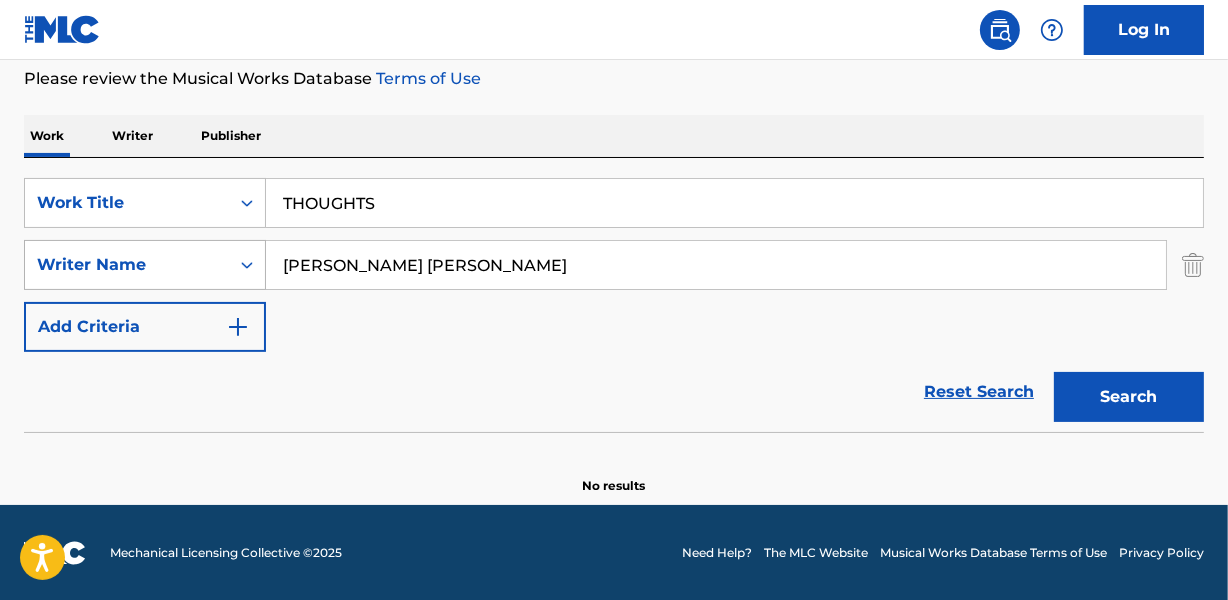 drag, startPoint x: 370, startPoint y: 264, endPoint x: 251, endPoint y: 268, distance: 119.06721 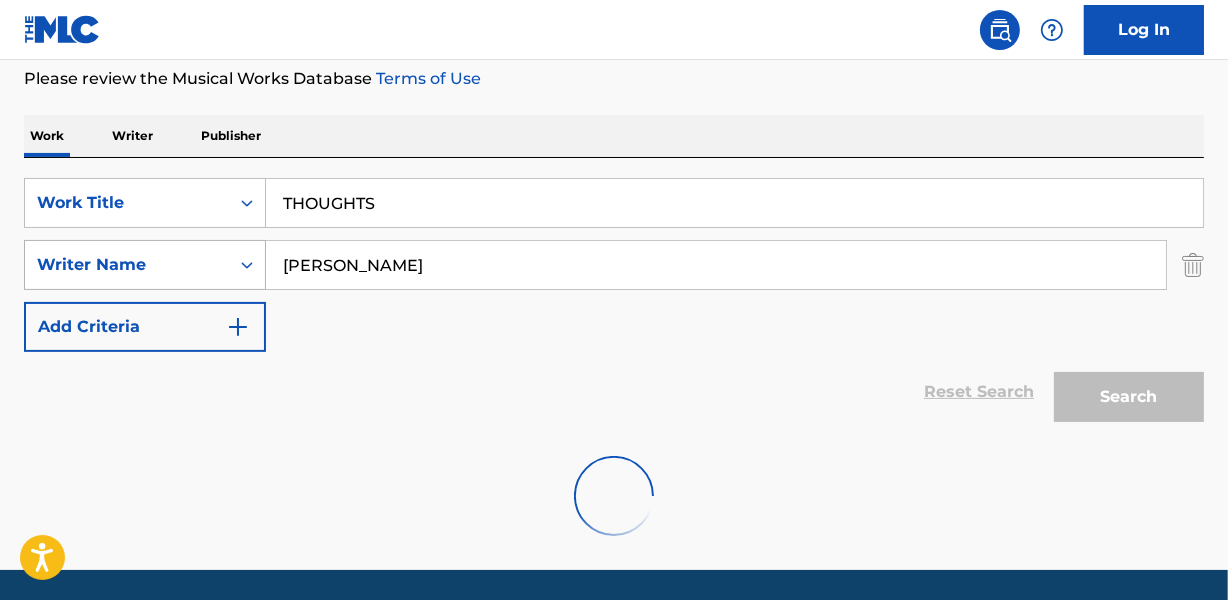 type on "[PERSON_NAME]" 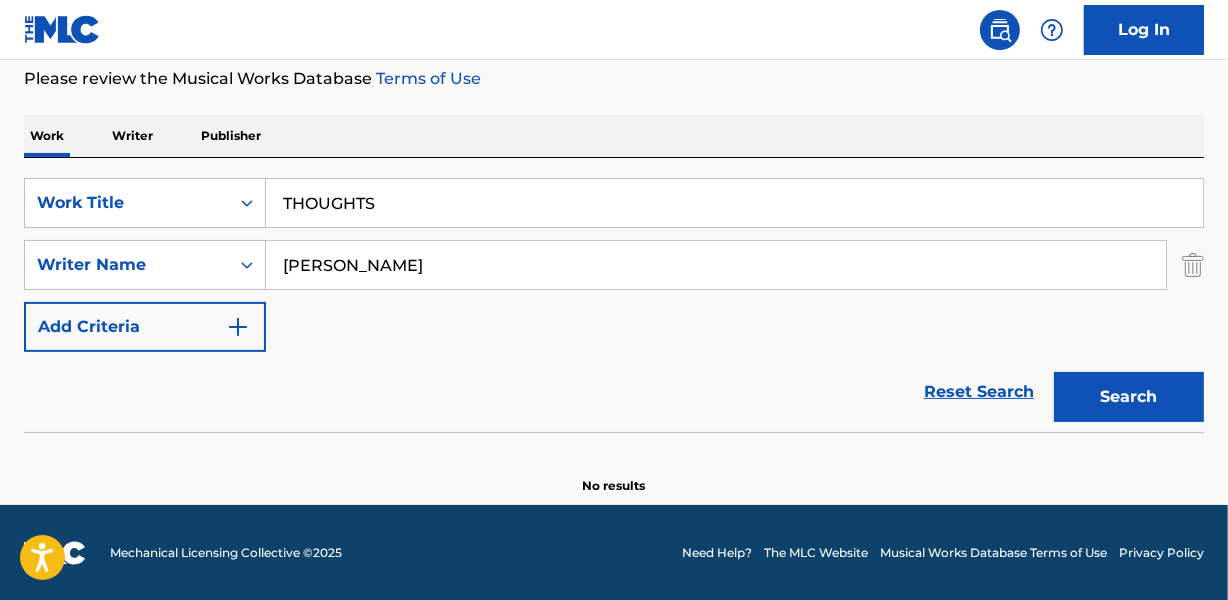 drag, startPoint x: 276, startPoint y: 202, endPoint x: 625, endPoint y: 206, distance: 349.02292 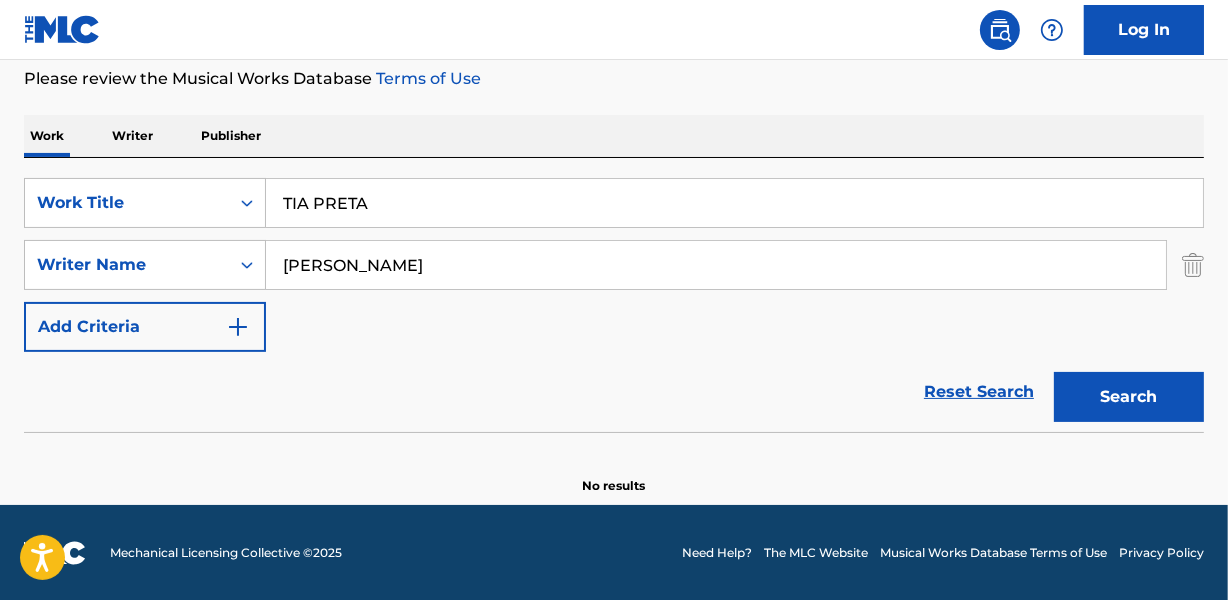 type on "TIA PRETA" 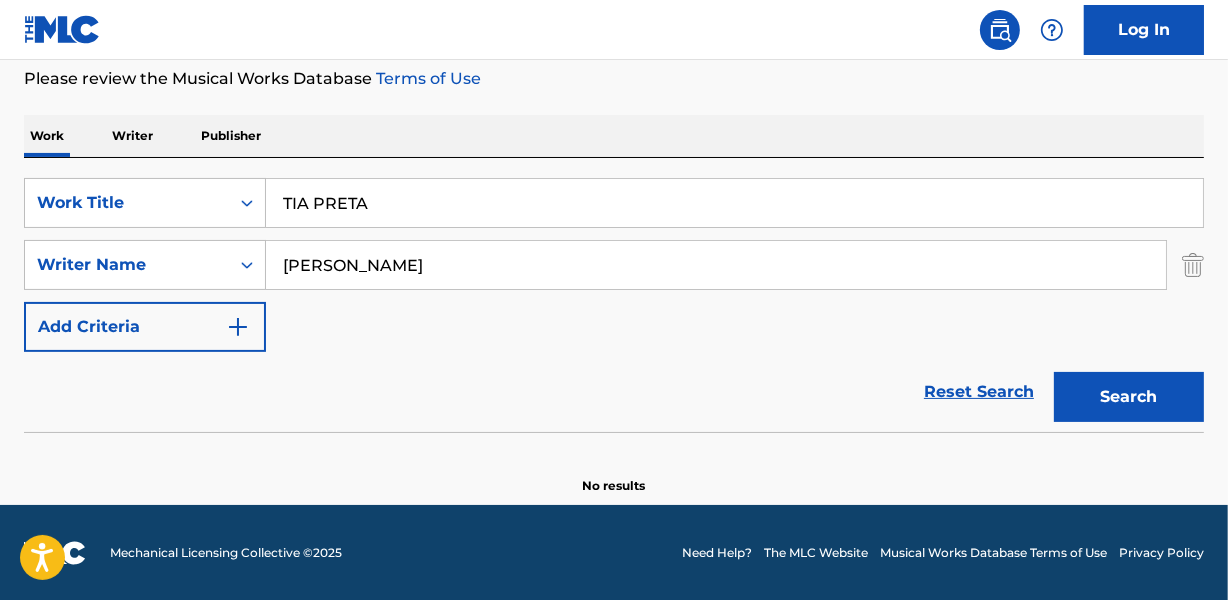 drag, startPoint x: 278, startPoint y: 259, endPoint x: 575, endPoint y: 260, distance: 297.00168 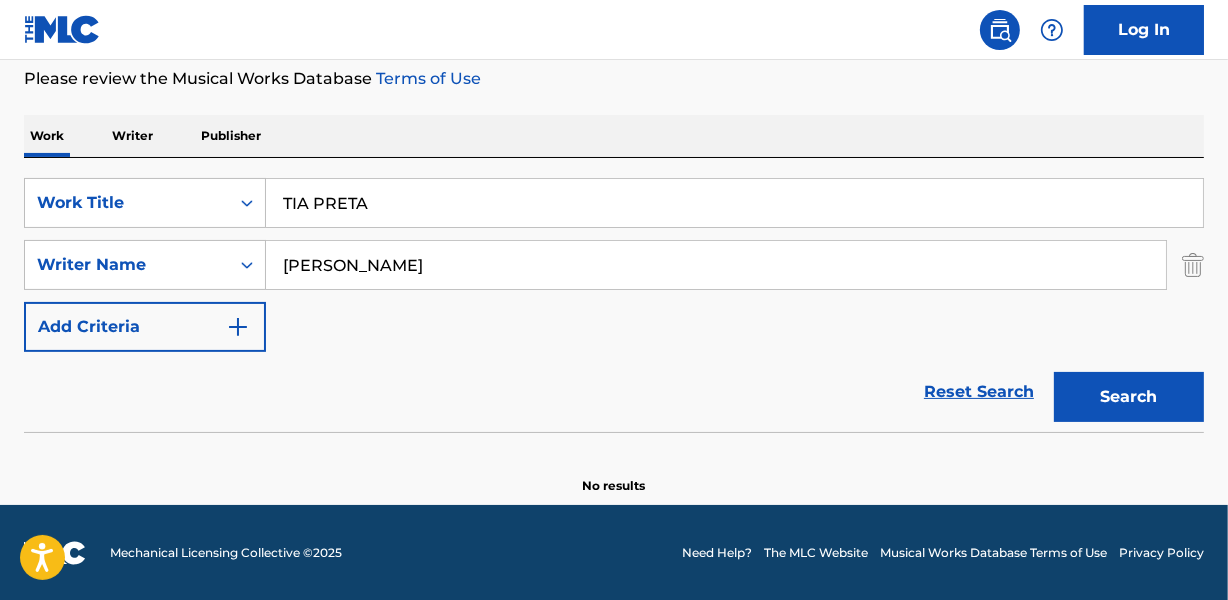 click on "Reset Search Search" at bounding box center (614, 392) 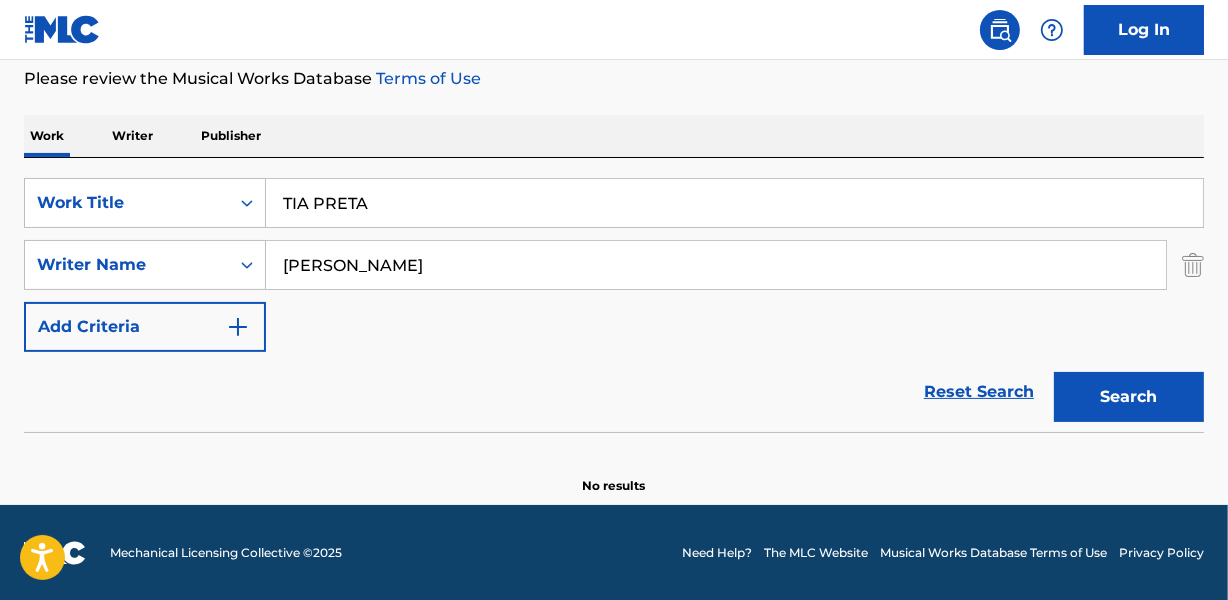 click on "TIA PRETA" at bounding box center [734, 203] 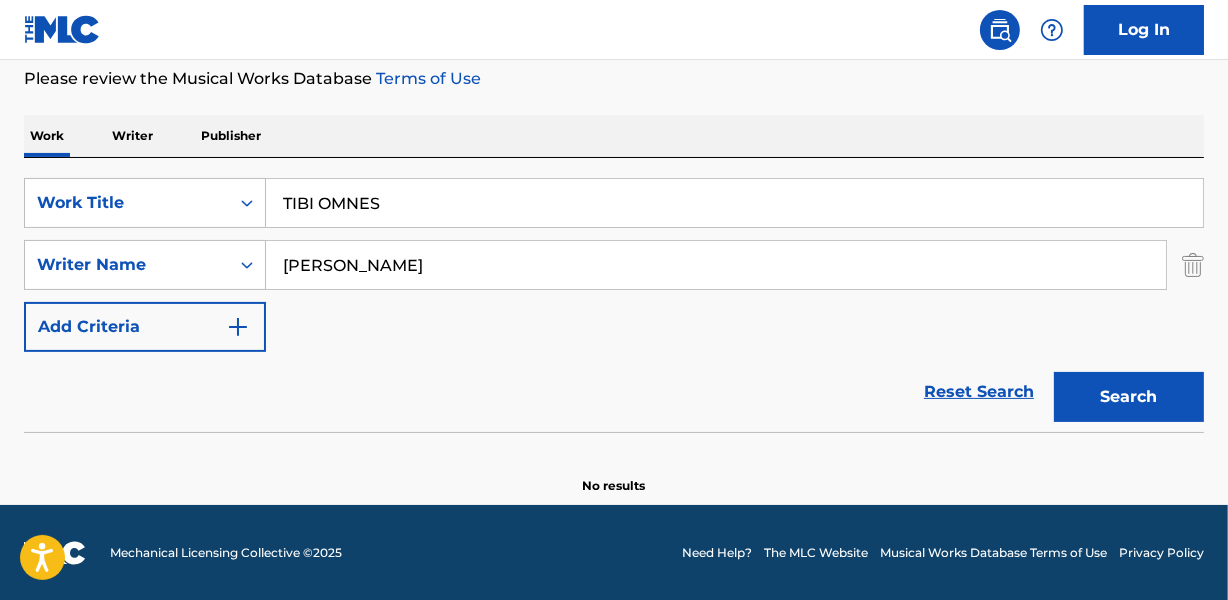 type on "TIBI OMNES" 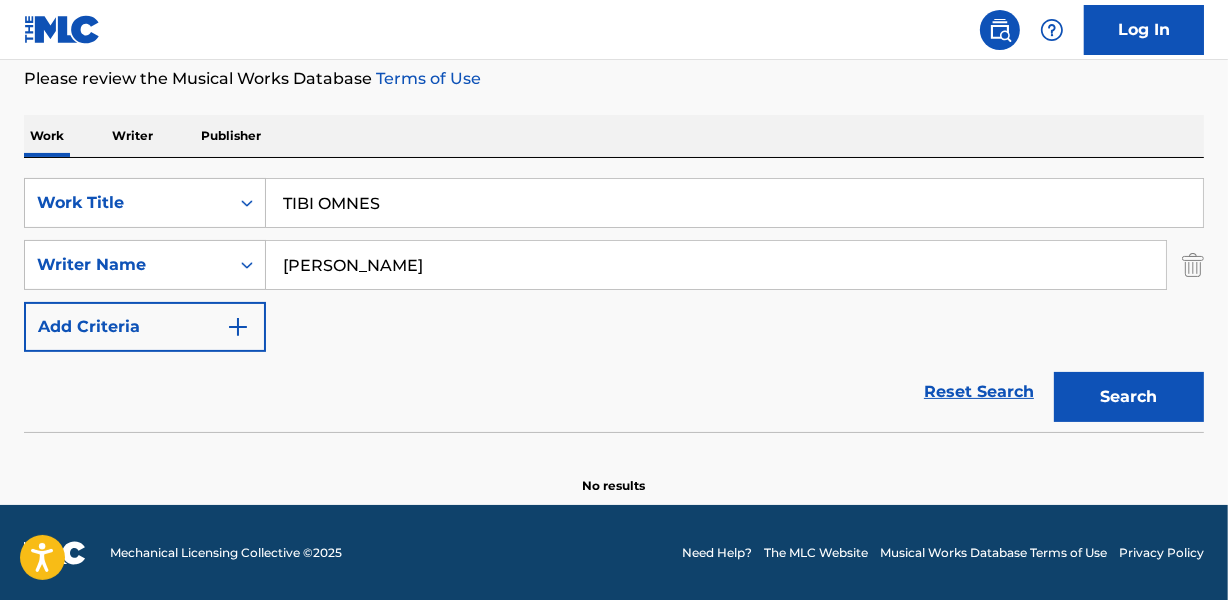 click on "[PERSON_NAME]" at bounding box center (716, 265) 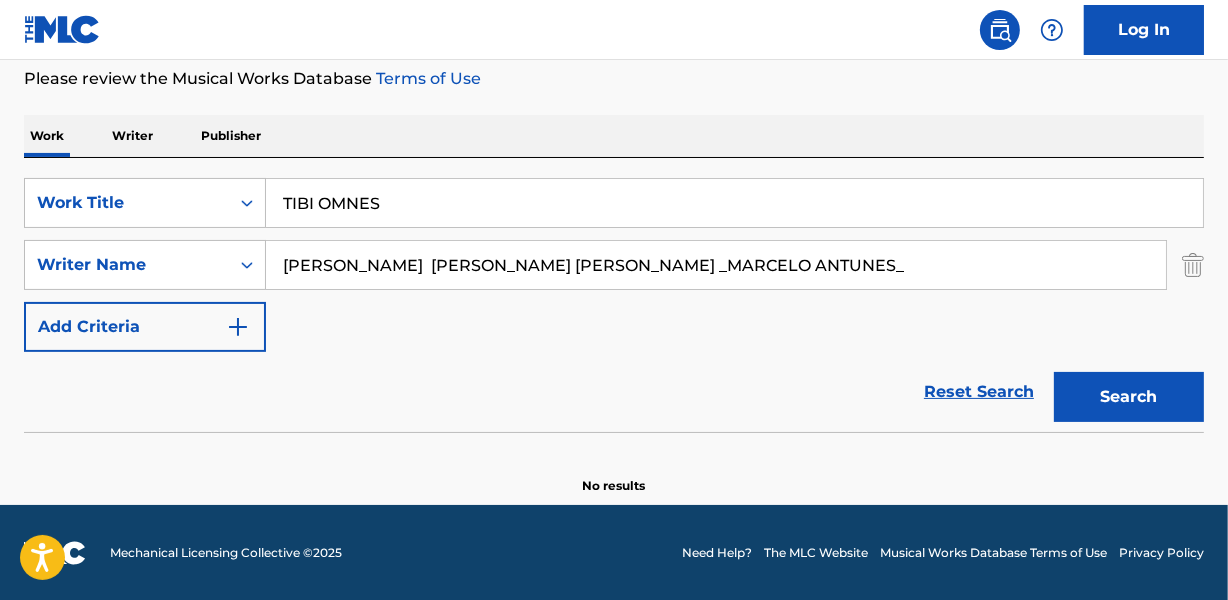 drag, startPoint x: 620, startPoint y: 260, endPoint x: 851, endPoint y: 266, distance: 231.07791 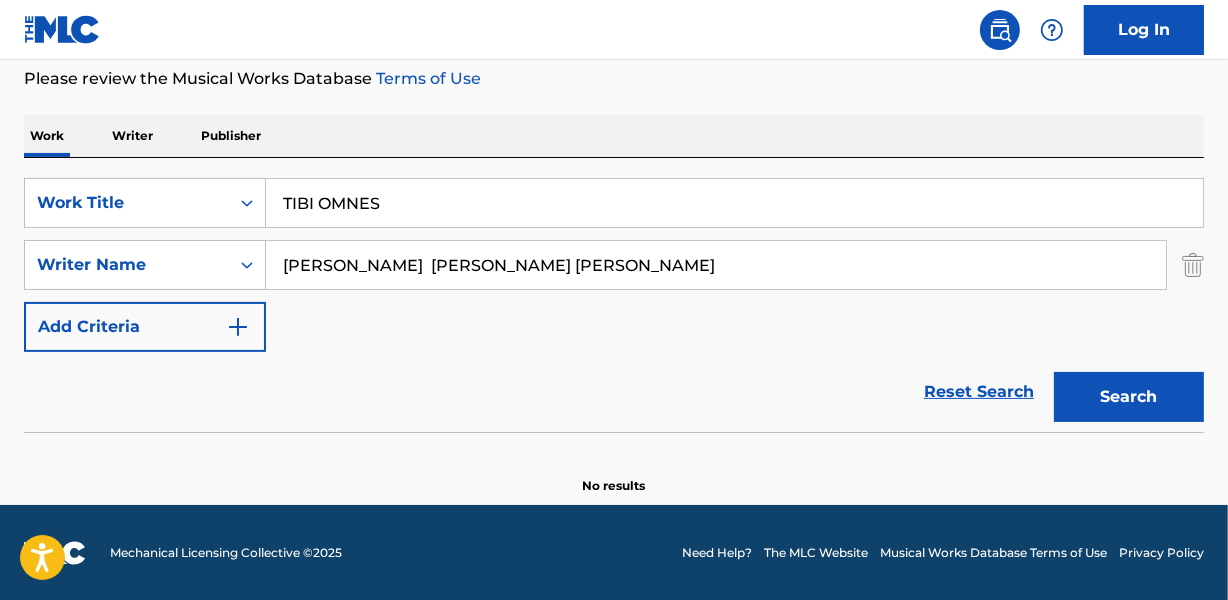 click on "Search" at bounding box center [1129, 397] 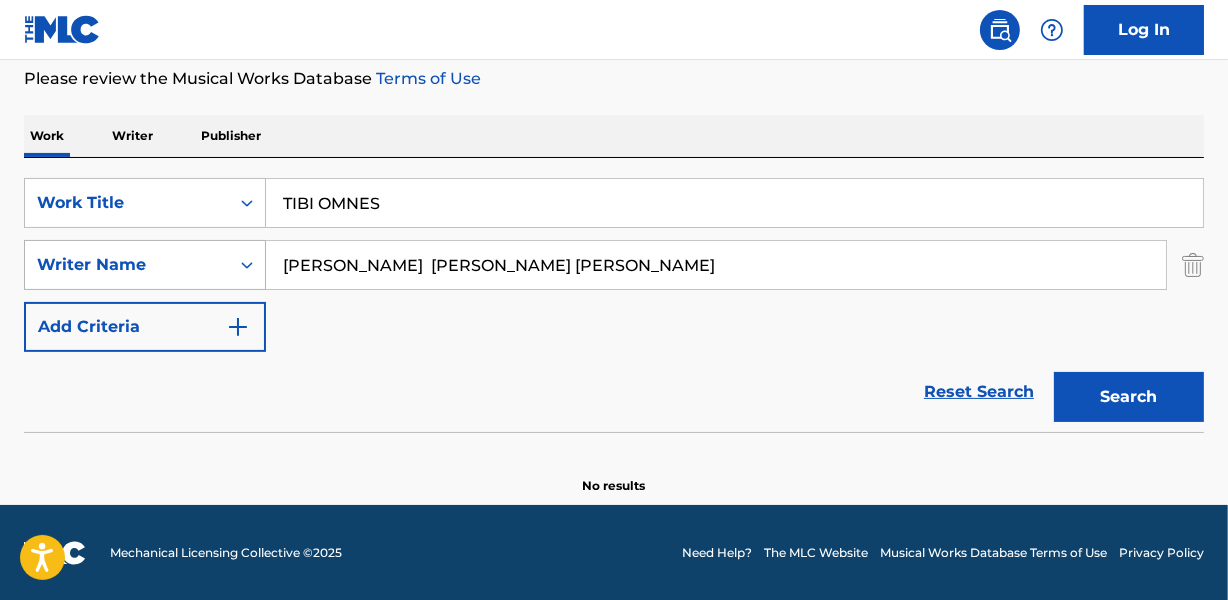 drag, startPoint x: 372, startPoint y: 265, endPoint x: 196, endPoint y: 258, distance: 176.13914 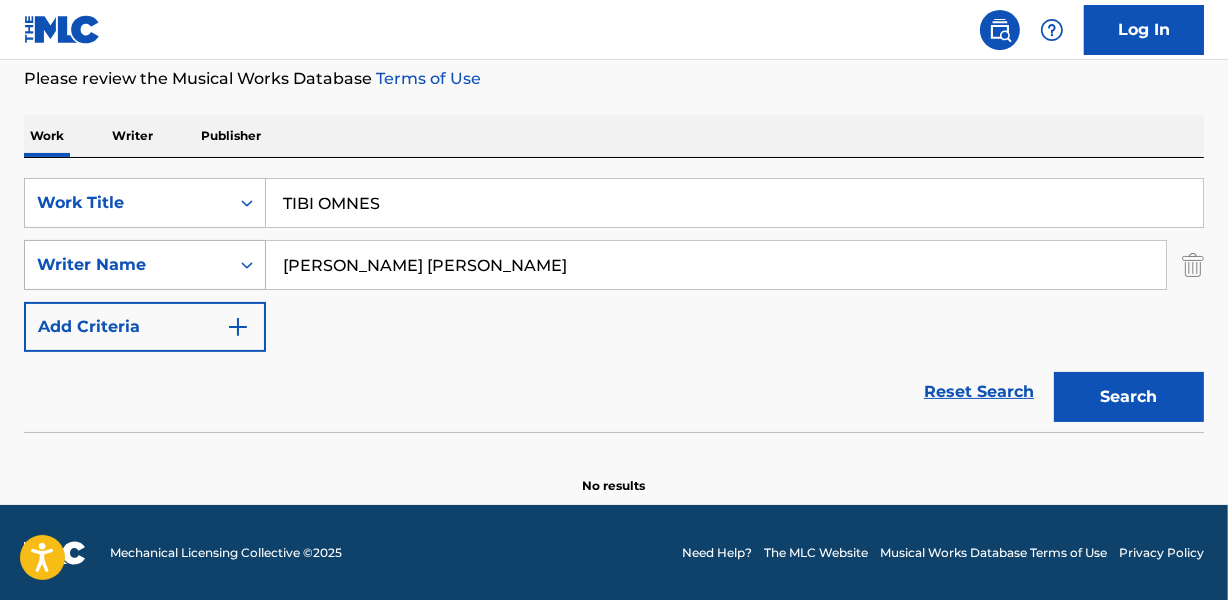 type on "[PERSON_NAME] [PERSON_NAME]" 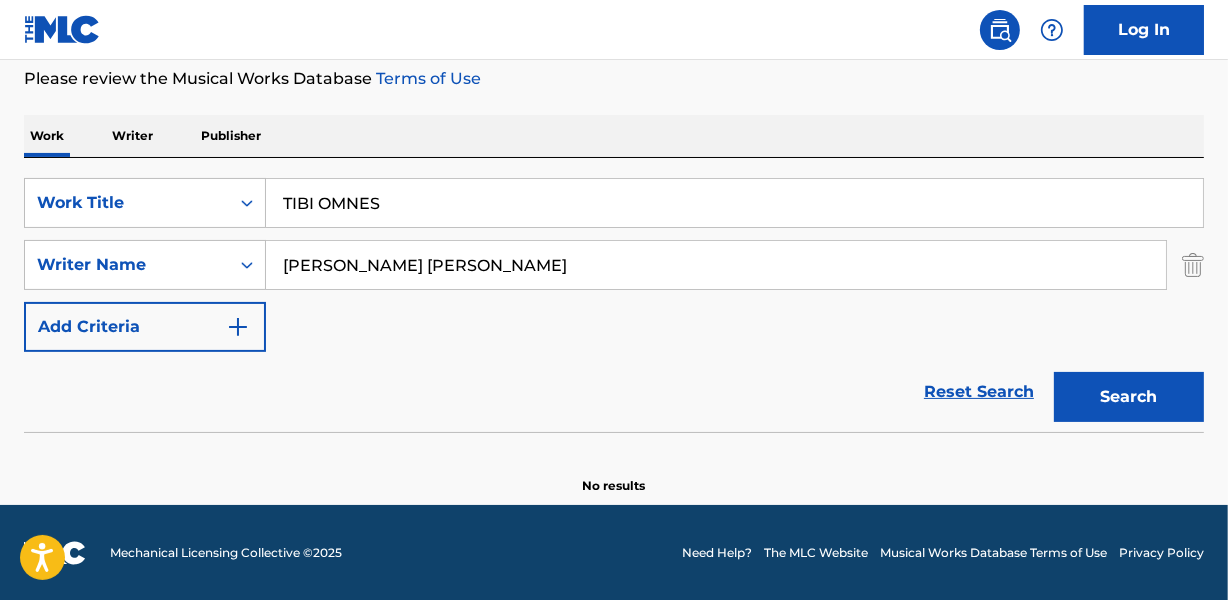 click on "Search" at bounding box center [1129, 397] 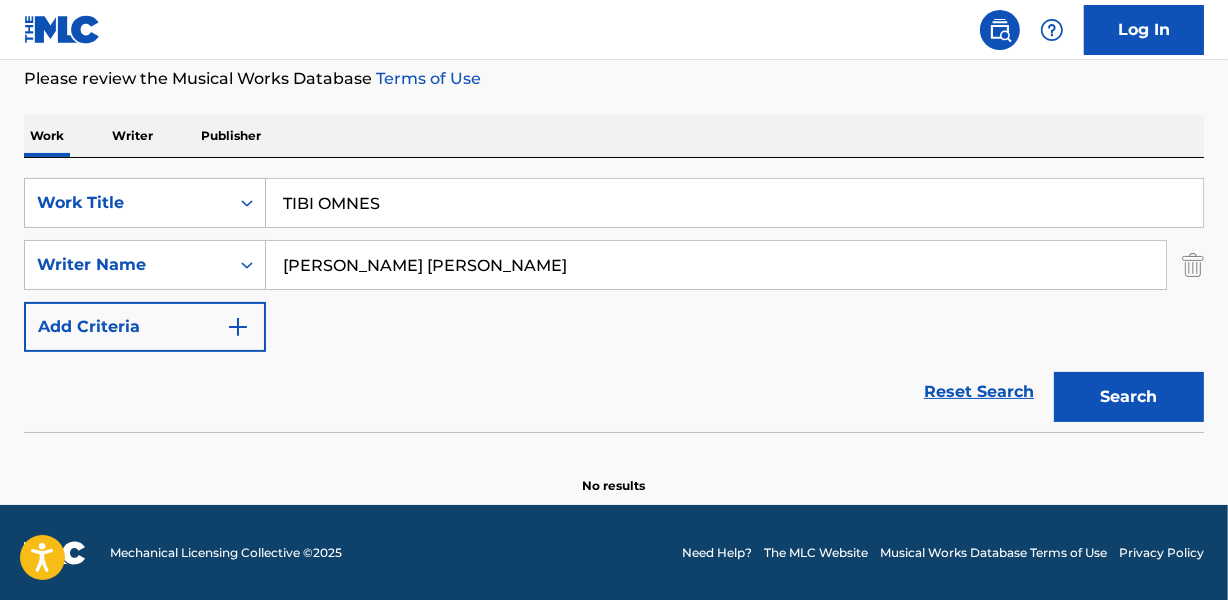 drag, startPoint x: 638, startPoint y: 388, endPoint x: 600, endPoint y: 393, distance: 38.327538 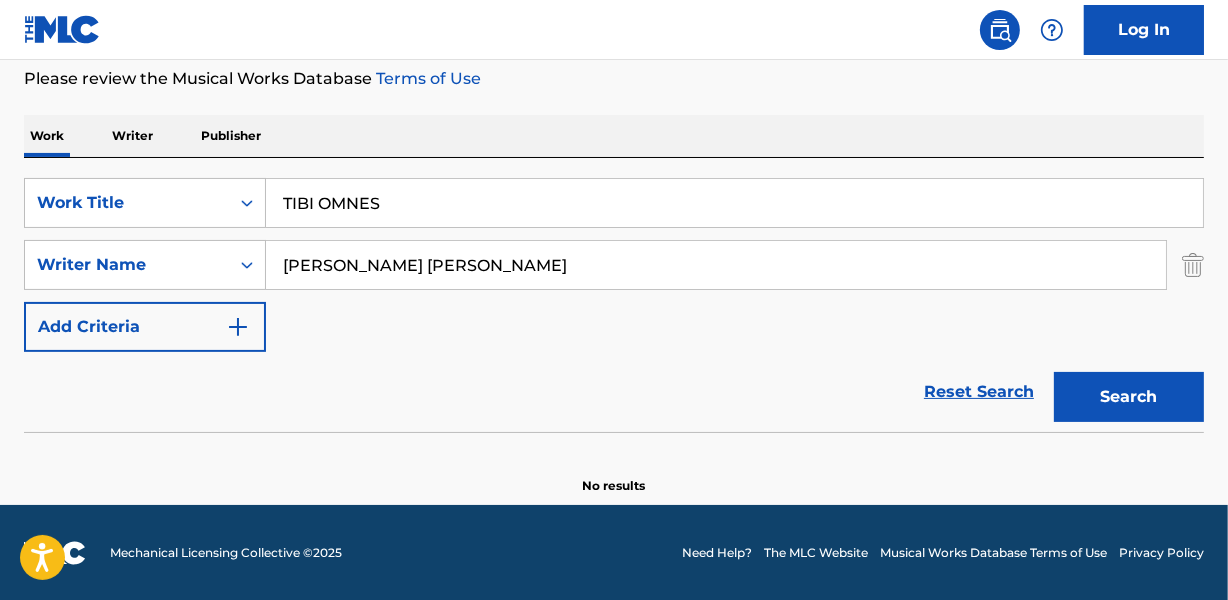 click on "TIBI OMNES" at bounding box center [734, 203] 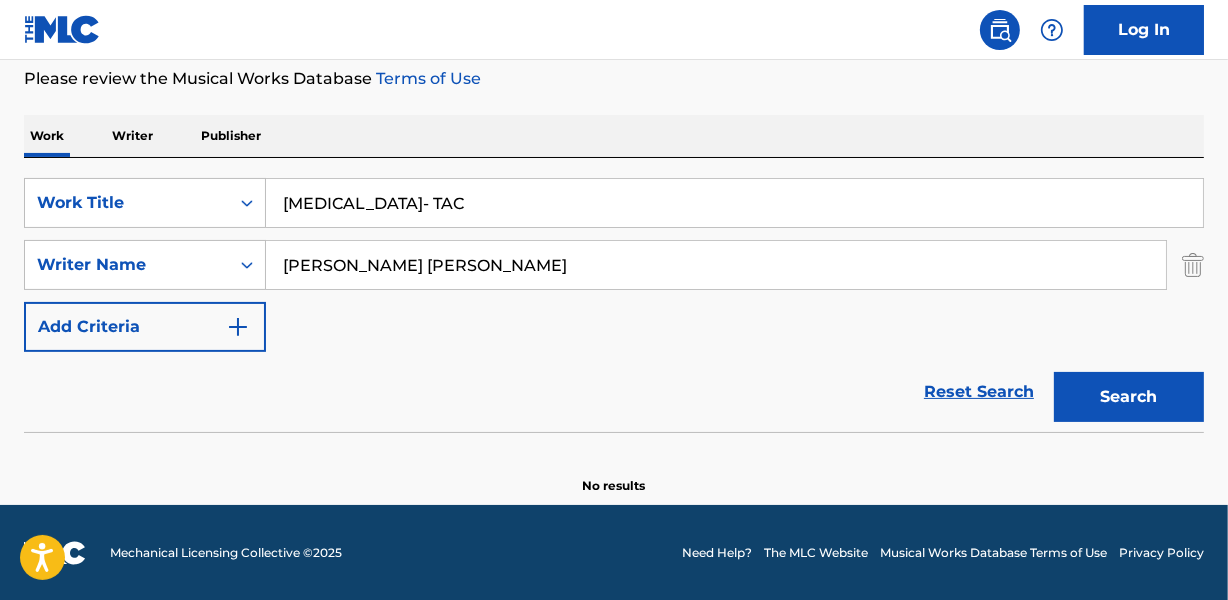 type on "[MEDICAL_DATA]- TAC" 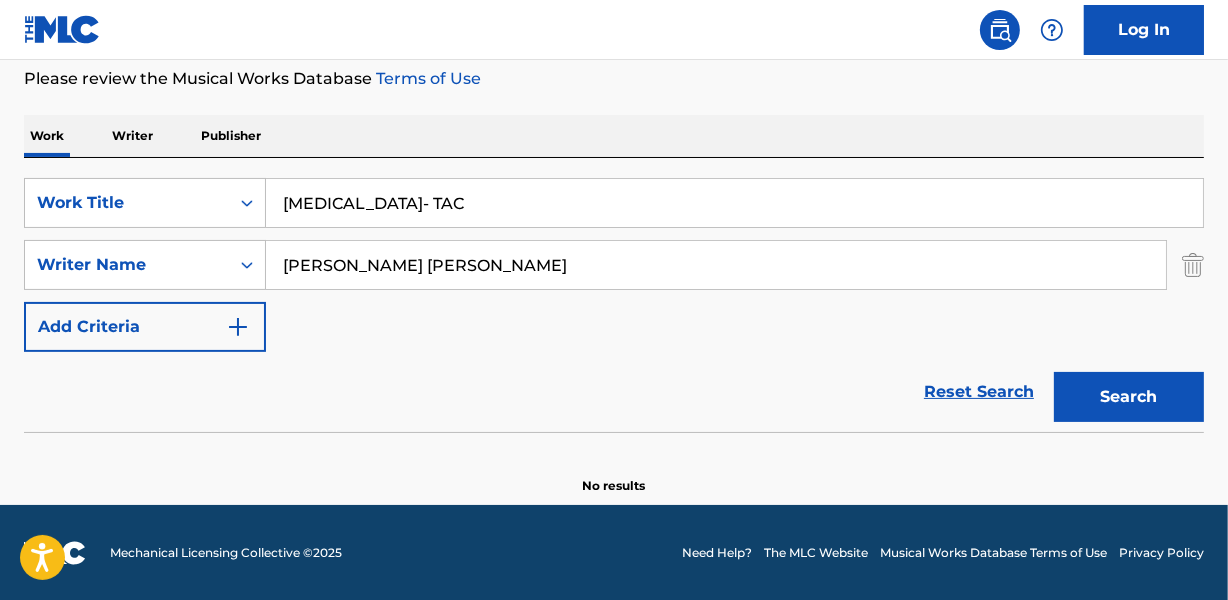 click on "[PERSON_NAME] [PERSON_NAME]" at bounding box center (716, 265) 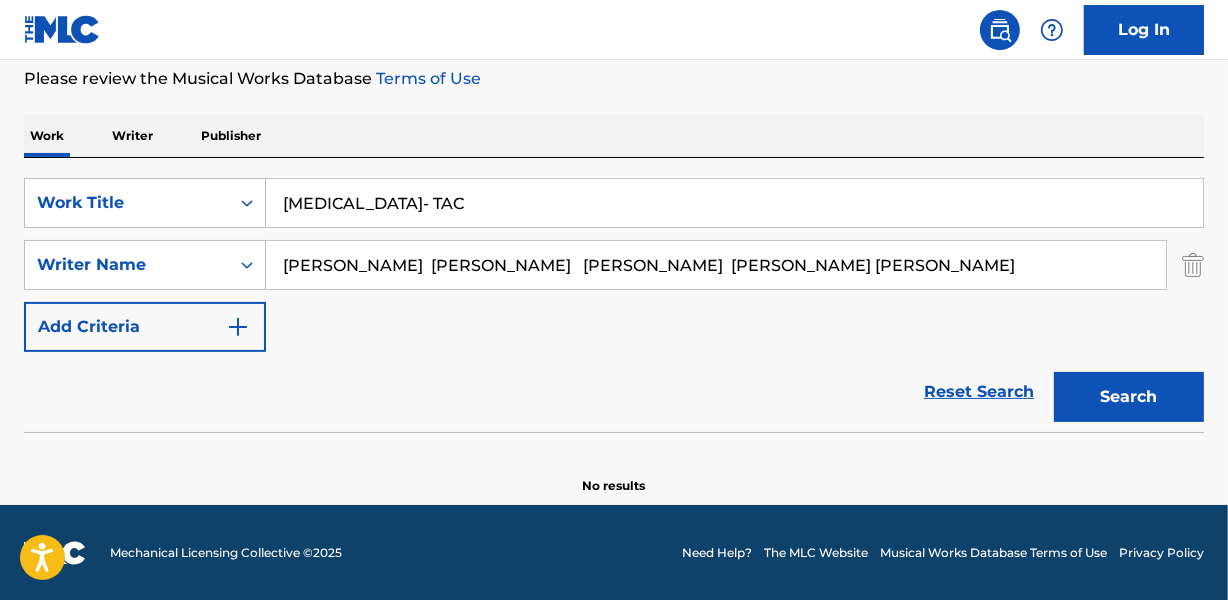 scroll, scrollTop: 0, scrollLeft: 40, axis: horizontal 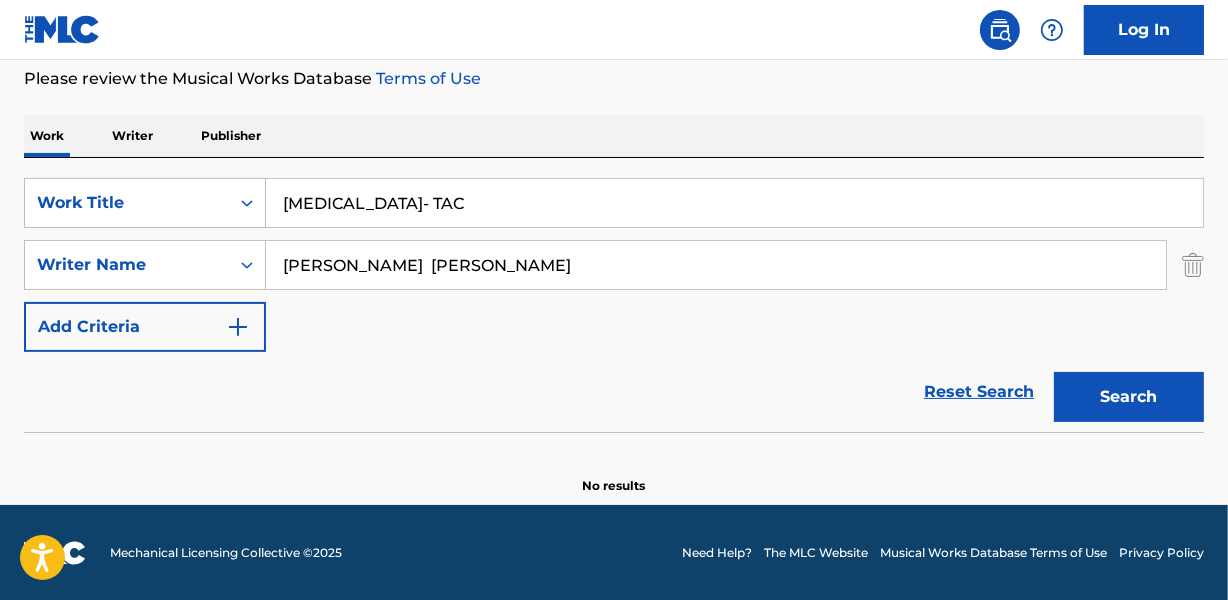 click on "Search" at bounding box center (1129, 397) 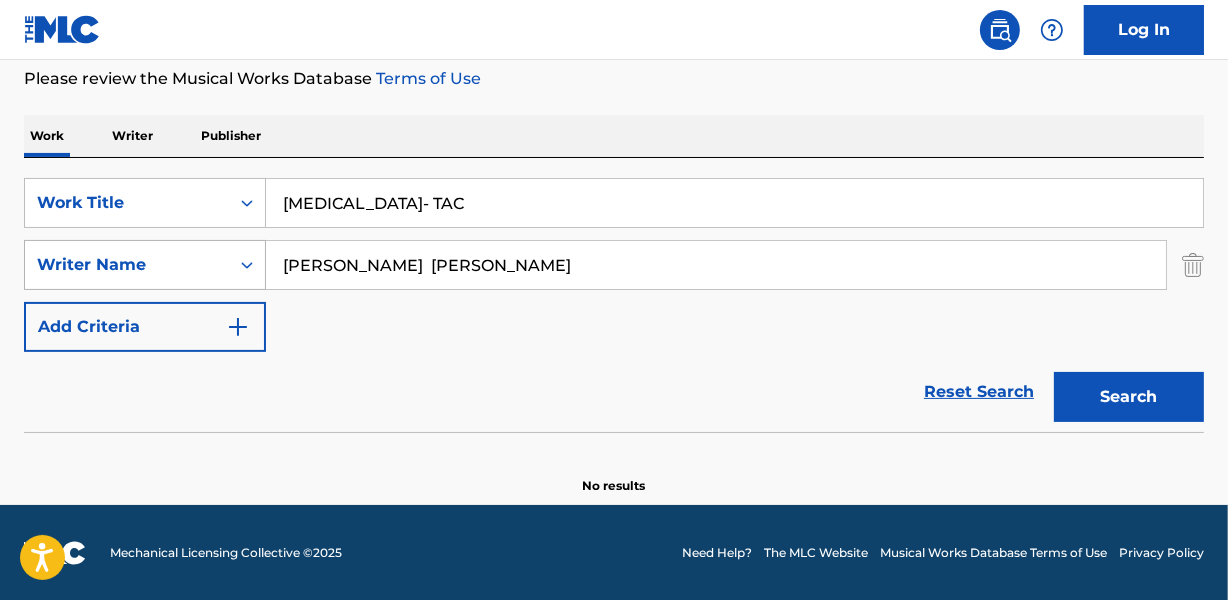 drag, startPoint x: 386, startPoint y: 265, endPoint x: 115, endPoint y: 265, distance: 271 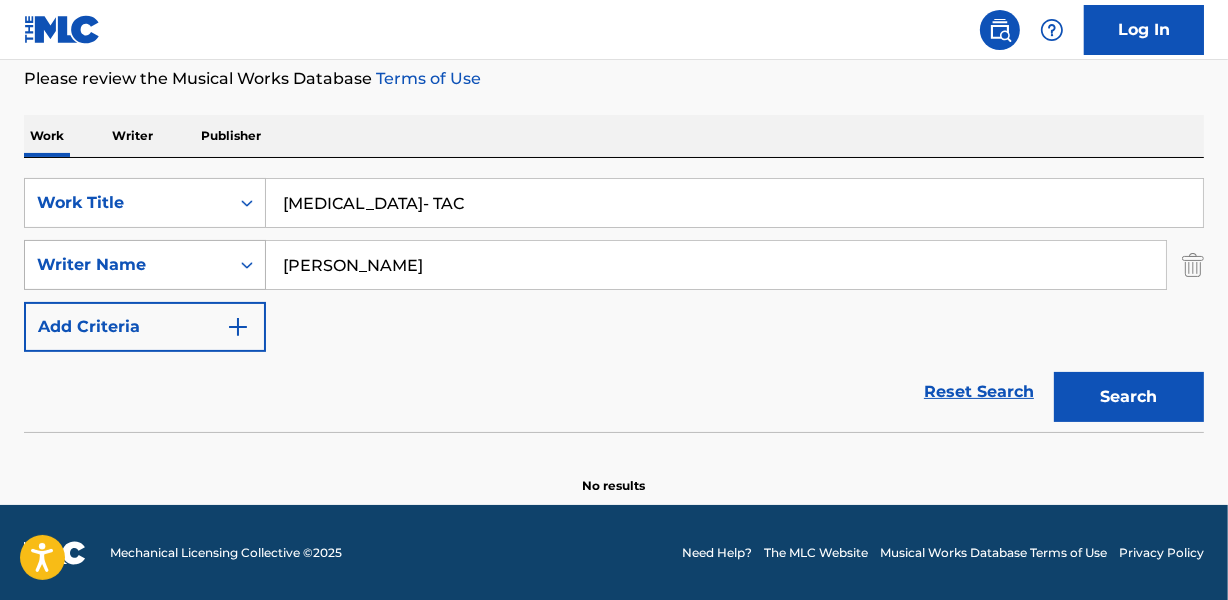 type on "[PERSON_NAME]" 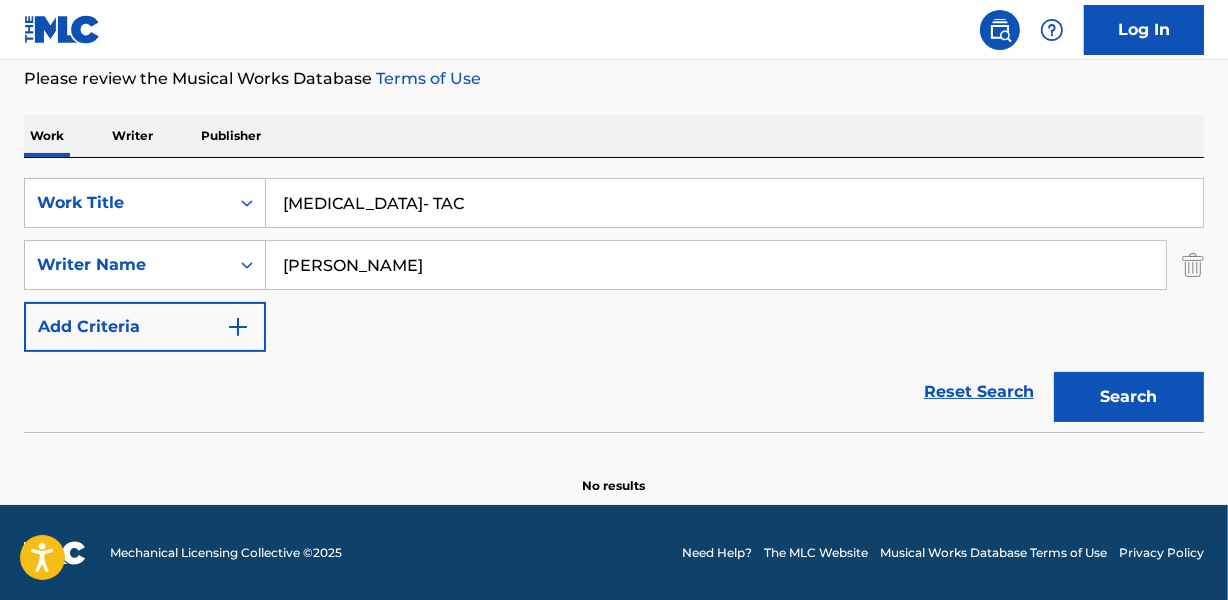 click on "Reset Search Search" at bounding box center [614, 392] 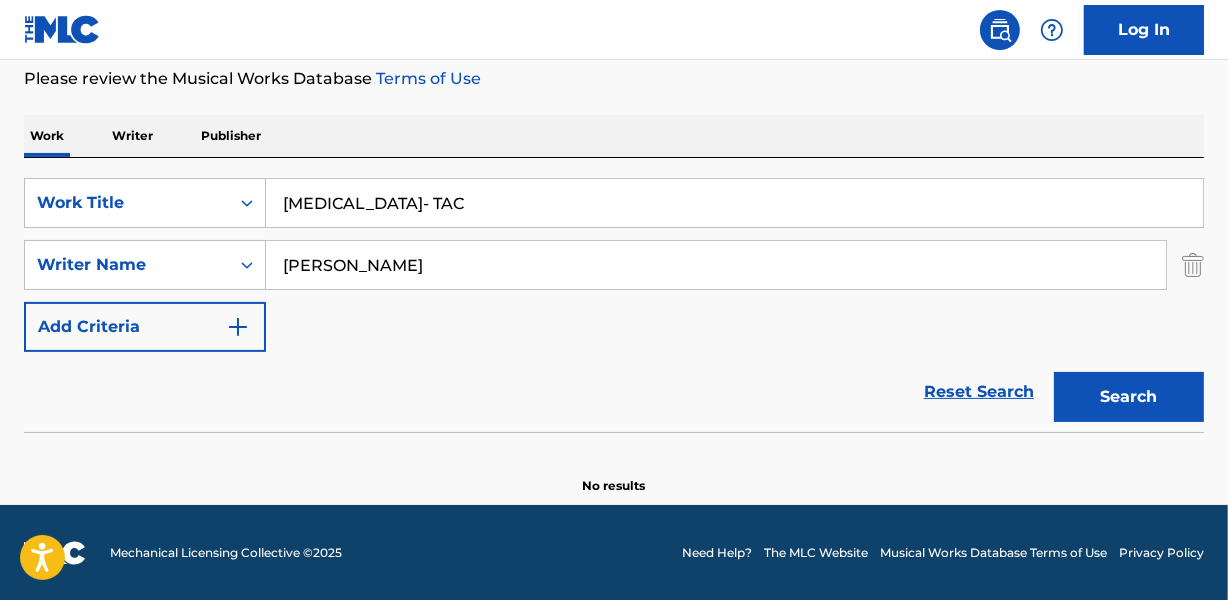click on "Reset Search Search" at bounding box center (614, 392) 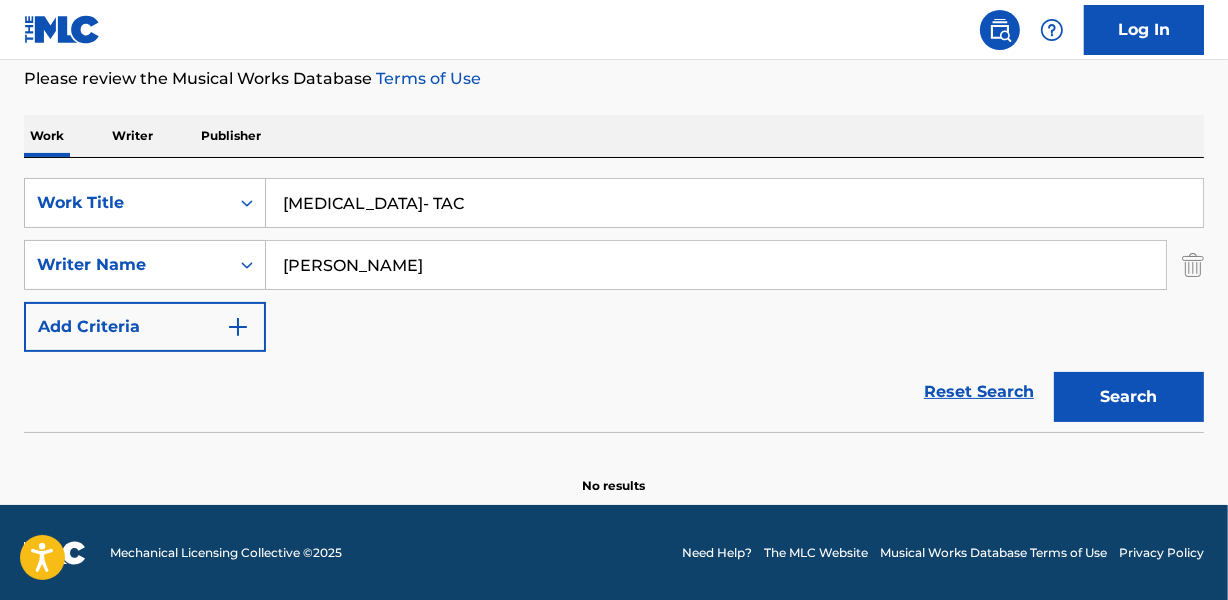 click on "Reset Search Search" at bounding box center (614, 392) 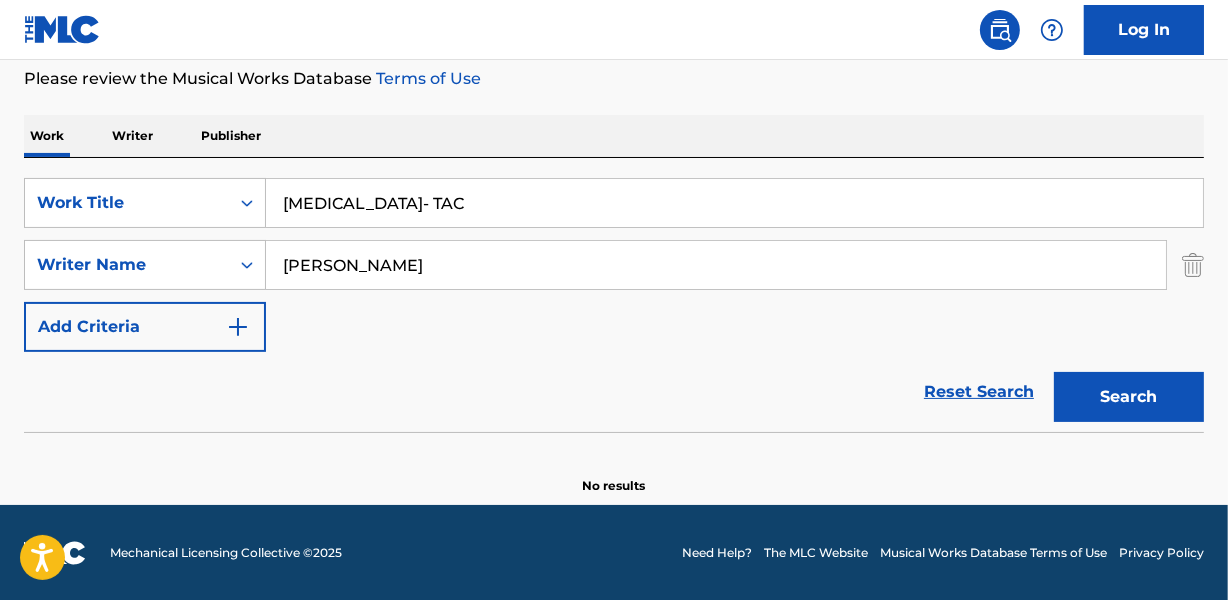 click on "Reset Search Search" at bounding box center (614, 392) 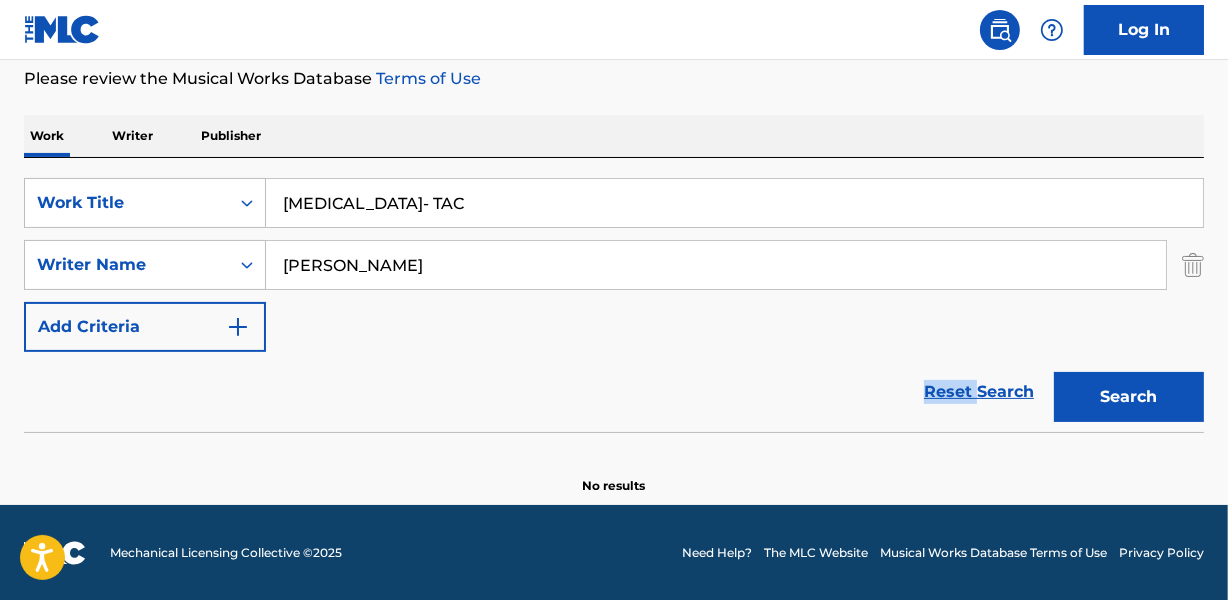 click on "Reset Search Search" at bounding box center (614, 392) 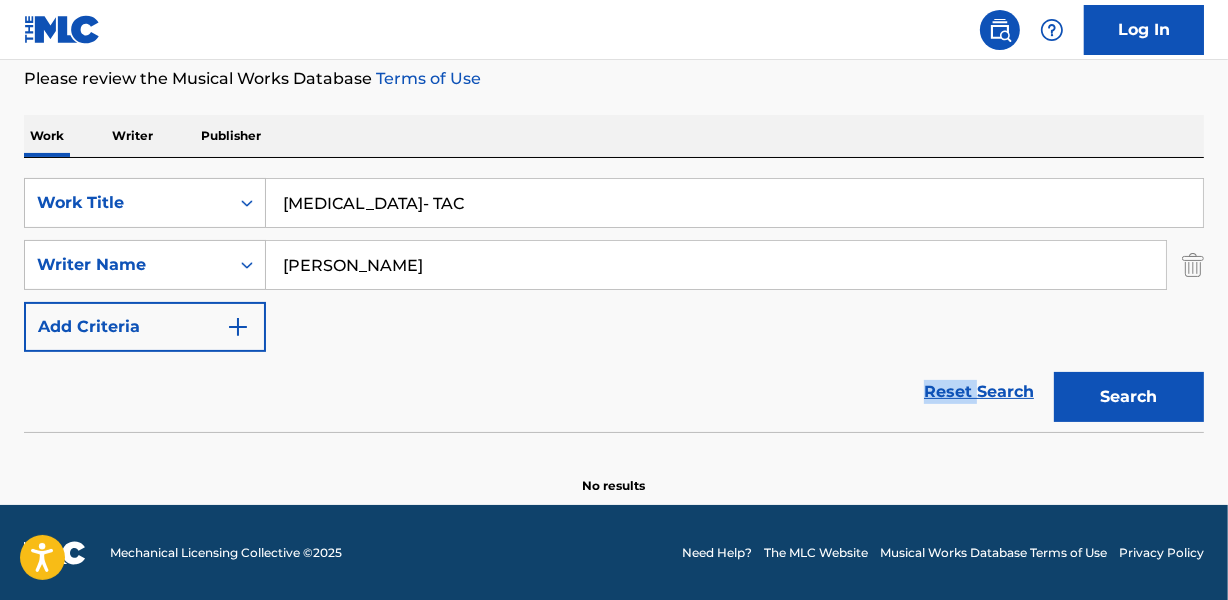 drag, startPoint x: 583, startPoint y: 366, endPoint x: 526, endPoint y: 370, distance: 57.14018 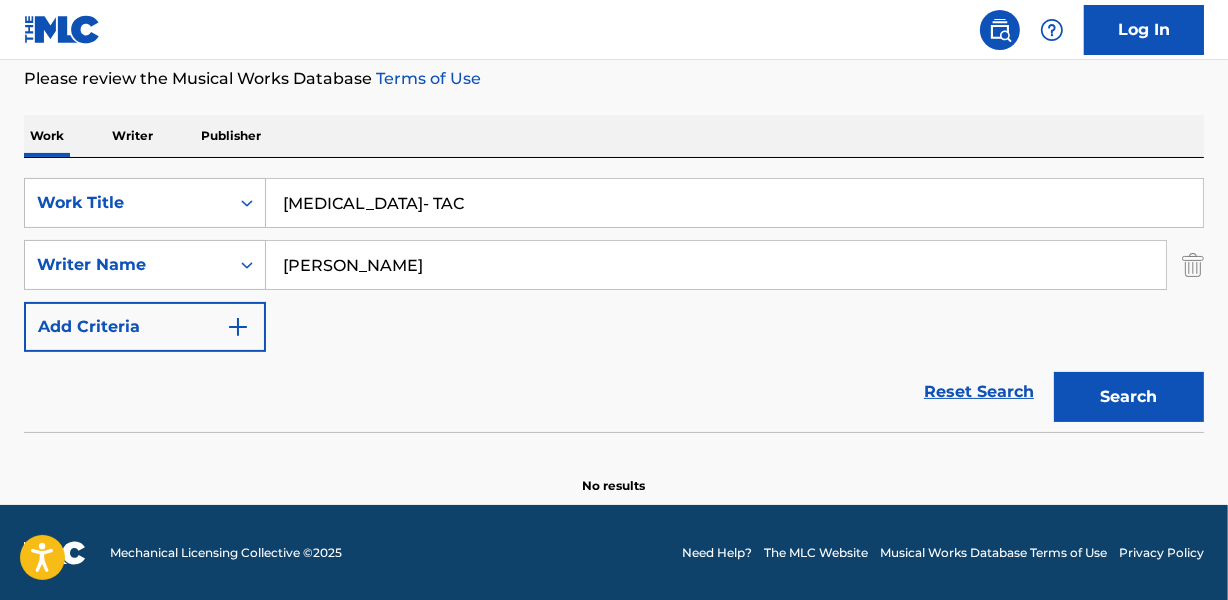 click on "[MEDICAL_DATA]- TAC" at bounding box center [734, 203] 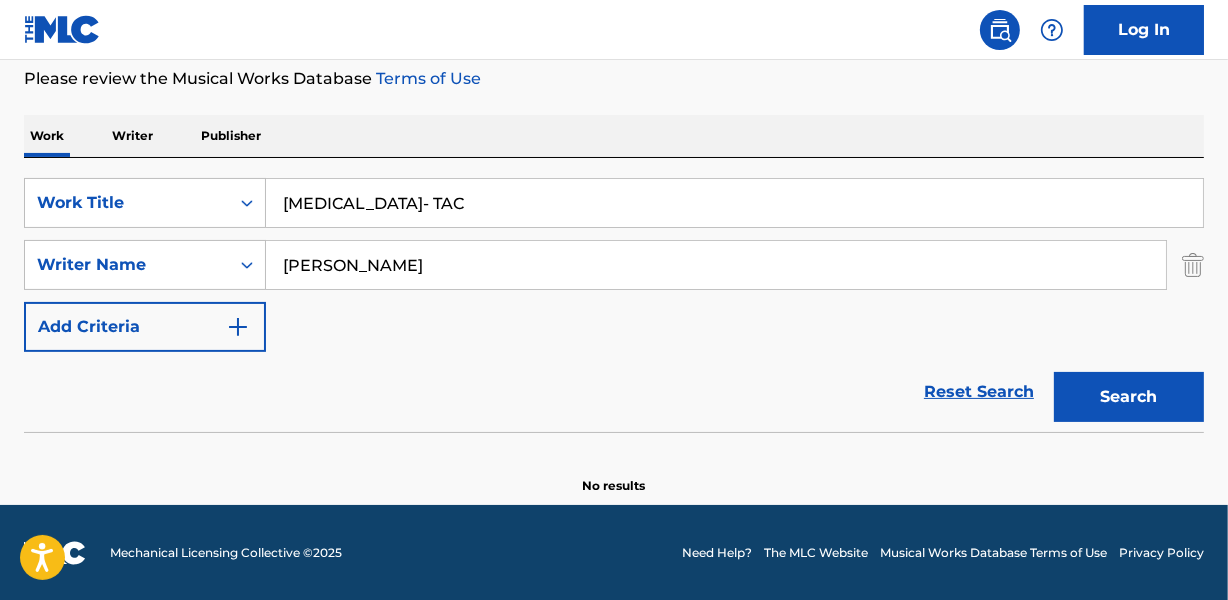 paste on "O TICO" 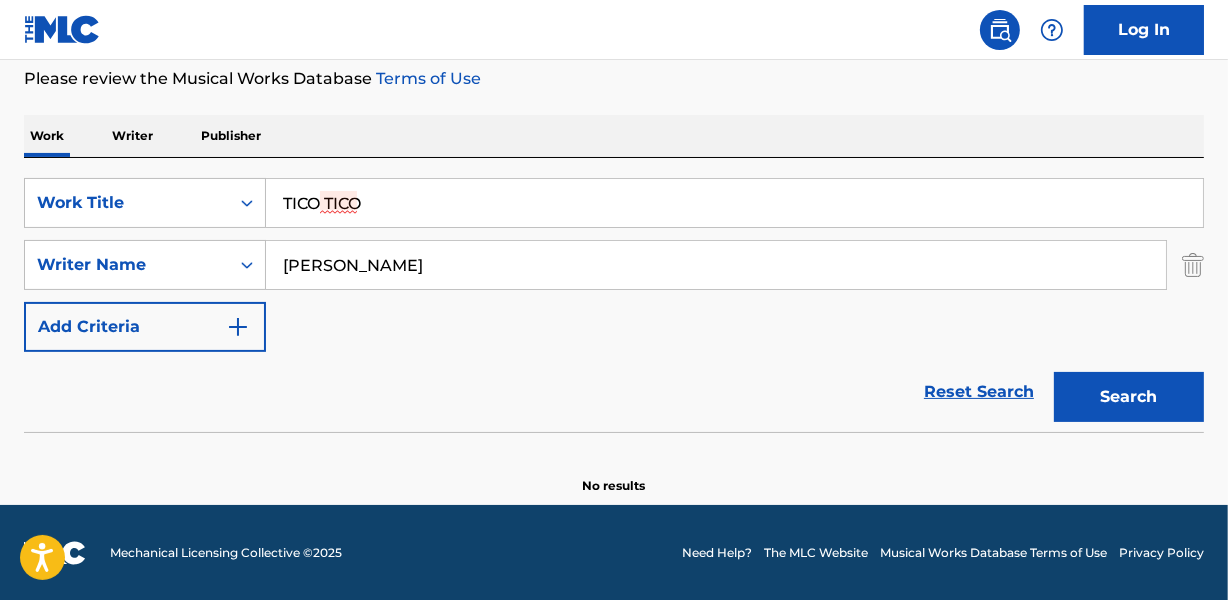 type on "TICO TICO" 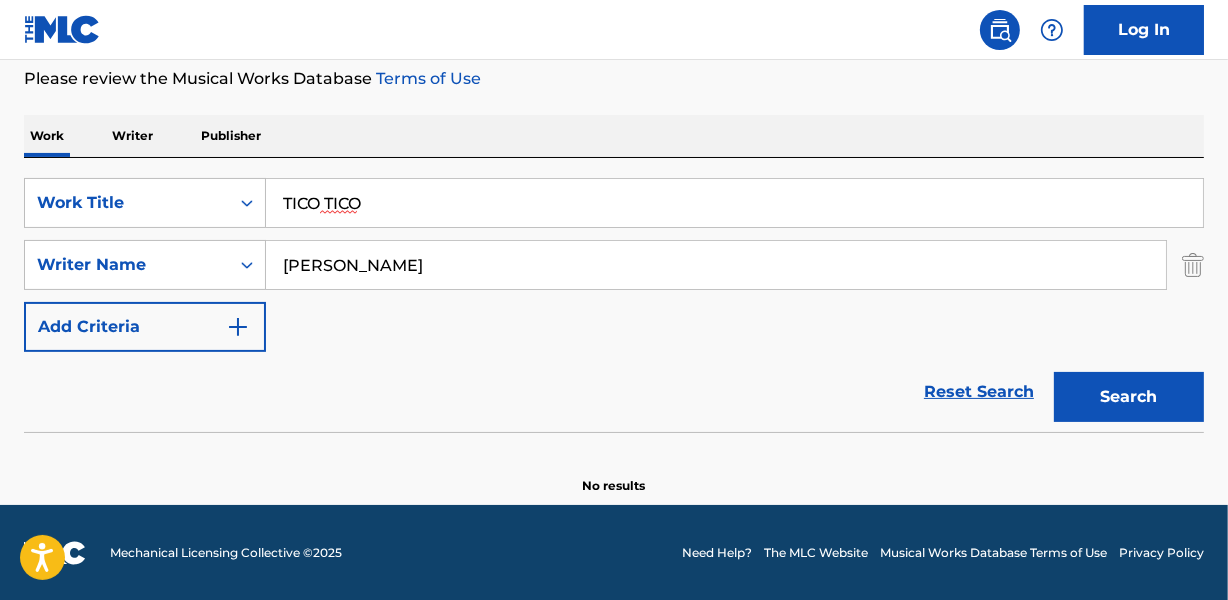 click on "[PERSON_NAME]" at bounding box center (716, 265) 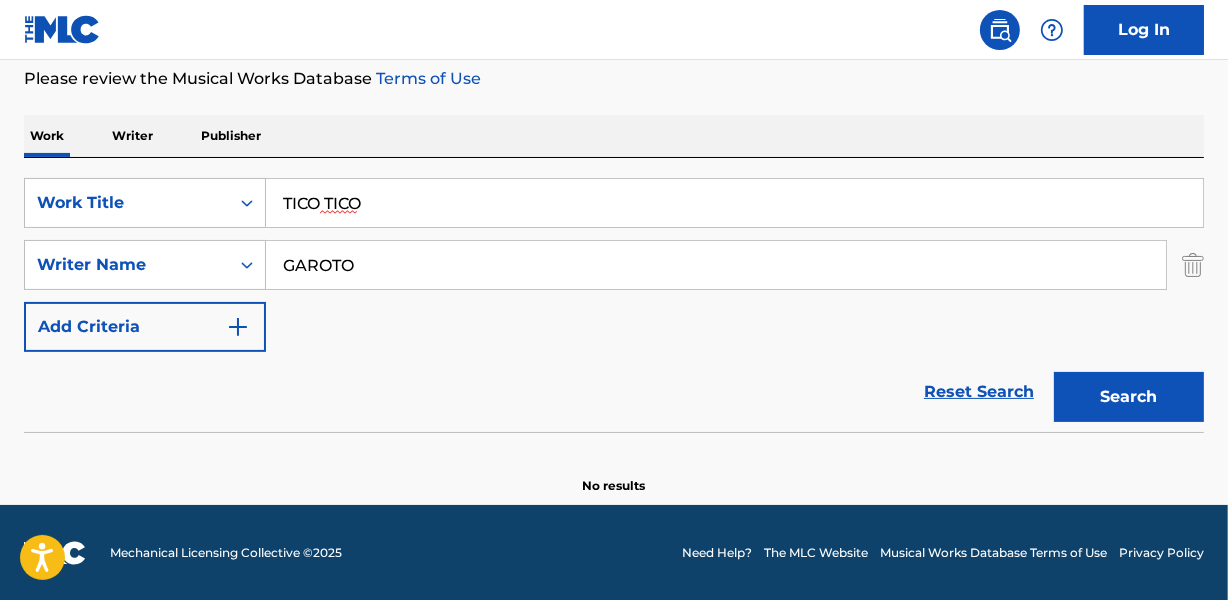 type on "GAROTO" 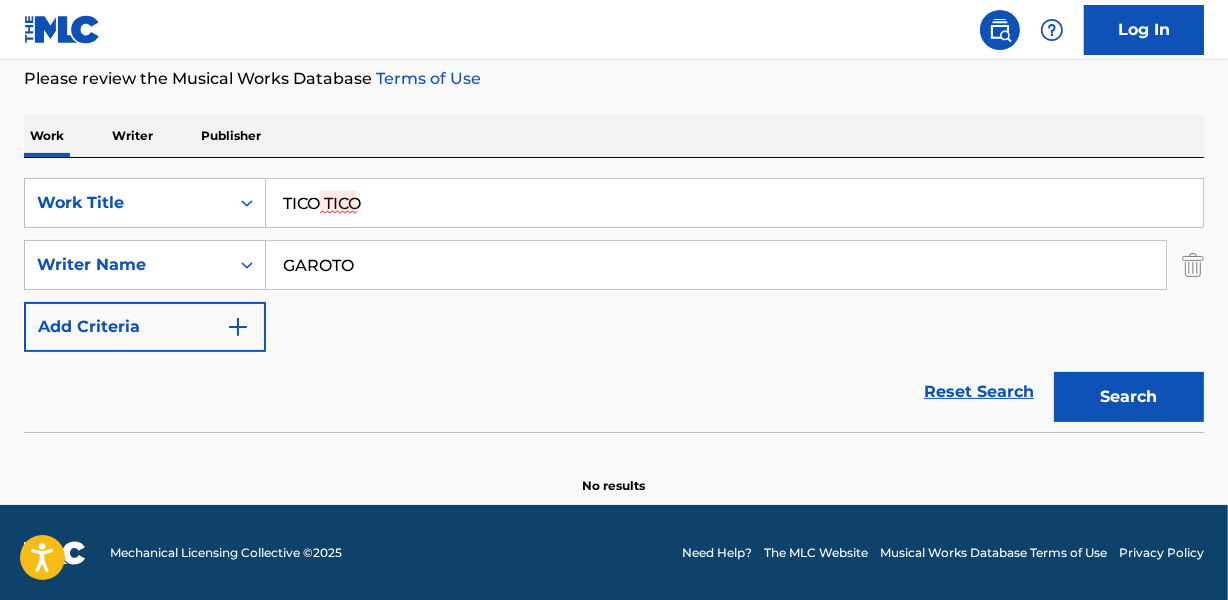 click on "TICO TICO" at bounding box center [734, 203] 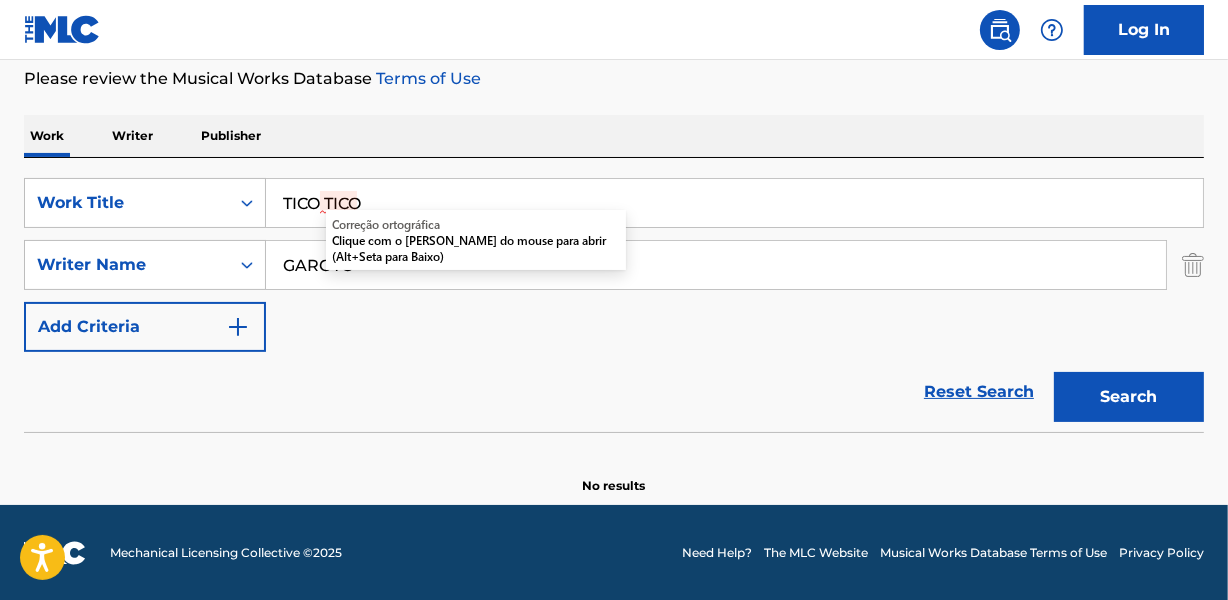 paste on "EMPO ES VIDA" 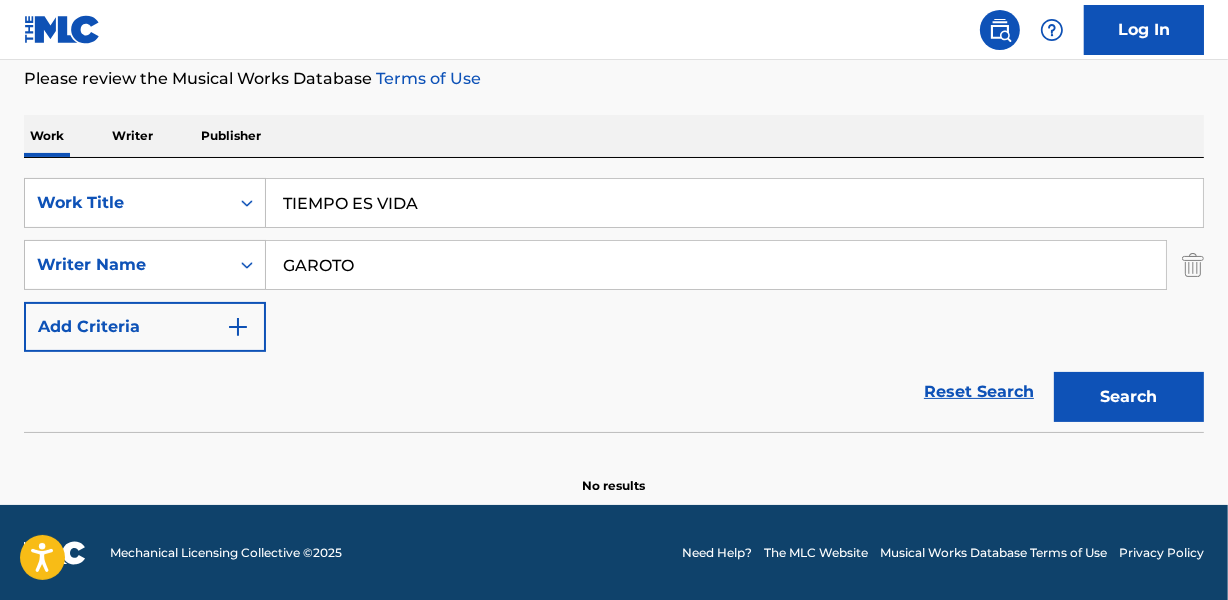 type on "TIEMPO ES VIDA" 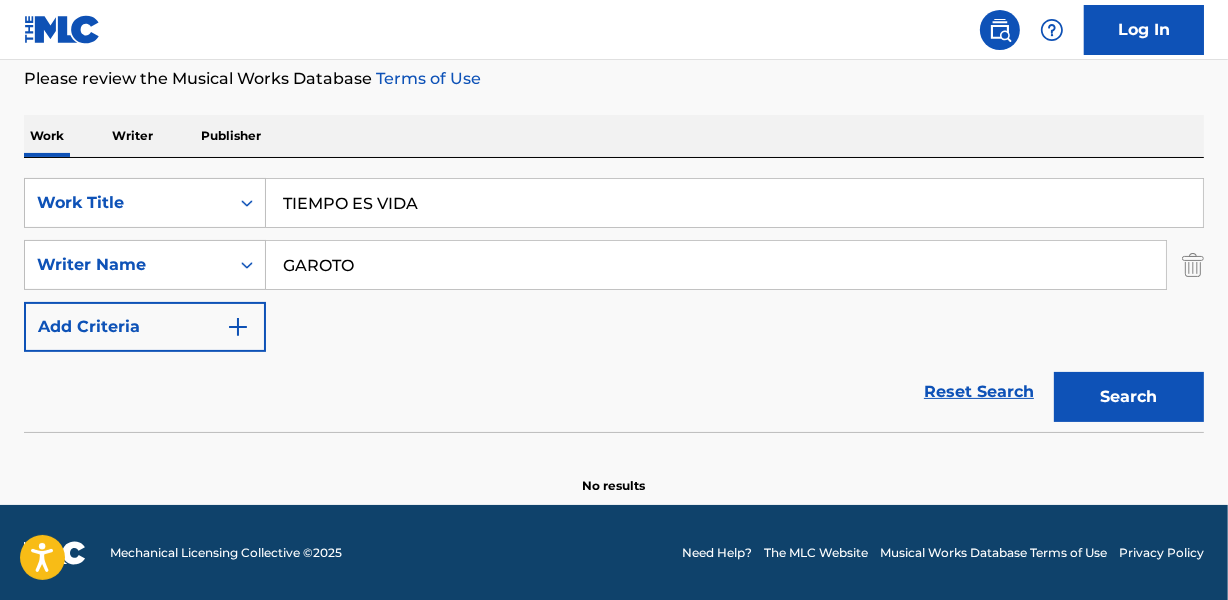 click on "GAROTO" at bounding box center (716, 265) 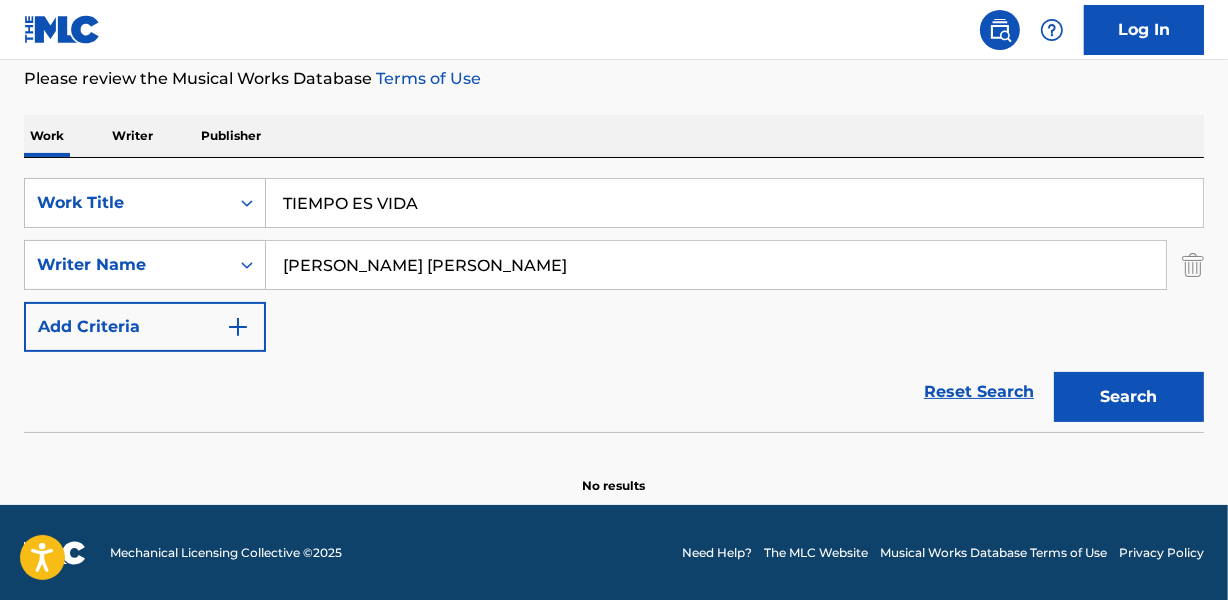 type on "[PERSON_NAME] [PERSON_NAME]" 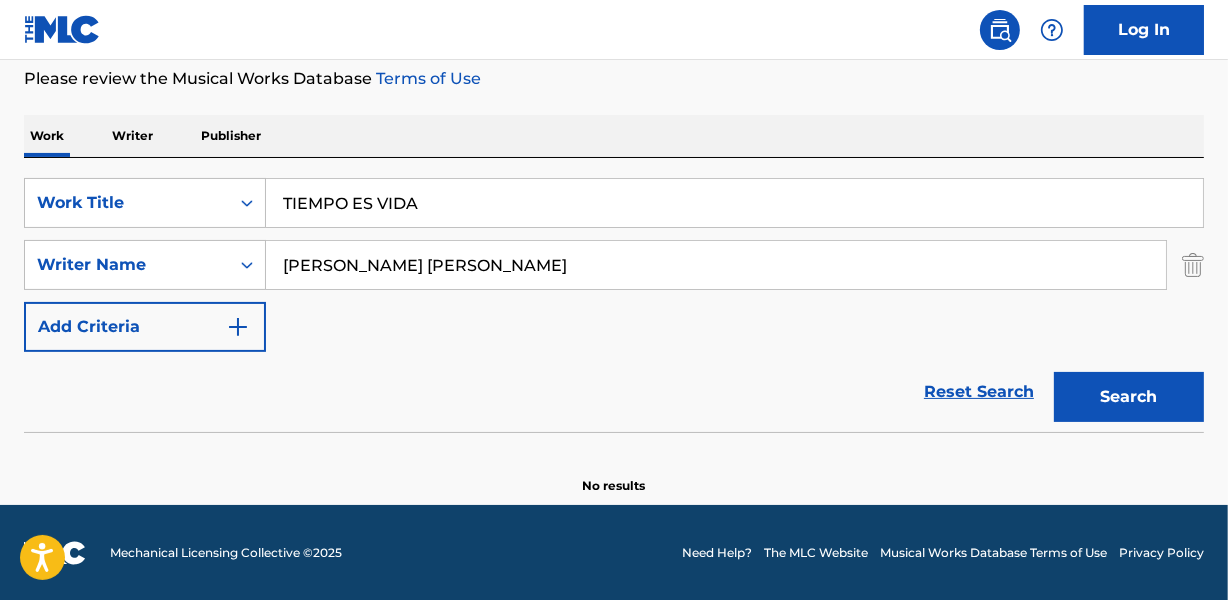 click on "Reset Search Search" at bounding box center [614, 392] 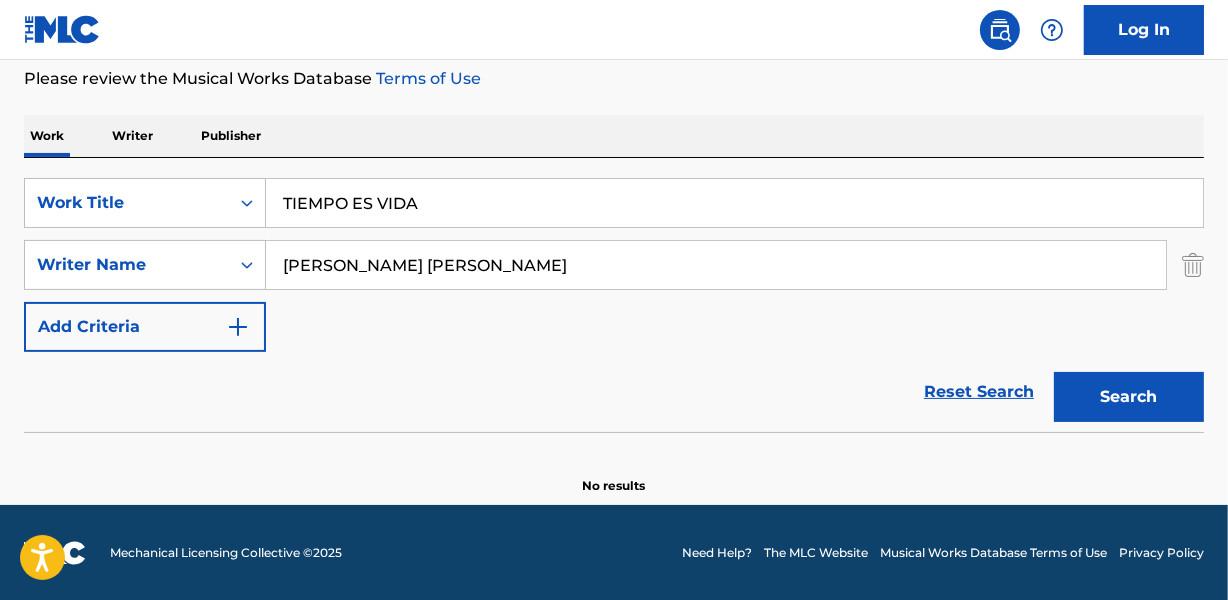 click on "TIEMPO ES VIDA" at bounding box center [734, 203] 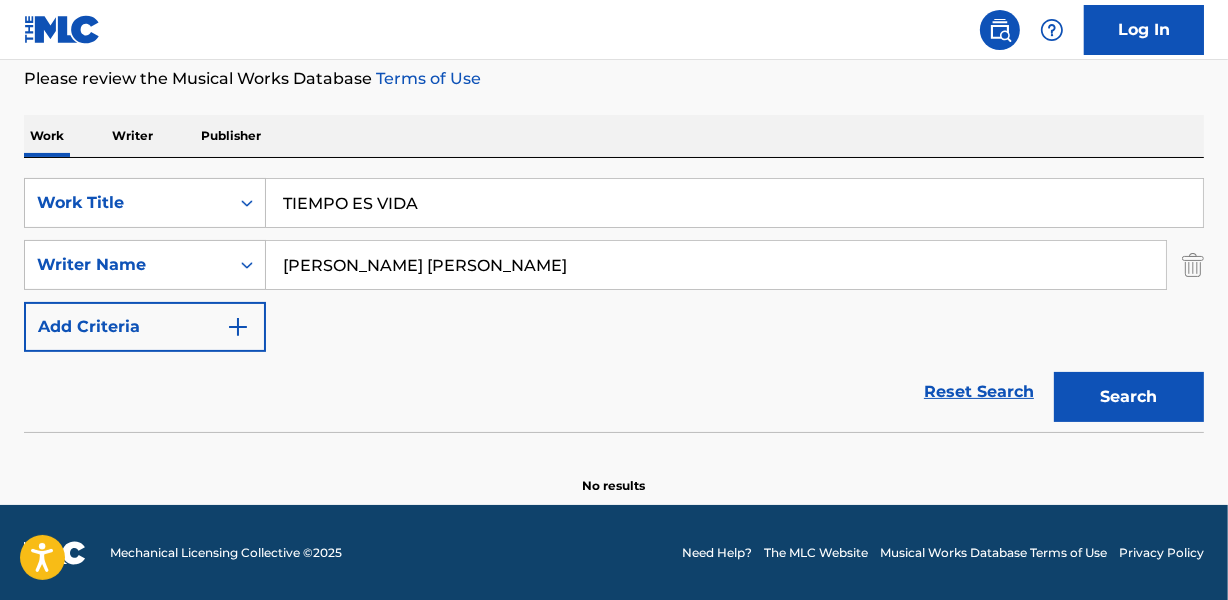 paste on "FUGAZ" 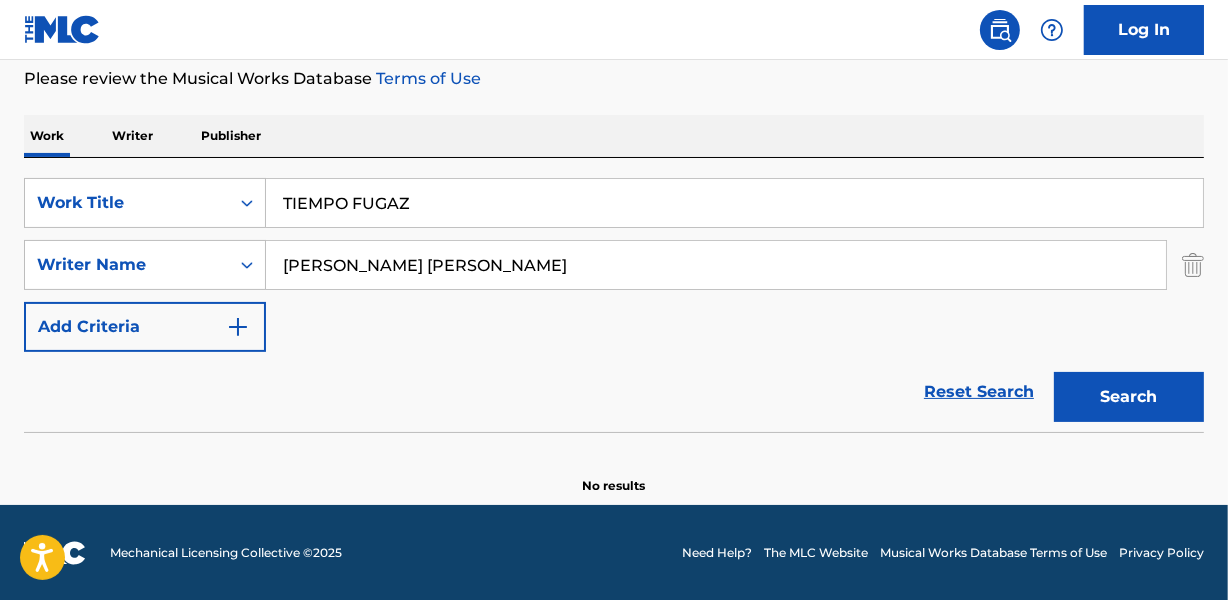 type on "TIEMPO FUGAZ" 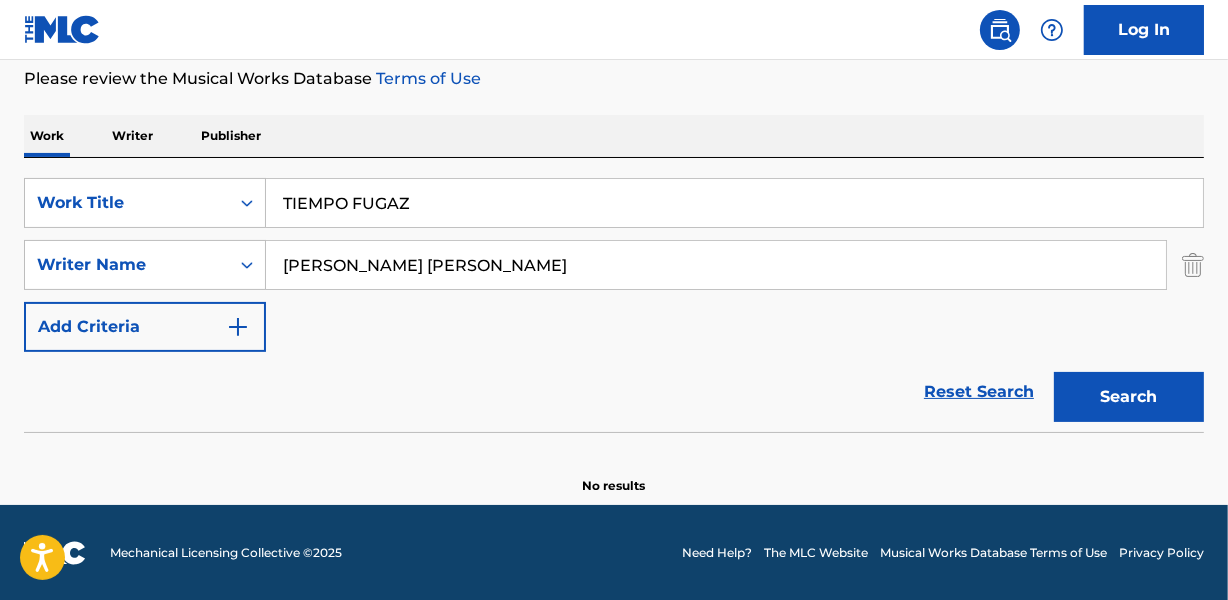 click on "[PERSON_NAME] [PERSON_NAME]" at bounding box center [716, 265] 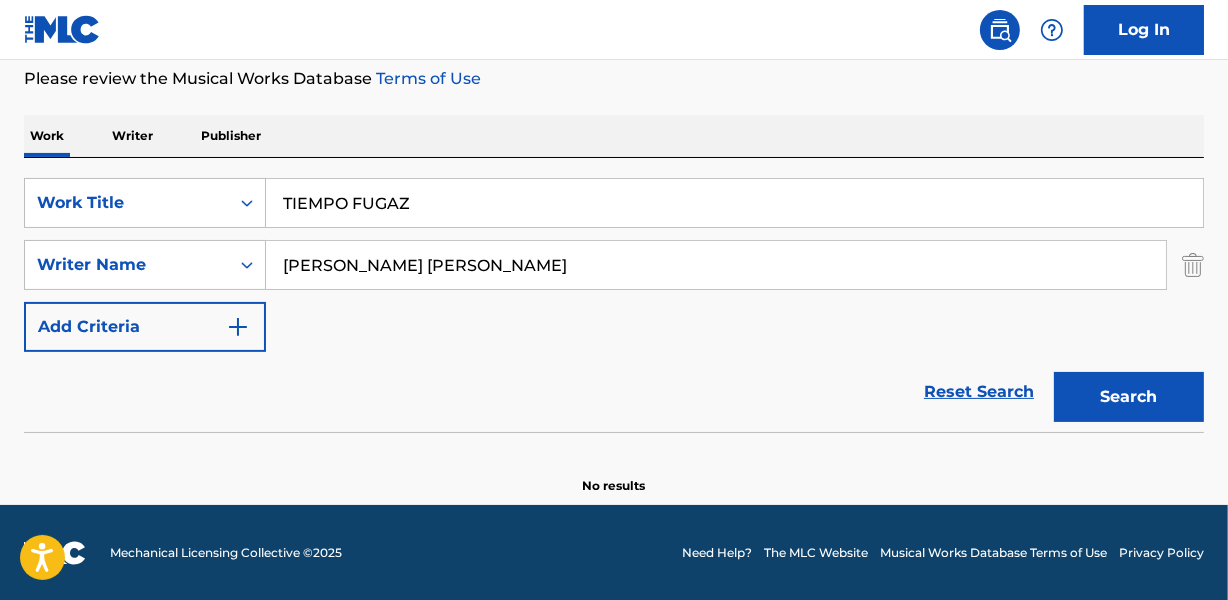 paste on "[PERSON_NAME] FRANCISCO DEL [PERSON_NAME] _ANTONIO FRANCISCO_" 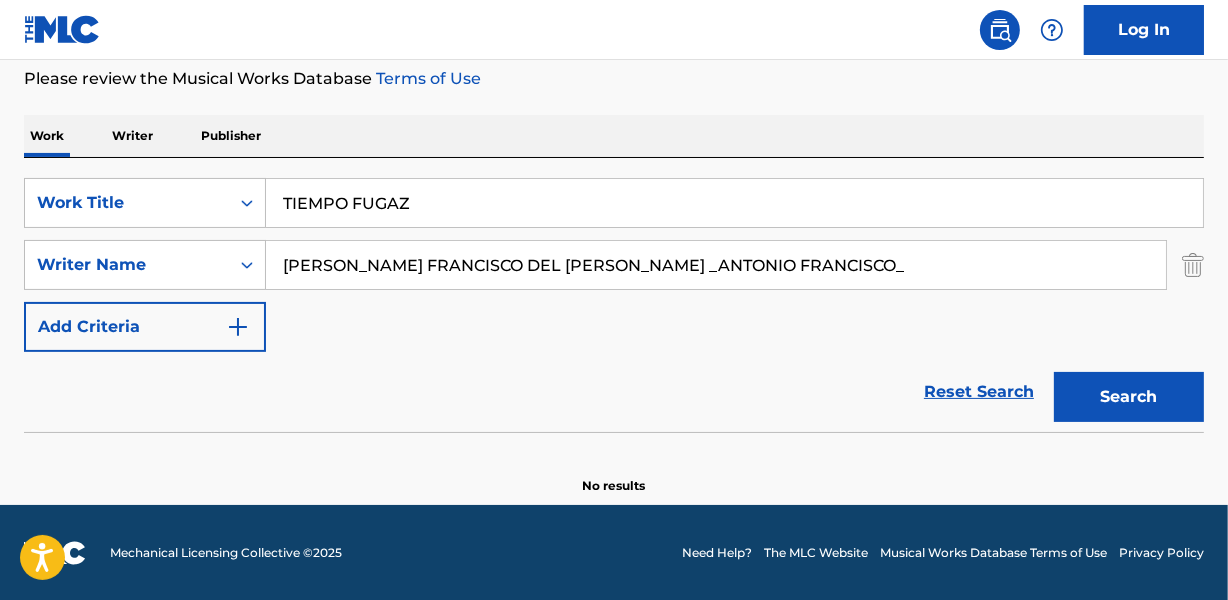 drag, startPoint x: 737, startPoint y: 263, endPoint x: 1164, endPoint y: 269, distance: 427.04214 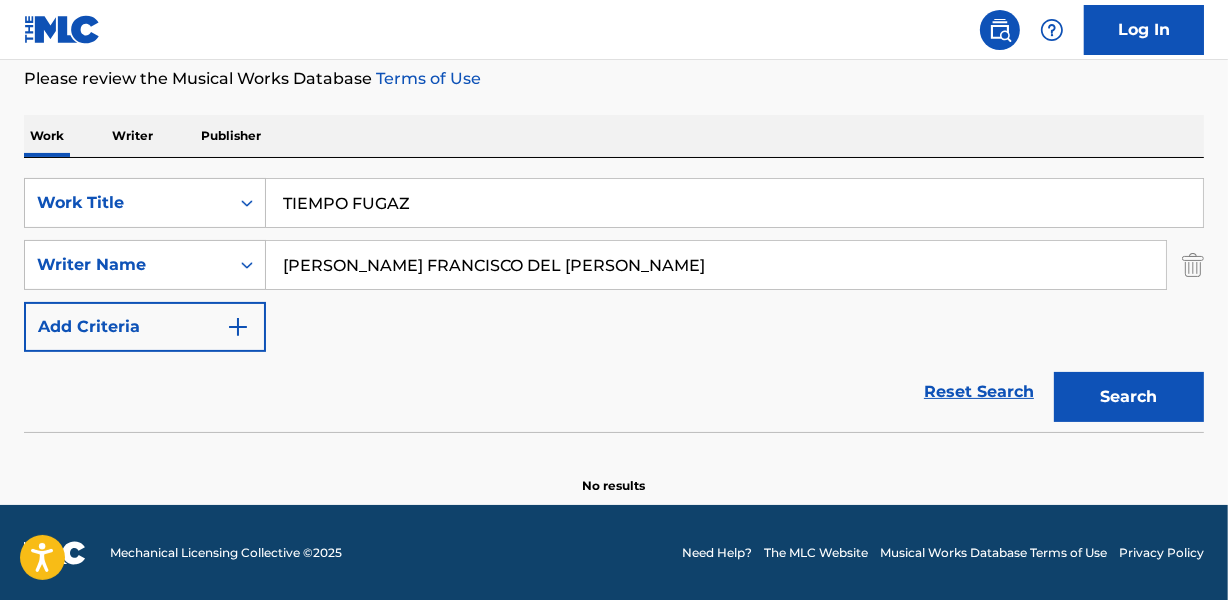 click on "Search" at bounding box center [1129, 397] 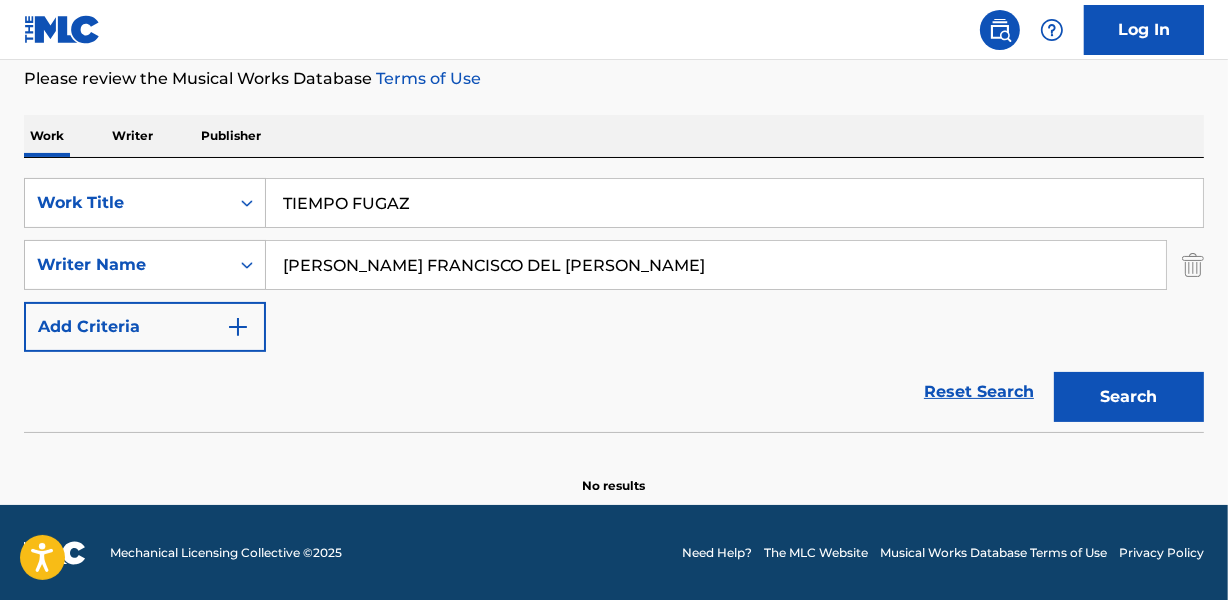 click on "[PERSON_NAME] FRANCISCO DEL [PERSON_NAME]" at bounding box center (716, 265) 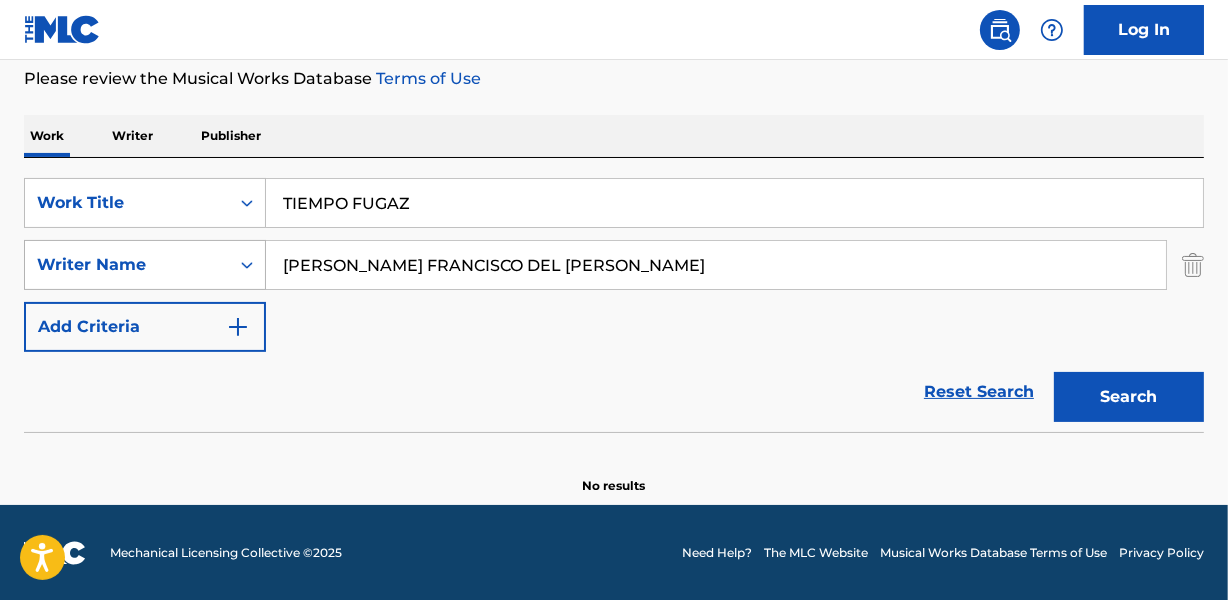 drag, startPoint x: 363, startPoint y: 265, endPoint x: 214, endPoint y: 266, distance: 149.00336 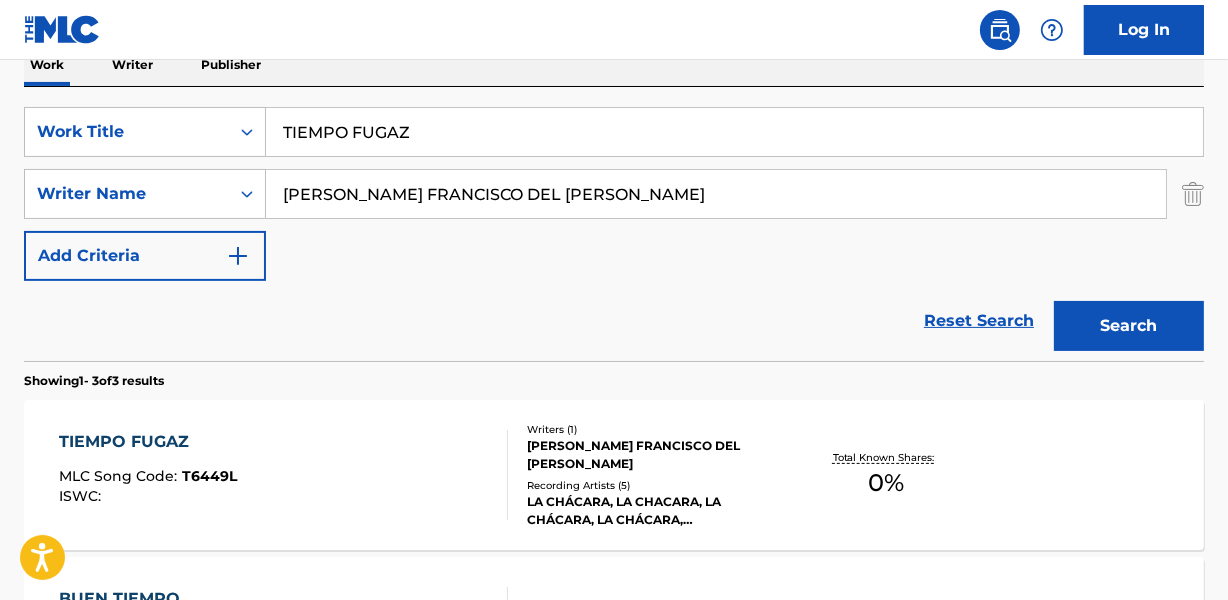 scroll, scrollTop: 358, scrollLeft: 0, axis: vertical 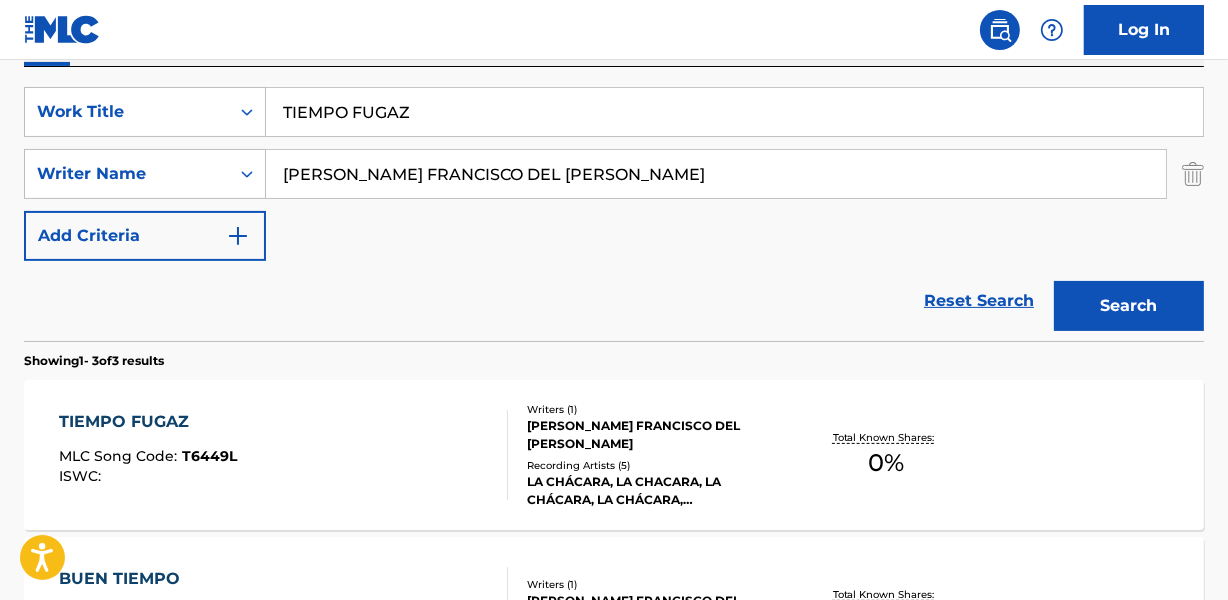 click on "[PERSON_NAME] FRANCISCO DEL [PERSON_NAME]" at bounding box center [657, 435] 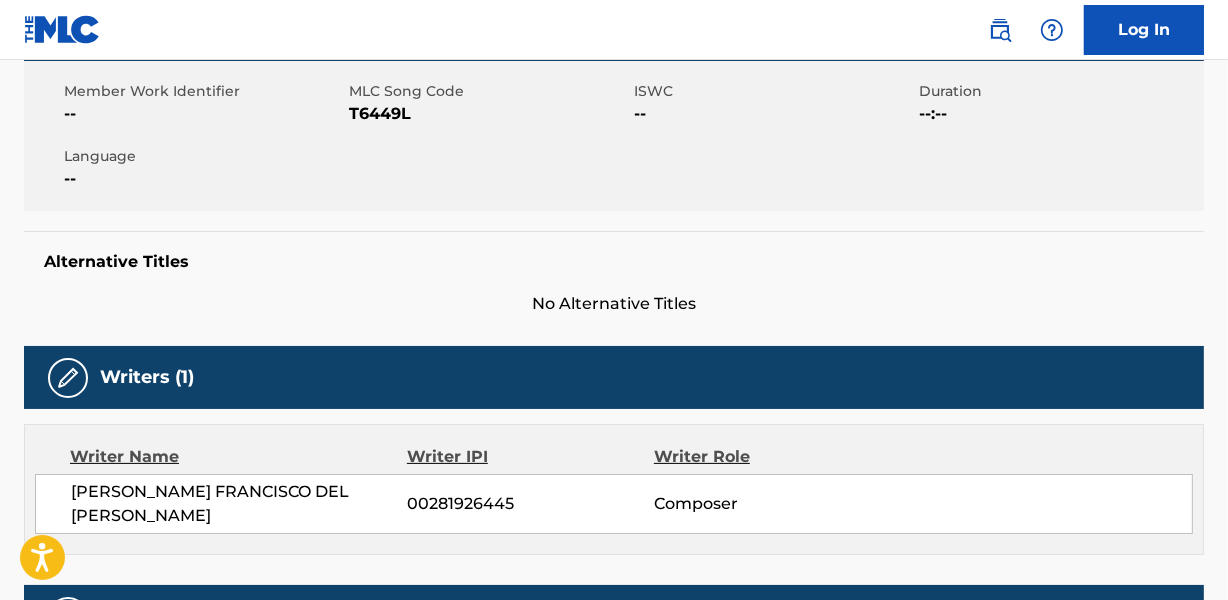 scroll, scrollTop: 0, scrollLeft: 0, axis: both 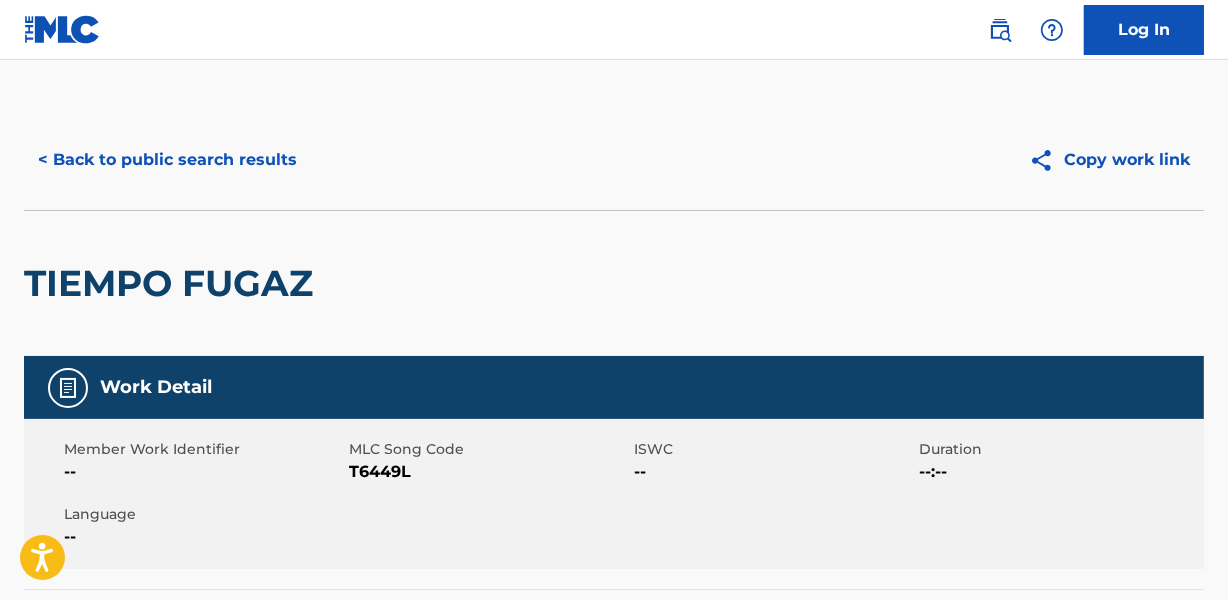 drag, startPoint x: 681, startPoint y: 342, endPoint x: 675, endPoint y: 358, distance: 17.088007 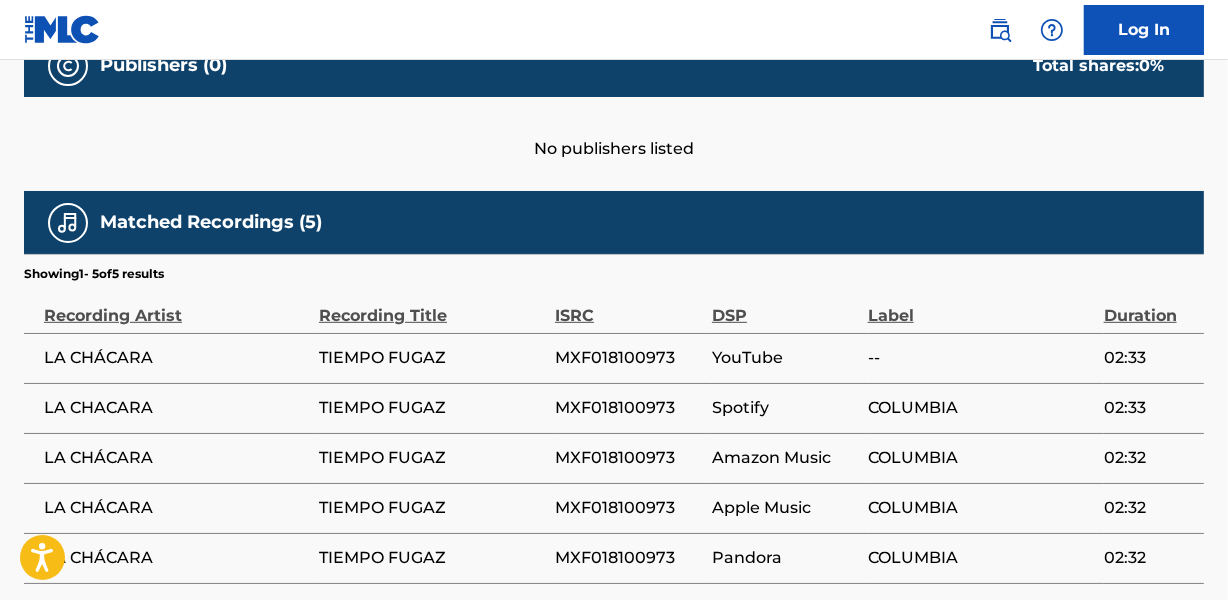 scroll, scrollTop: 1018, scrollLeft: 0, axis: vertical 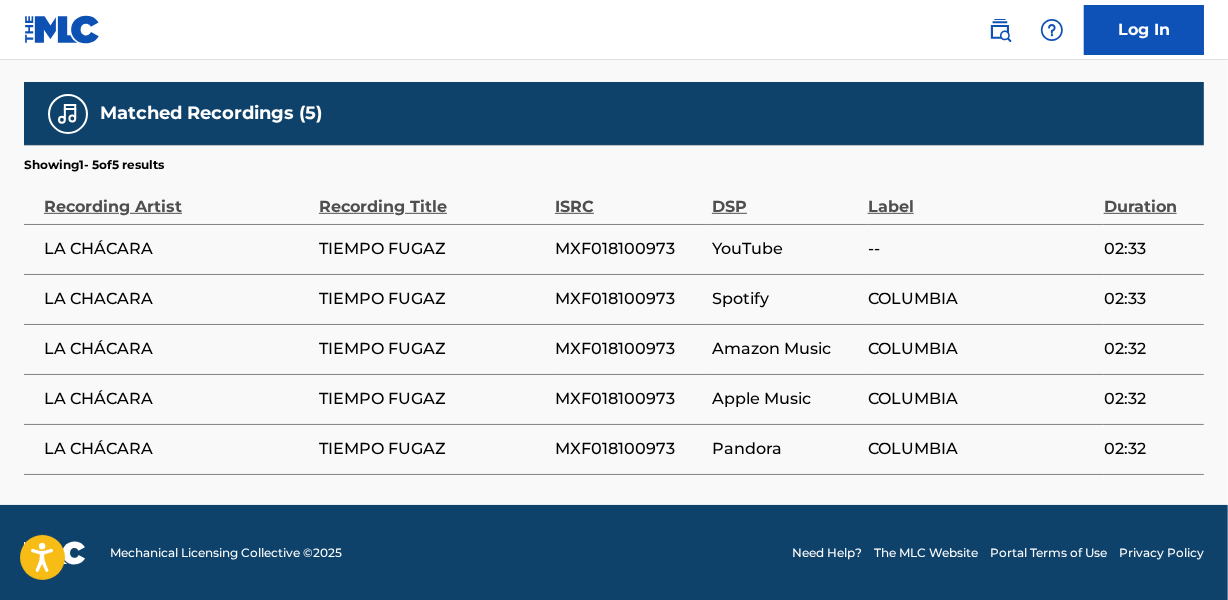 click on "MXF018100973" at bounding box center (628, 249) 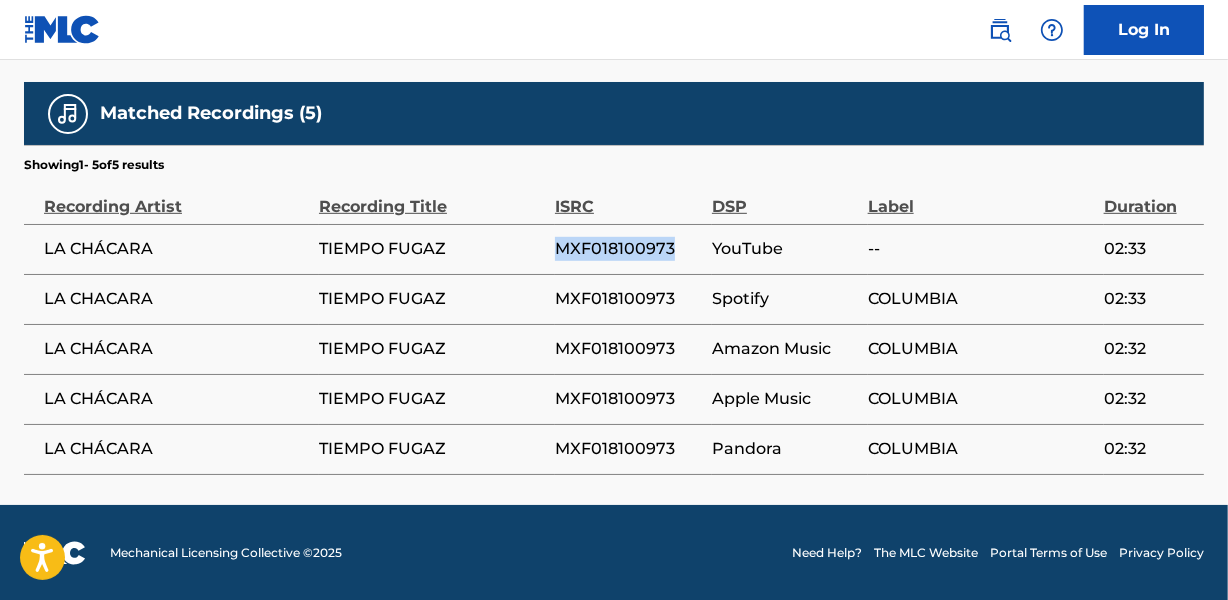 click on "MXF018100973" at bounding box center [628, 249] 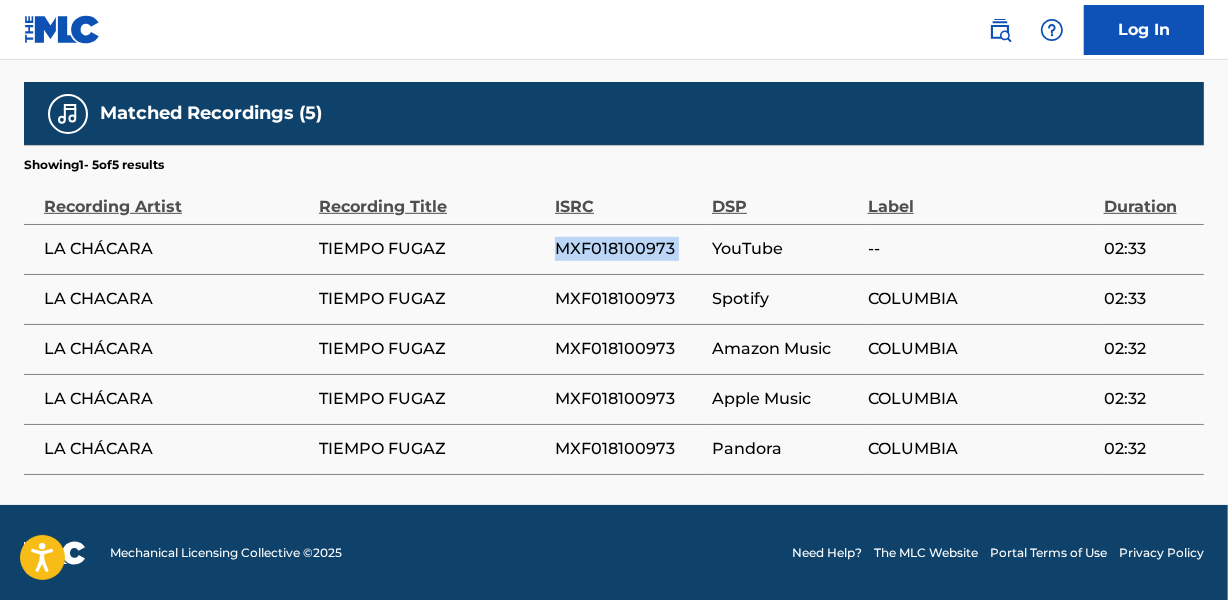 click on "MXF018100973" at bounding box center [628, 249] 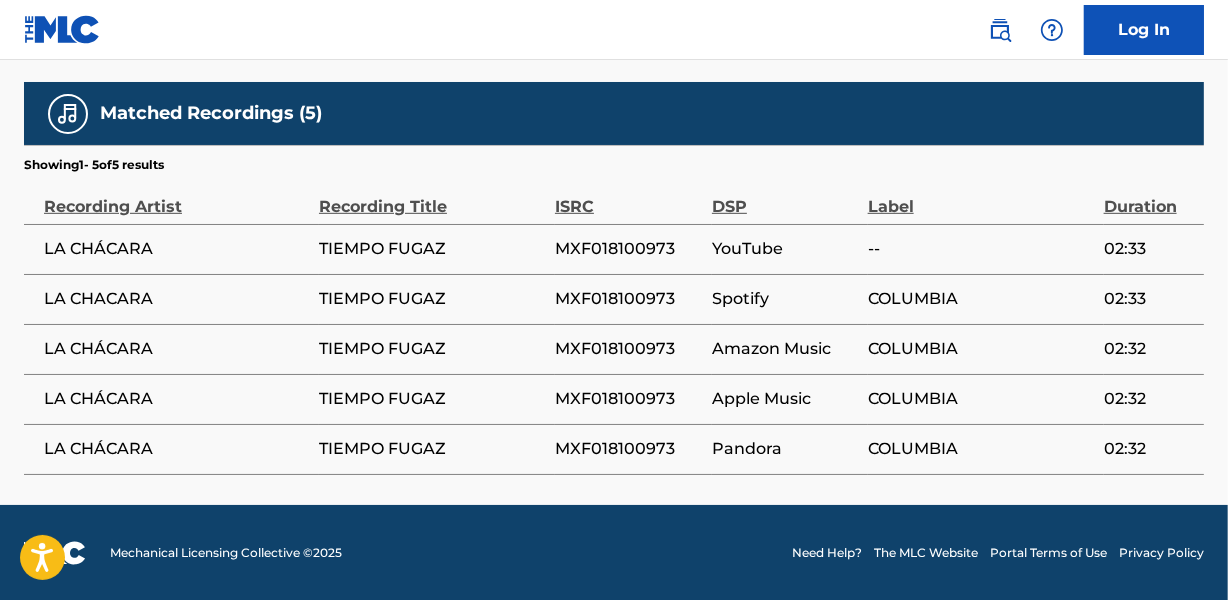 click on "LA CHÁCARA" at bounding box center (176, 249) 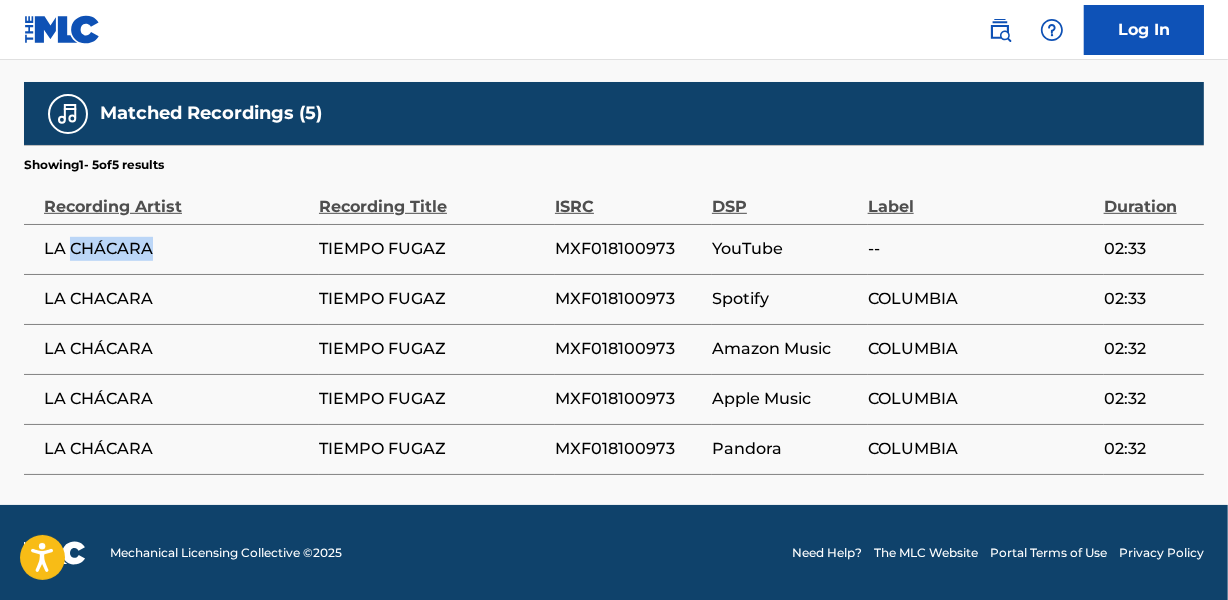click on "LA CHÁCARA" at bounding box center [176, 249] 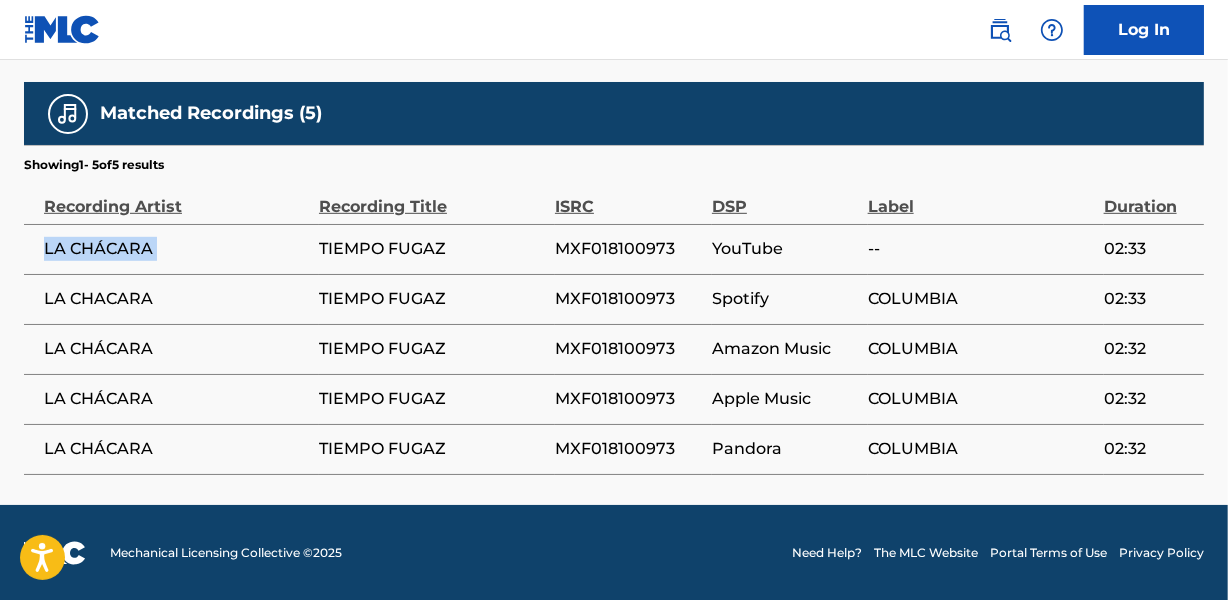 click on "LA CHÁCARA" at bounding box center (176, 249) 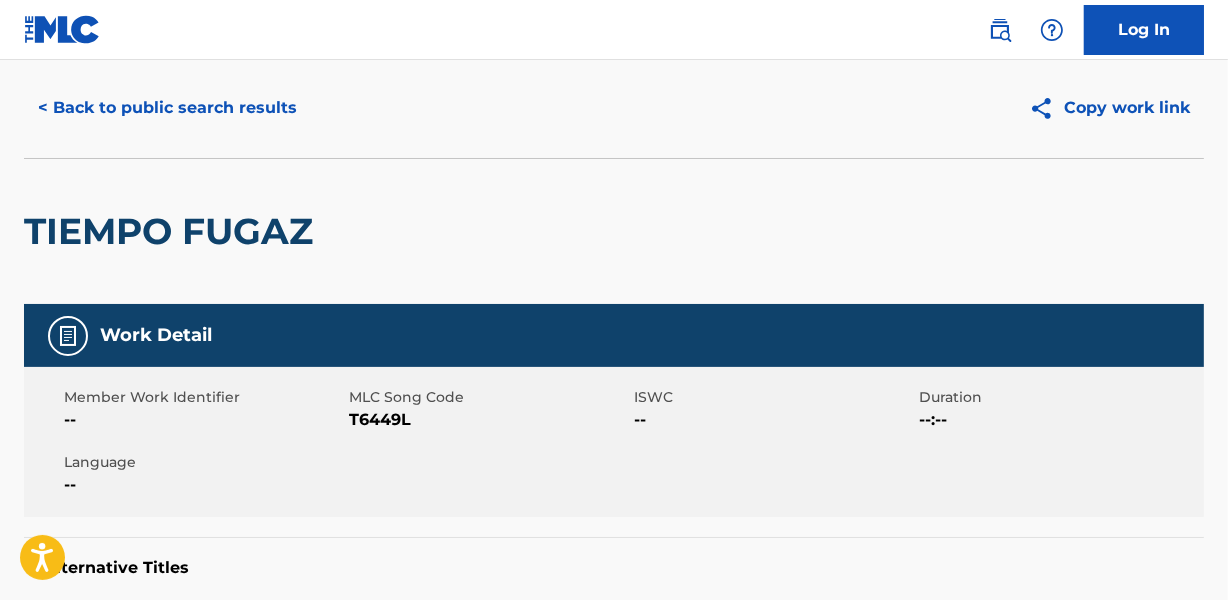 scroll, scrollTop: 0, scrollLeft: 0, axis: both 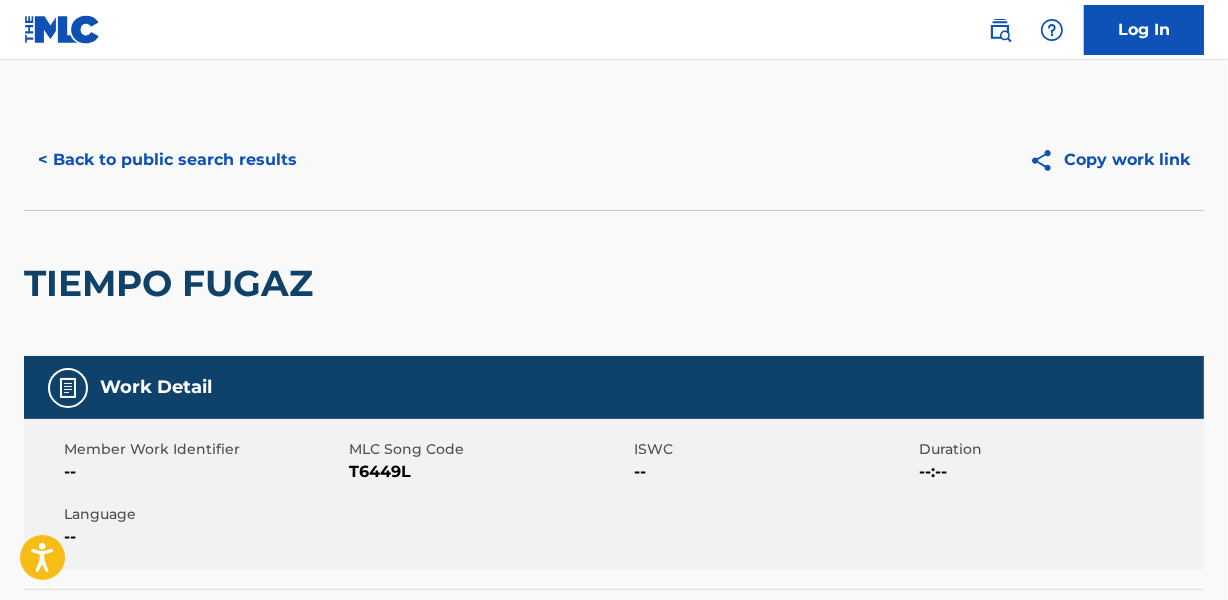 click on "< Back to public search results" at bounding box center [167, 160] 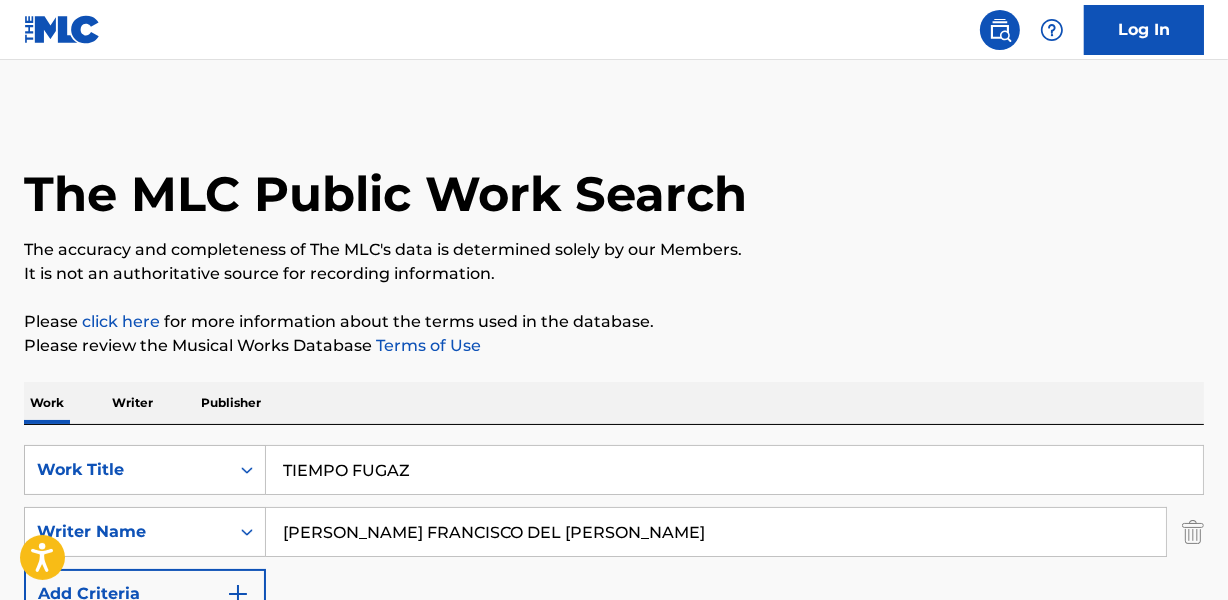 scroll, scrollTop: 358, scrollLeft: 0, axis: vertical 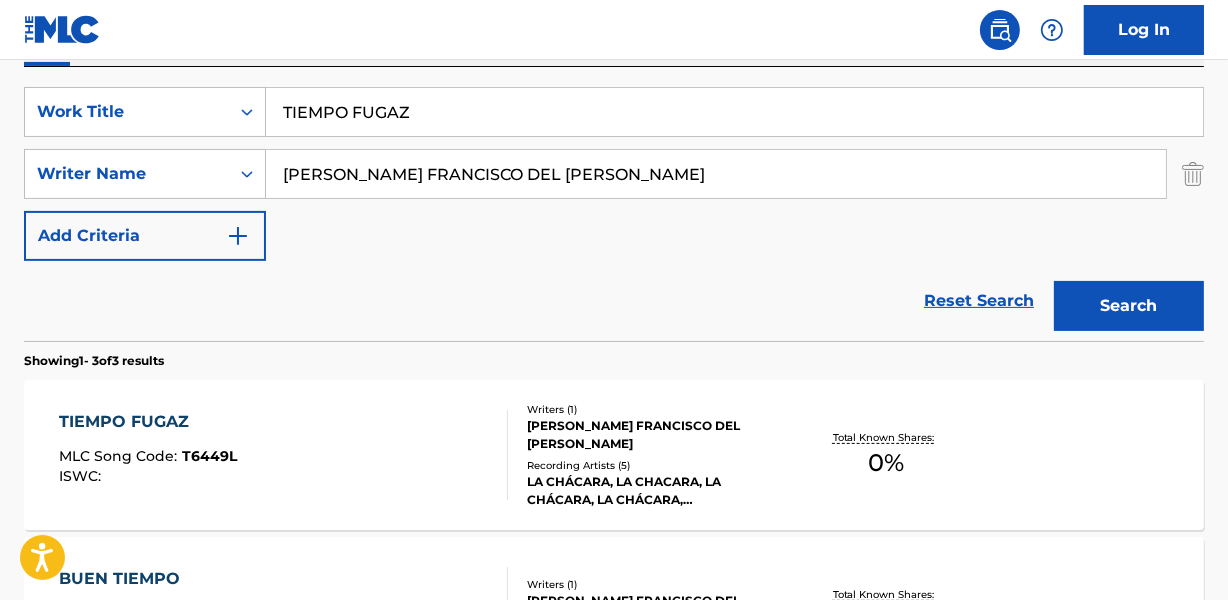 click on "TIEMPO FUGAZ" at bounding box center (734, 112) 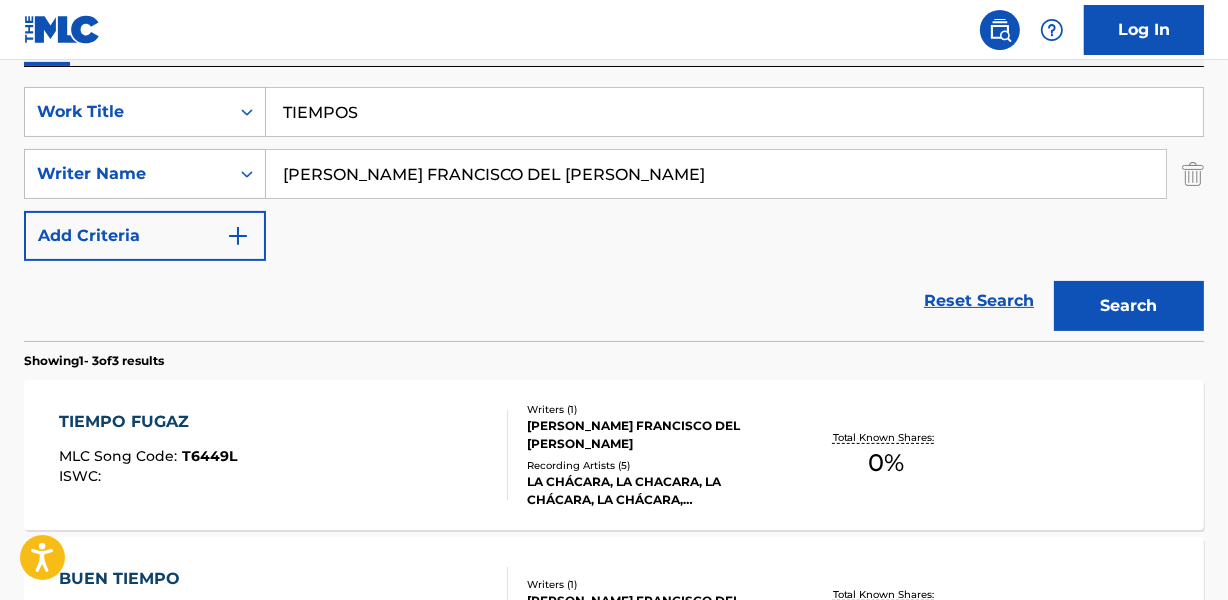 type on "TIEMPOS" 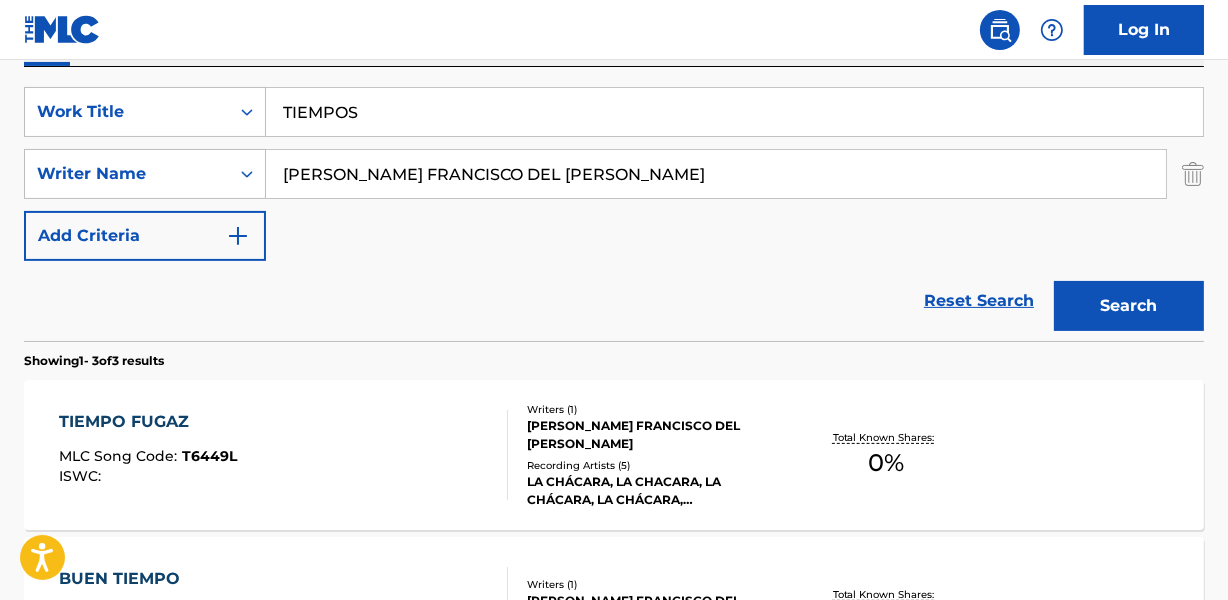 click on "[PERSON_NAME] FRANCISCO DEL [PERSON_NAME]" at bounding box center [716, 174] 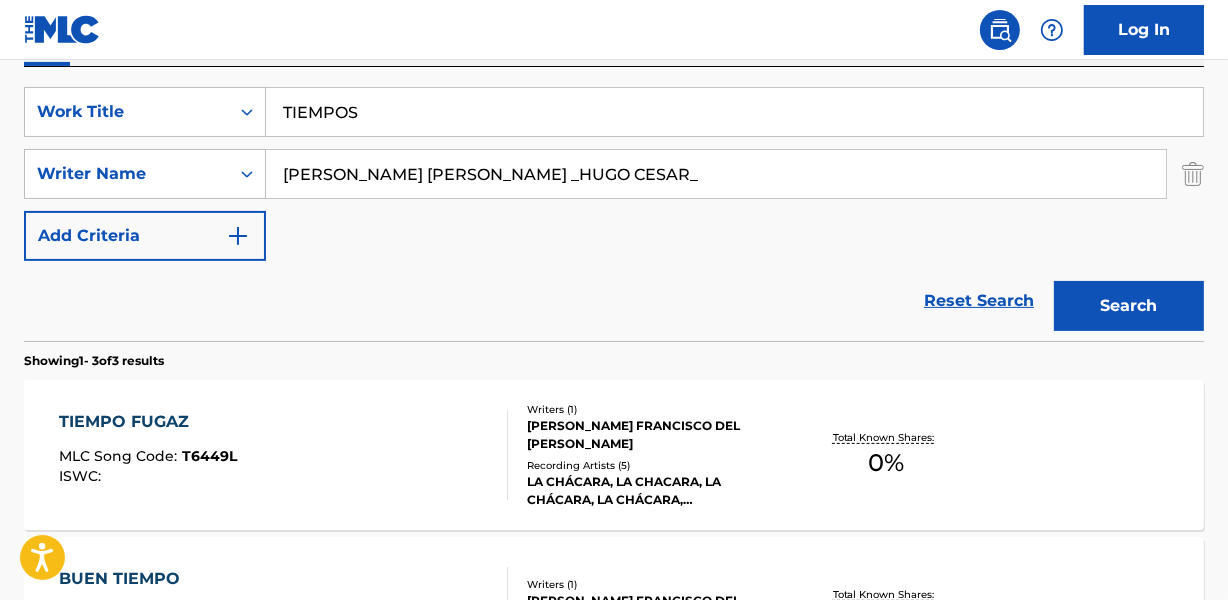 drag, startPoint x: 549, startPoint y: 170, endPoint x: 869, endPoint y: 170, distance: 320 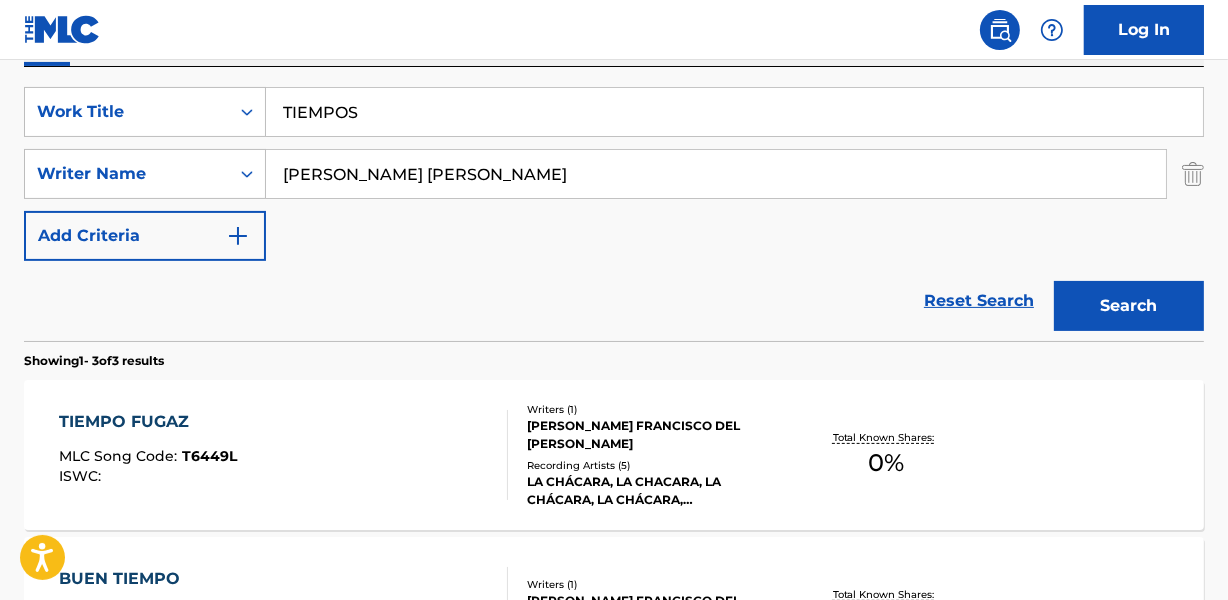 click on "Search" at bounding box center [1129, 306] 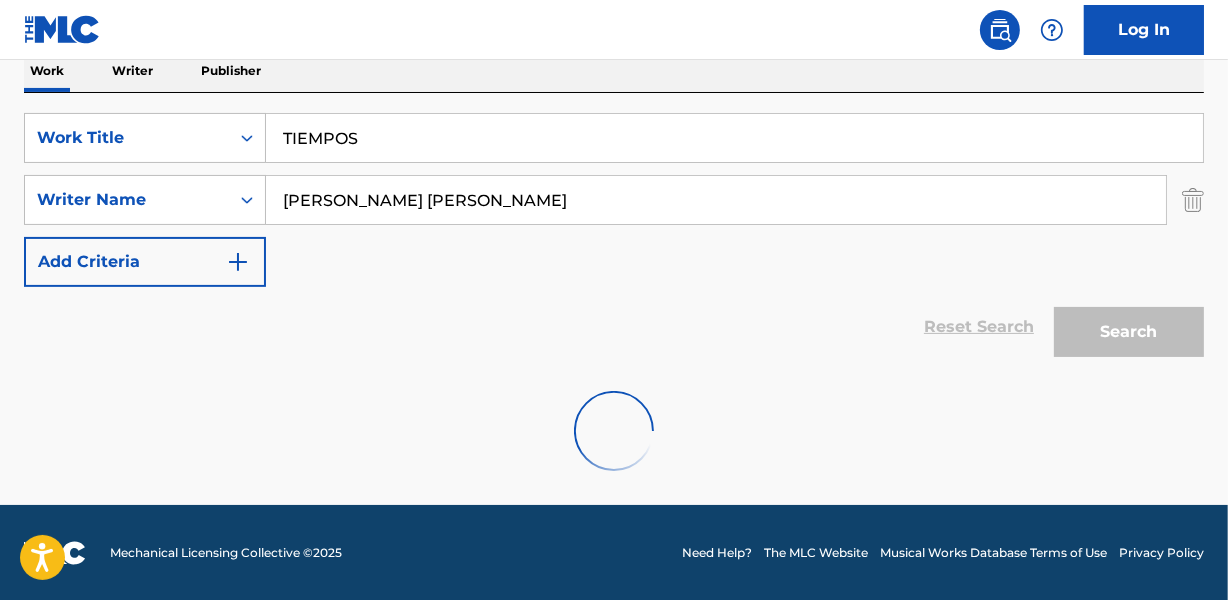 scroll, scrollTop: 267, scrollLeft: 0, axis: vertical 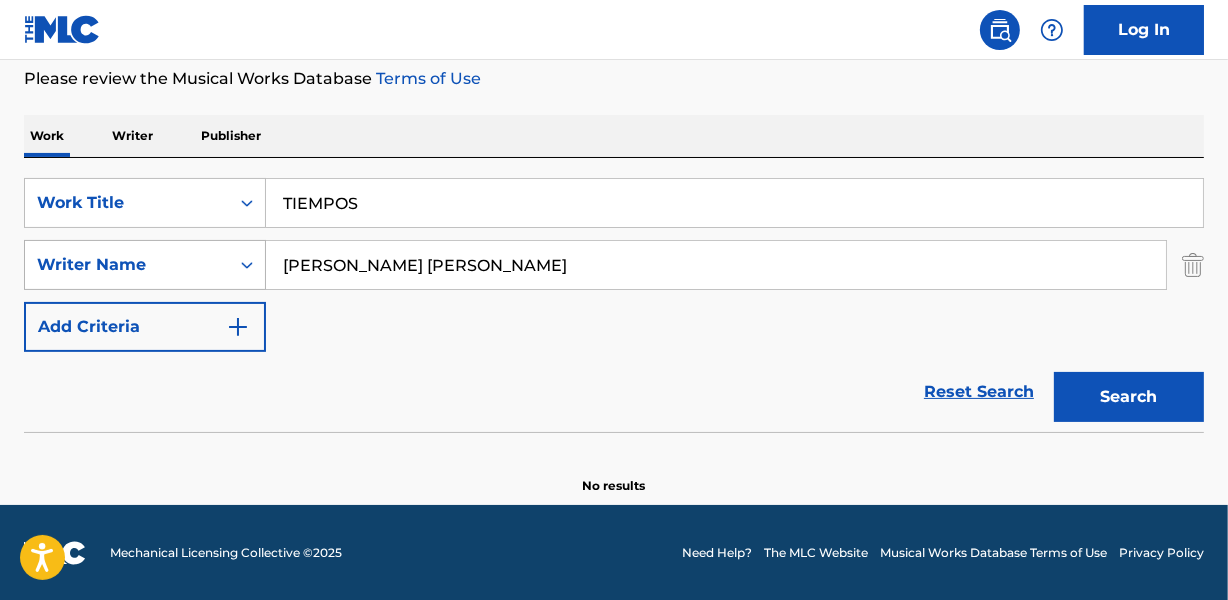 drag, startPoint x: 360, startPoint y: 262, endPoint x: 201, endPoint y: 243, distance: 160.1312 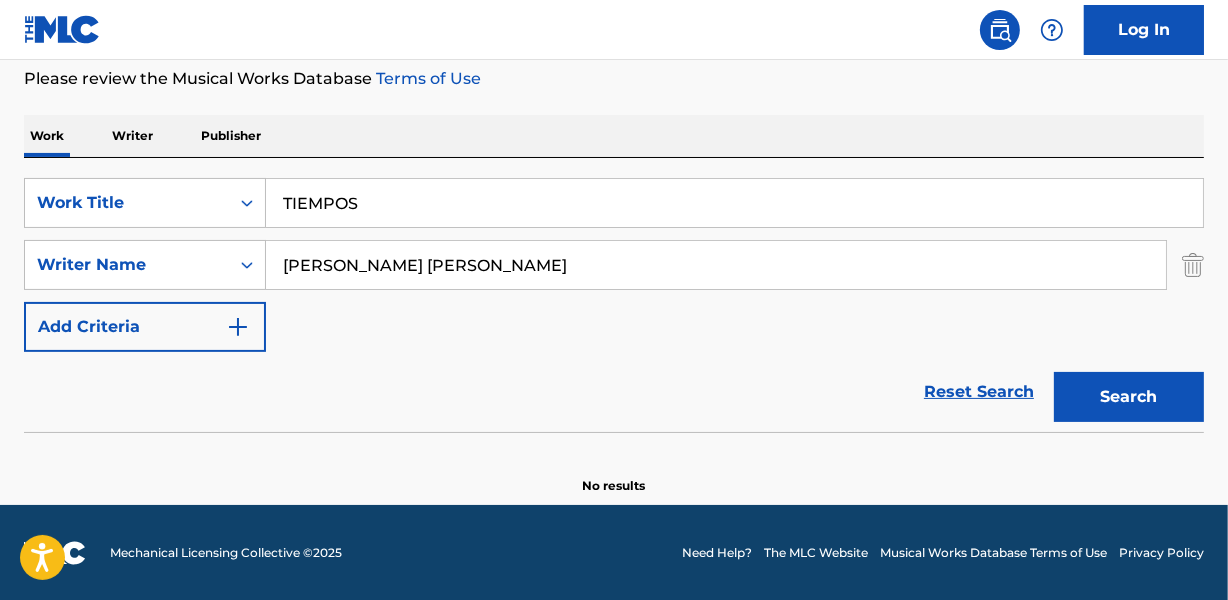 type on "[PERSON_NAME] [PERSON_NAME]" 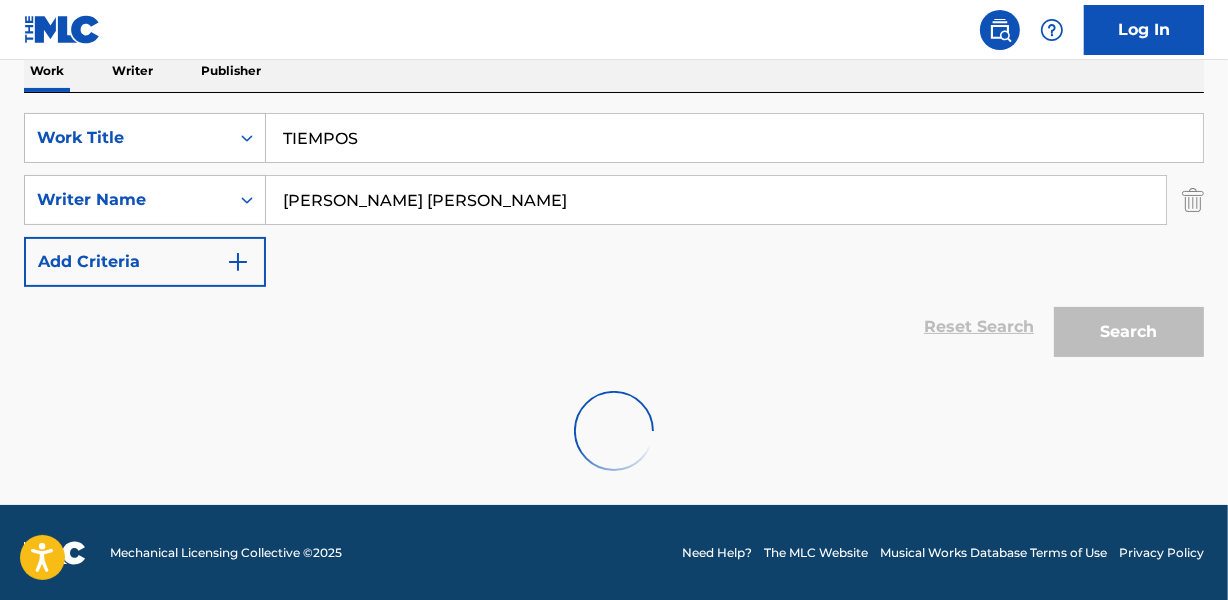 scroll, scrollTop: 267, scrollLeft: 0, axis: vertical 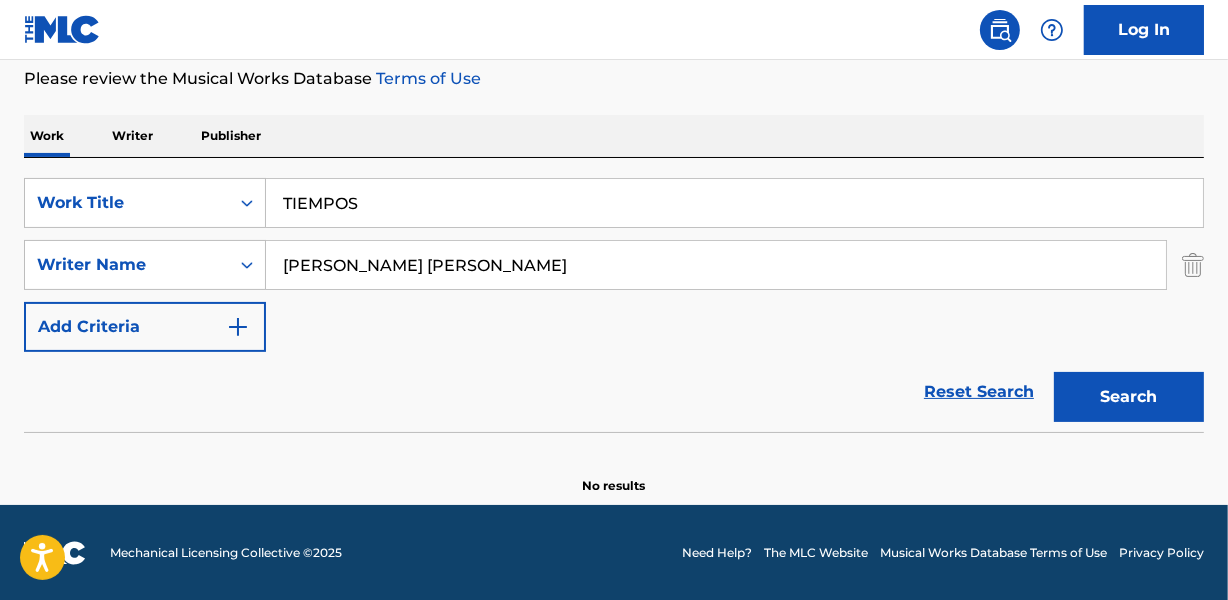 click on "Search" at bounding box center (1129, 397) 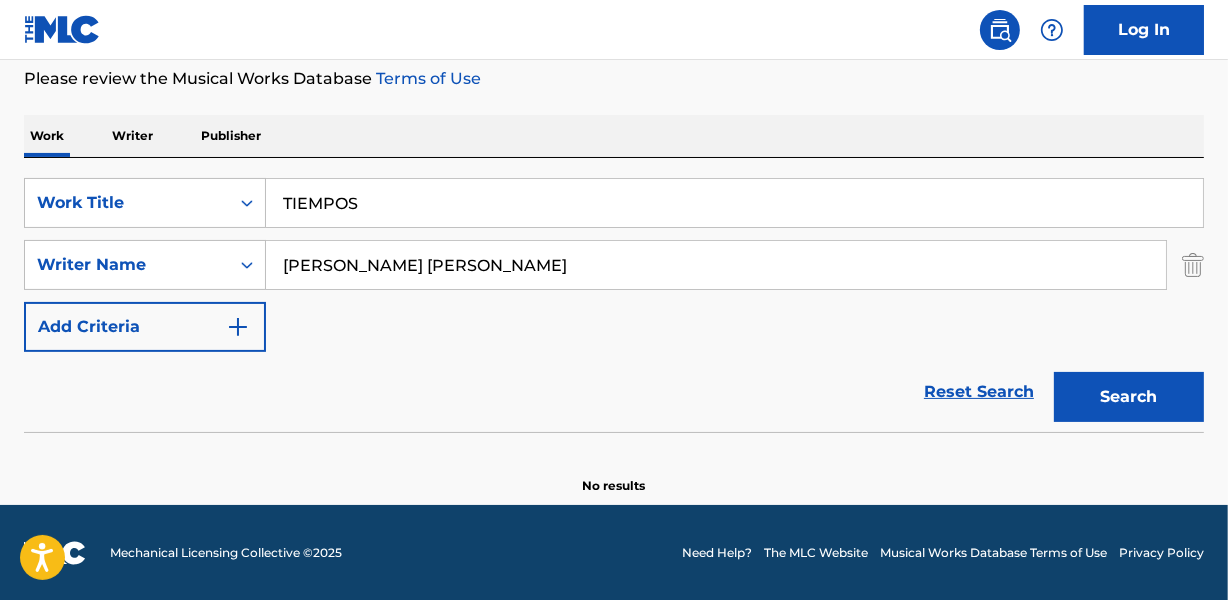 click on "TIEMPOS" at bounding box center [734, 203] 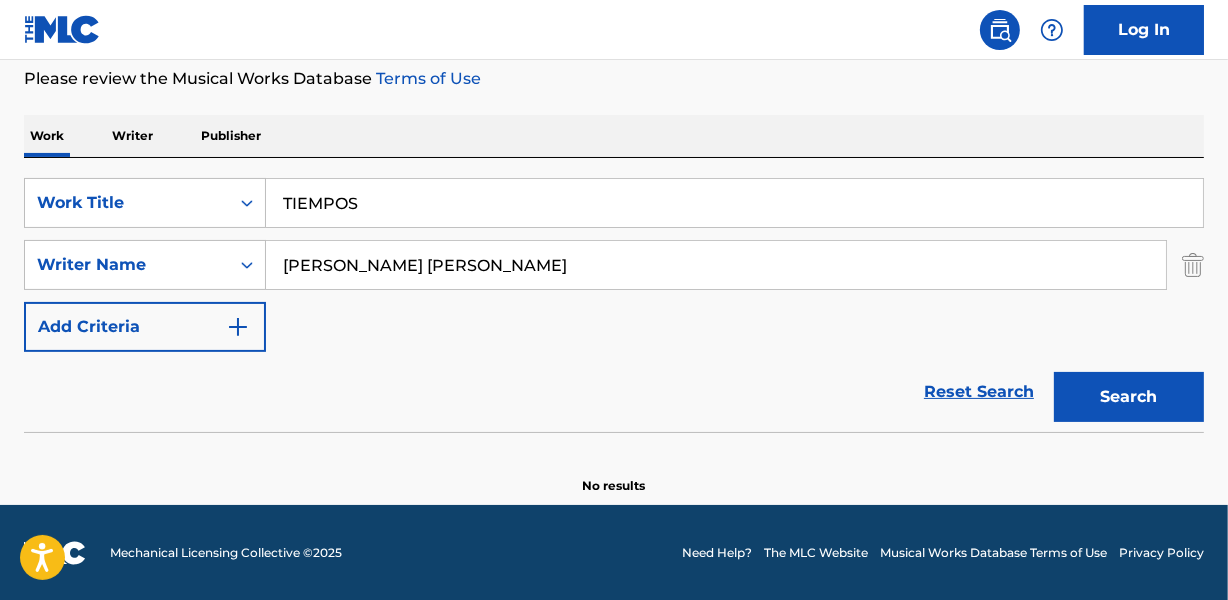 paste on "[PERSON_NAME]" 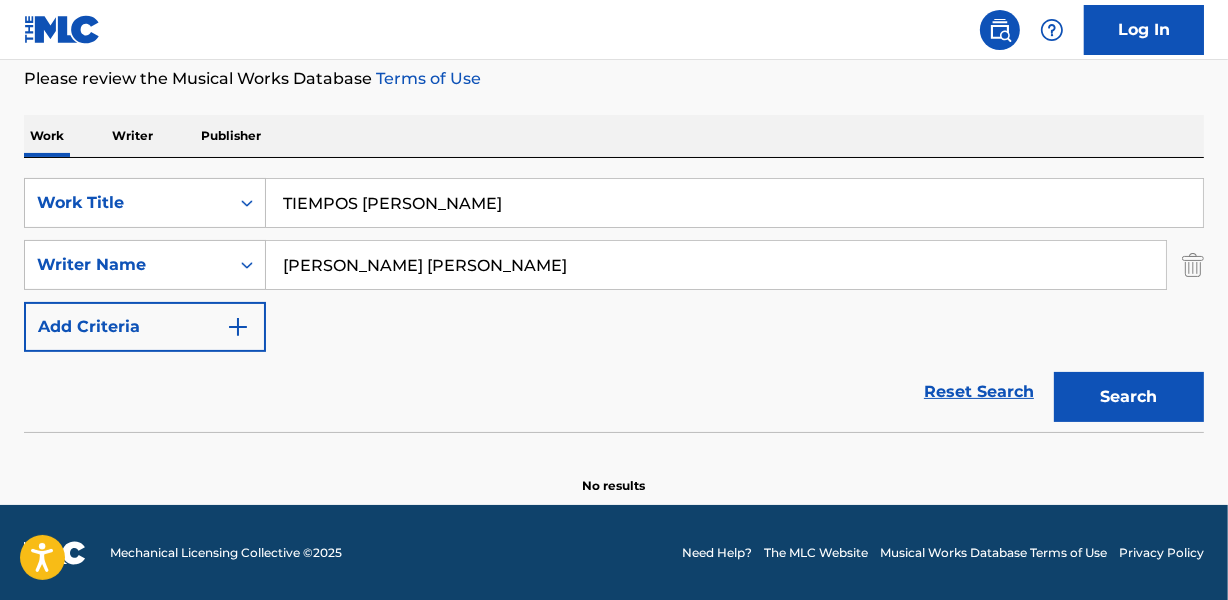 type on "TIEMPOS [PERSON_NAME]" 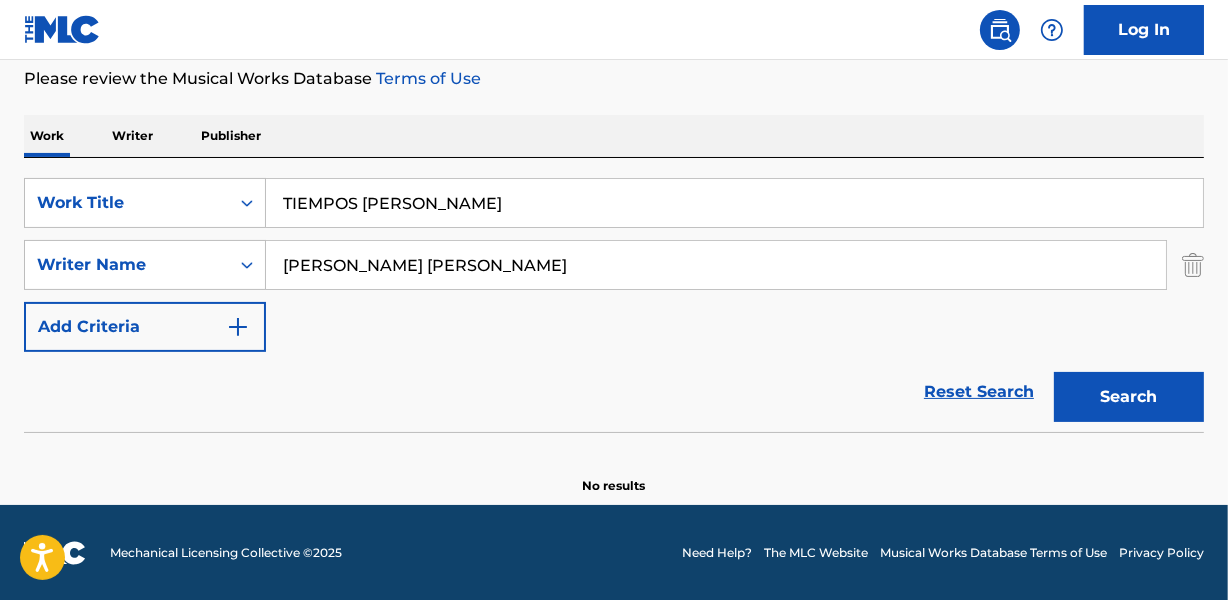 click on "[PERSON_NAME] [PERSON_NAME]" at bounding box center (716, 265) 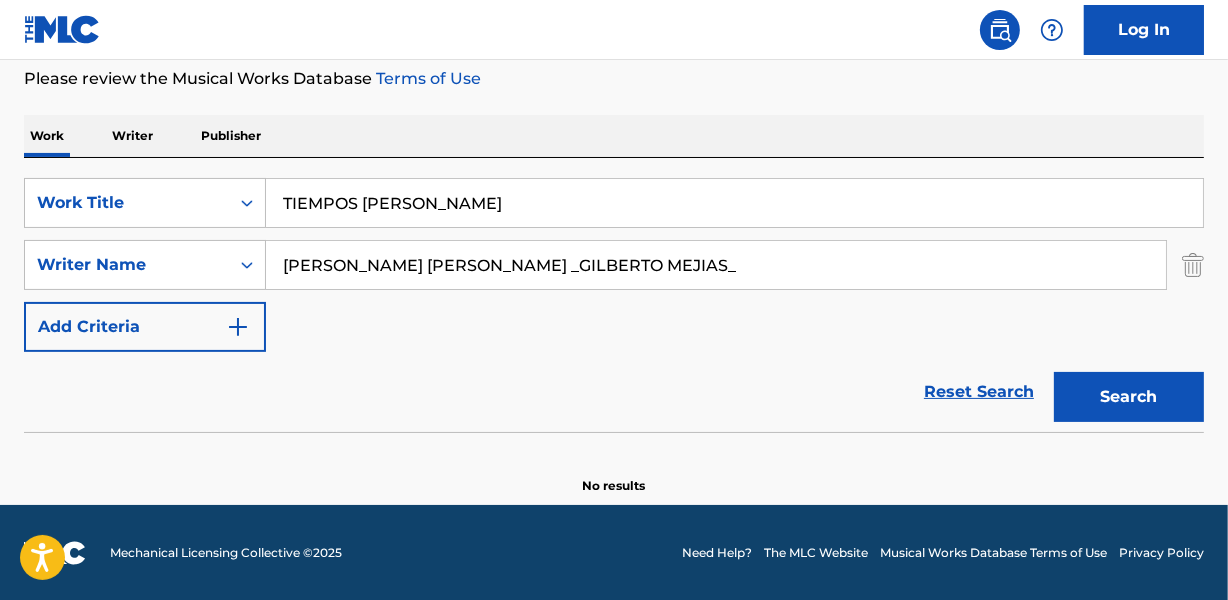 drag, startPoint x: 602, startPoint y: 252, endPoint x: 902, endPoint y: 254, distance: 300.00665 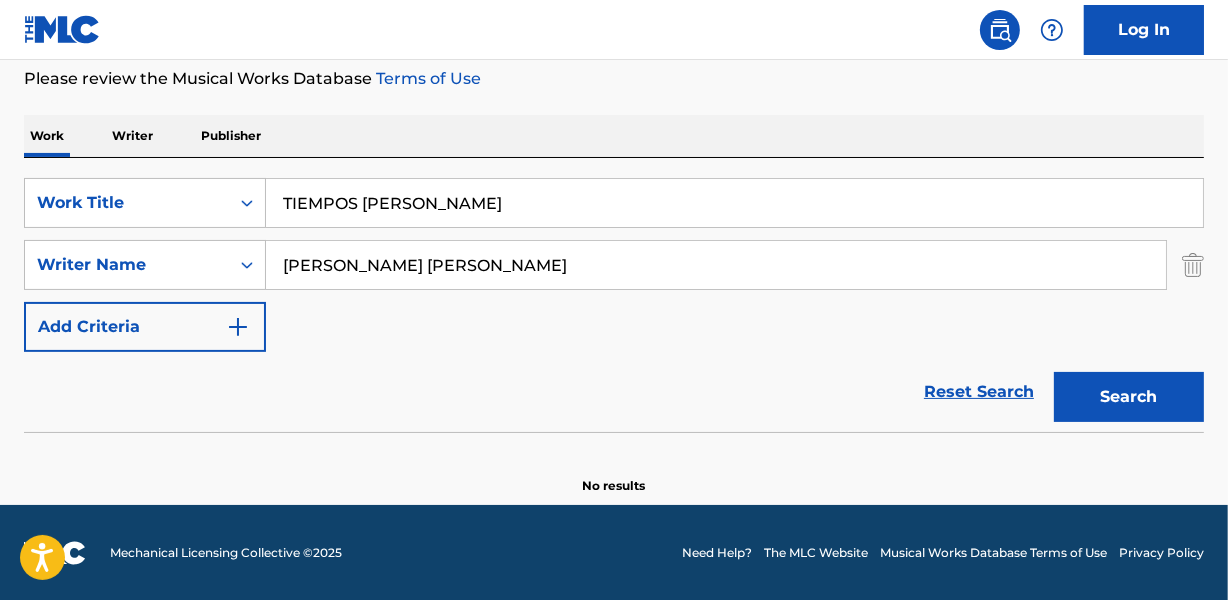 click on "Search" at bounding box center [1129, 397] 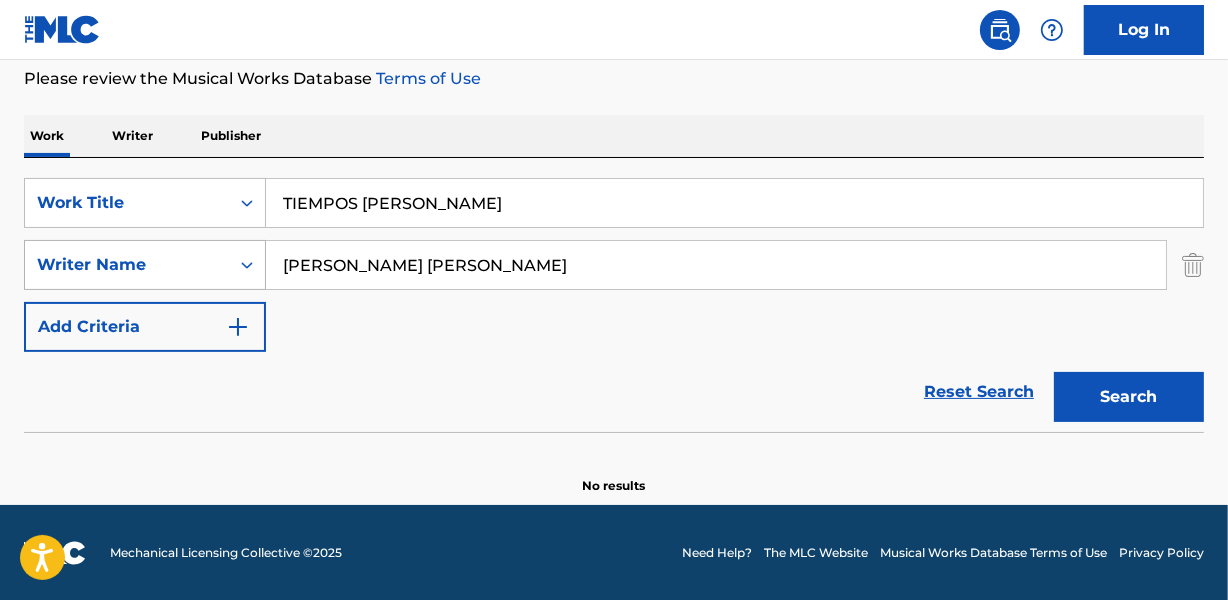 drag, startPoint x: 370, startPoint y: 260, endPoint x: 232, endPoint y: 260, distance: 138 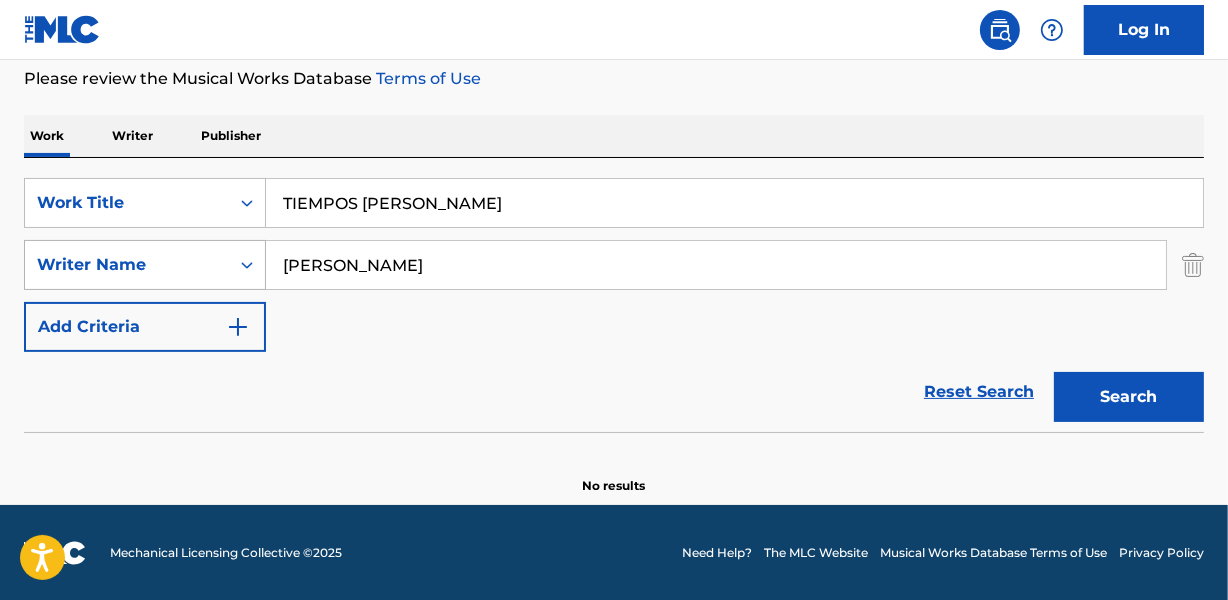 type on "[PERSON_NAME]" 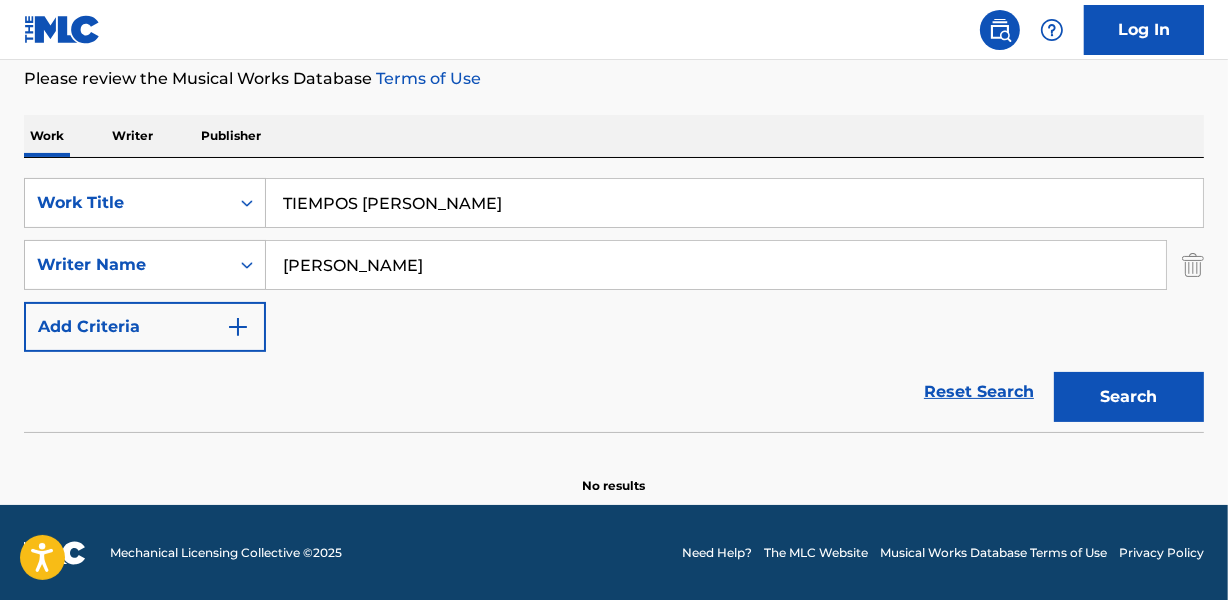 click on "TIEMPOS [PERSON_NAME]" at bounding box center (734, 203) 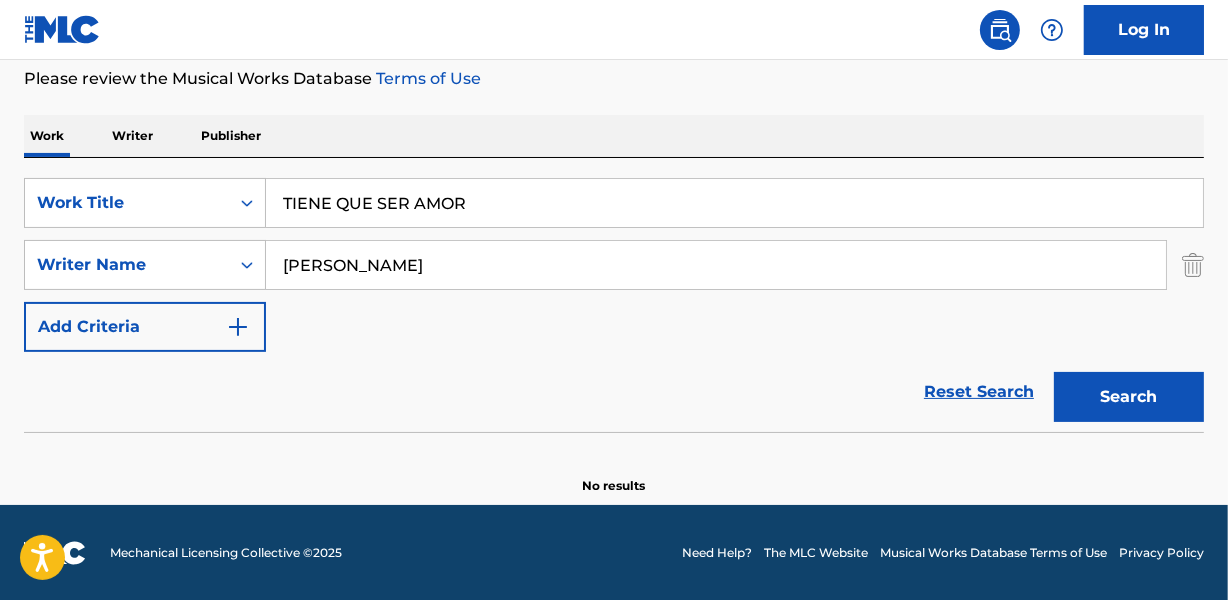 type on "TIENE QUE SER AMOR" 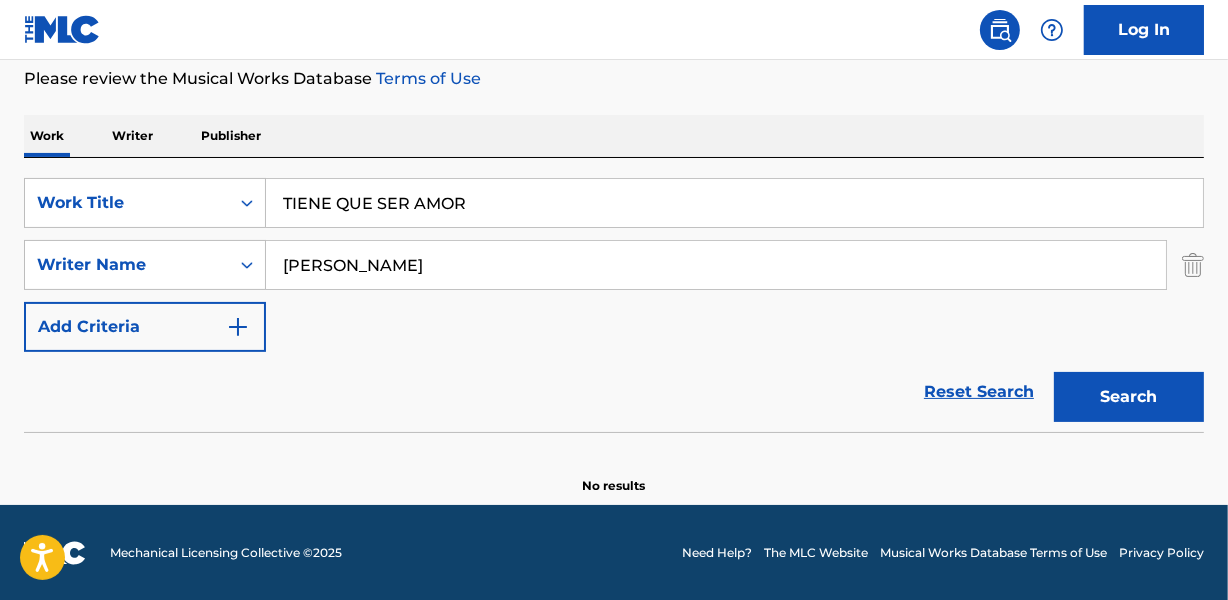 click on "[PERSON_NAME]" at bounding box center (716, 265) 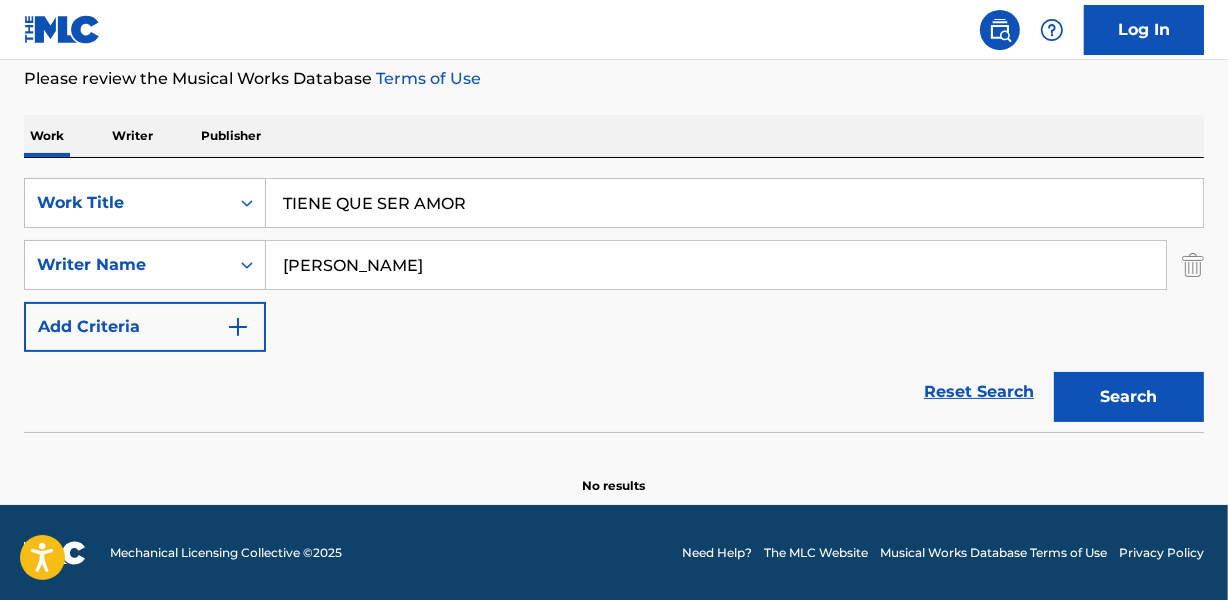 paste on "[PERSON_NAME]  YAQUI [PERSON_NAME] _YAQUI NUNES_   [PERSON_NAME]  [PERSON_NAME] _JORGE TAVERAS_" 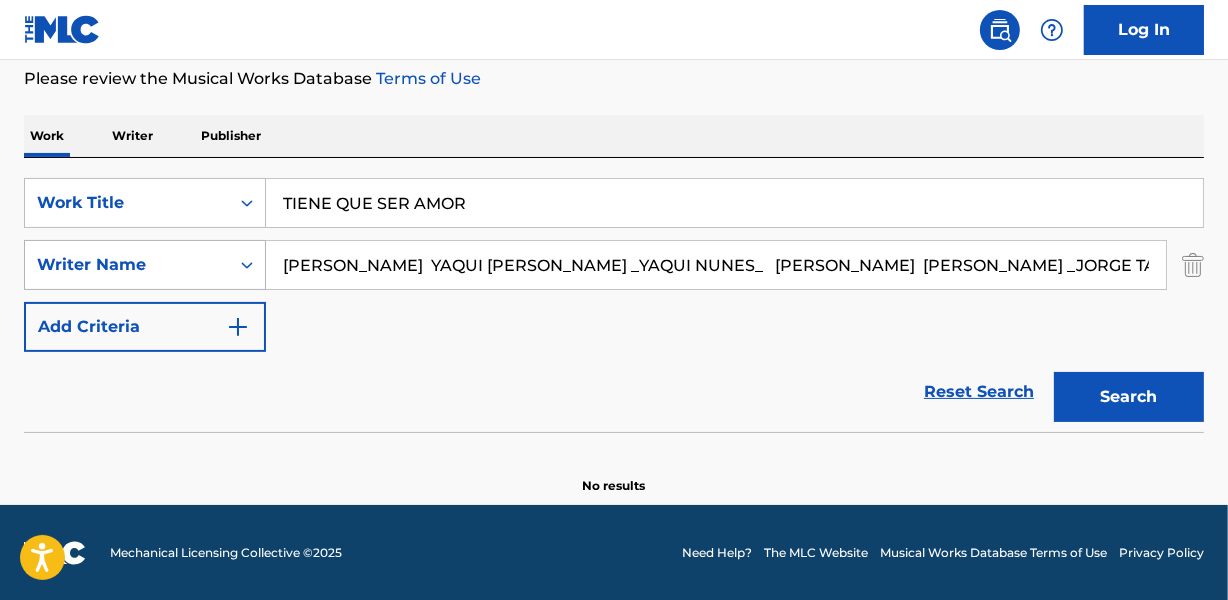 drag, startPoint x: 610, startPoint y: 261, endPoint x: 208, endPoint y: 263, distance: 402.00497 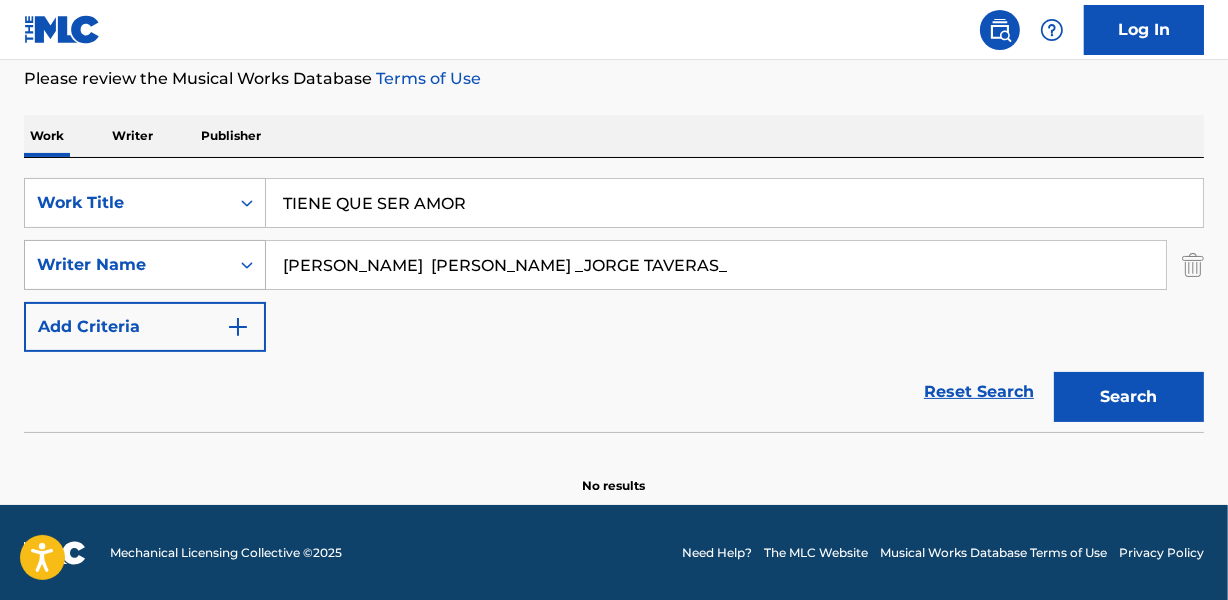 click on "Search" at bounding box center [1129, 397] 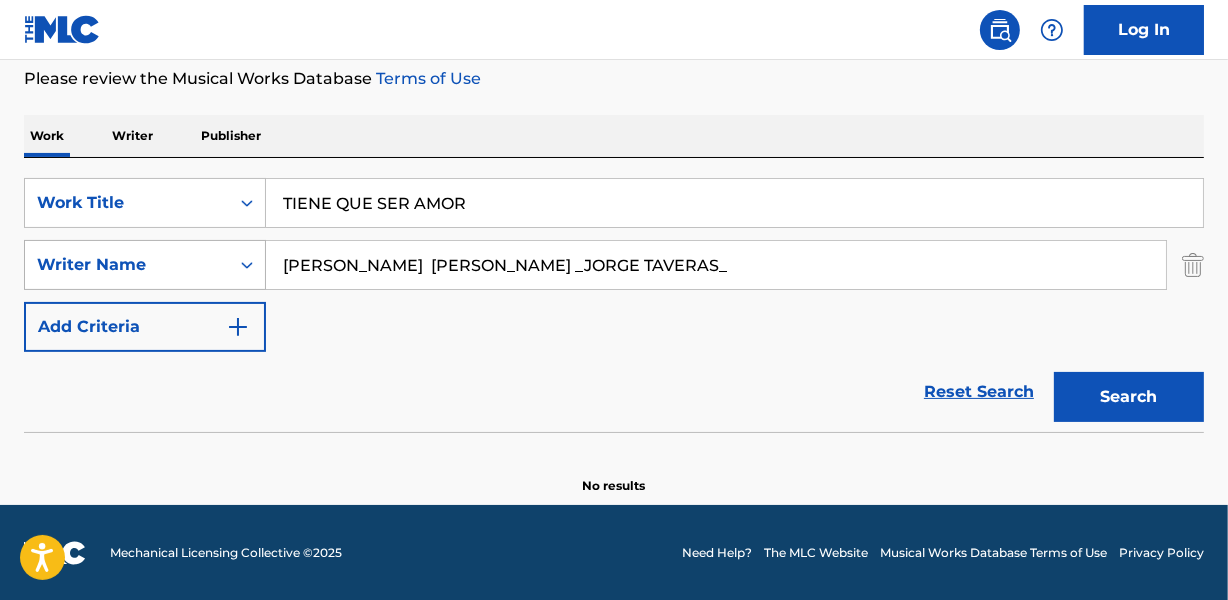 drag, startPoint x: 519, startPoint y: 262, endPoint x: 131, endPoint y: 255, distance: 388.06314 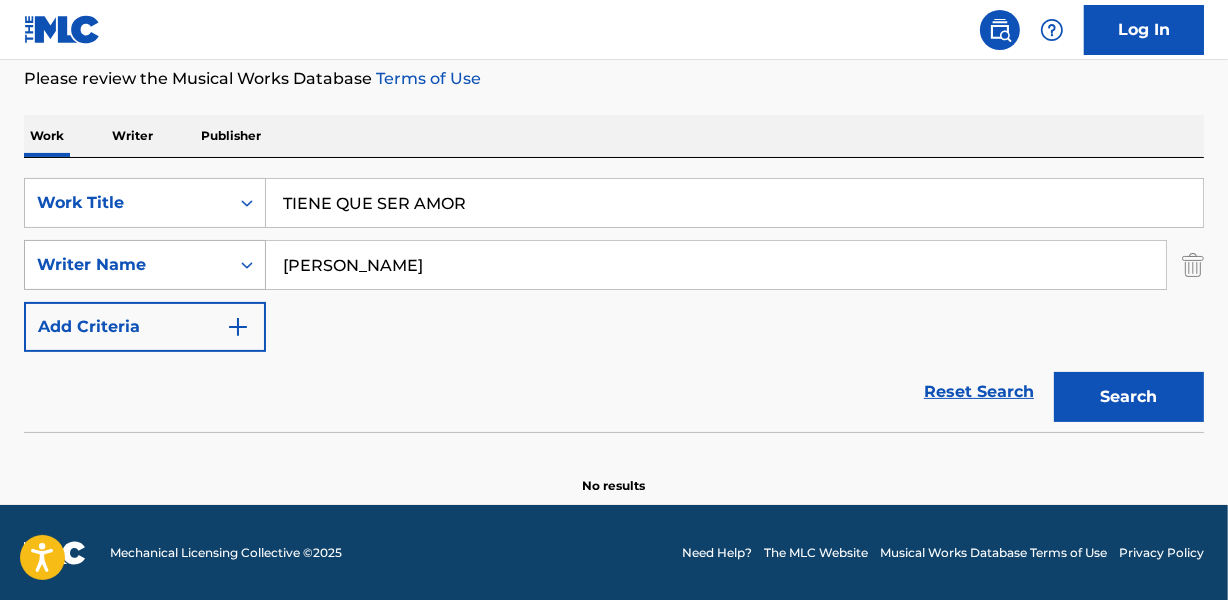 click on "Search" at bounding box center (1129, 397) 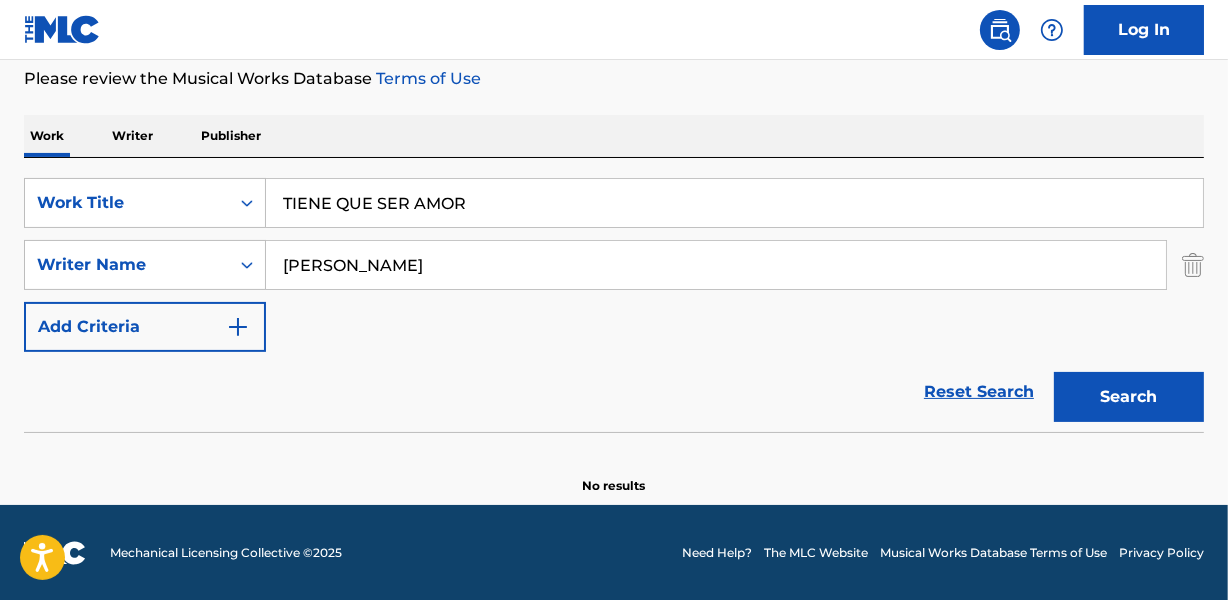 click on "[PERSON_NAME]" at bounding box center (716, 265) 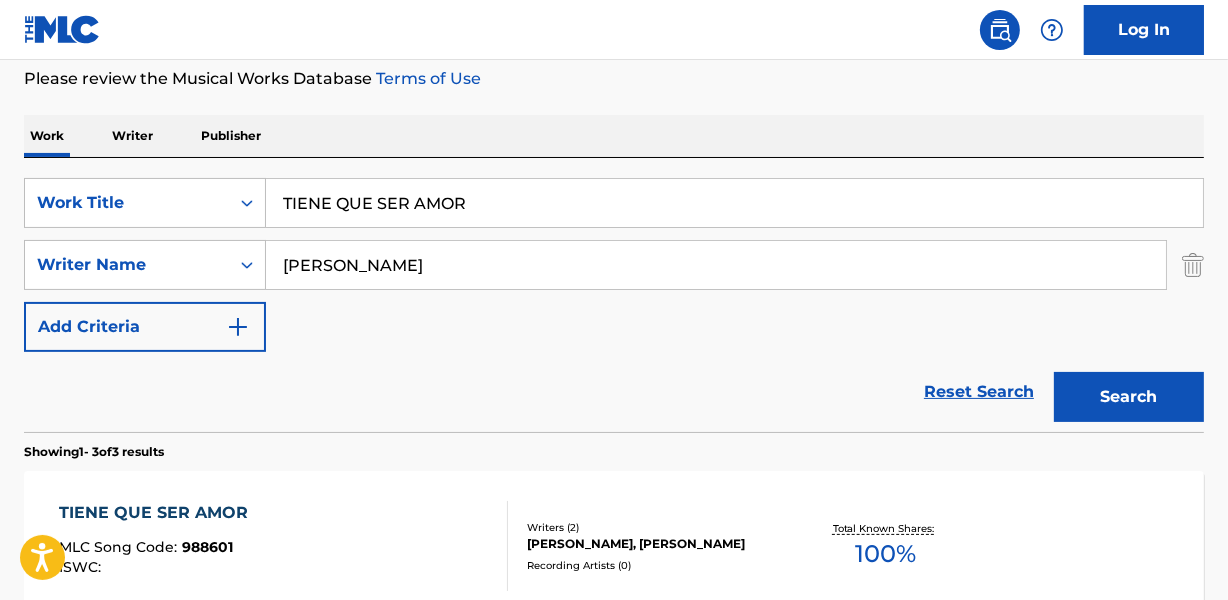 click on "Reset Search Search" at bounding box center (614, 392) 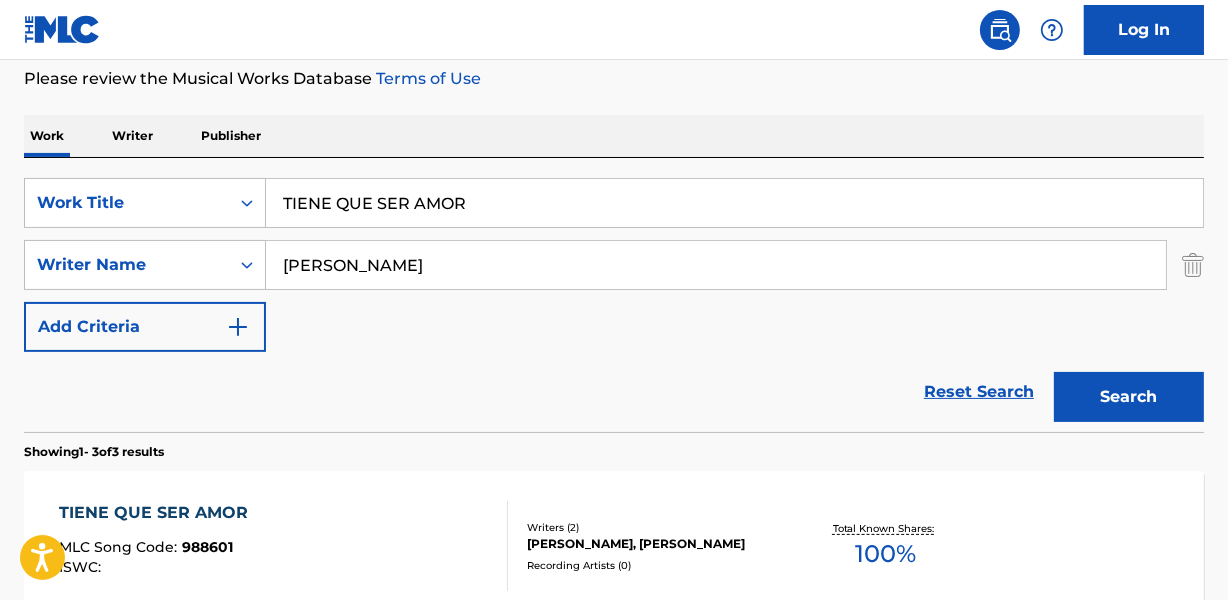 click on "Reset Search Search" at bounding box center (614, 392) 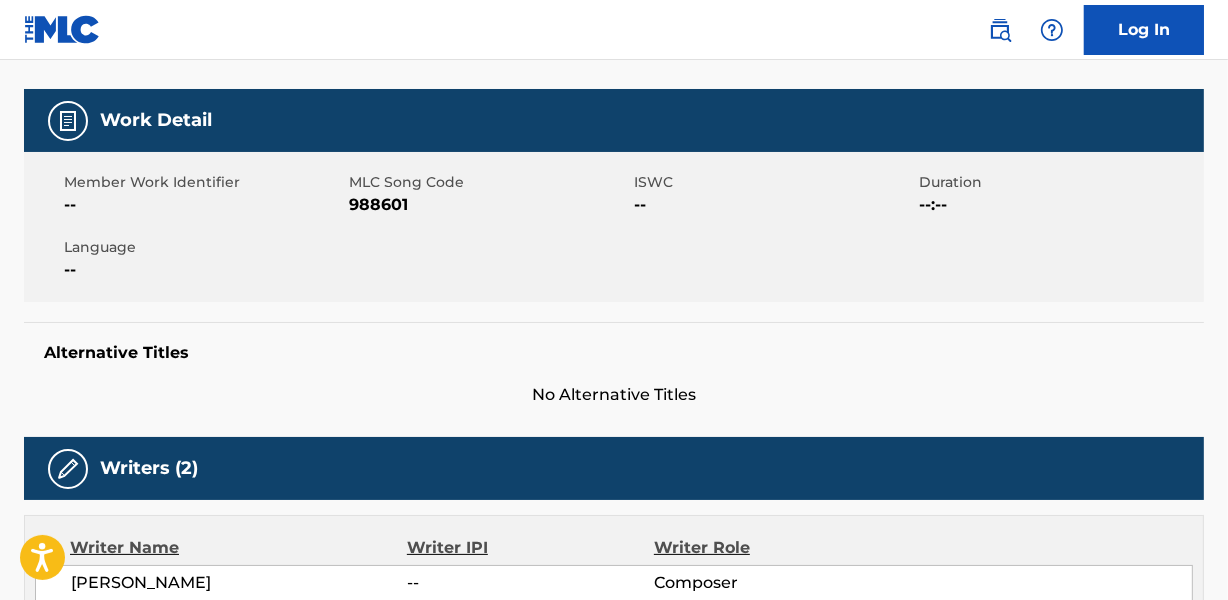scroll, scrollTop: 0, scrollLeft: 0, axis: both 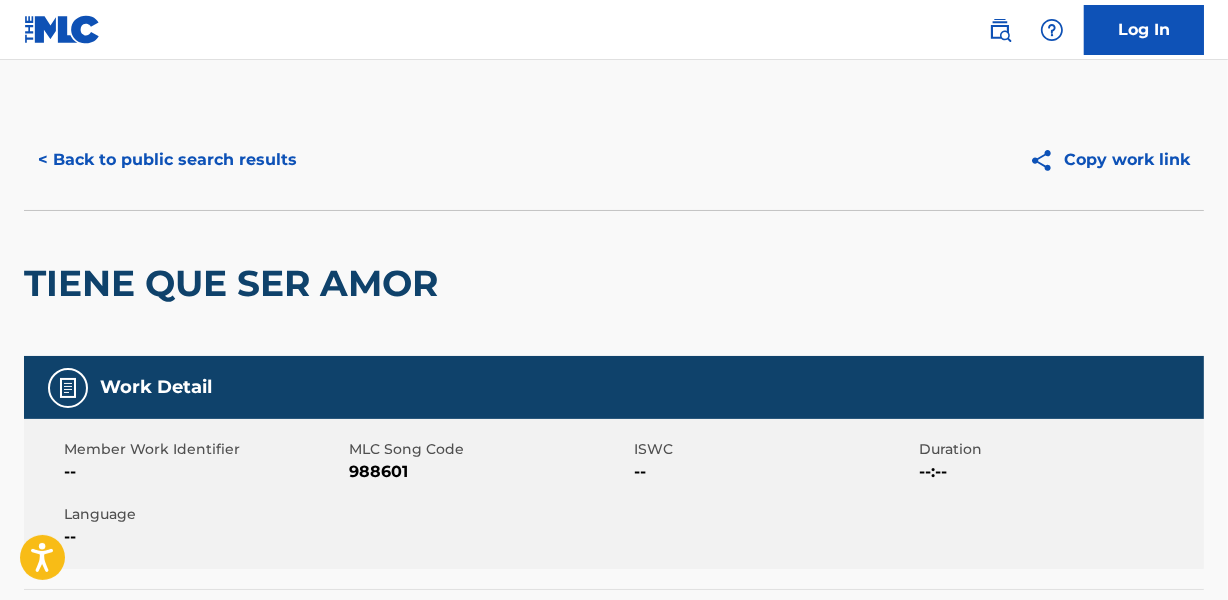 click on "TIENE QUE SER AMOR" at bounding box center [614, 283] 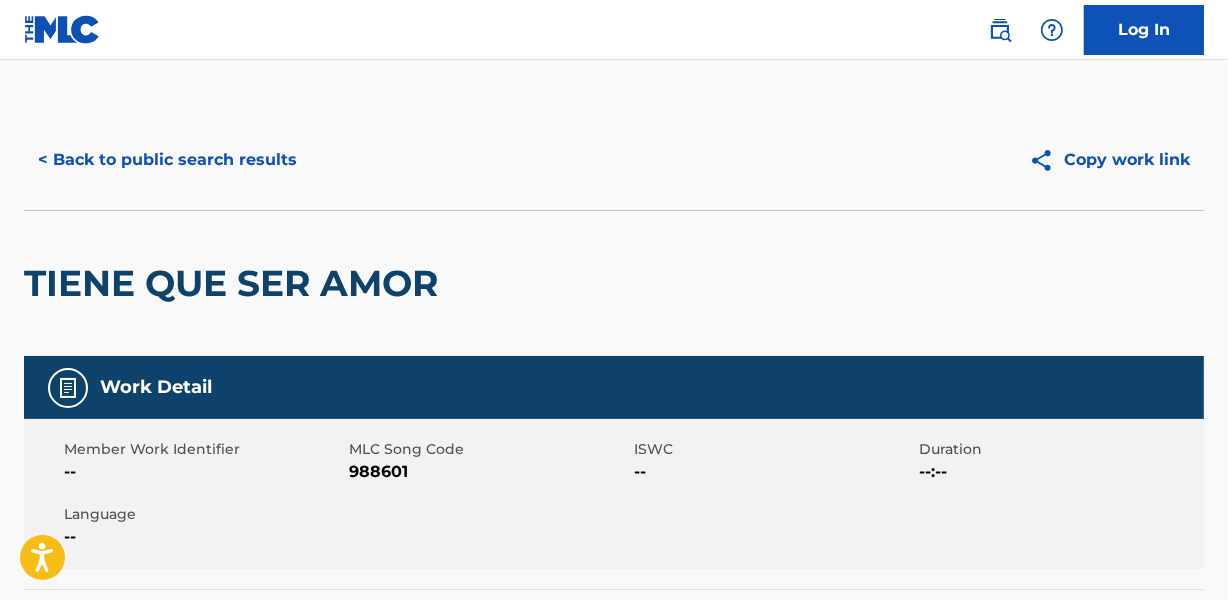 click on "< Back to public search results Copy work link" at bounding box center [614, 160] 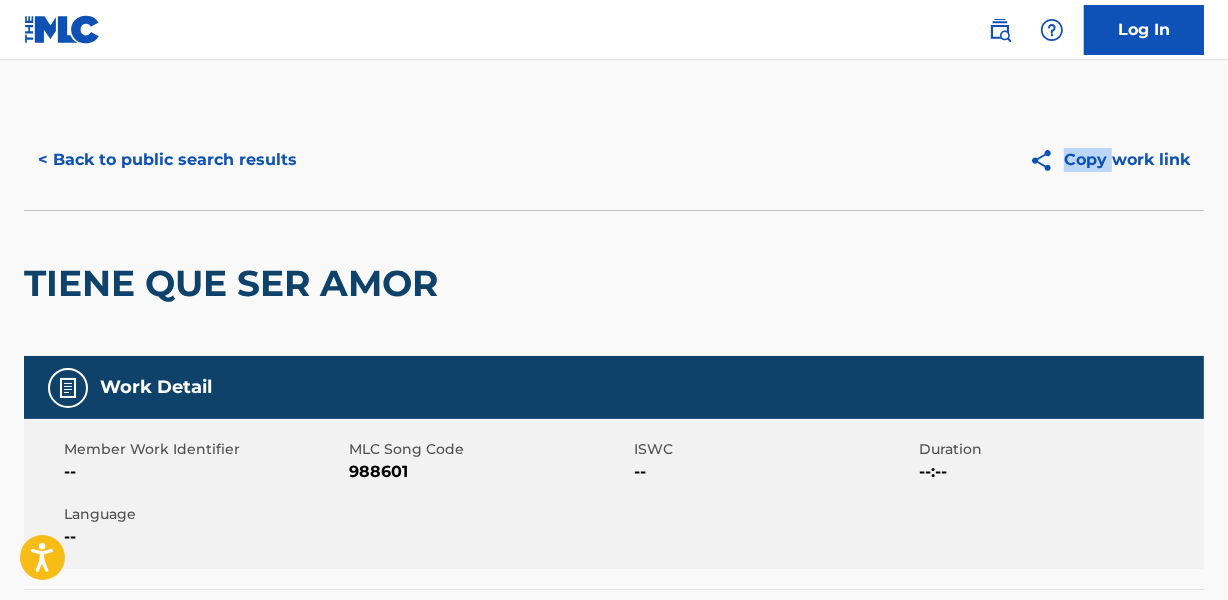 click on "< Back to public search results Copy work link" at bounding box center (614, 160) 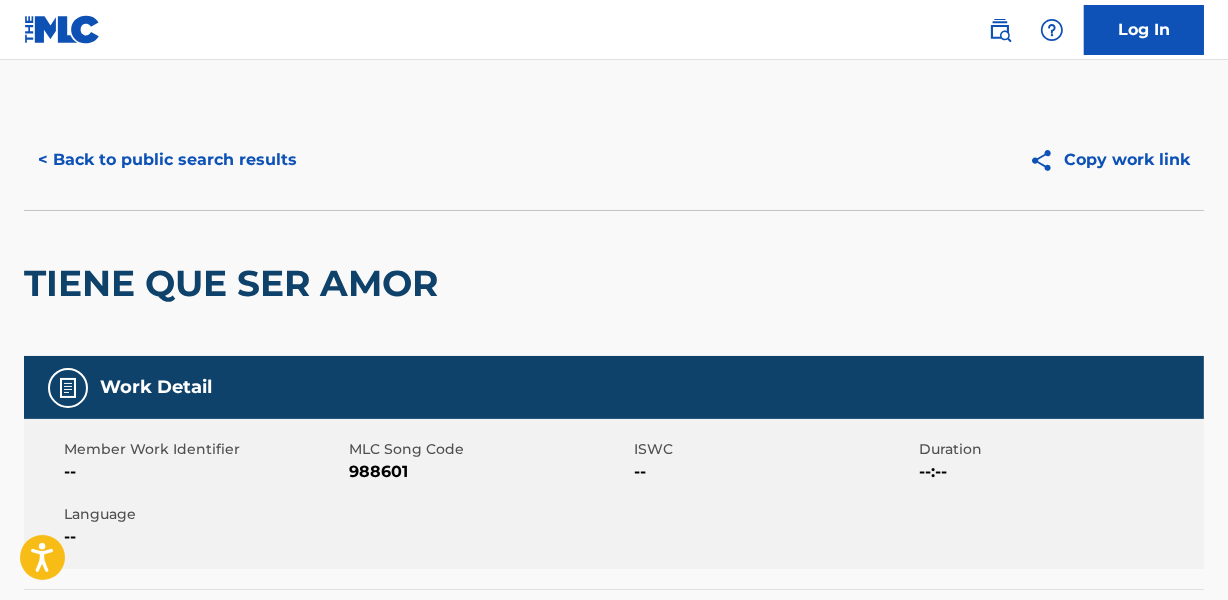 click on "TIENE QUE SER AMOR" at bounding box center (614, 283) 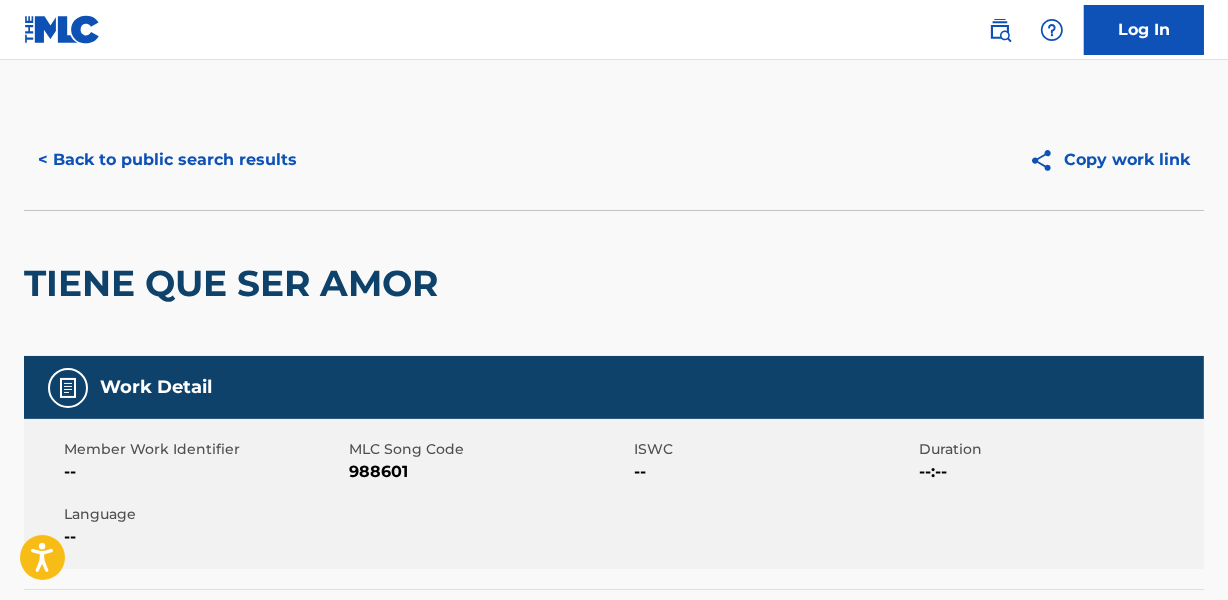 click on "TIENE QUE SER AMOR" at bounding box center (614, 283) 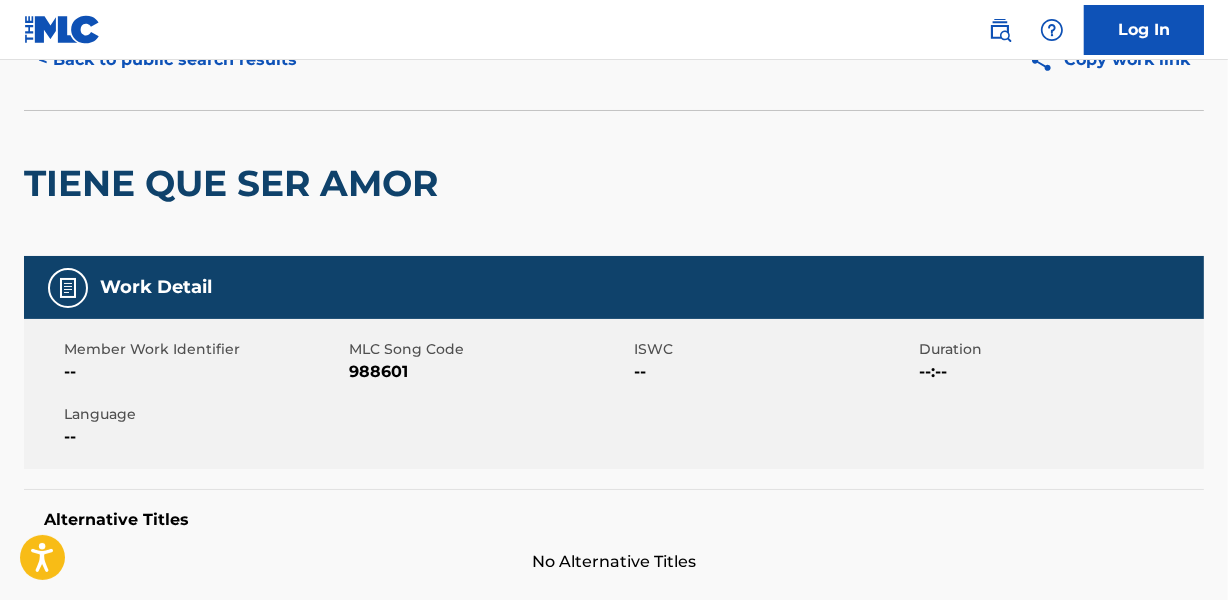 scroll, scrollTop: 0, scrollLeft: 0, axis: both 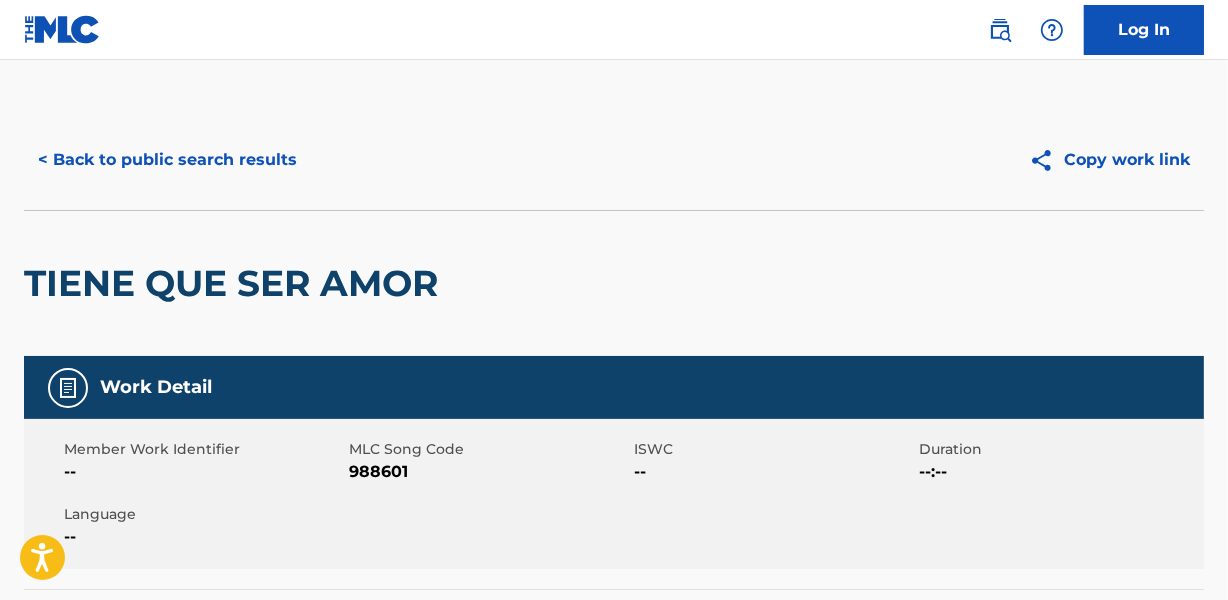 click on "< Back to public search results" at bounding box center (167, 160) 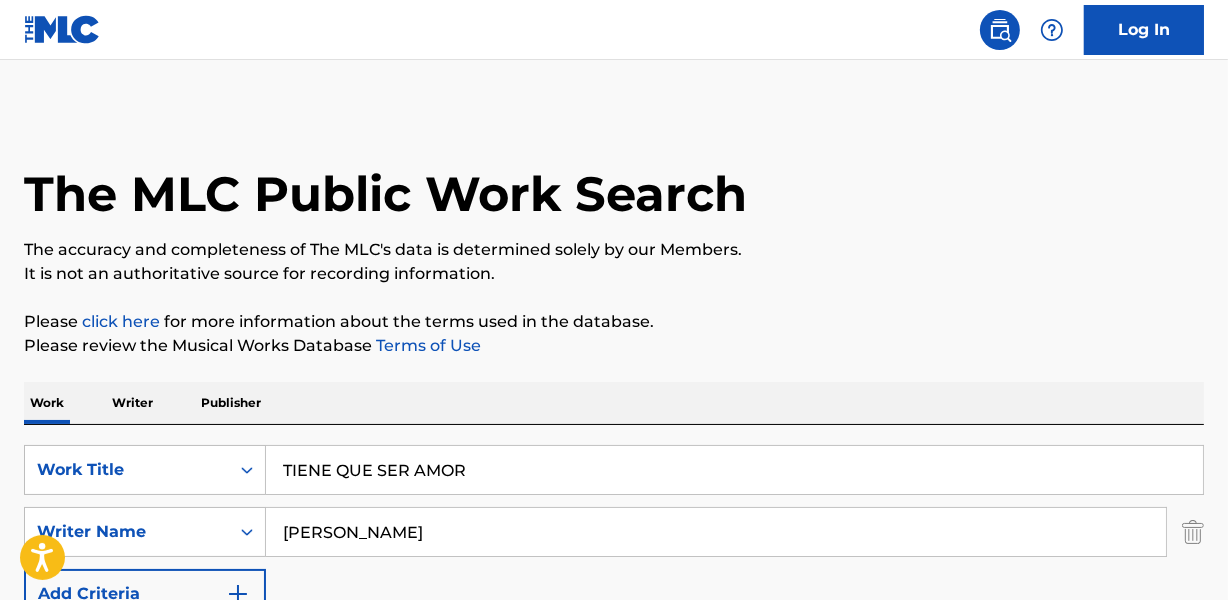 scroll, scrollTop: 267, scrollLeft: 0, axis: vertical 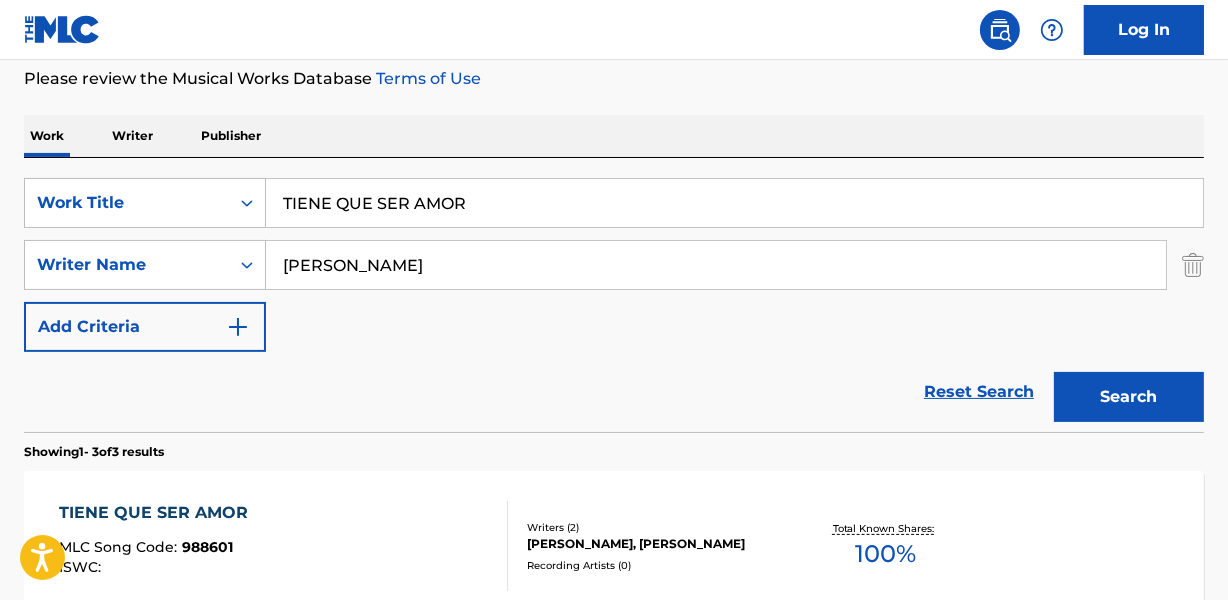 click on "TIENE QUE SER AMOR" at bounding box center (734, 203) 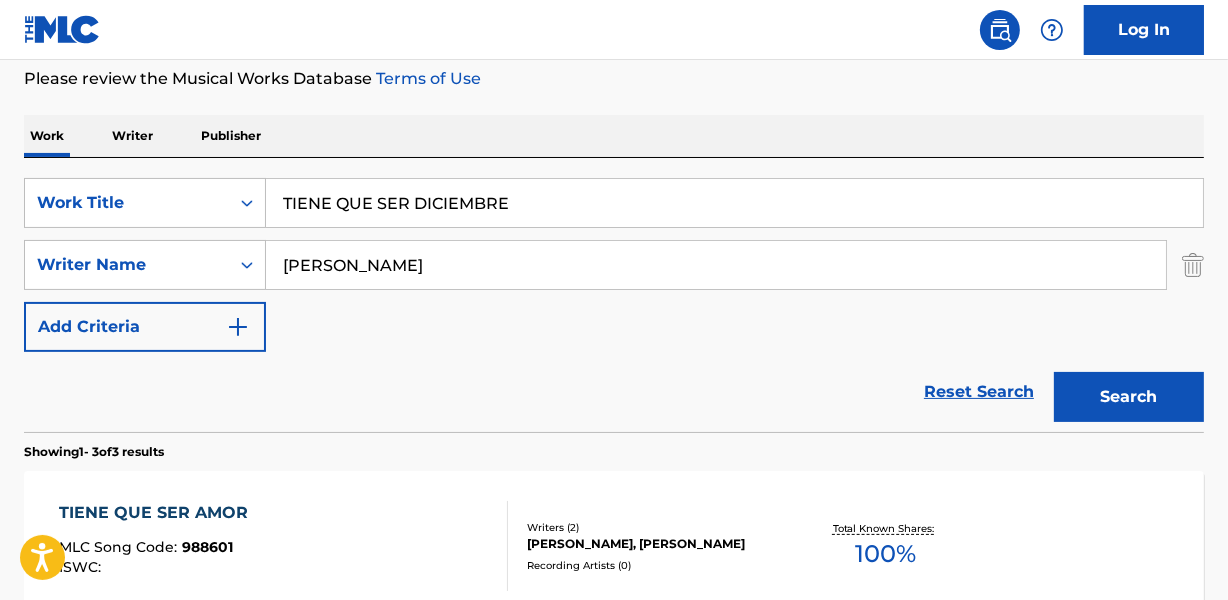 type on "TIENE QUE SER DICIEMBRE" 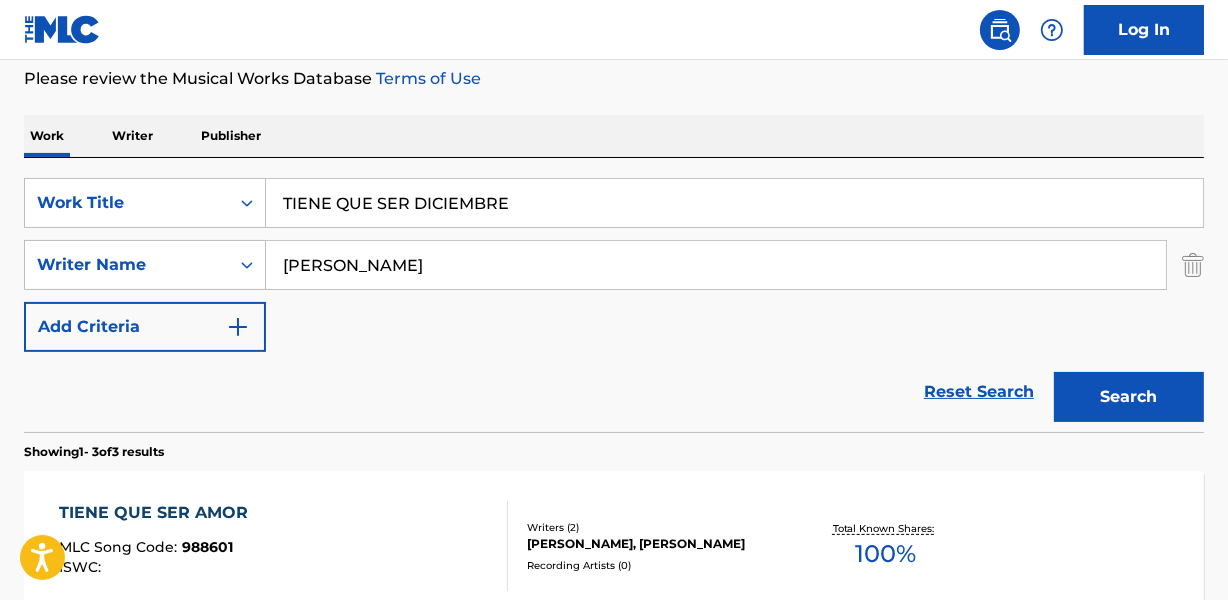 click on "[PERSON_NAME]" at bounding box center [716, 265] 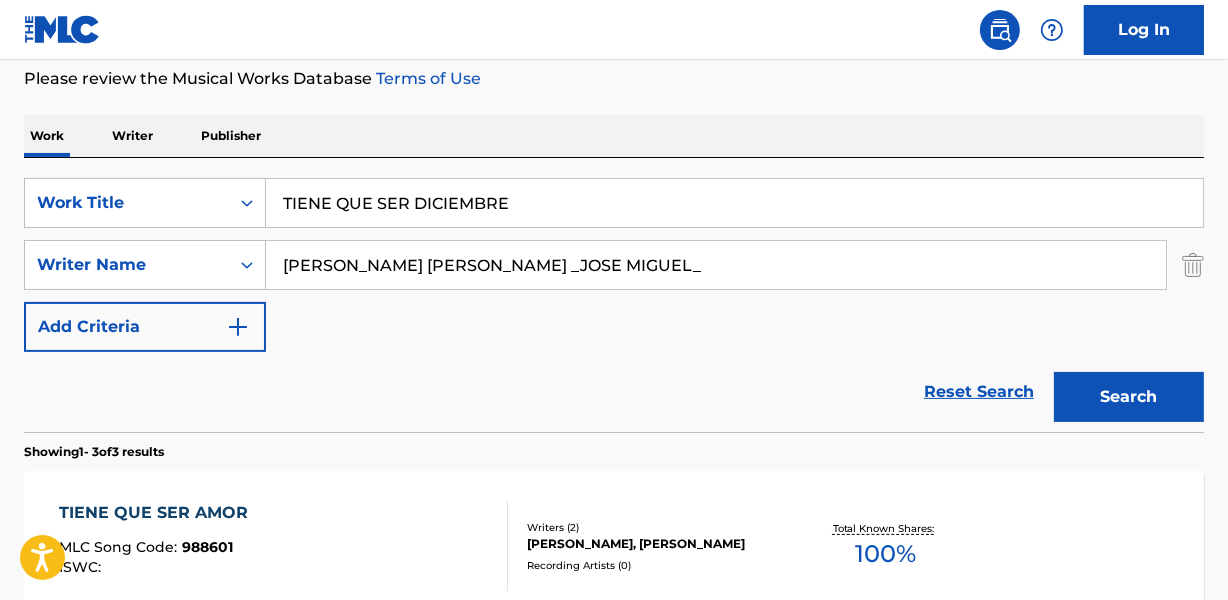 drag, startPoint x: 540, startPoint y: 259, endPoint x: 887, endPoint y: 257, distance: 347.00577 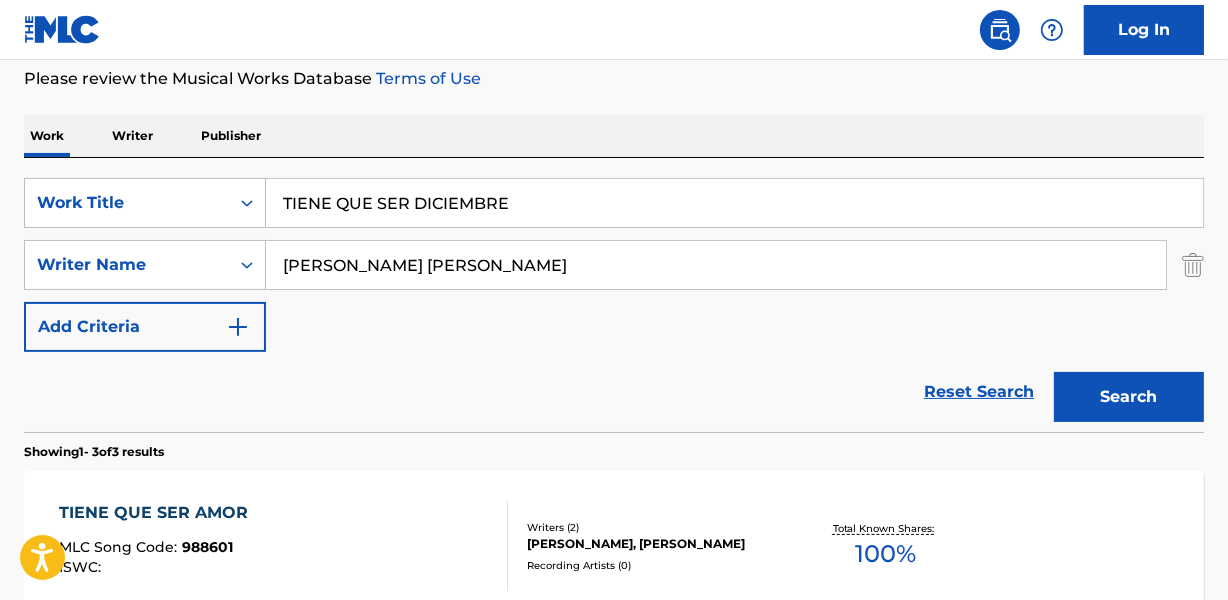 click on "Search" at bounding box center [1129, 397] 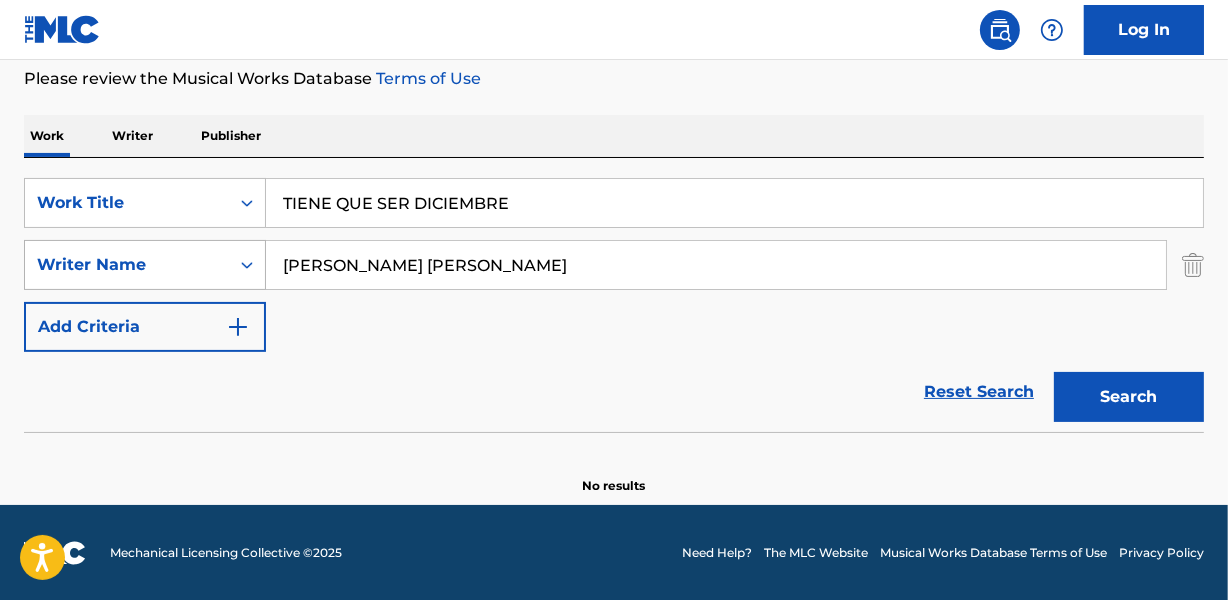 drag, startPoint x: 354, startPoint y: 258, endPoint x: 241, endPoint y: 273, distance: 113.99123 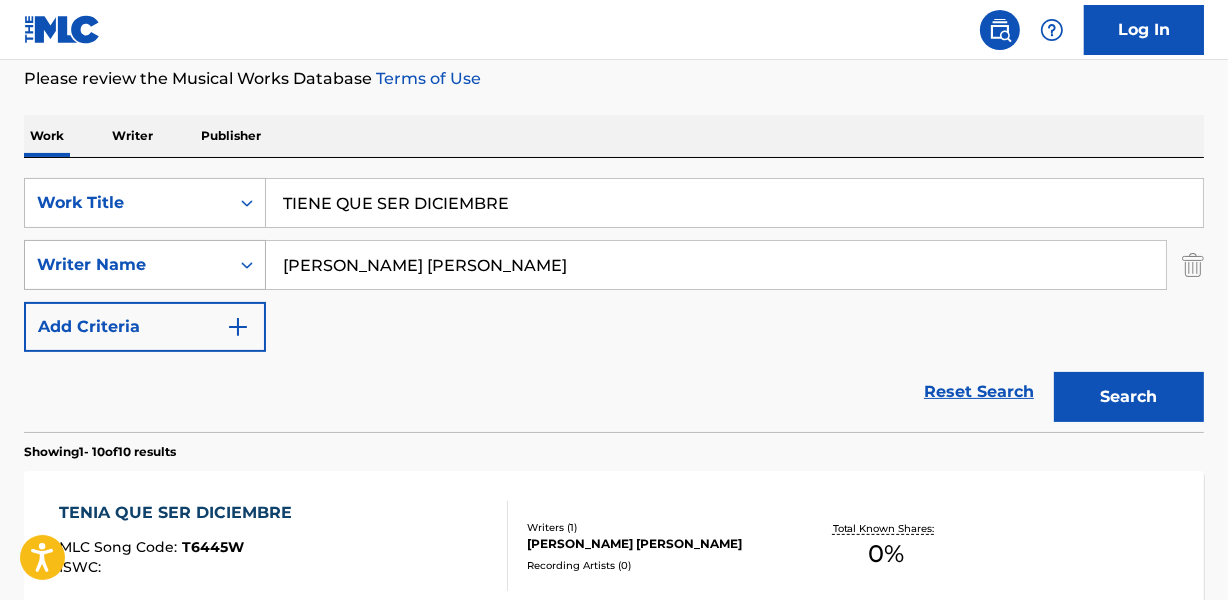 type on "[PERSON_NAME] [PERSON_NAME]" 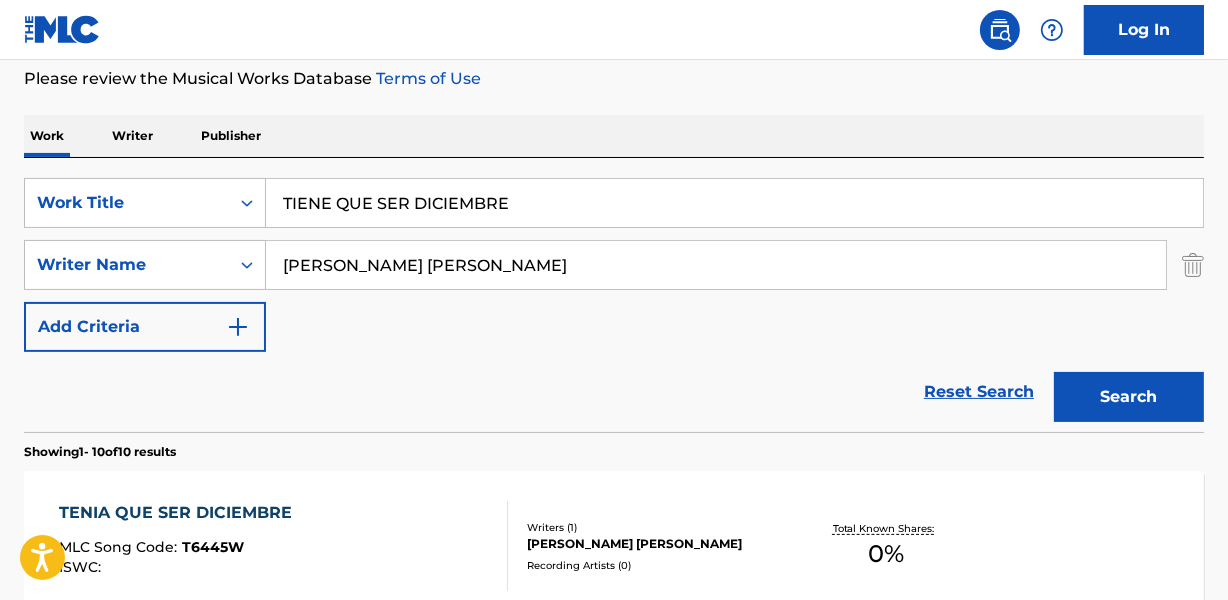 click on "SearchWithCriteriaaa4d59cf-442d-410c-8a61-310f68757463 Work Title TIENE QUE SER DICIEMBRE SearchWithCriteria79a00d88-8962-4c55-a686-25233cab2c1a Writer Name [PERSON_NAME] [PERSON_NAME] Add Criteria" at bounding box center (614, 265) 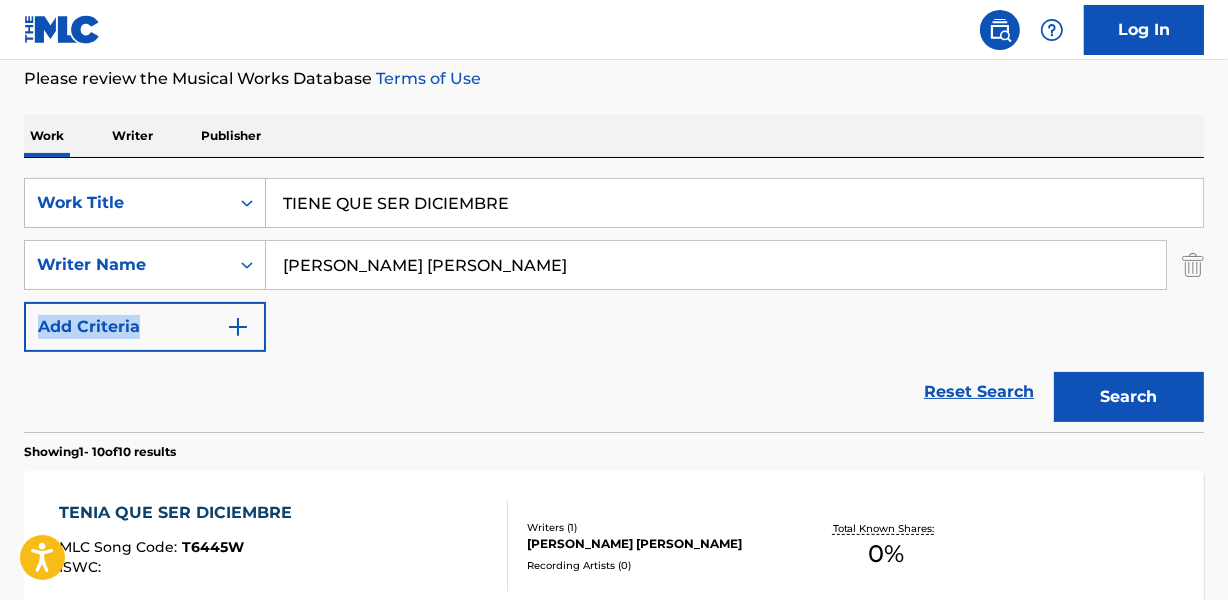 click on "SearchWithCriteriaaa4d59cf-442d-410c-8a61-310f68757463 Work Title TIENE QUE SER DICIEMBRE SearchWithCriteria79a00d88-8962-4c55-a686-25233cab2c1a Writer Name [PERSON_NAME] [PERSON_NAME] Add Criteria" at bounding box center (614, 265) 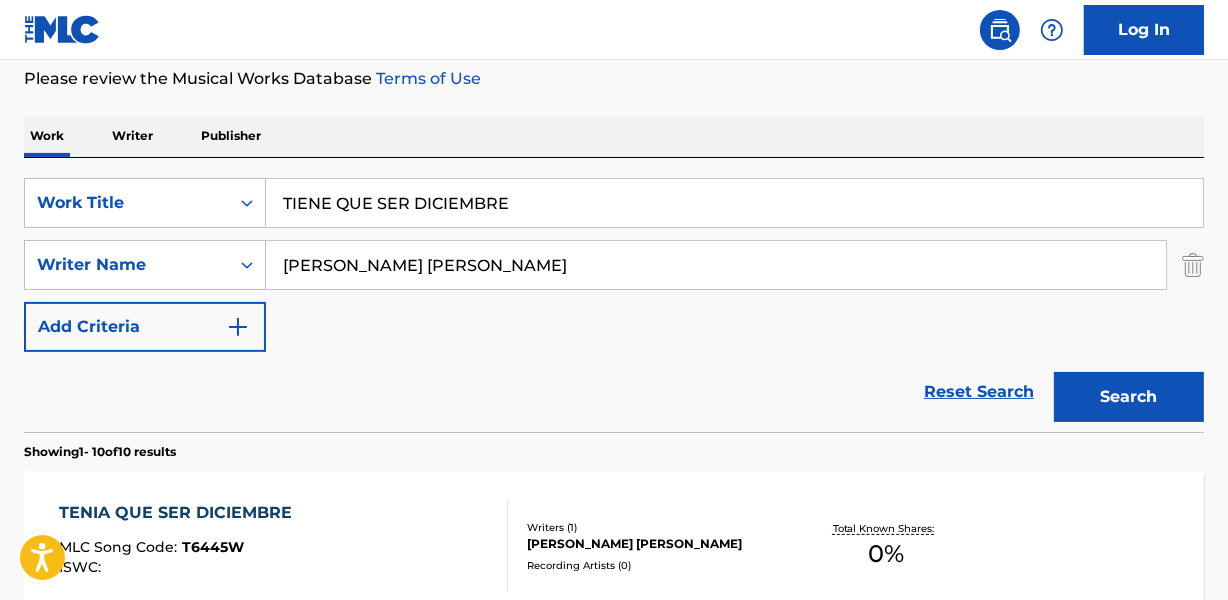 click on "Reset Search Search" at bounding box center [614, 392] 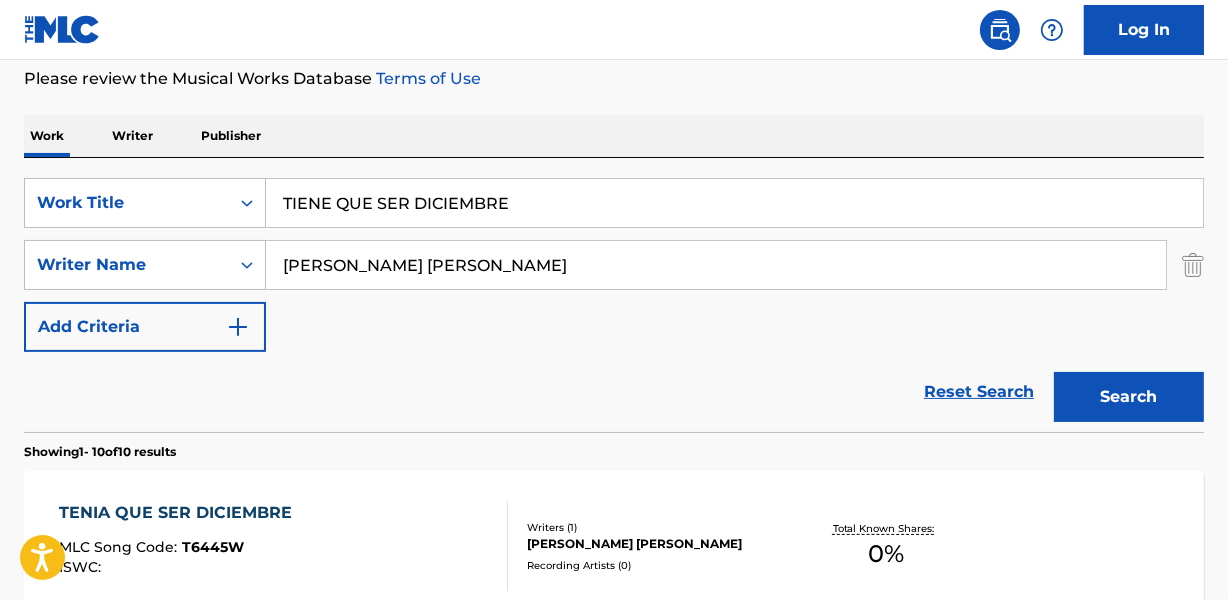 click on "Reset Search Search" at bounding box center (614, 392) 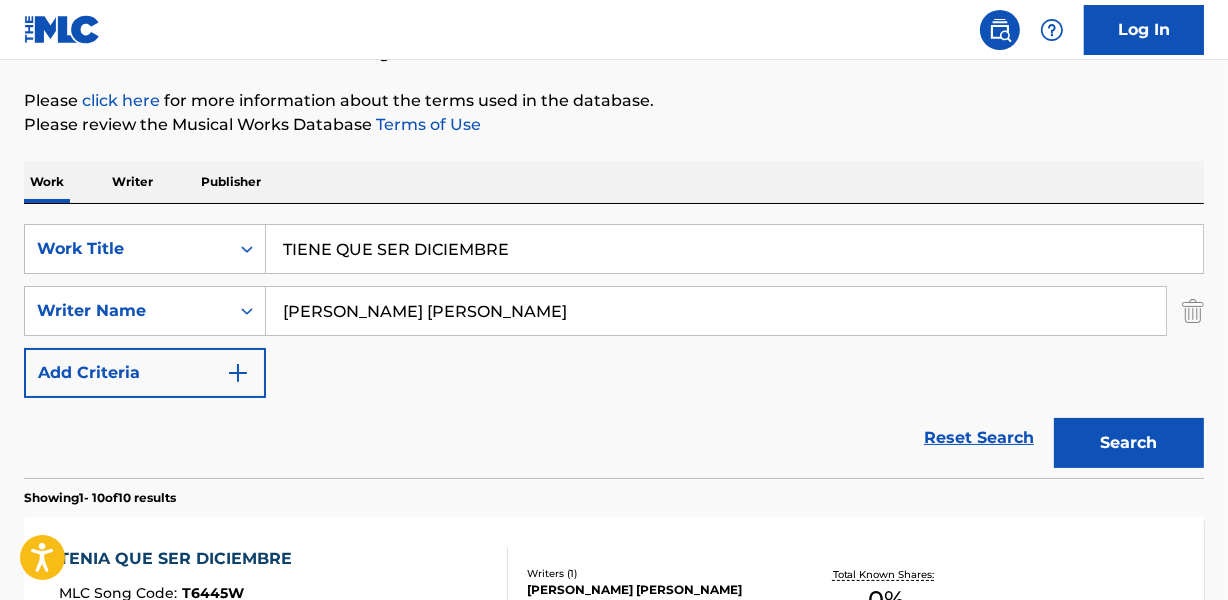 scroll, scrollTop: 176, scrollLeft: 0, axis: vertical 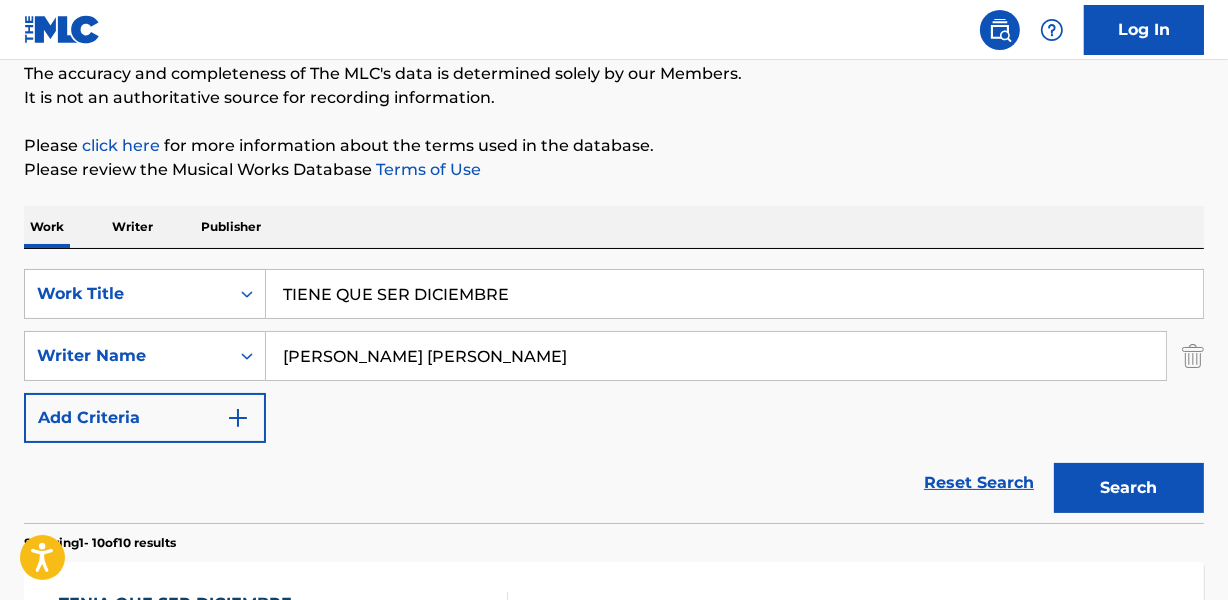 click on "SearchWithCriteriaaa4d59cf-442d-410c-8a61-310f68757463 Work Title TIENE QUE SER DICIEMBRE SearchWithCriteria79a00d88-8962-4c55-a686-25233cab2c1a Writer Name [PERSON_NAME] [PERSON_NAME] Add Criteria" at bounding box center [614, 356] 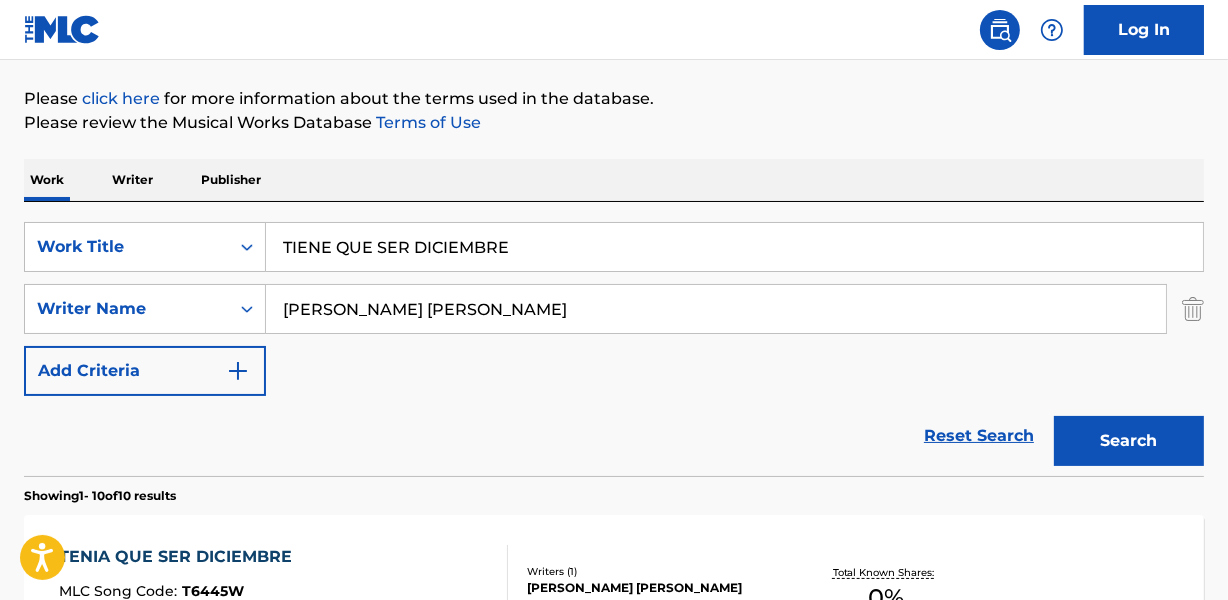 scroll, scrollTop: 267, scrollLeft: 0, axis: vertical 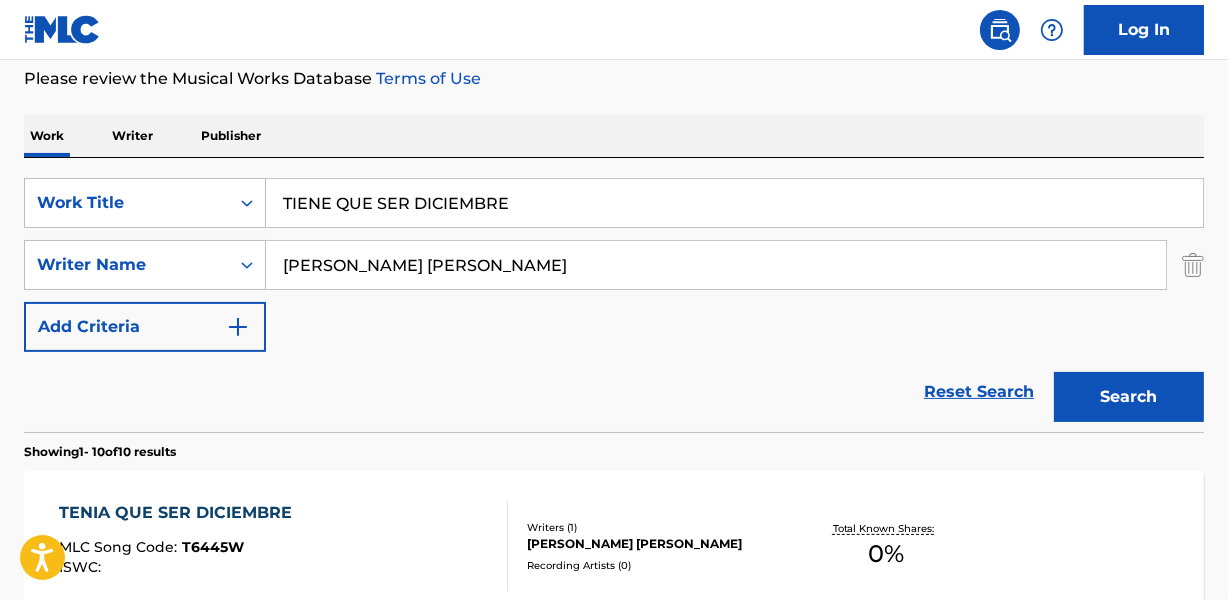 click on "[PERSON_NAME] [PERSON_NAME]" at bounding box center (657, 544) 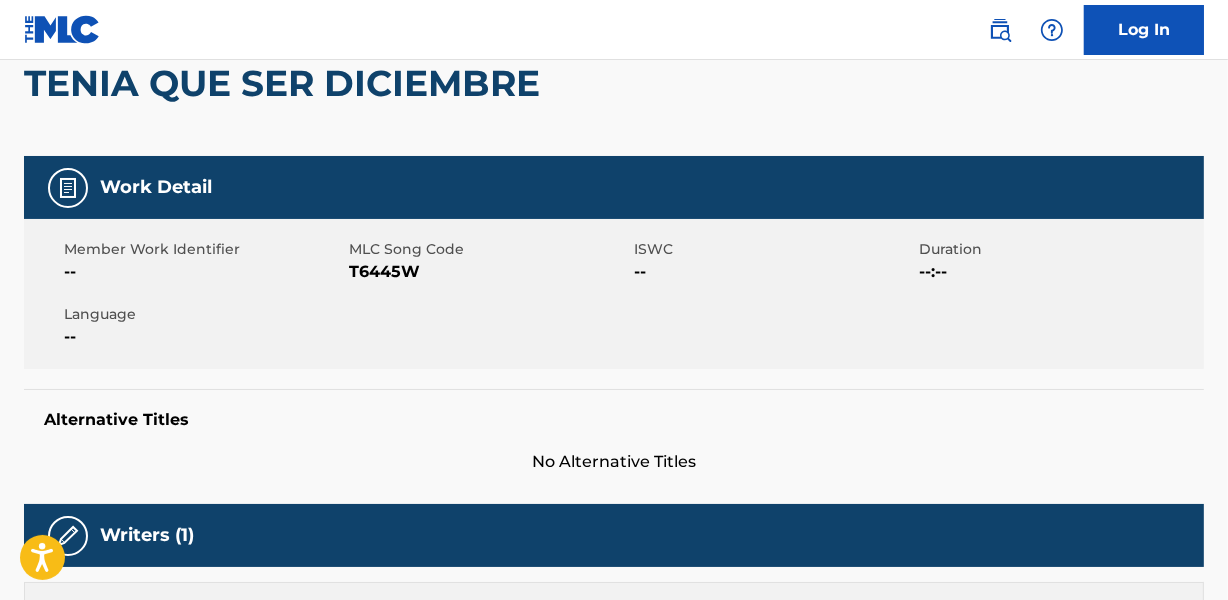 scroll, scrollTop: 0, scrollLeft: 0, axis: both 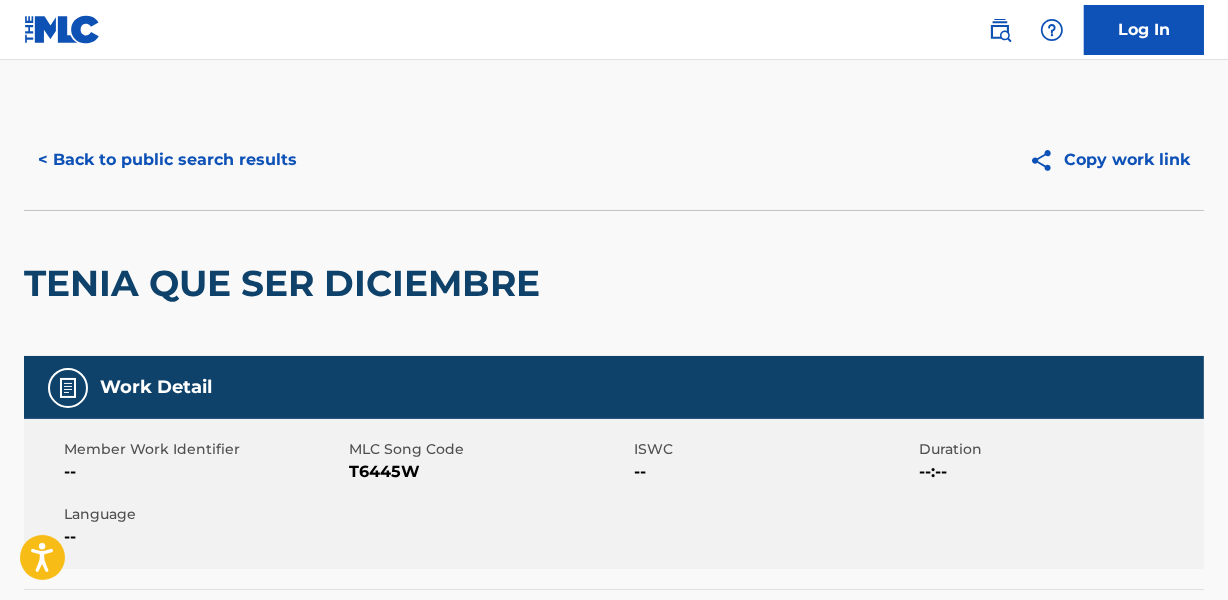 click on "< Back to public search results" at bounding box center [167, 160] 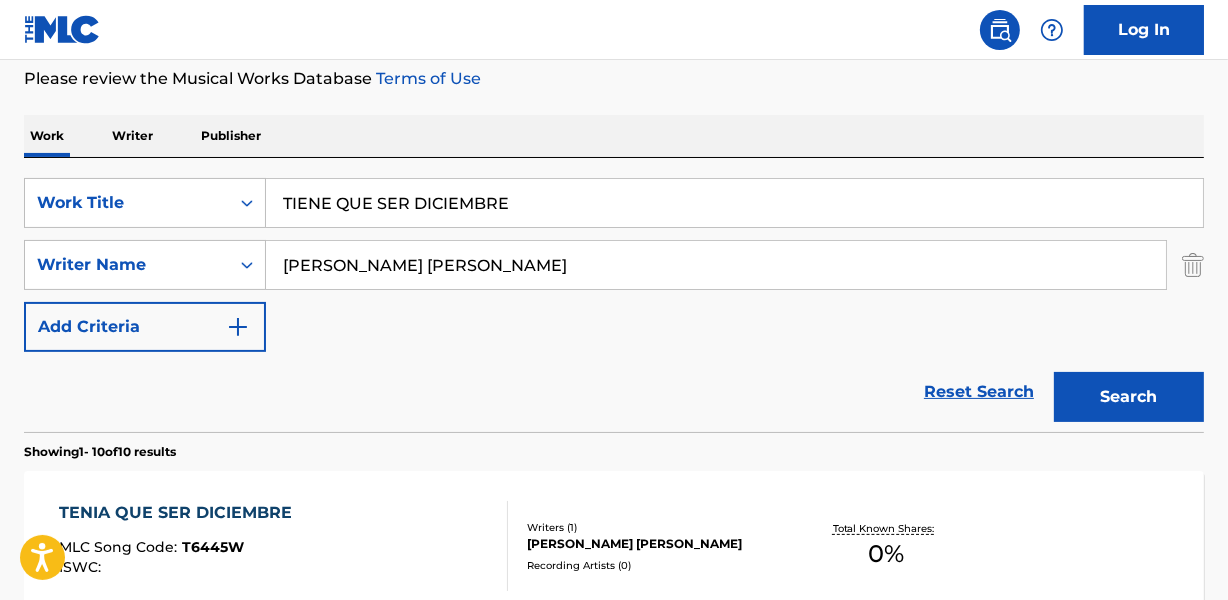 drag, startPoint x: 280, startPoint y: 199, endPoint x: 673, endPoint y: 199, distance: 393 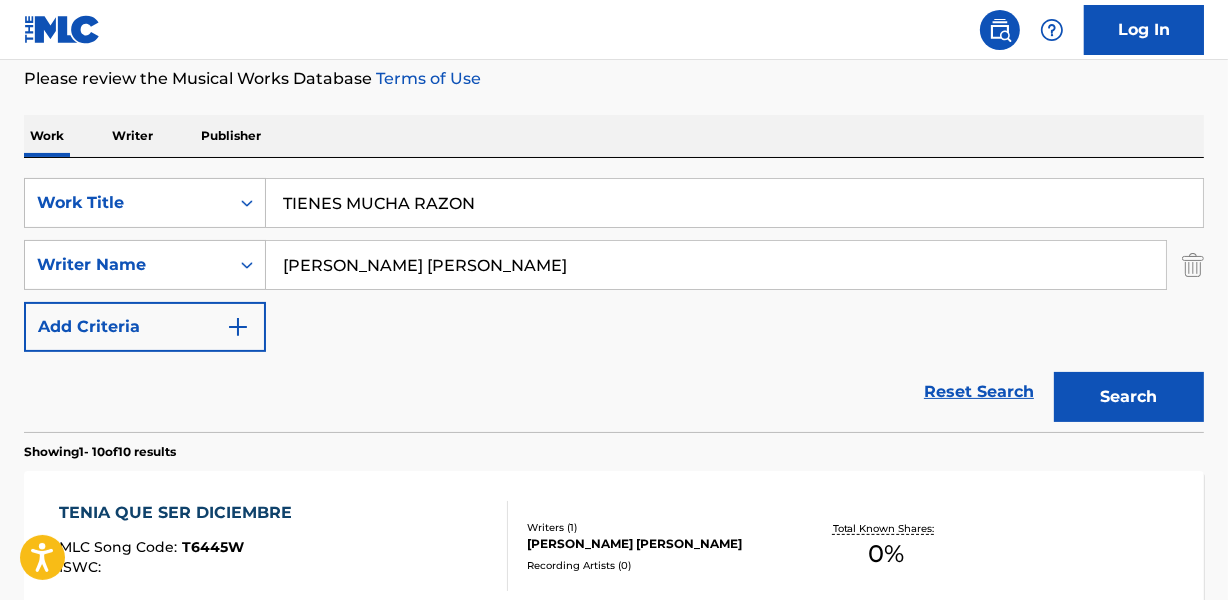 type on "TIENES MUCHA RAZON" 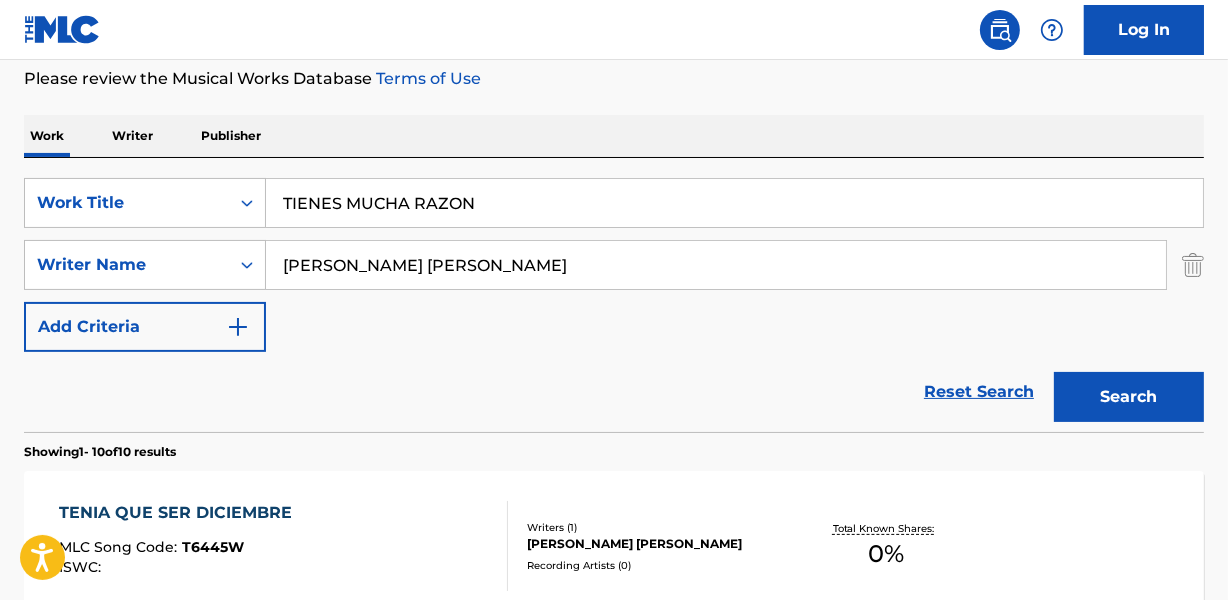 drag, startPoint x: 285, startPoint y: 266, endPoint x: 606, endPoint y: 258, distance: 321.09967 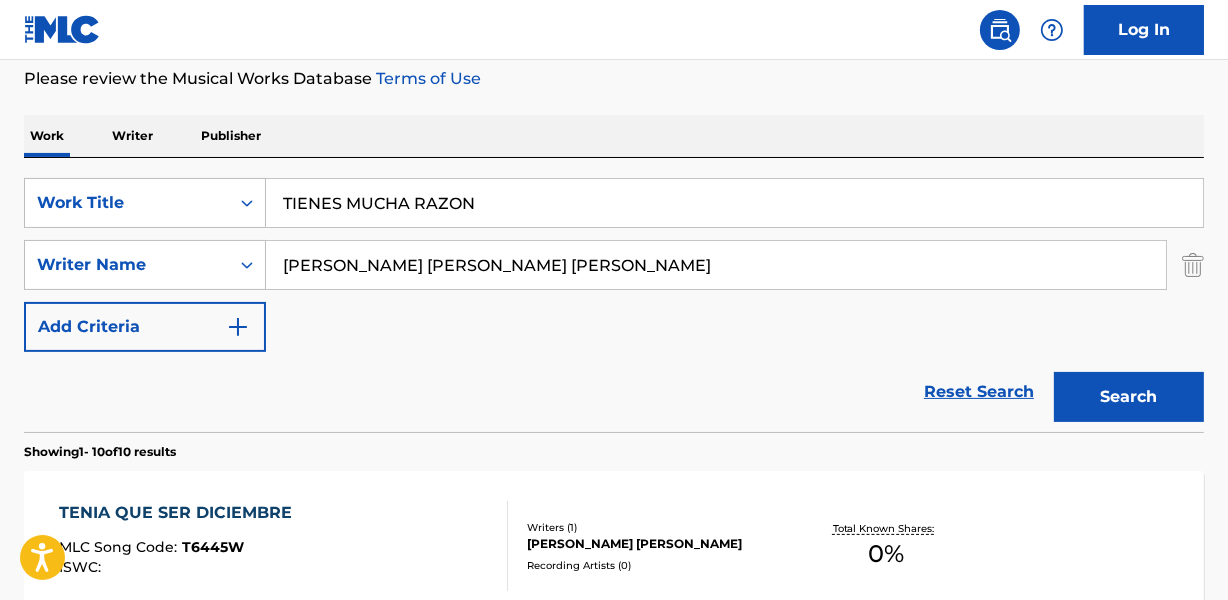 drag, startPoint x: 610, startPoint y: 266, endPoint x: 943, endPoint y: 270, distance: 333.02402 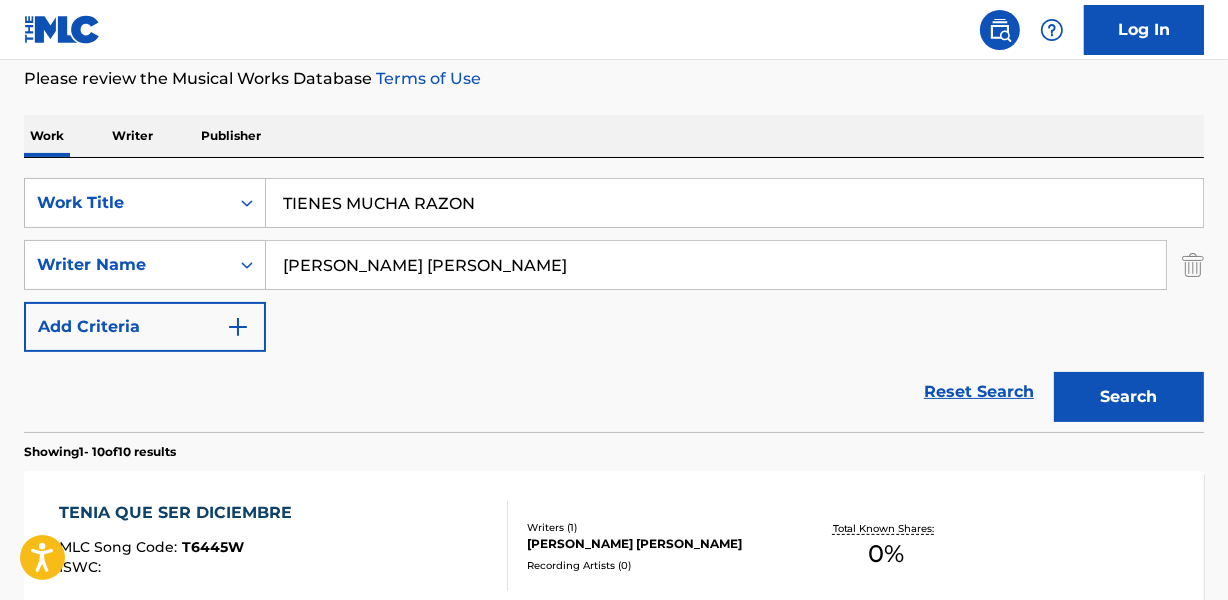 click on "Search" at bounding box center (1129, 397) 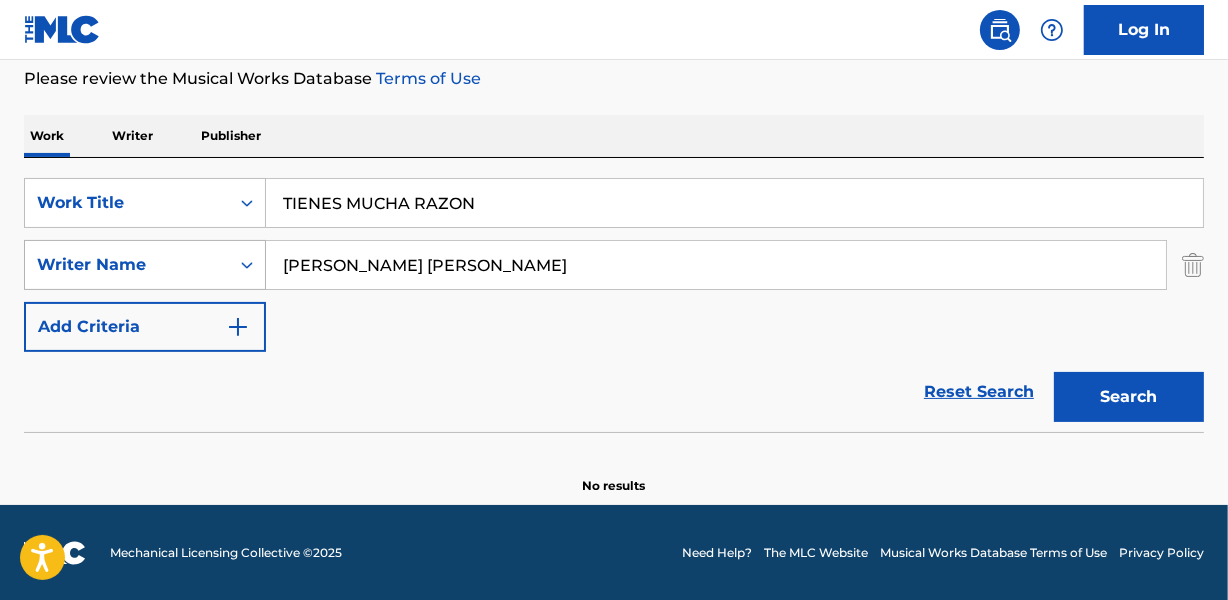drag, startPoint x: 373, startPoint y: 270, endPoint x: 215, endPoint y: 270, distance: 158 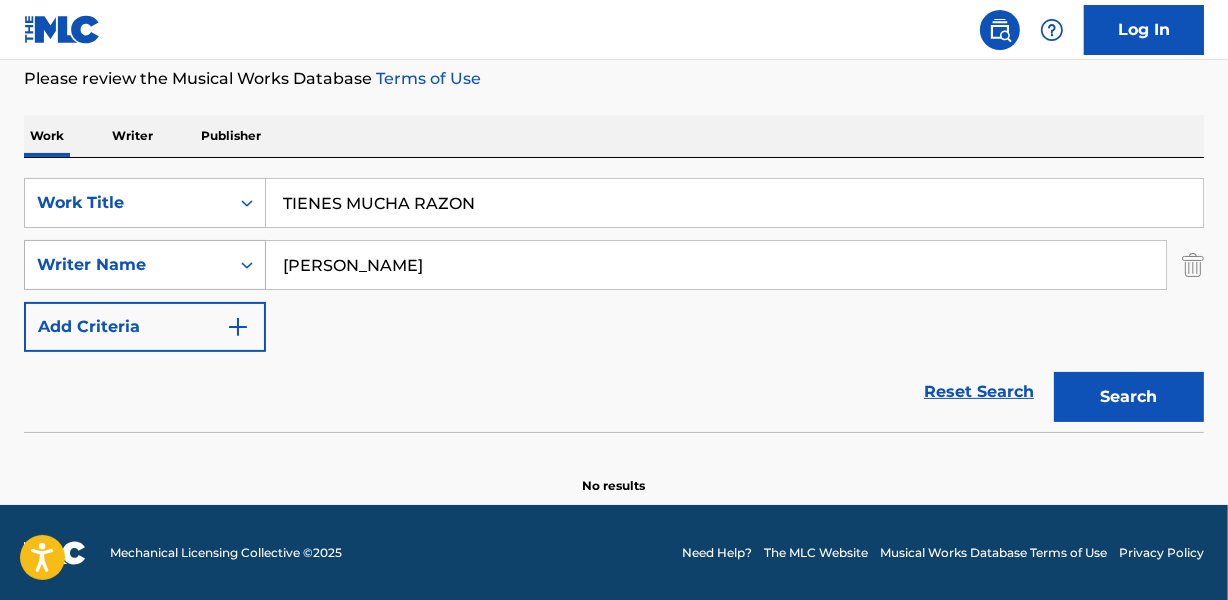 type on "[PERSON_NAME]" 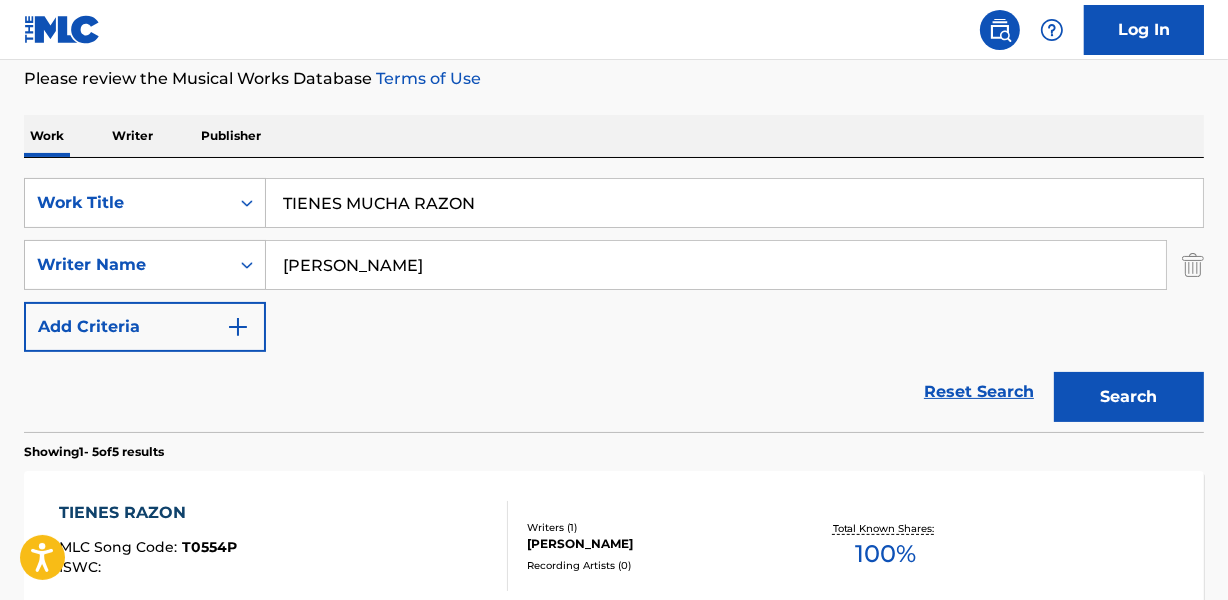 click on "Reset Search Search" at bounding box center [614, 392] 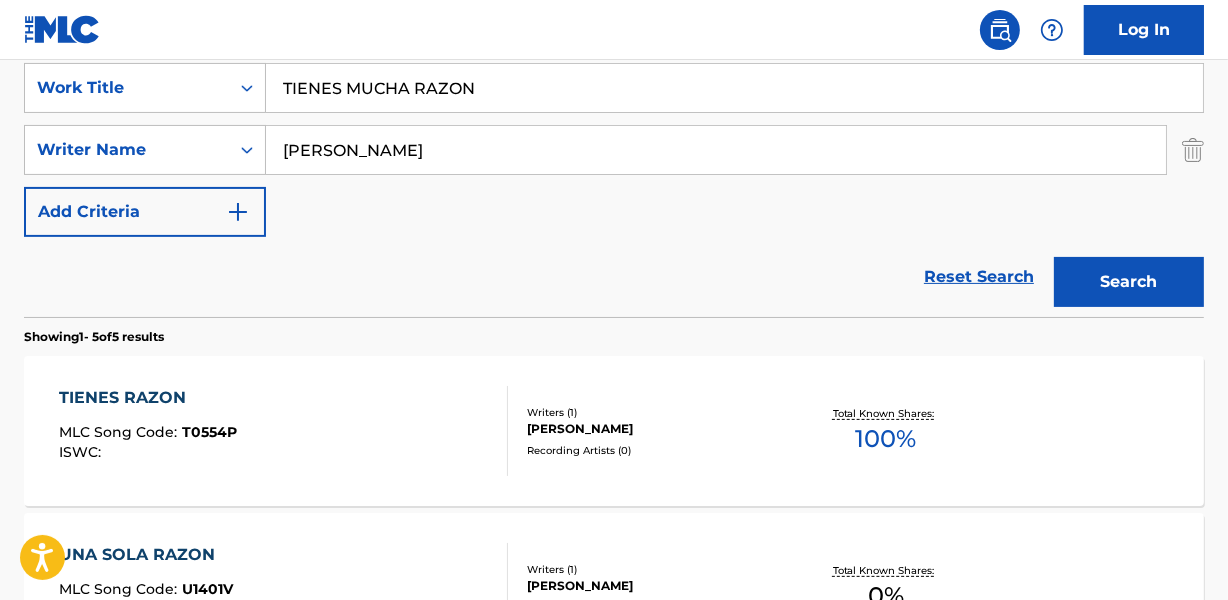 scroll, scrollTop: 358, scrollLeft: 0, axis: vertical 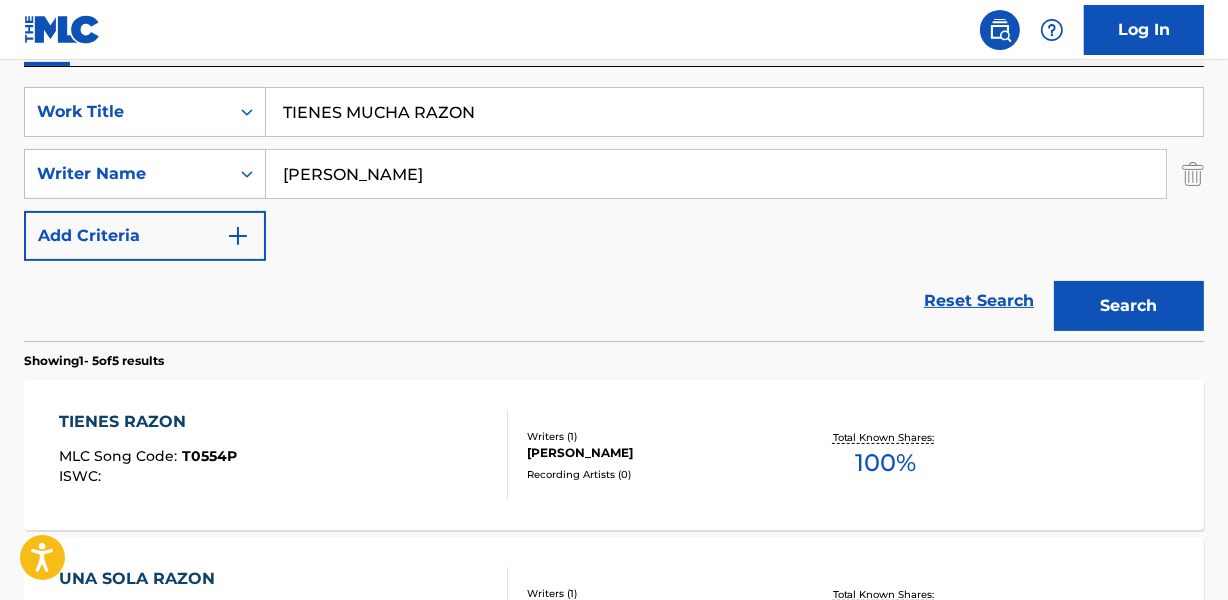 drag, startPoint x: 275, startPoint y: 99, endPoint x: 726, endPoint y: 96, distance: 451.00998 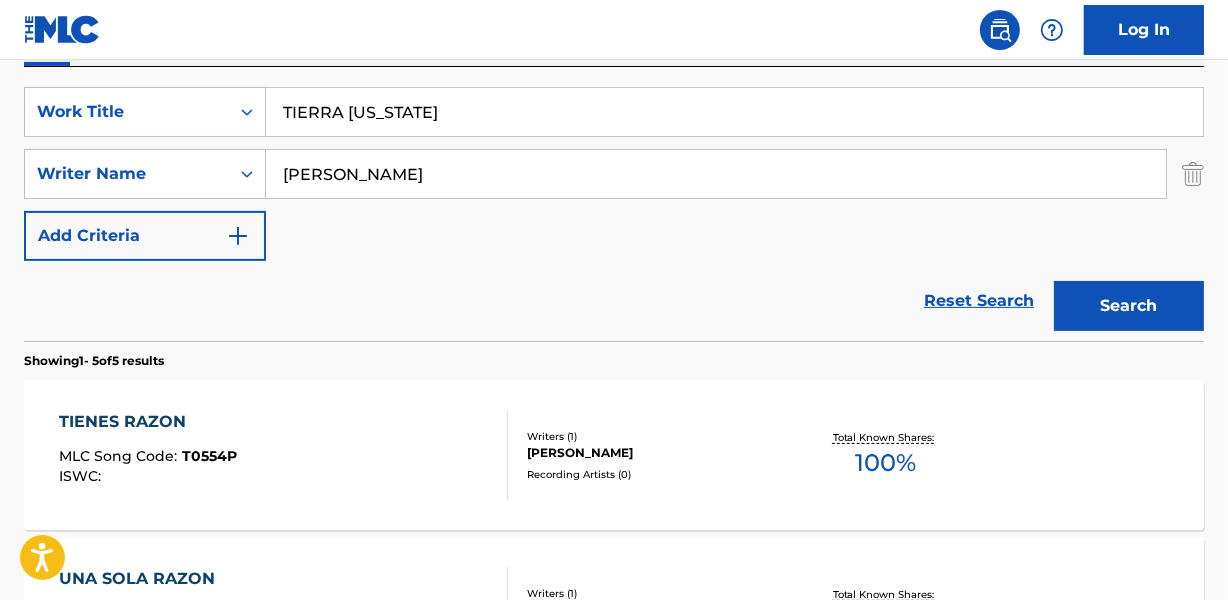 type on "TIERRA [US_STATE]" 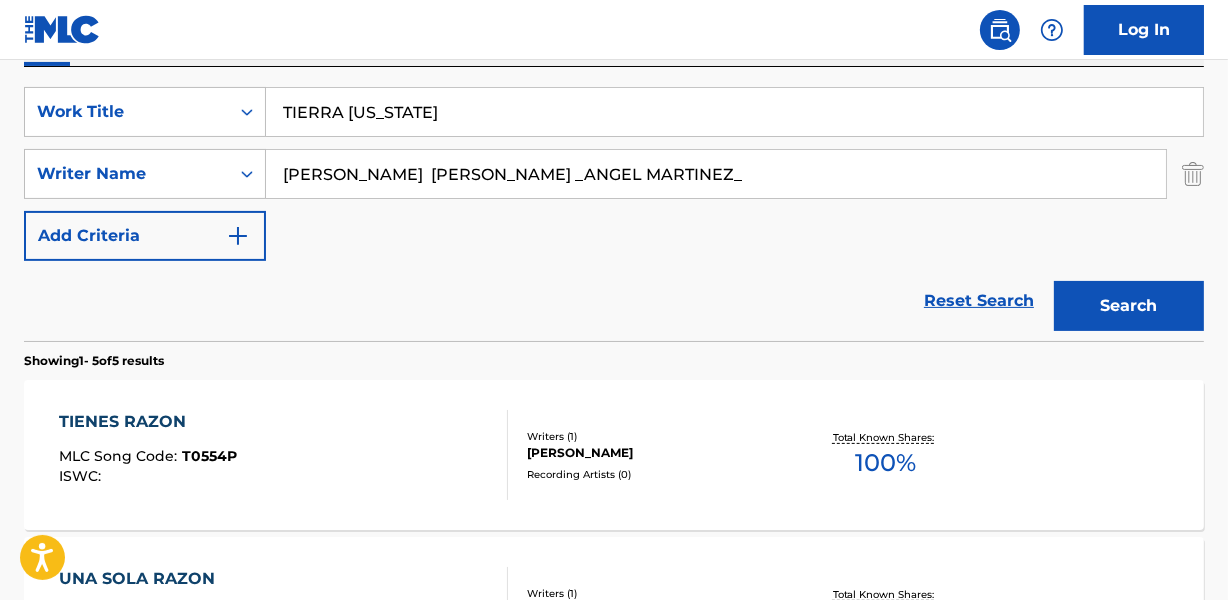 drag, startPoint x: 530, startPoint y: 166, endPoint x: 895, endPoint y: 145, distance: 365.6036 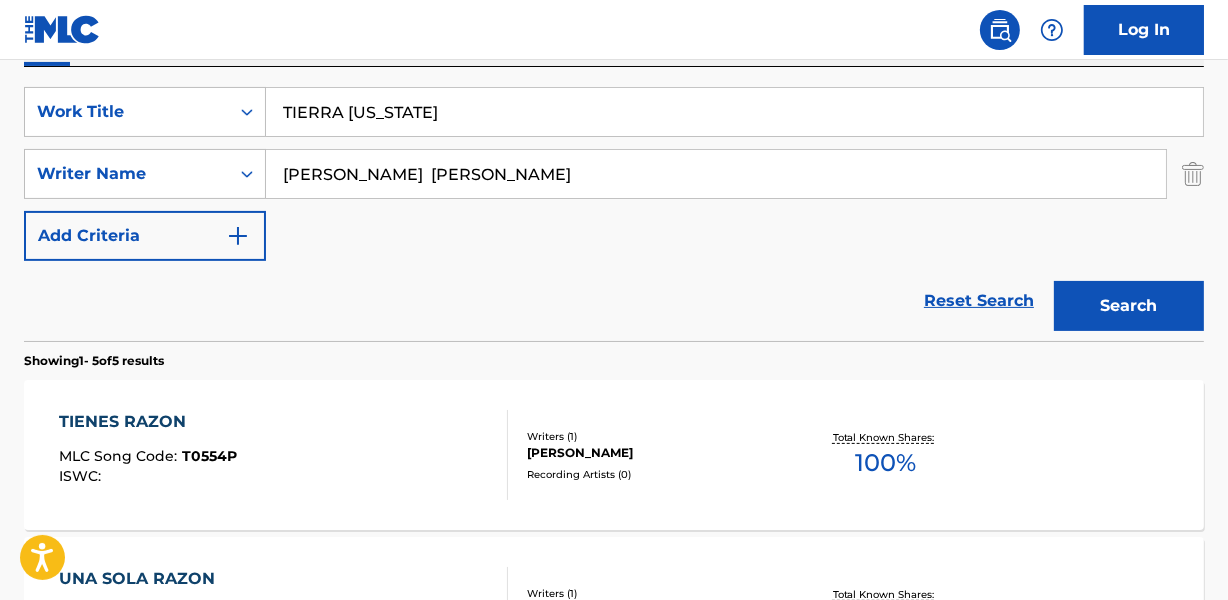 click on "Search" at bounding box center (1129, 306) 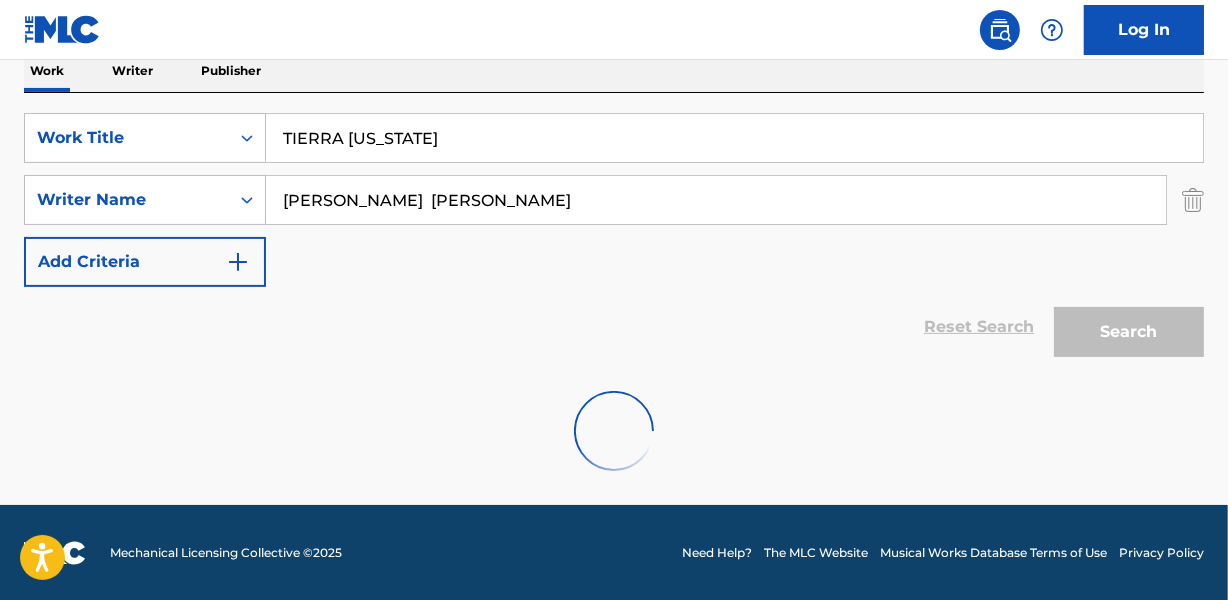 scroll, scrollTop: 267, scrollLeft: 0, axis: vertical 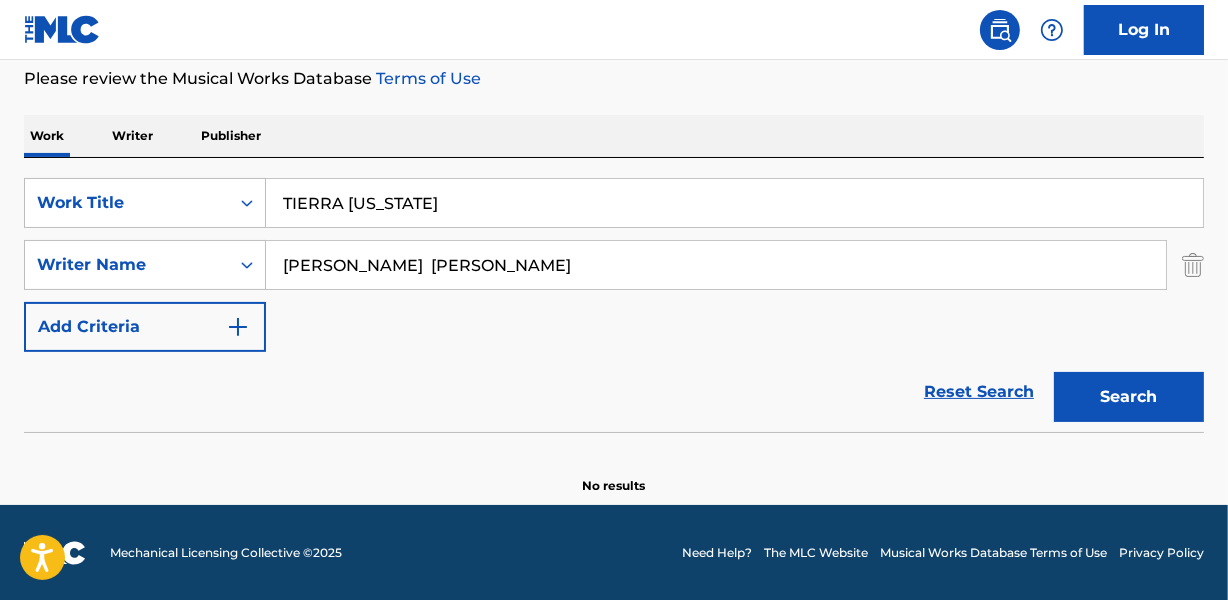 drag, startPoint x: 376, startPoint y: 260, endPoint x: 0, endPoint y: 272, distance: 376.19144 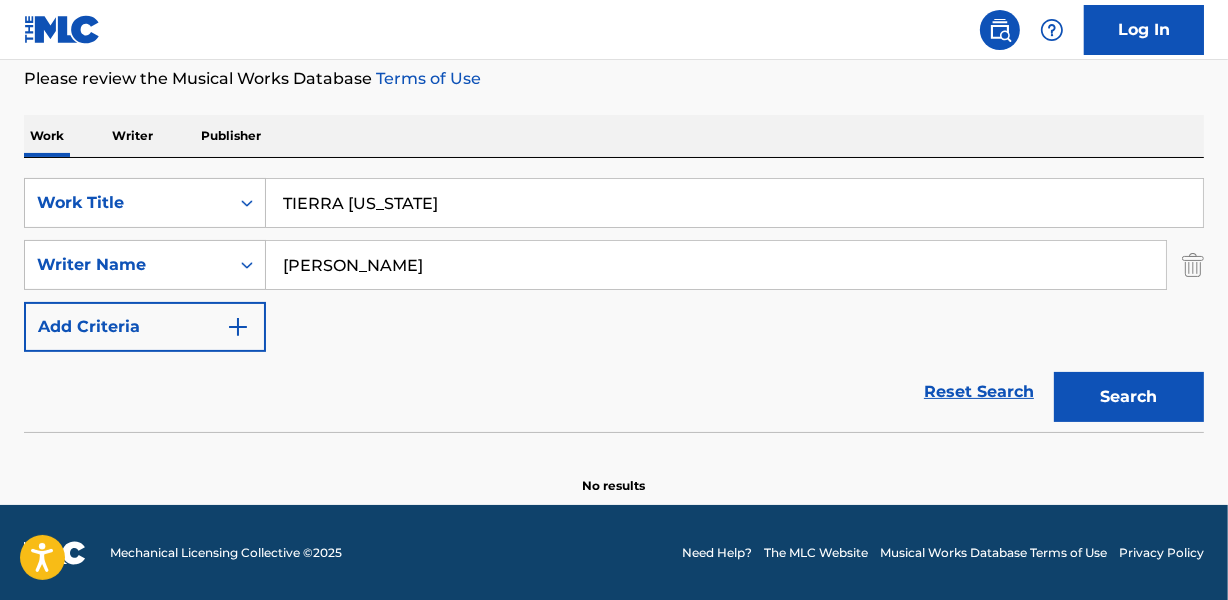 type on "[PERSON_NAME]" 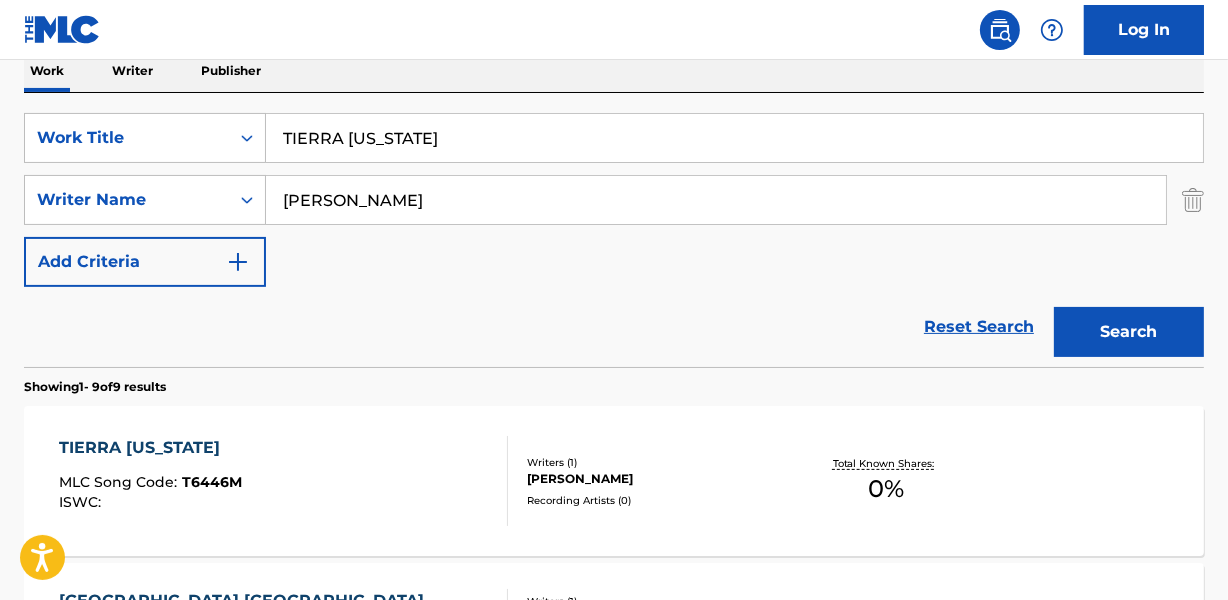 scroll, scrollTop: 358, scrollLeft: 0, axis: vertical 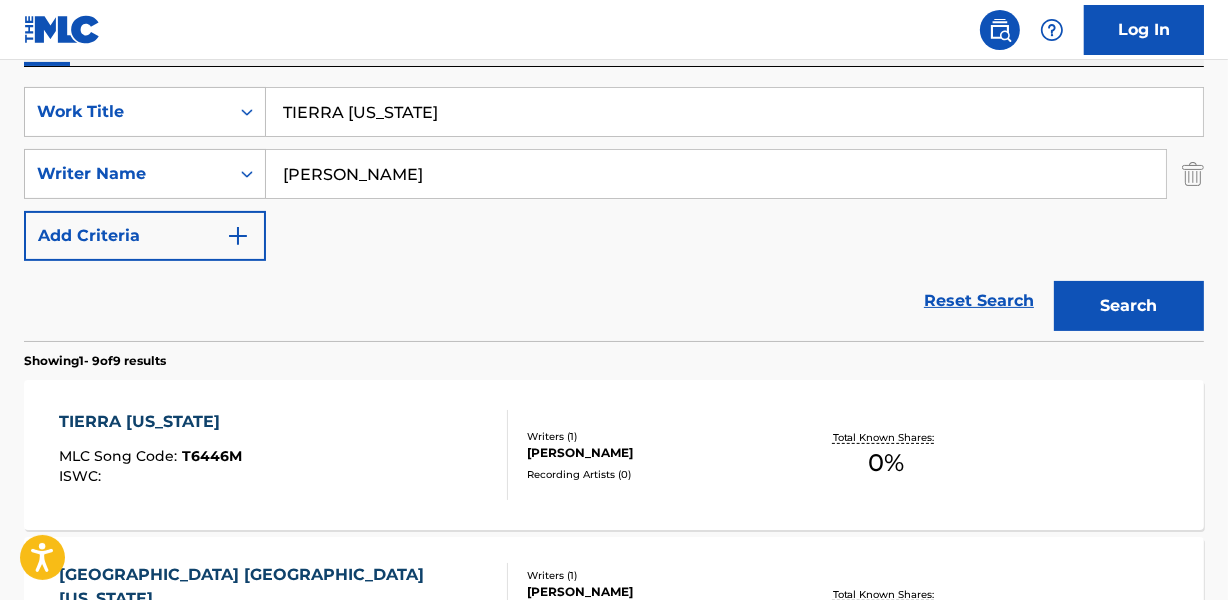 click on "[PERSON_NAME]" at bounding box center [657, 453] 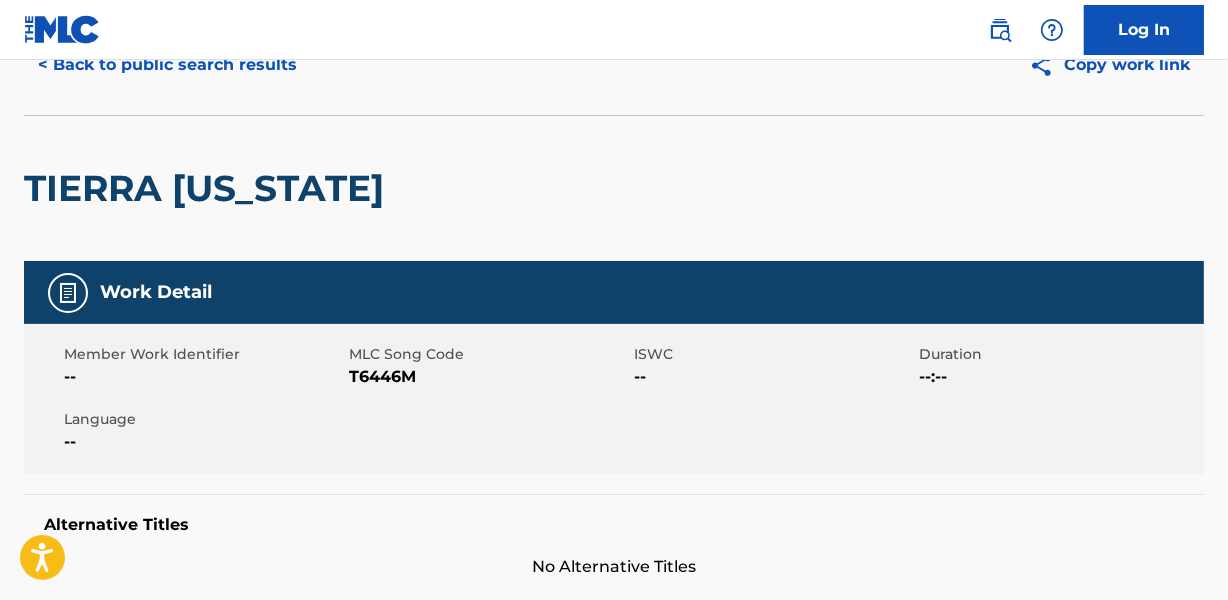 scroll, scrollTop: 0, scrollLeft: 0, axis: both 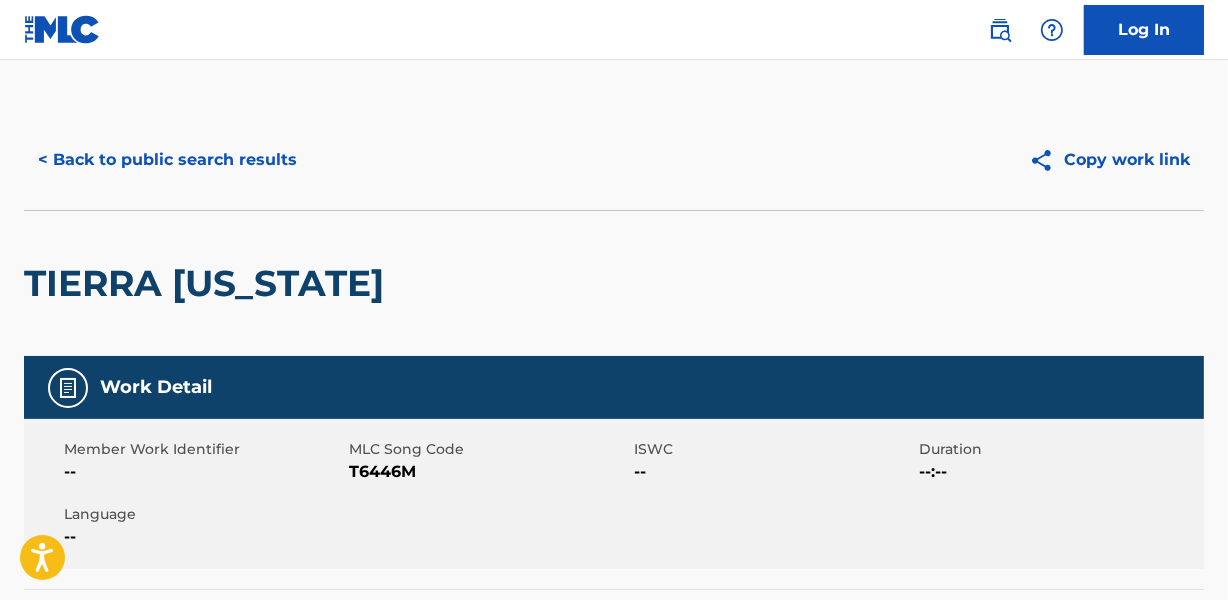 click on "< Back to public search results" at bounding box center [167, 160] 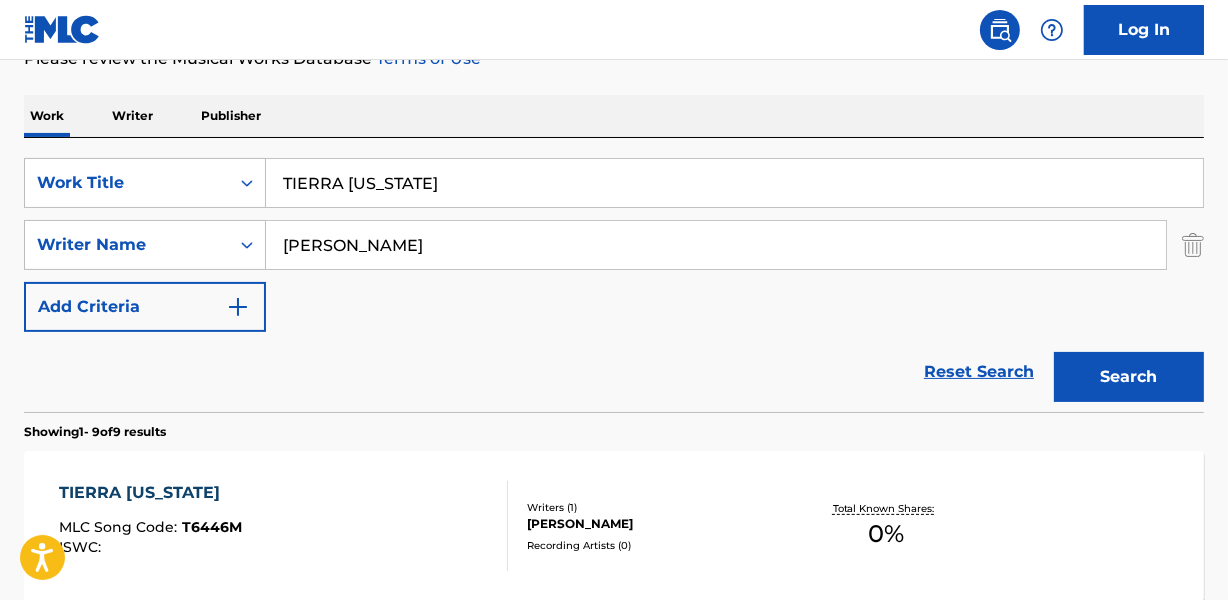 scroll, scrollTop: 267, scrollLeft: 0, axis: vertical 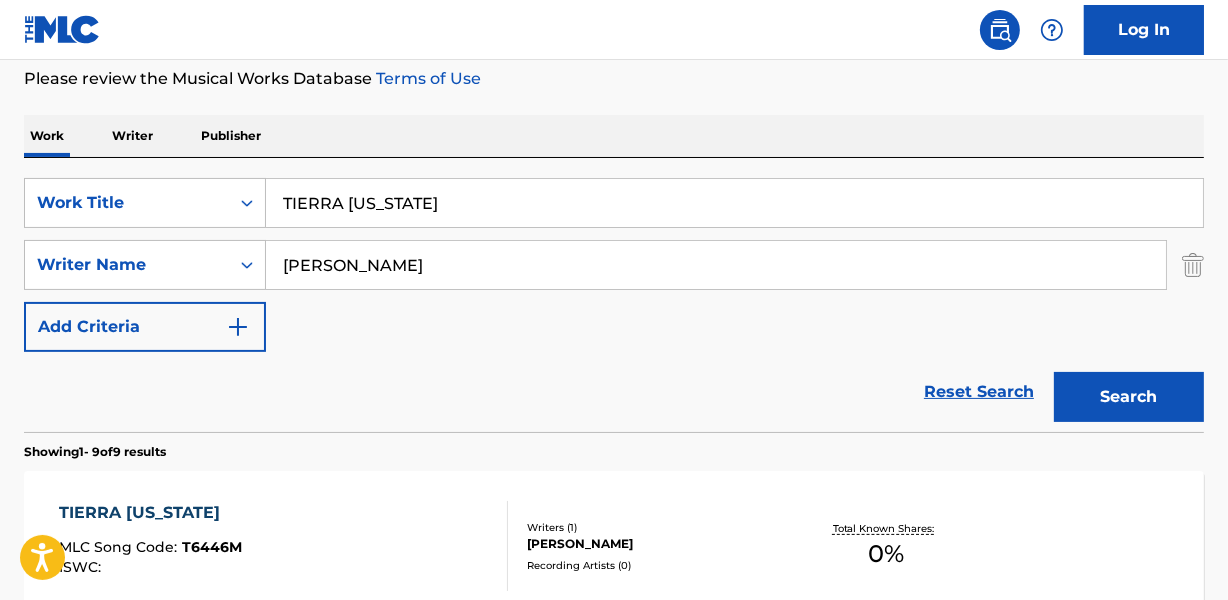 drag, startPoint x: 287, startPoint y: 210, endPoint x: 490, endPoint y: 200, distance: 203.24615 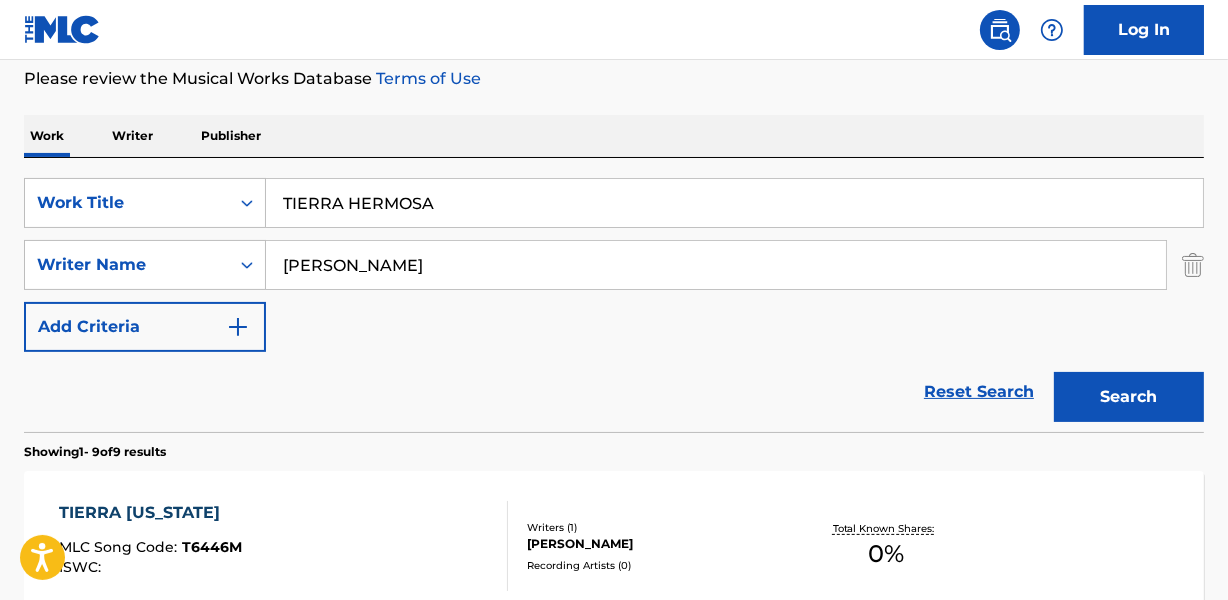 type on "TIERRA HERMOSA" 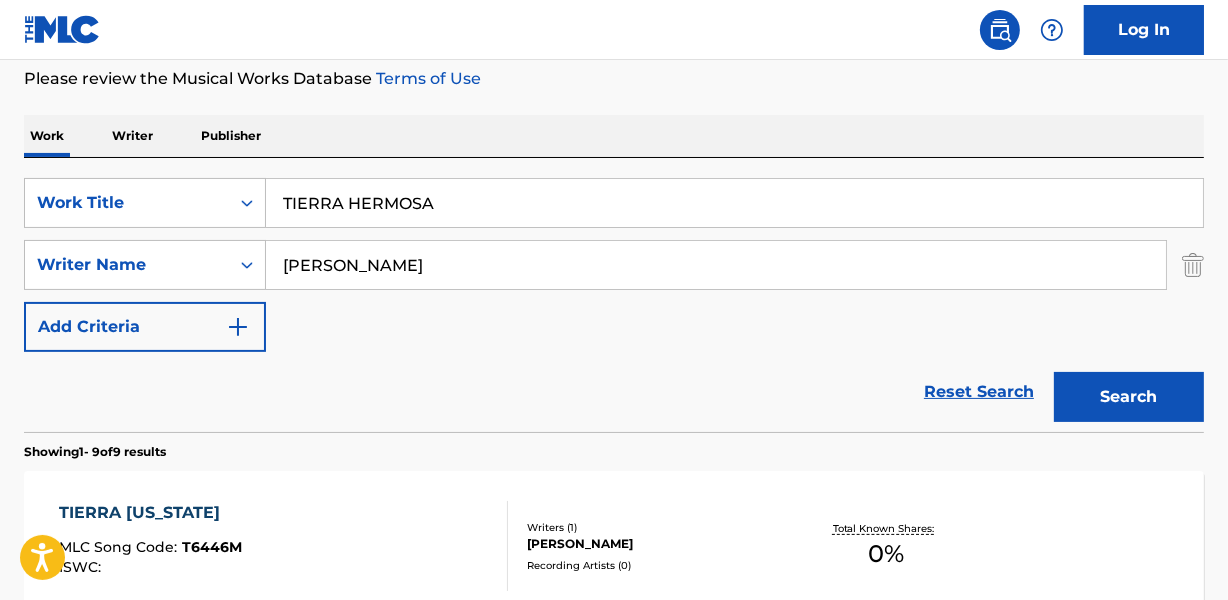 drag, startPoint x: 287, startPoint y: 269, endPoint x: 547, endPoint y: 265, distance: 260.03076 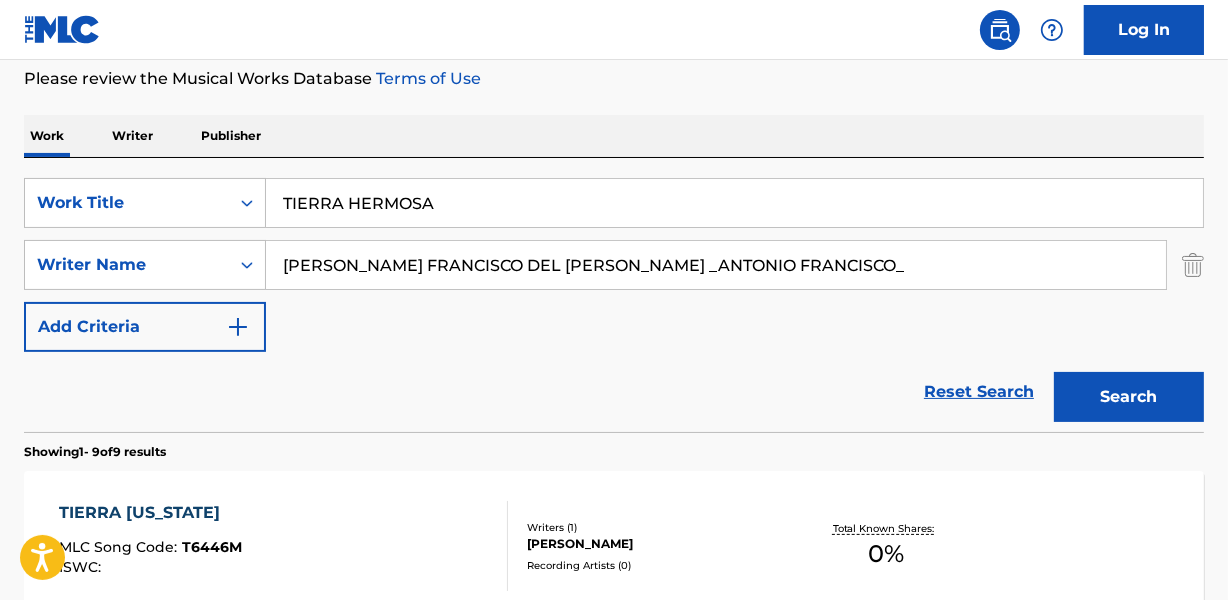 drag, startPoint x: 746, startPoint y: 266, endPoint x: 972, endPoint y: 261, distance: 226.0553 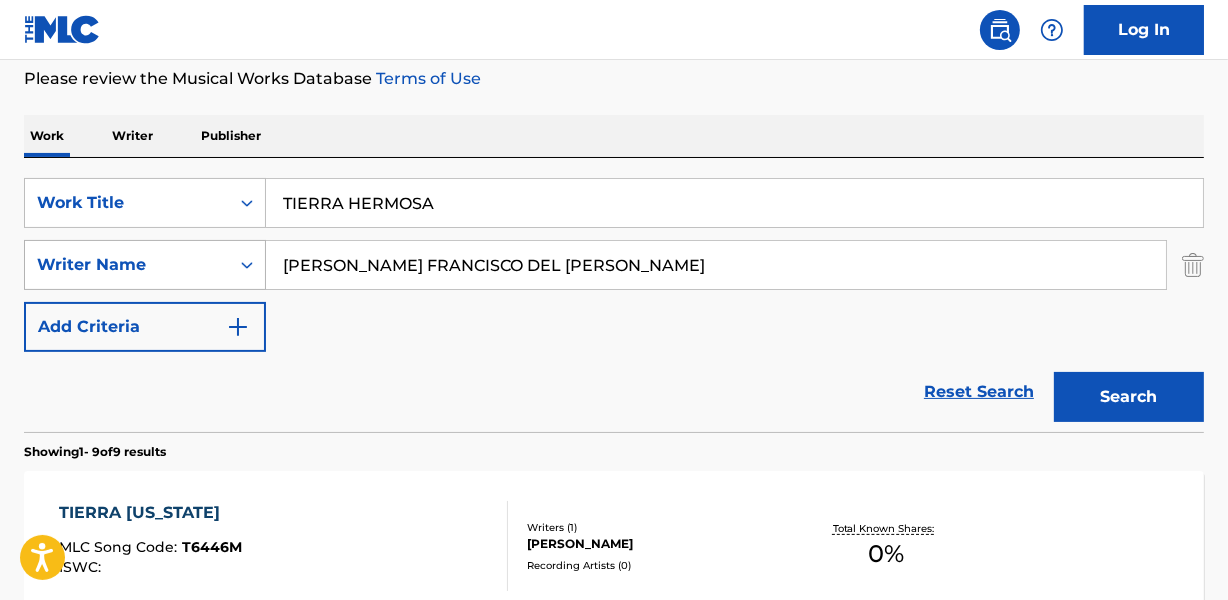 drag, startPoint x: 377, startPoint y: 267, endPoint x: 178, endPoint y: 267, distance: 199 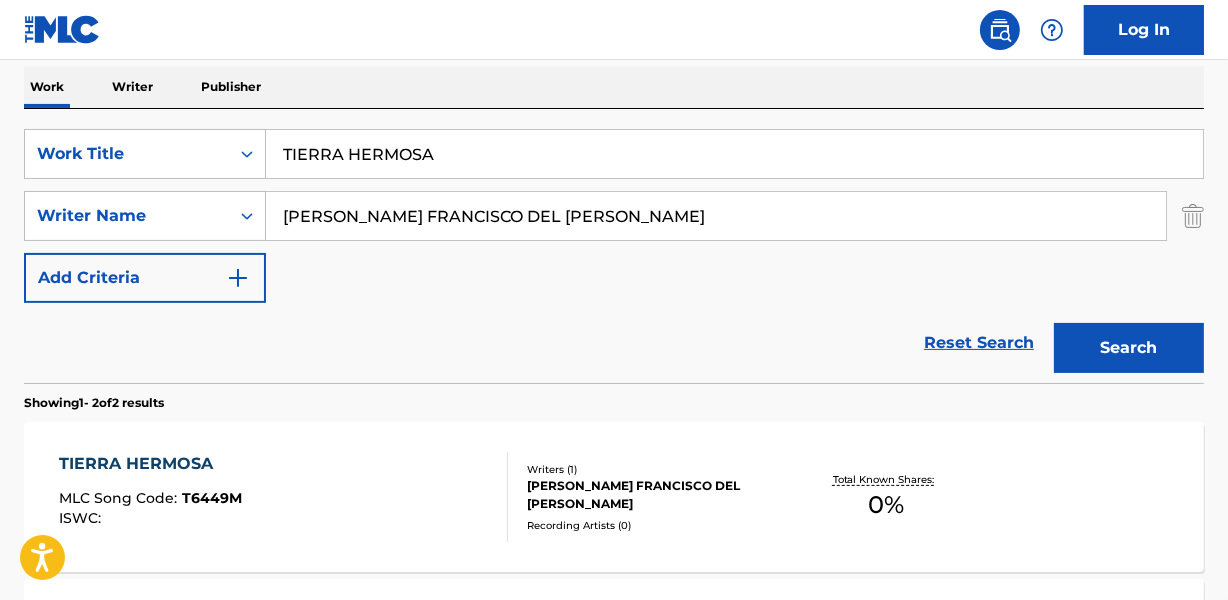 scroll, scrollTop: 358, scrollLeft: 0, axis: vertical 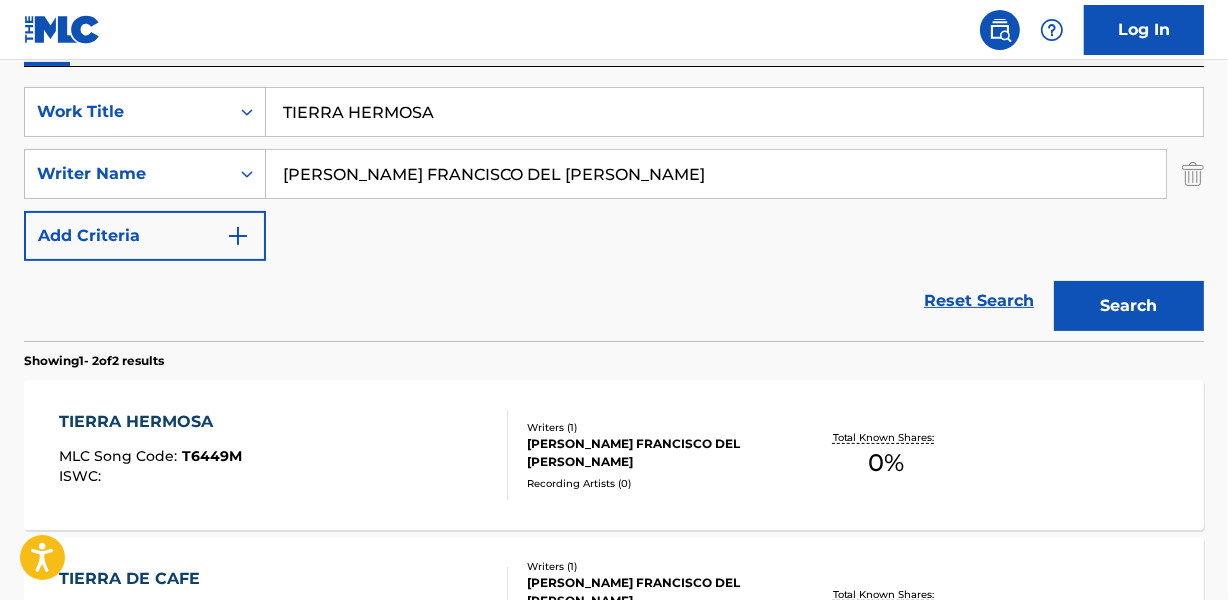click on "[PERSON_NAME] FRANCISCO DEL [PERSON_NAME]" at bounding box center (657, 453) 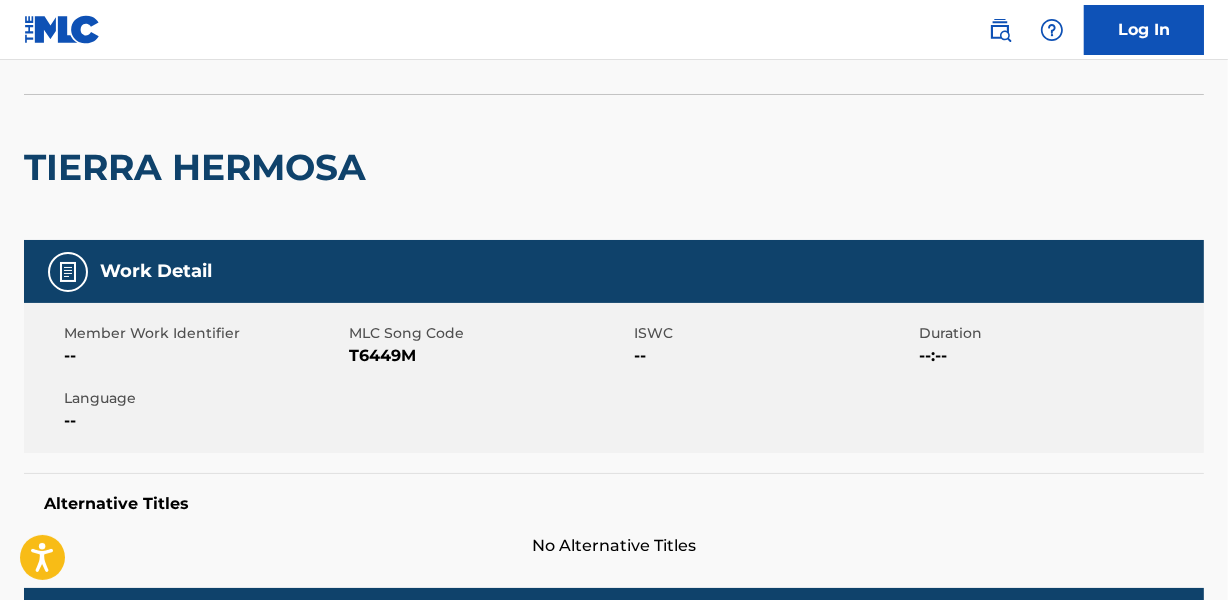 scroll, scrollTop: 0, scrollLeft: 0, axis: both 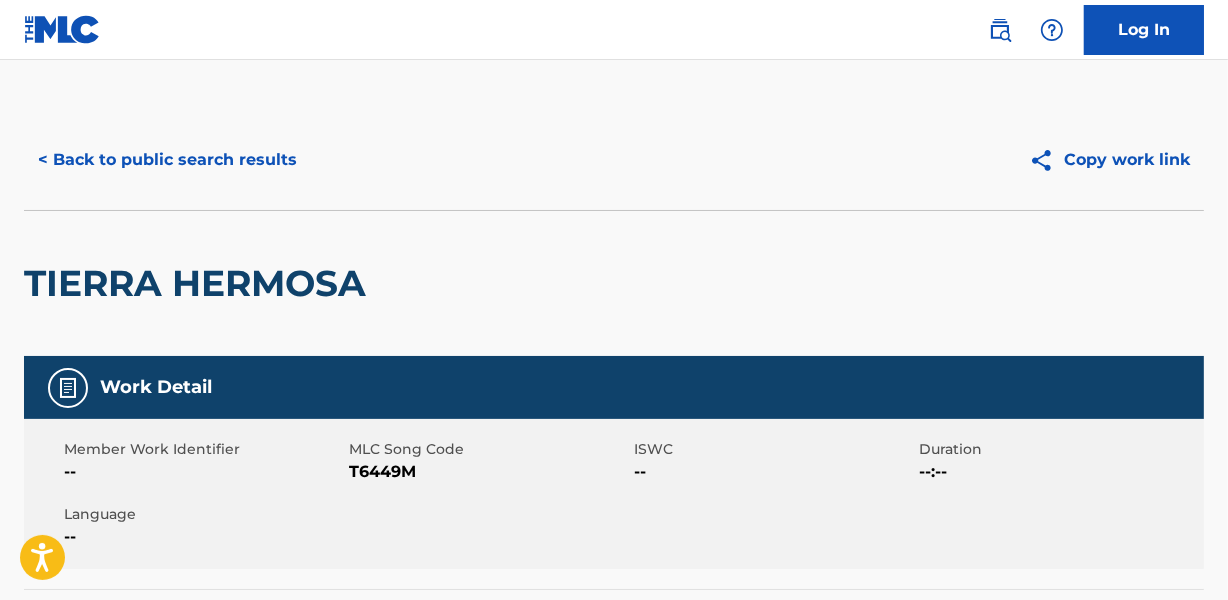 click on "< Back to public search results" at bounding box center (167, 160) 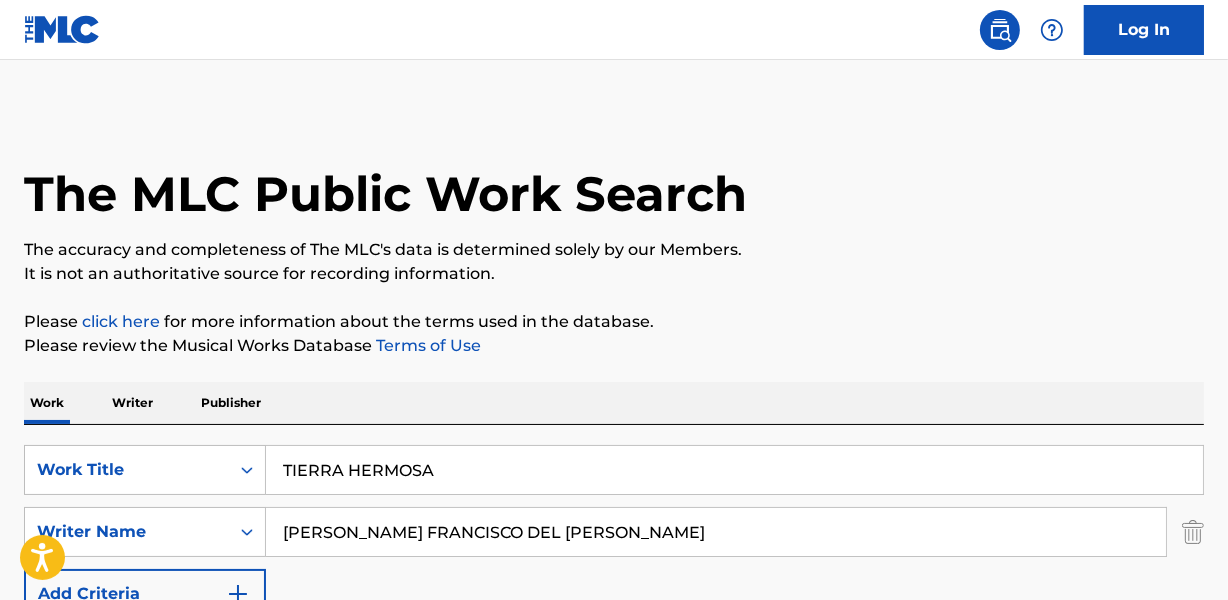 scroll, scrollTop: 358, scrollLeft: 0, axis: vertical 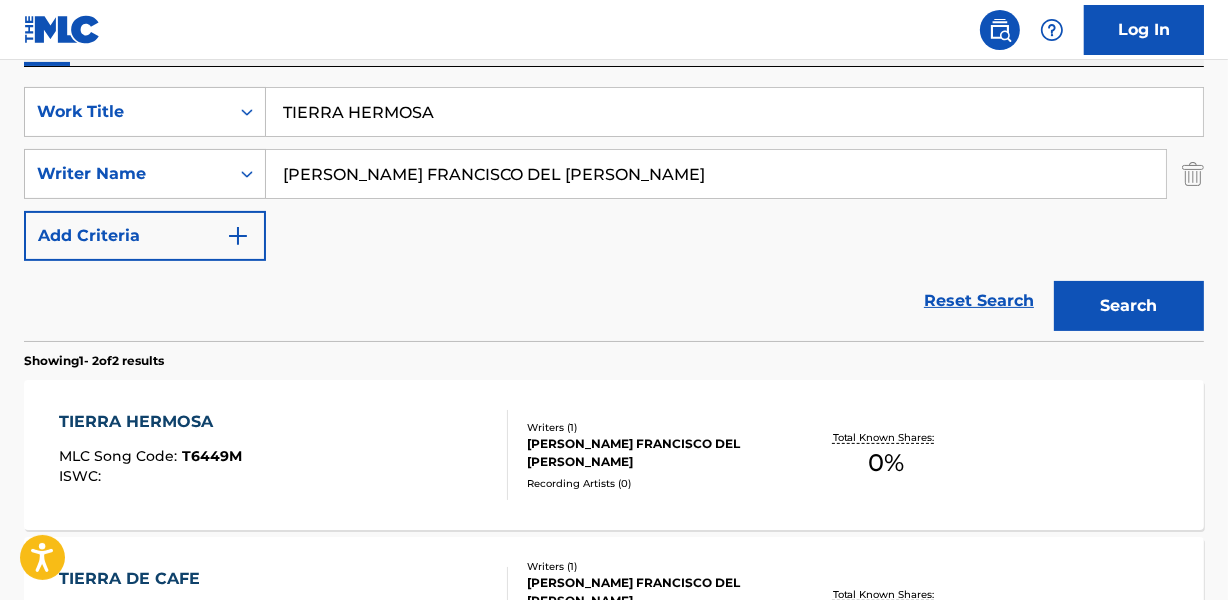 click on "TIERRA HERMOSA" at bounding box center (734, 112) 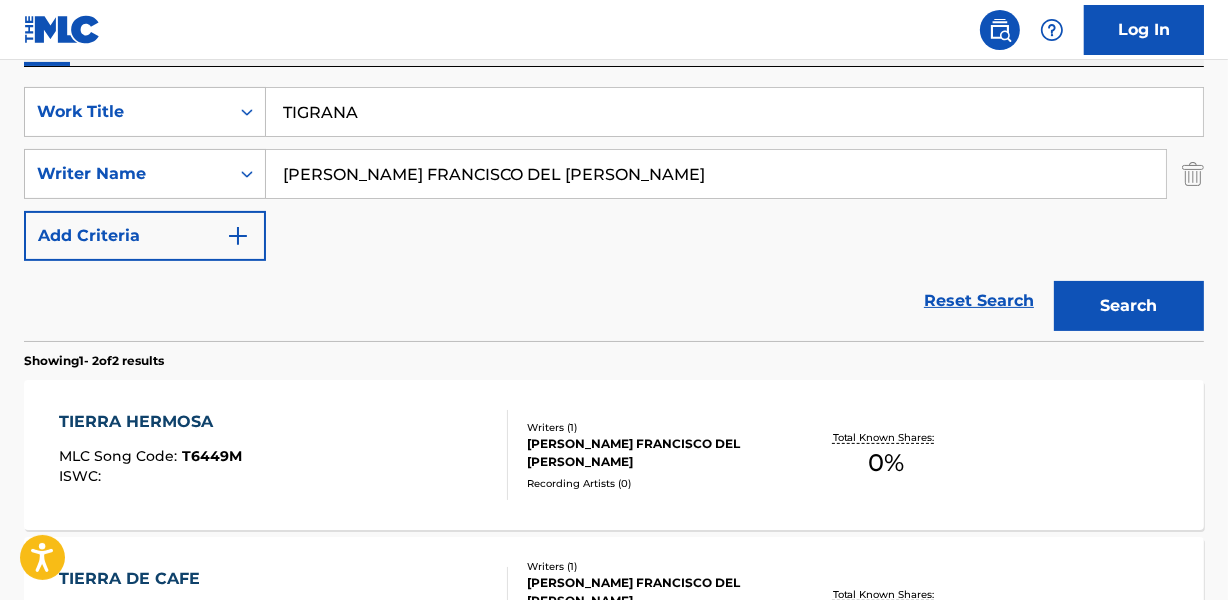type on "TIGRANA" 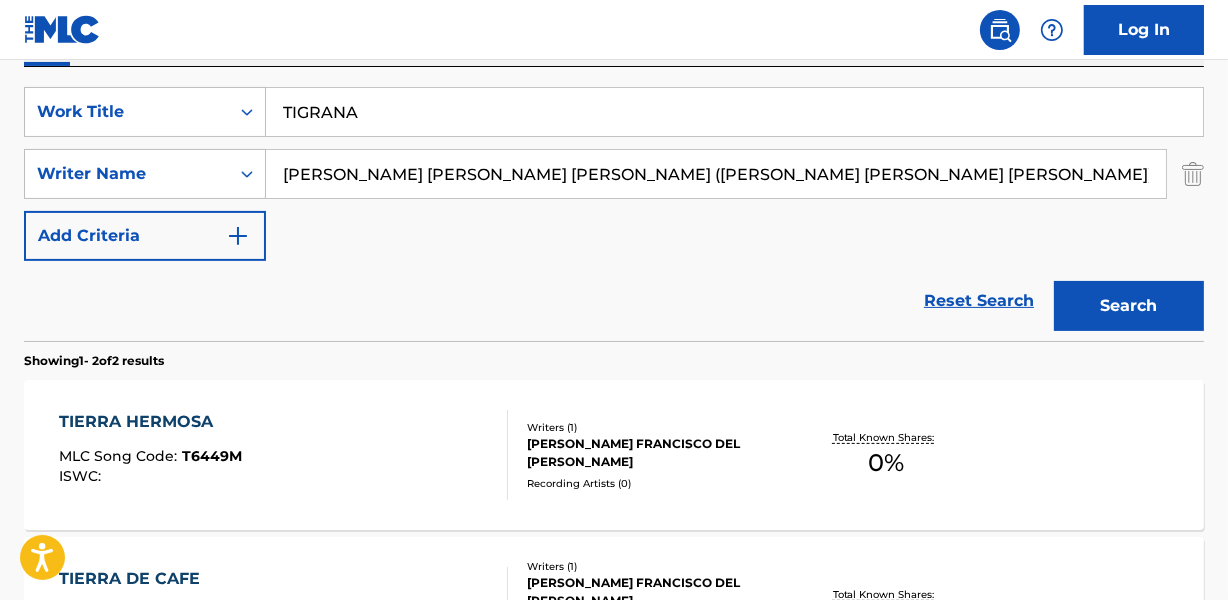 drag, startPoint x: 731, startPoint y: 174, endPoint x: 1237, endPoint y: 165, distance: 506.08005 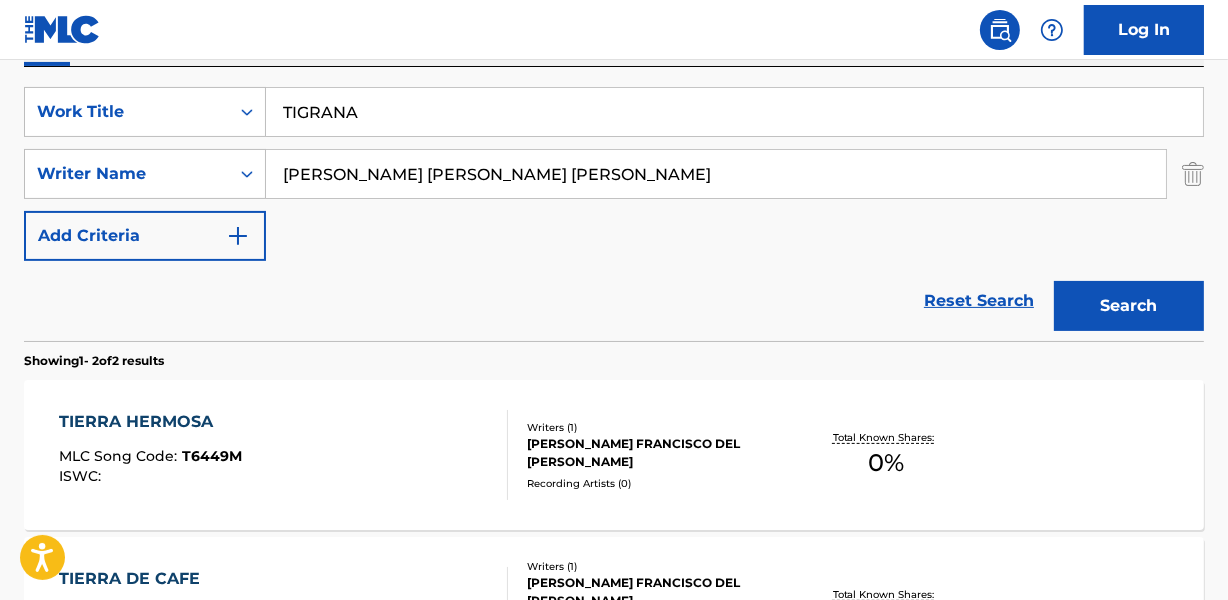 click on "Search" at bounding box center (1129, 306) 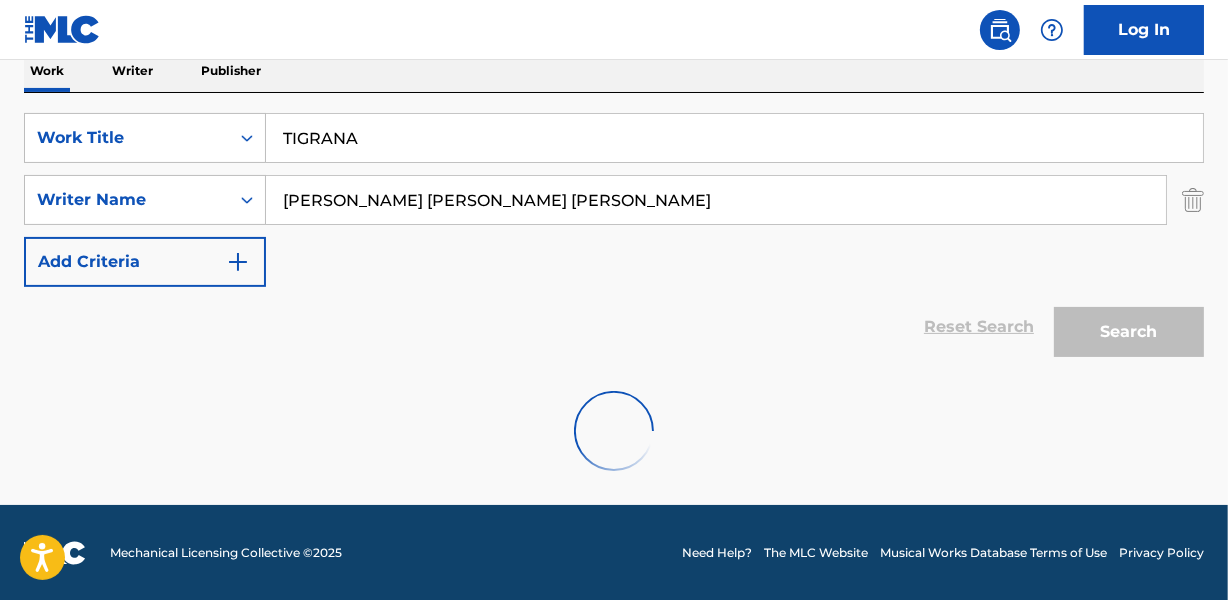 scroll, scrollTop: 267, scrollLeft: 0, axis: vertical 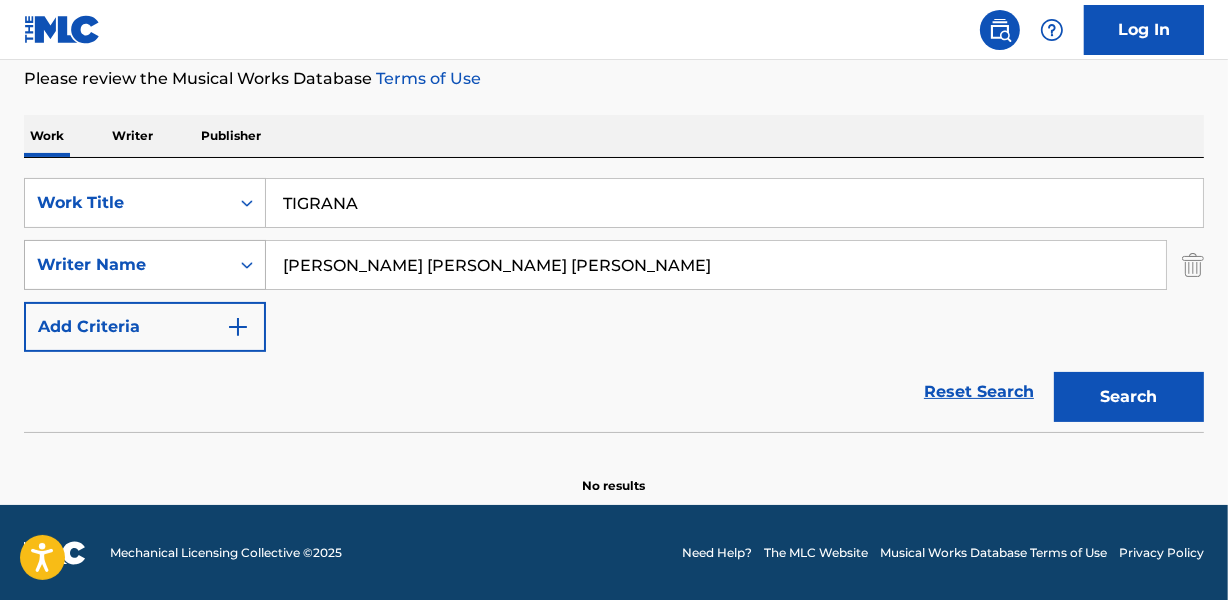 drag, startPoint x: 364, startPoint y: 266, endPoint x: 187, endPoint y: 239, distance: 179.04749 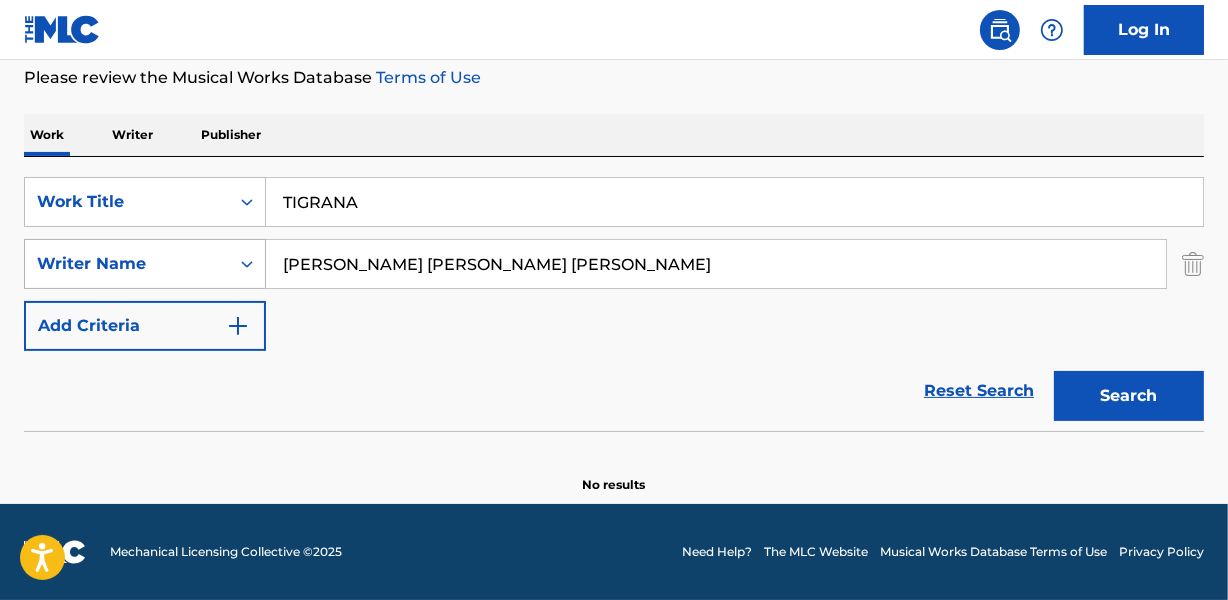 scroll, scrollTop: 267, scrollLeft: 0, axis: vertical 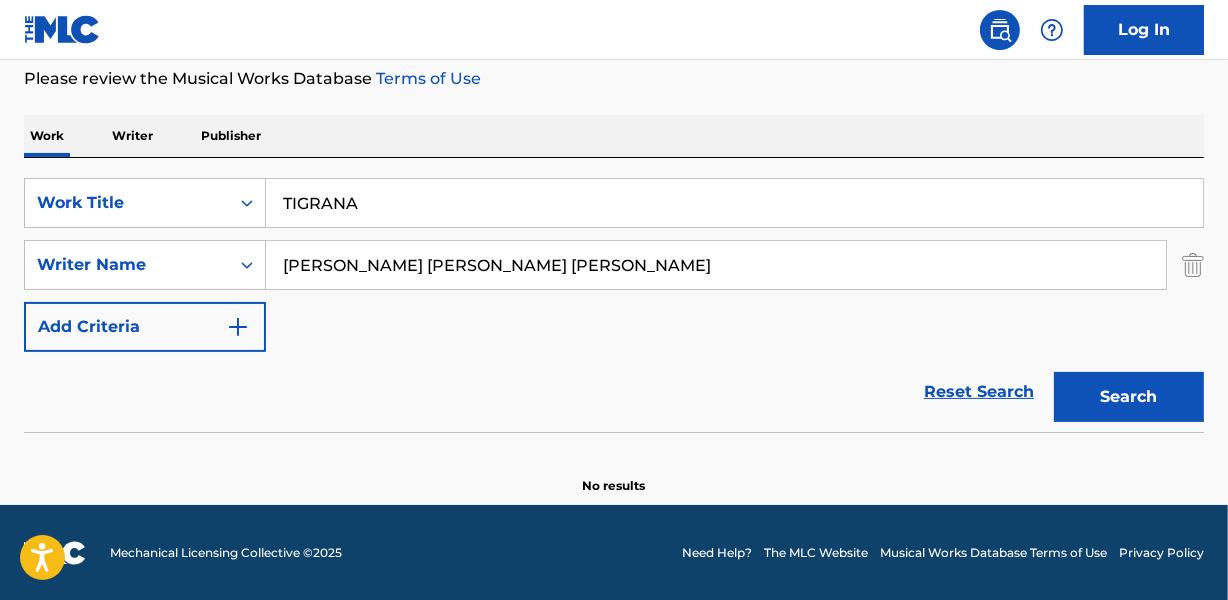 drag, startPoint x: 278, startPoint y: 192, endPoint x: 542, endPoint y: 196, distance: 264.0303 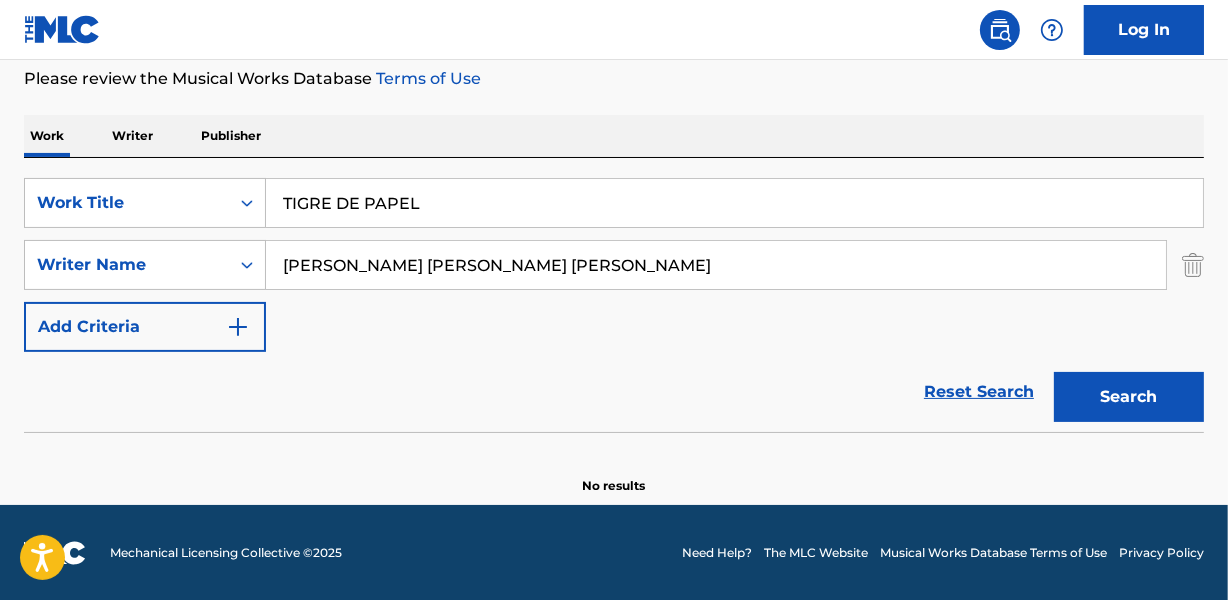 type on "TIGRE DE PAPEL" 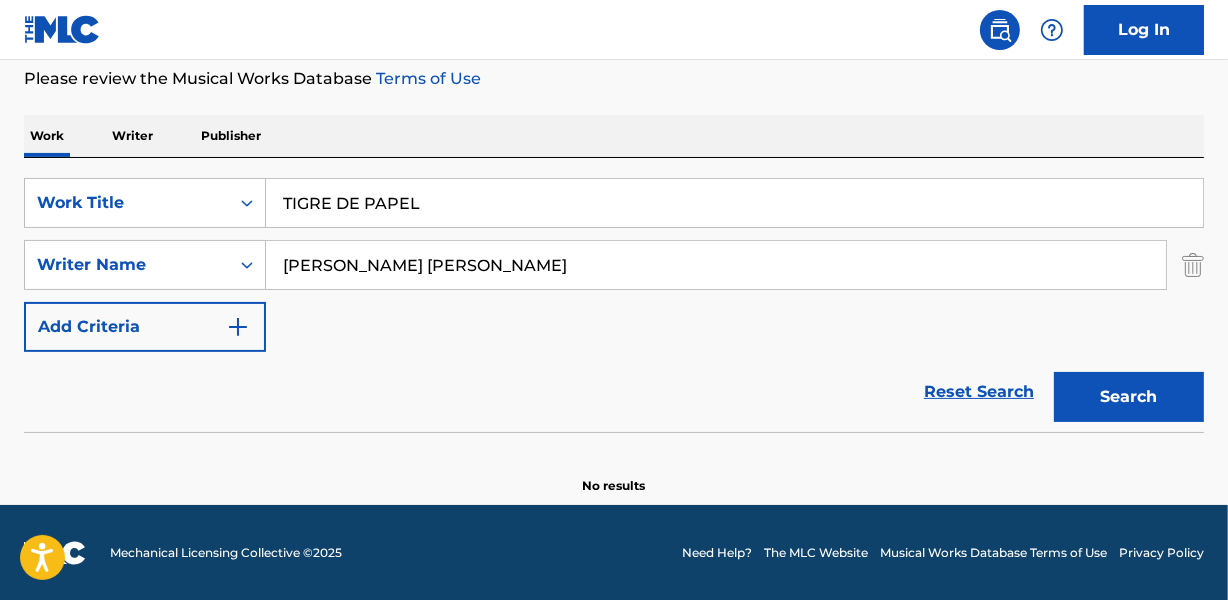 click on "Search" at bounding box center (1129, 397) 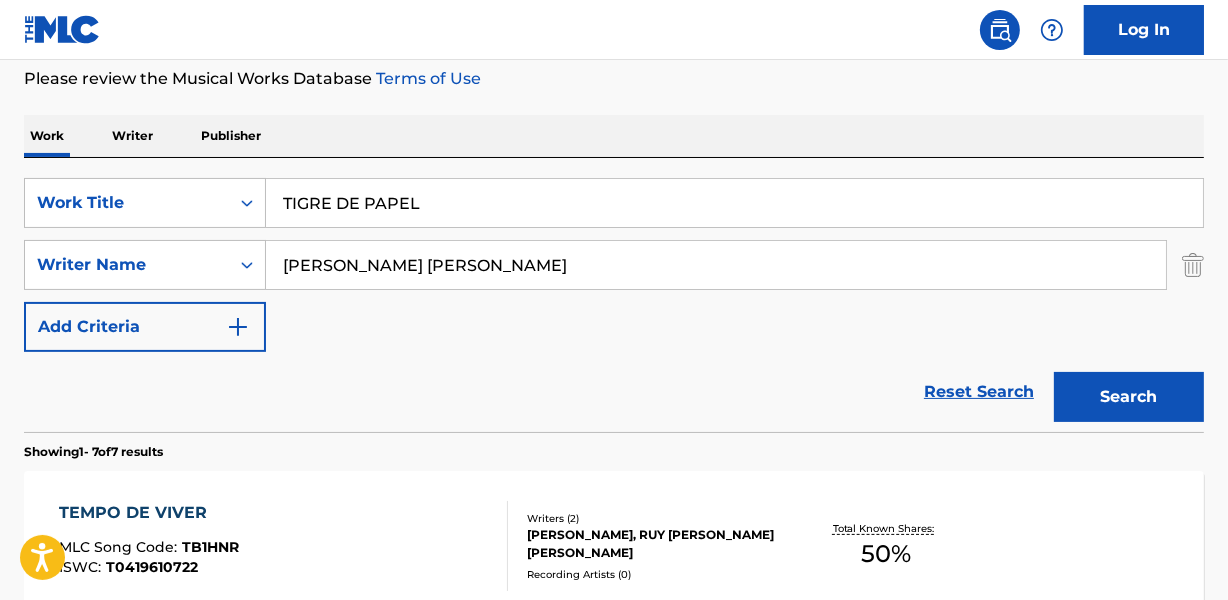 drag, startPoint x: 289, startPoint y: 264, endPoint x: 713, endPoint y: 262, distance: 424.00473 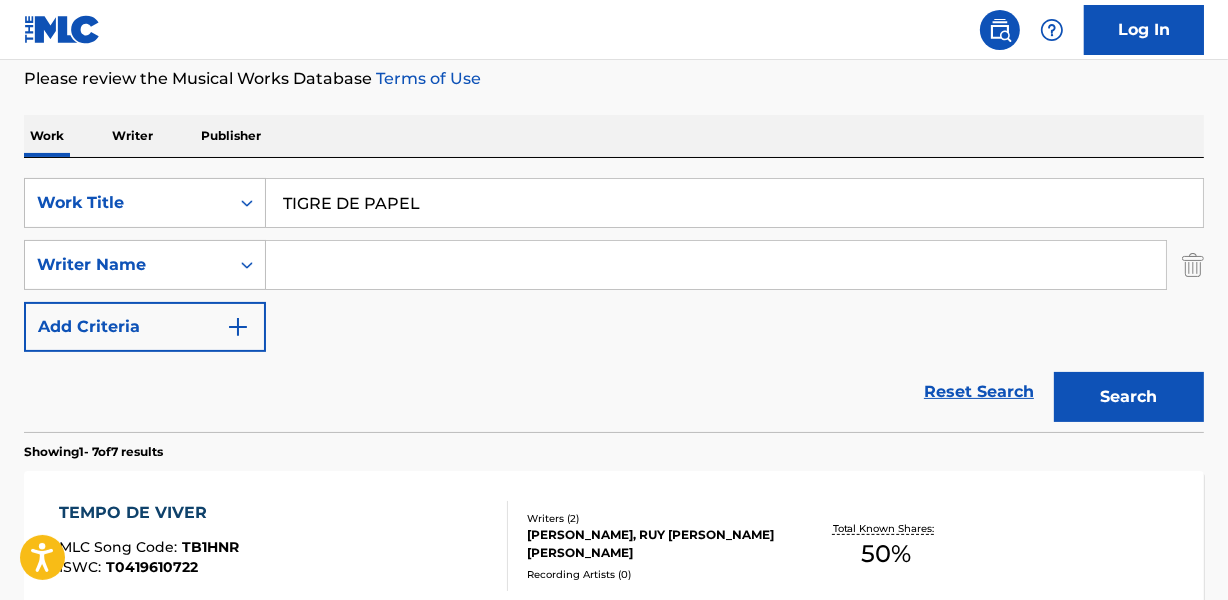 paste on "[PERSON_NAME] [PERSON_NAME] _JOSE ALBERTO_" 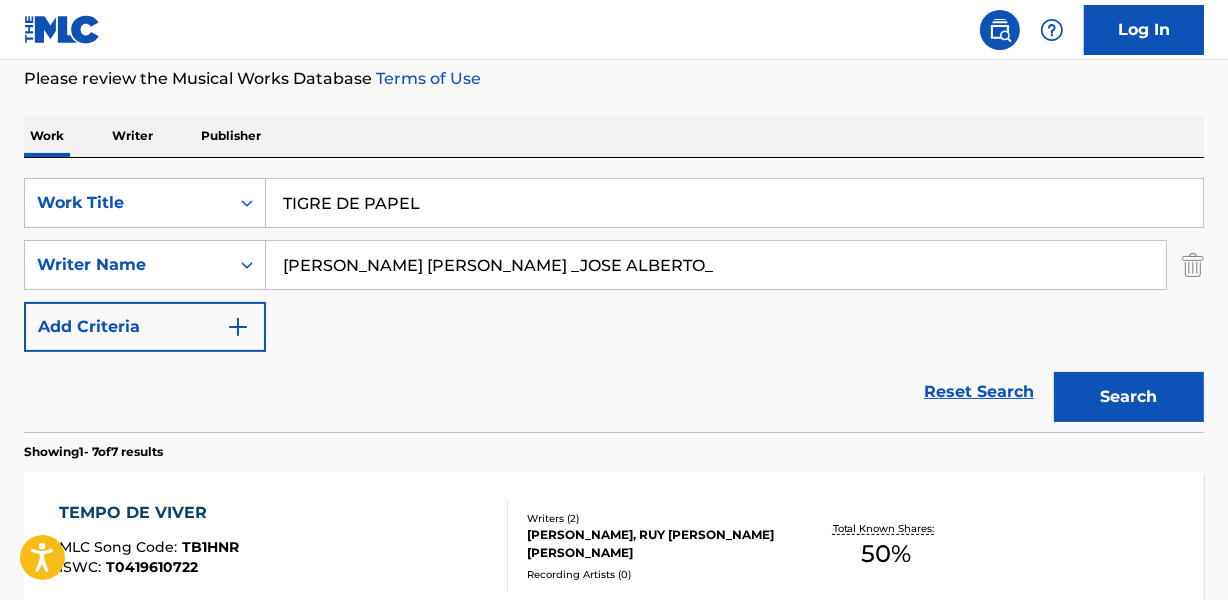 drag, startPoint x: 623, startPoint y: 258, endPoint x: 954, endPoint y: 249, distance: 331.12234 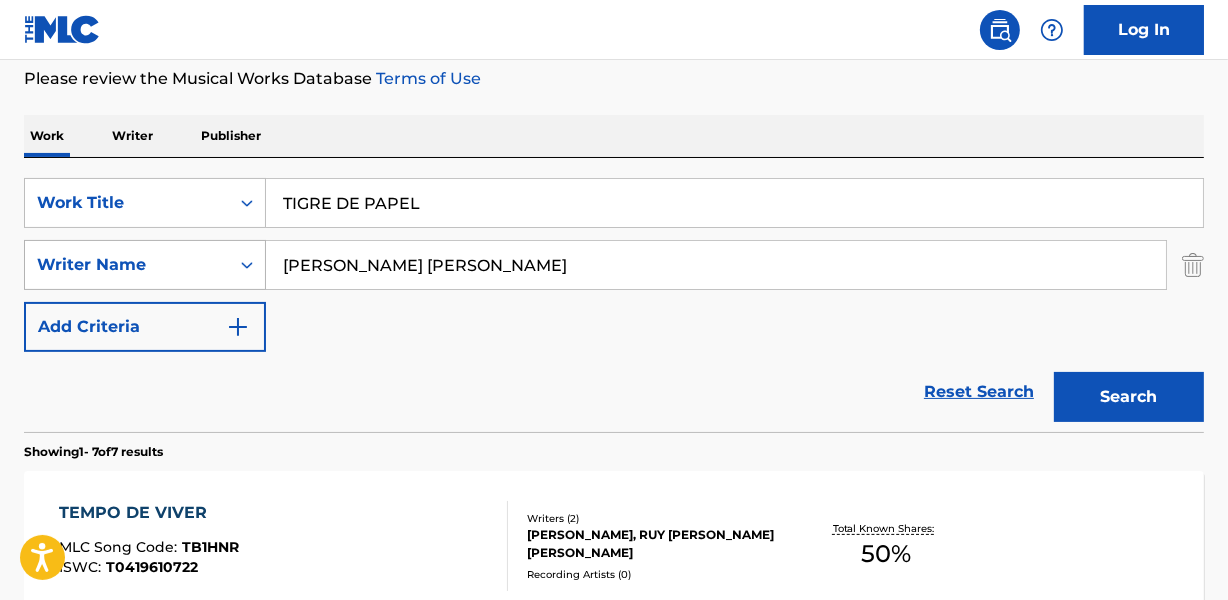 drag, startPoint x: 388, startPoint y: 260, endPoint x: 168, endPoint y: 240, distance: 220.90723 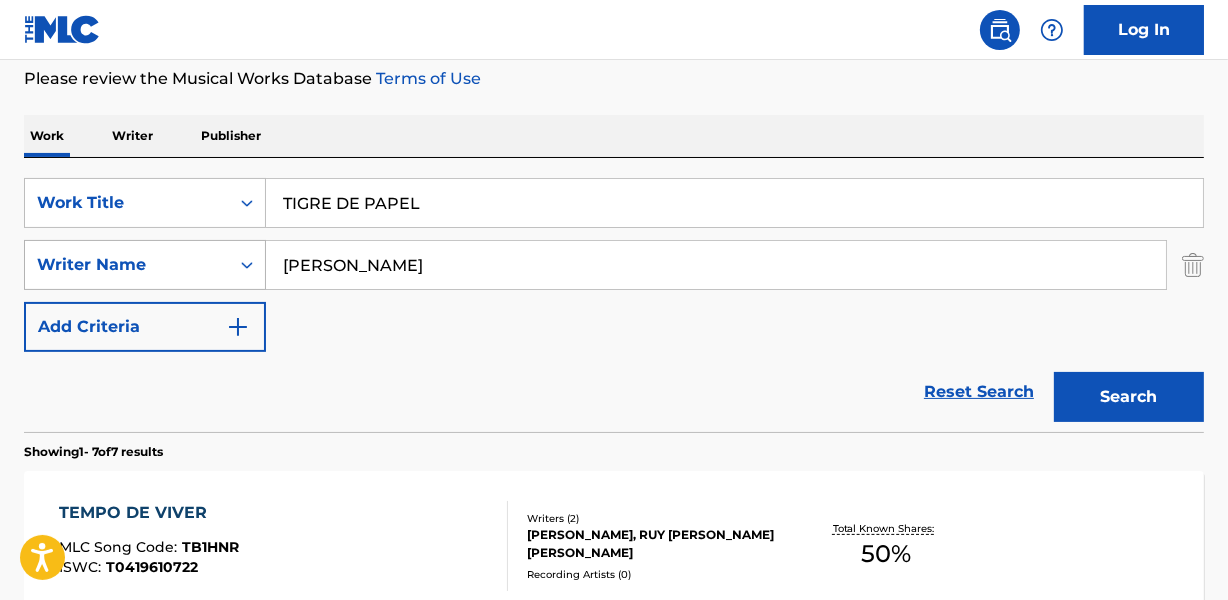 type on "[PERSON_NAME]" 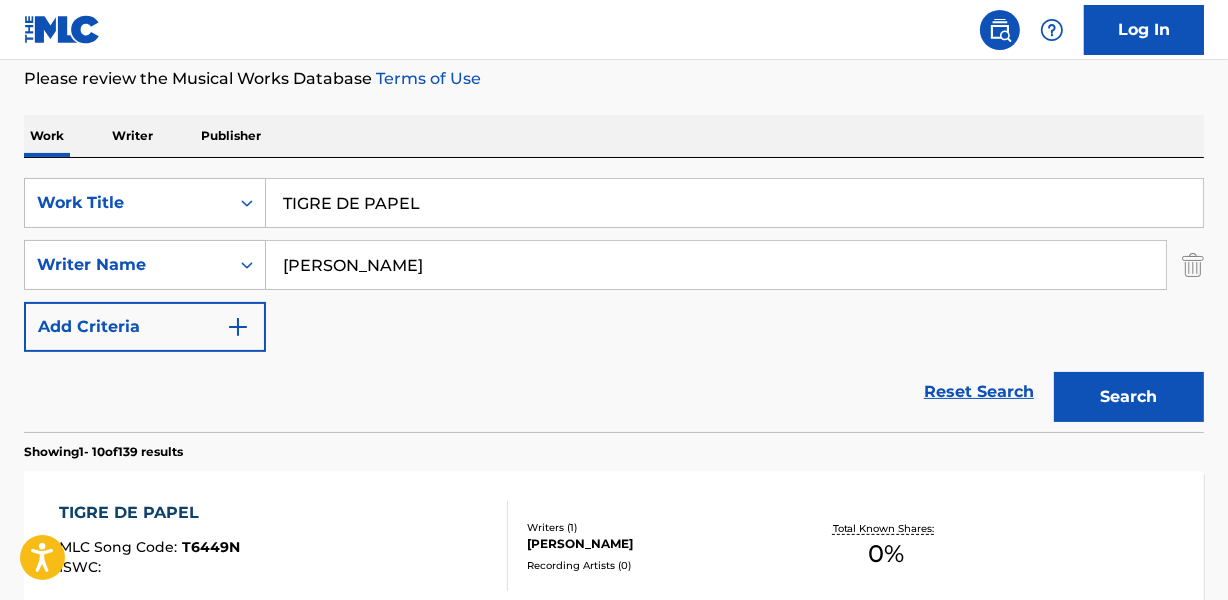 click on "Reset Search Search" at bounding box center (614, 392) 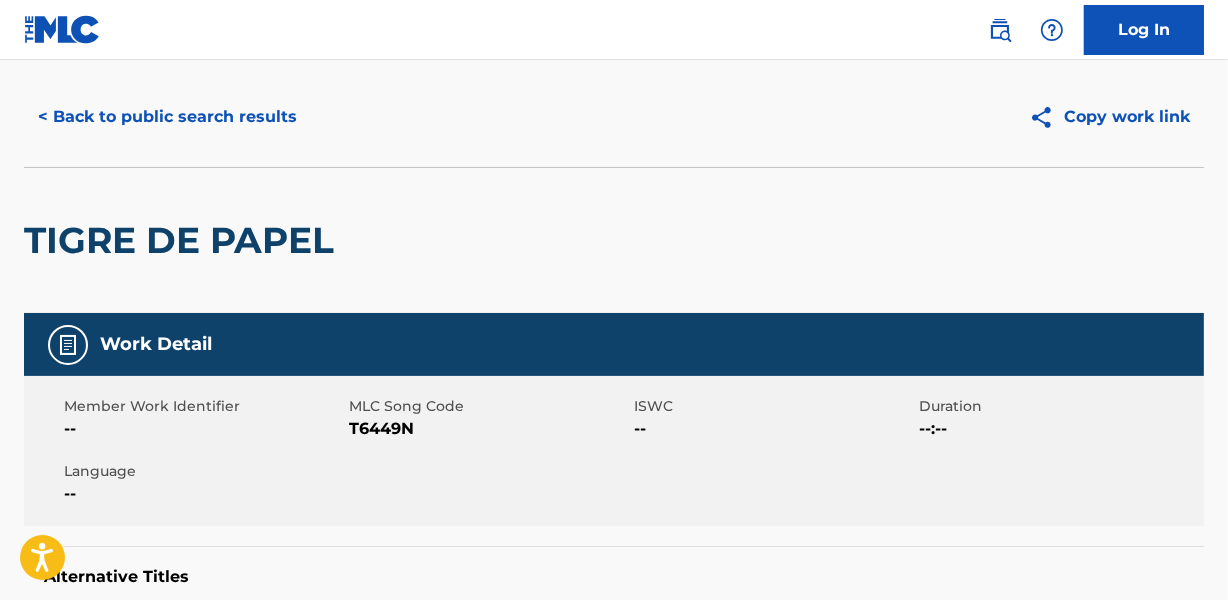 scroll, scrollTop: 0, scrollLeft: 0, axis: both 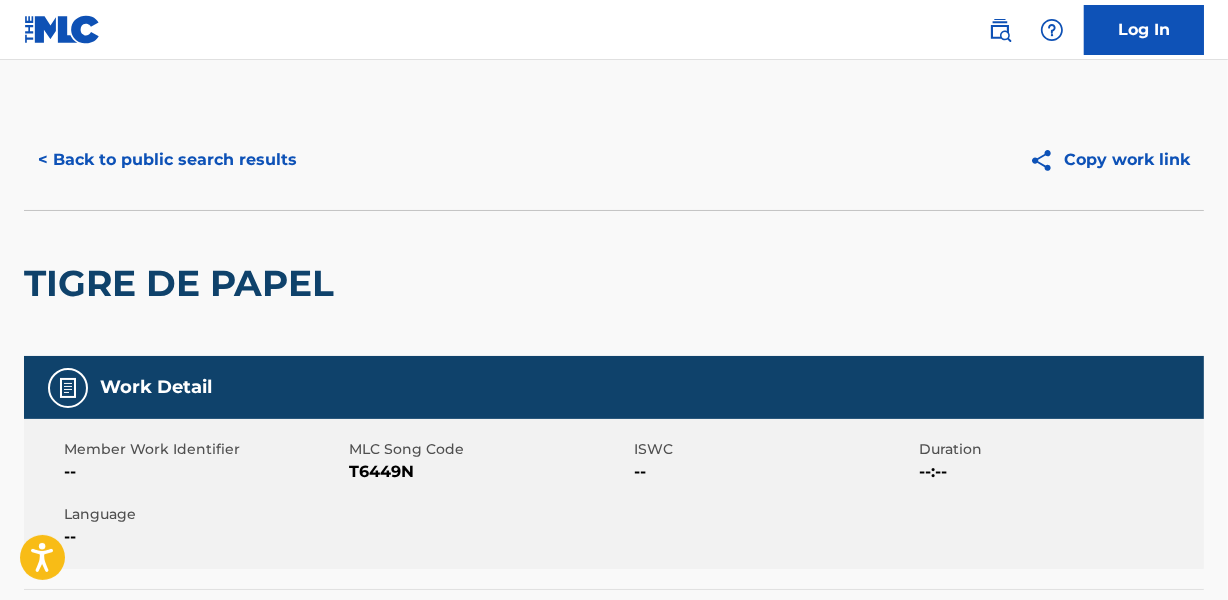 click on "< Back to public search results" at bounding box center [167, 160] 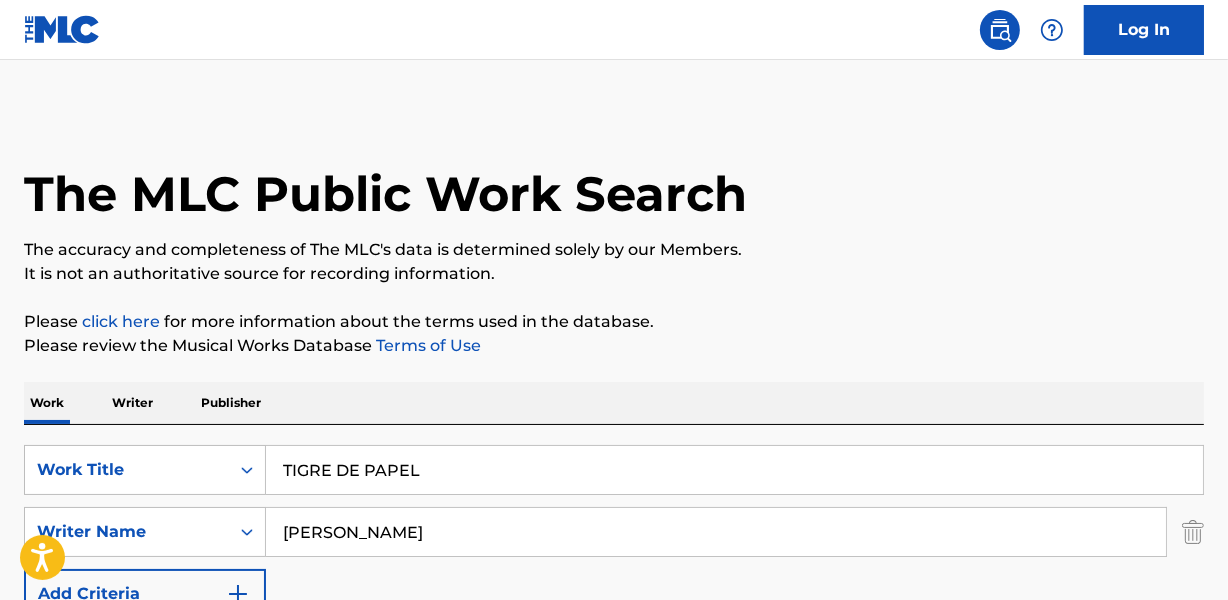 scroll, scrollTop: 267, scrollLeft: 0, axis: vertical 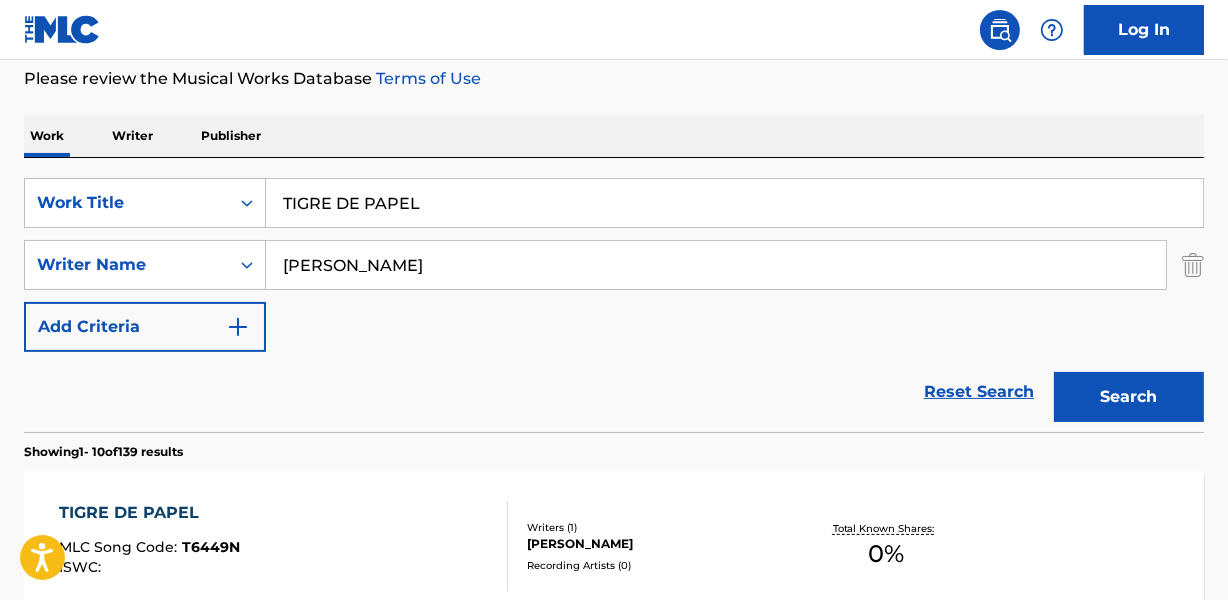 click on "TIGRE DE PAPEL" at bounding box center [734, 203] 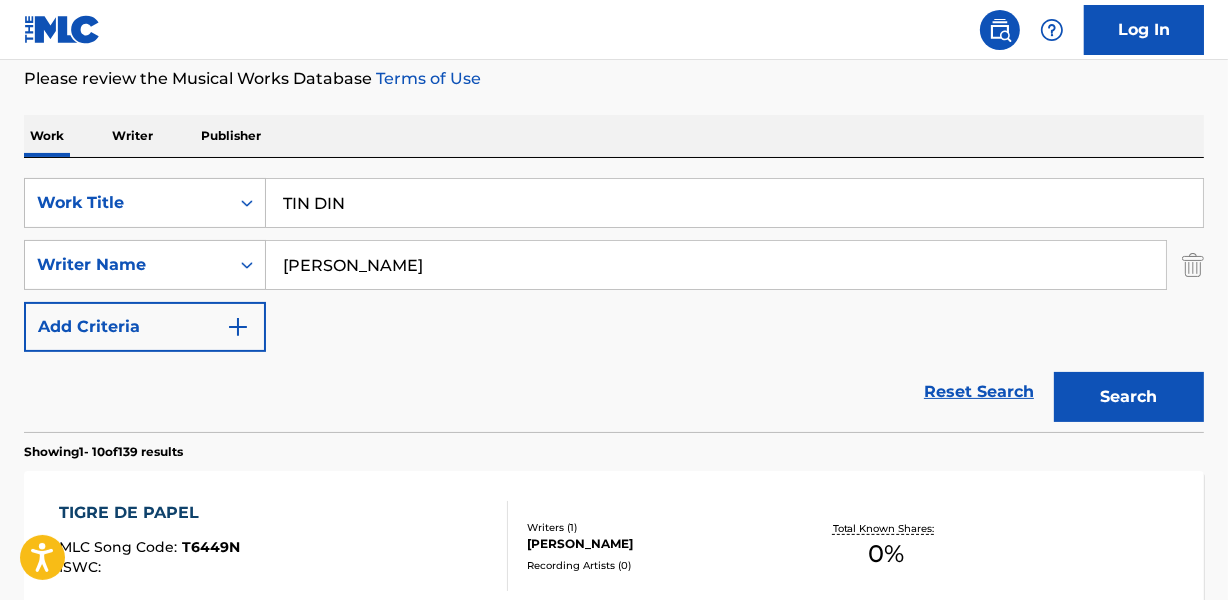 type on "TIN DIN" 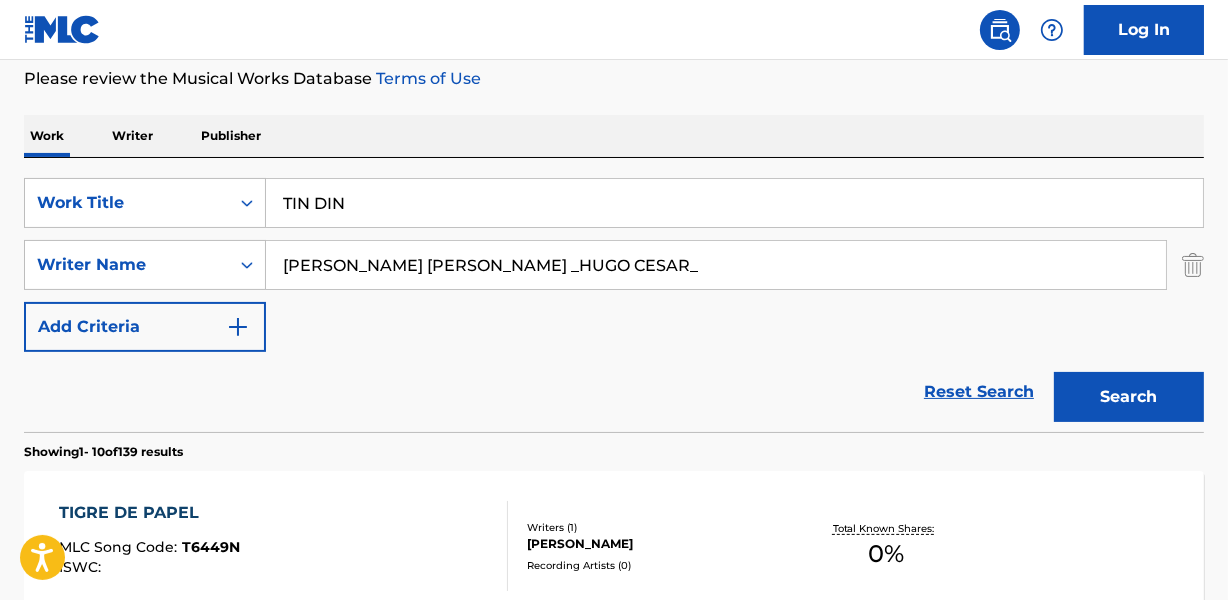 drag, startPoint x: 549, startPoint y: 262, endPoint x: 824, endPoint y: 239, distance: 275.96014 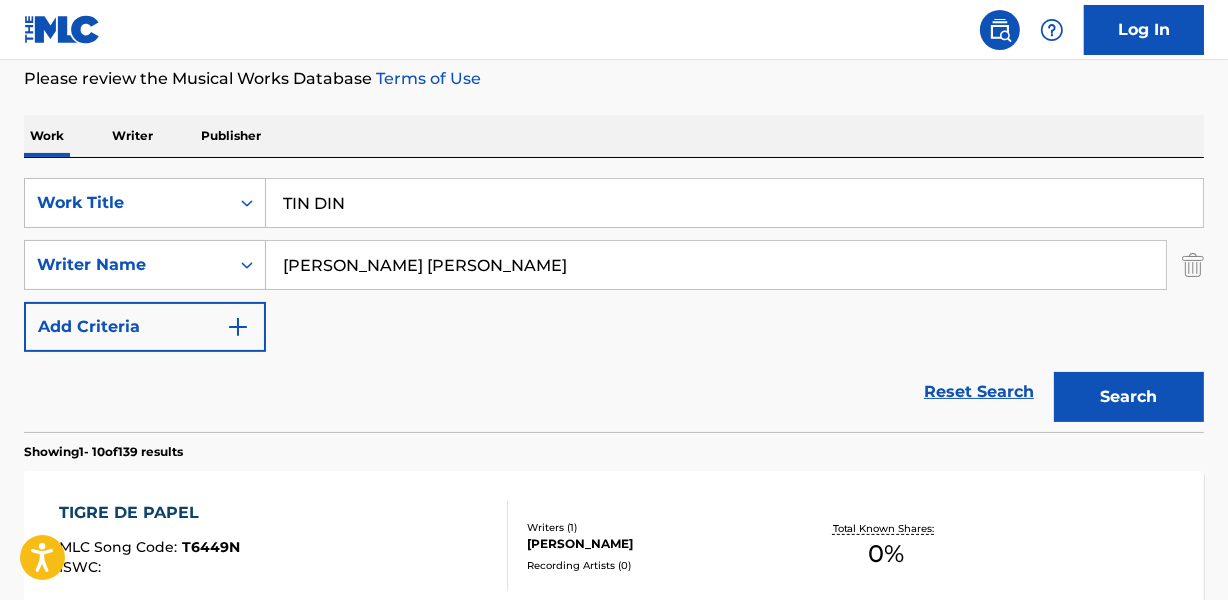 click on "Search" at bounding box center [1129, 397] 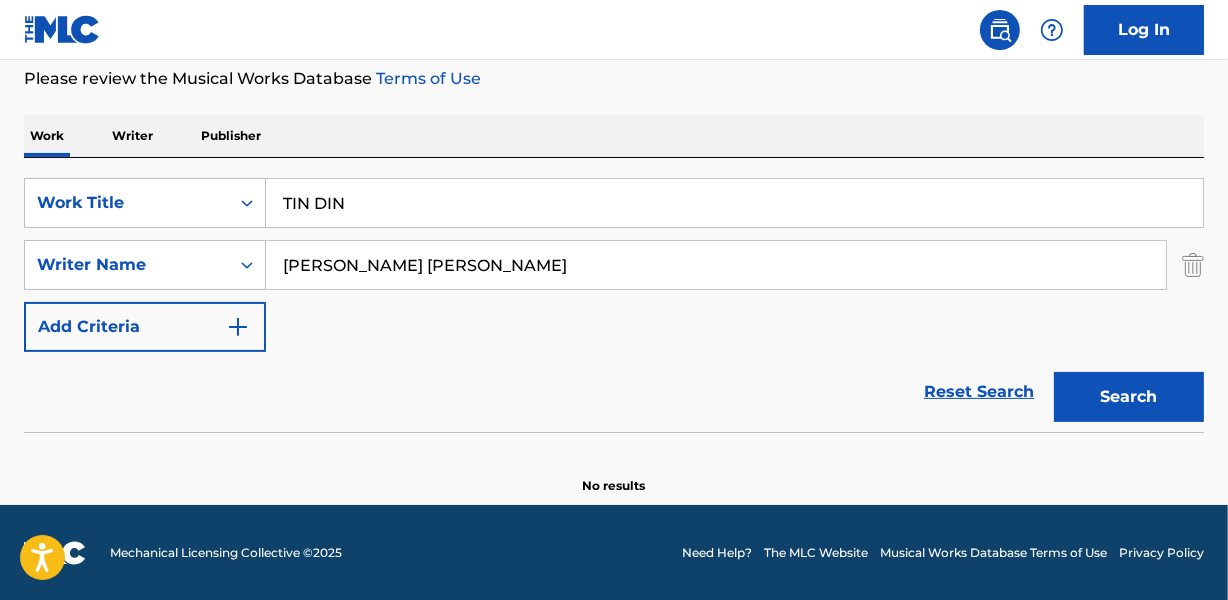 drag, startPoint x: 361, startPoint y: 257, endPoint x: 10, endPoint y: 287, distance: 352.27972 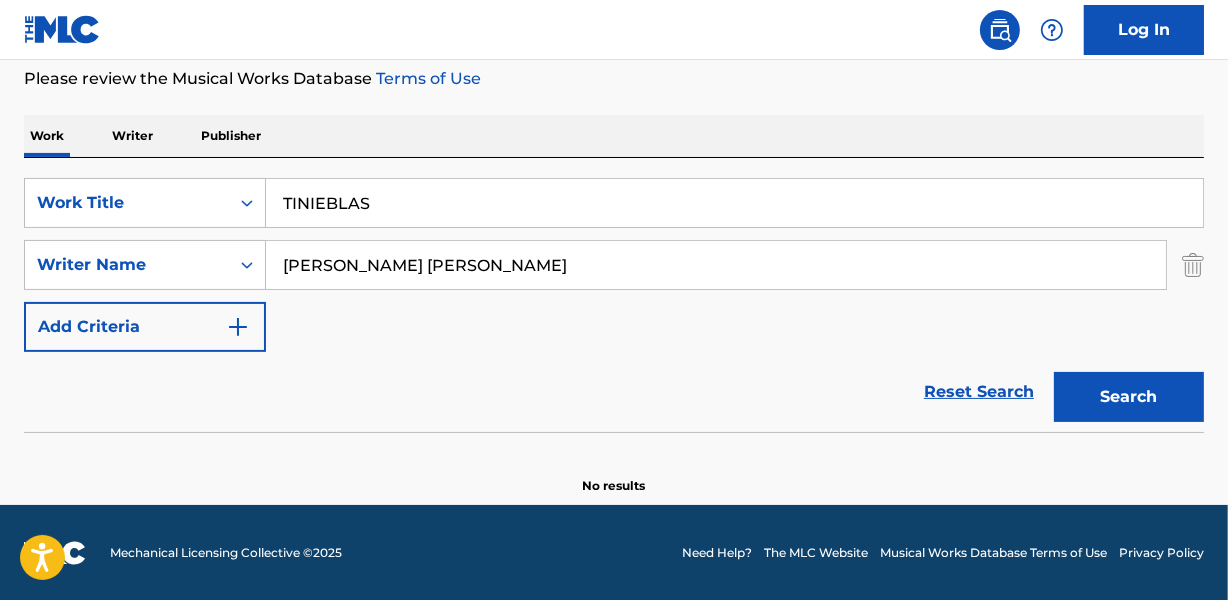 type on "TINIEBLAS" 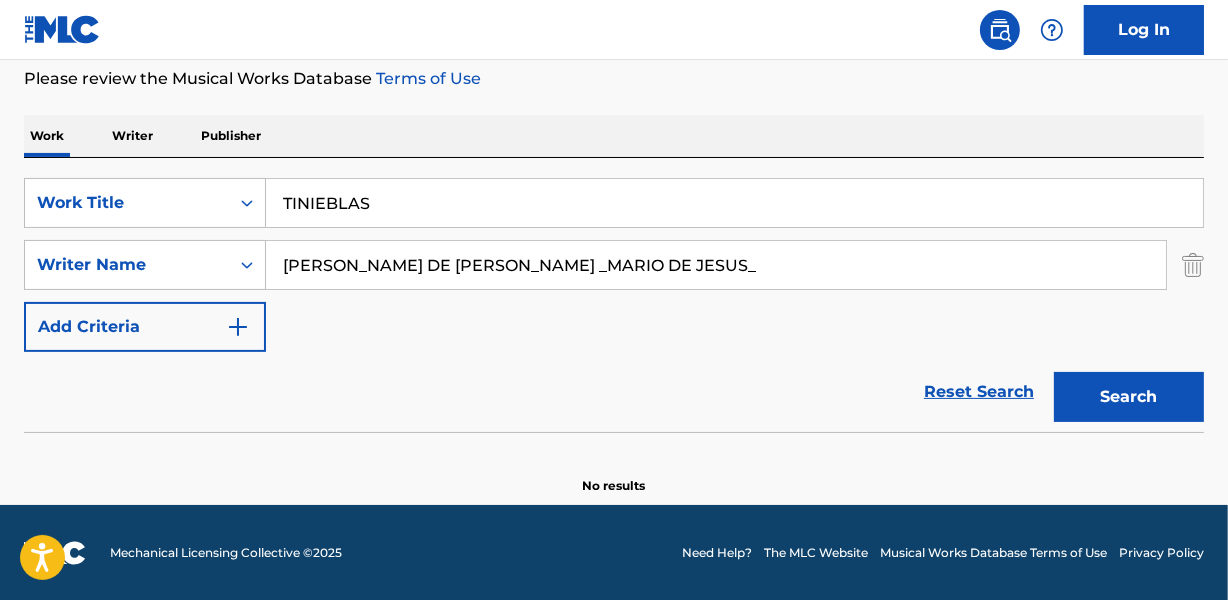 drag, startPoint x: 525, startPoint y: 258, endPoint x: 782, endPoint y: 261, distance: 257.01752 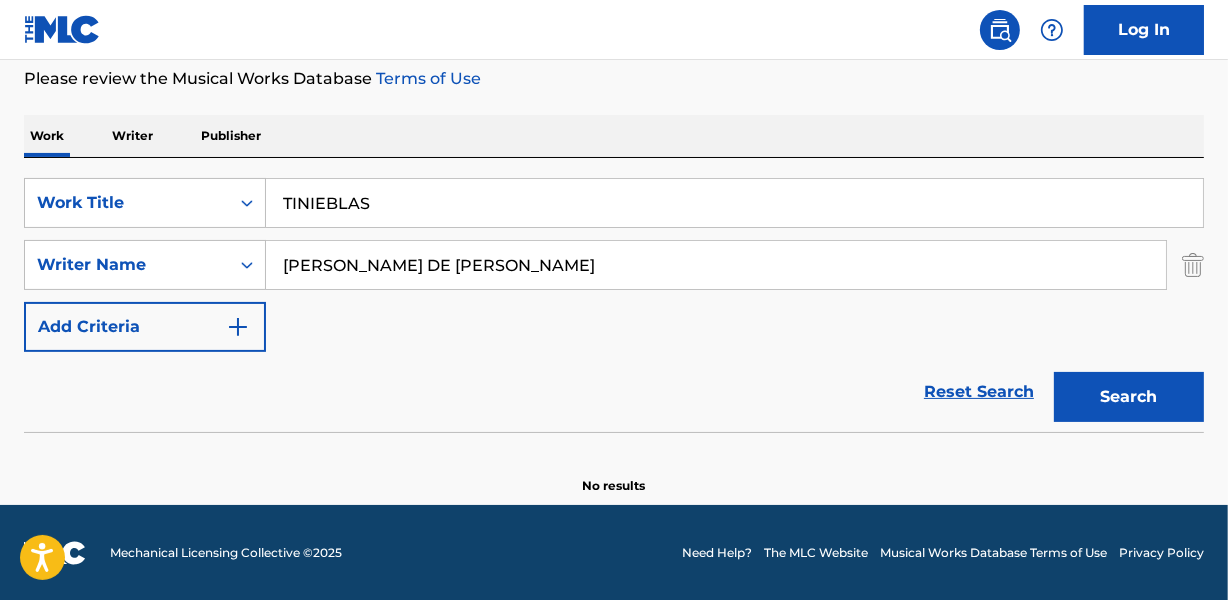 click on "Search" at bounding box center (1129, 397) 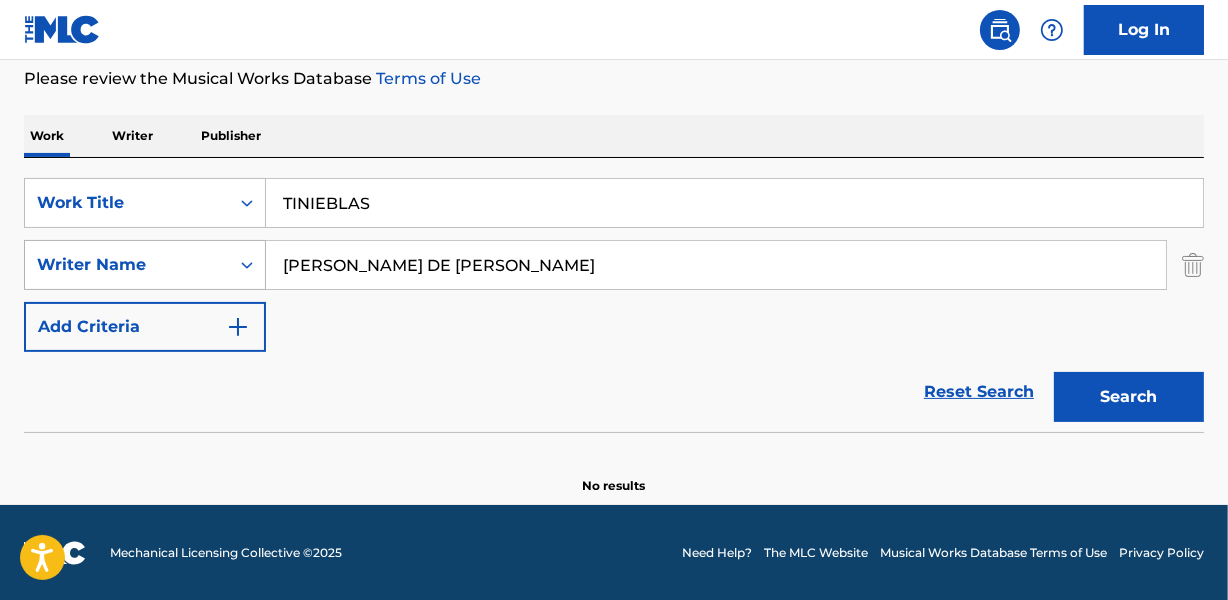 drag, startPoint x: 330, startPoint y: 259, endPoint x: 160, endPoint y: 269, distance: 170.29387 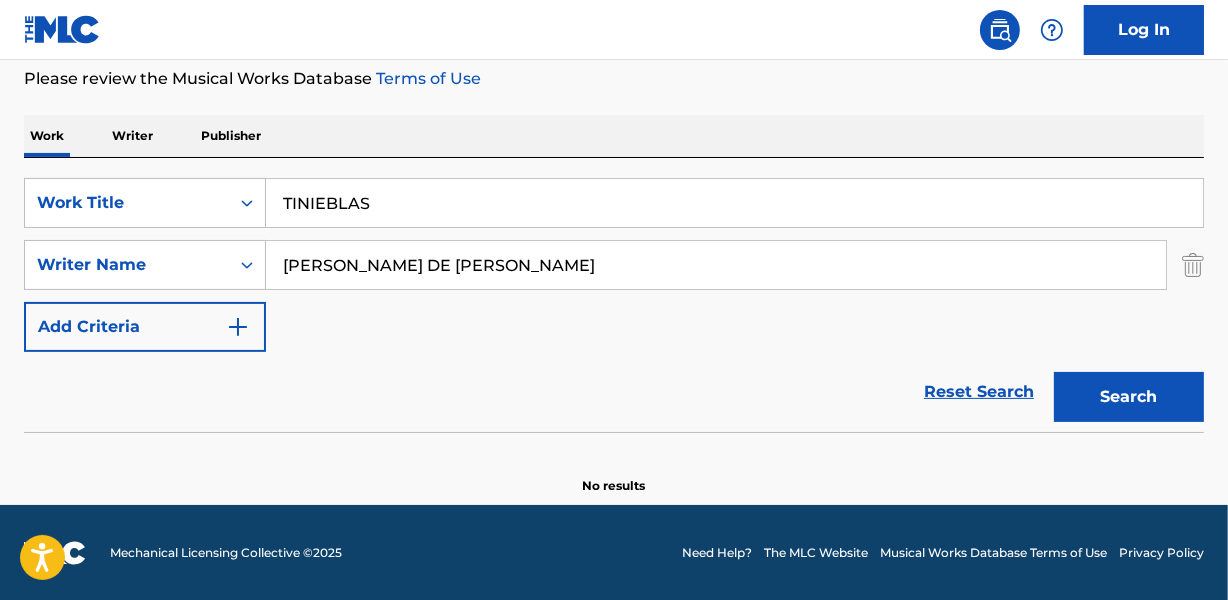 click on "Search" at bounding box center [1129, 397] 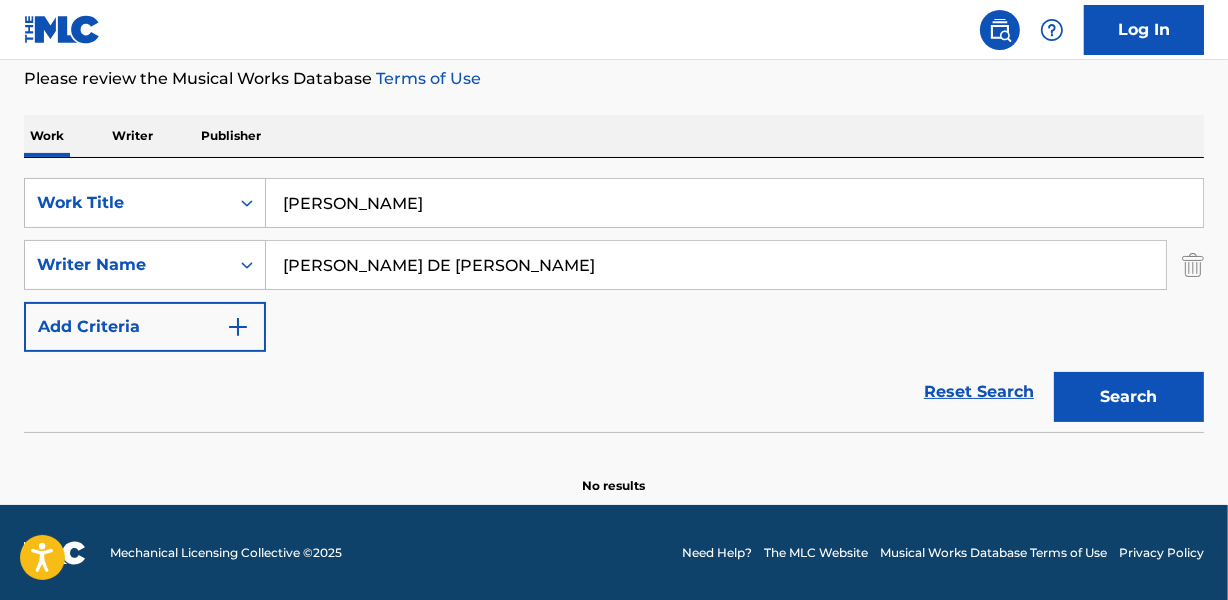 type on "[PERSON_NAME]" 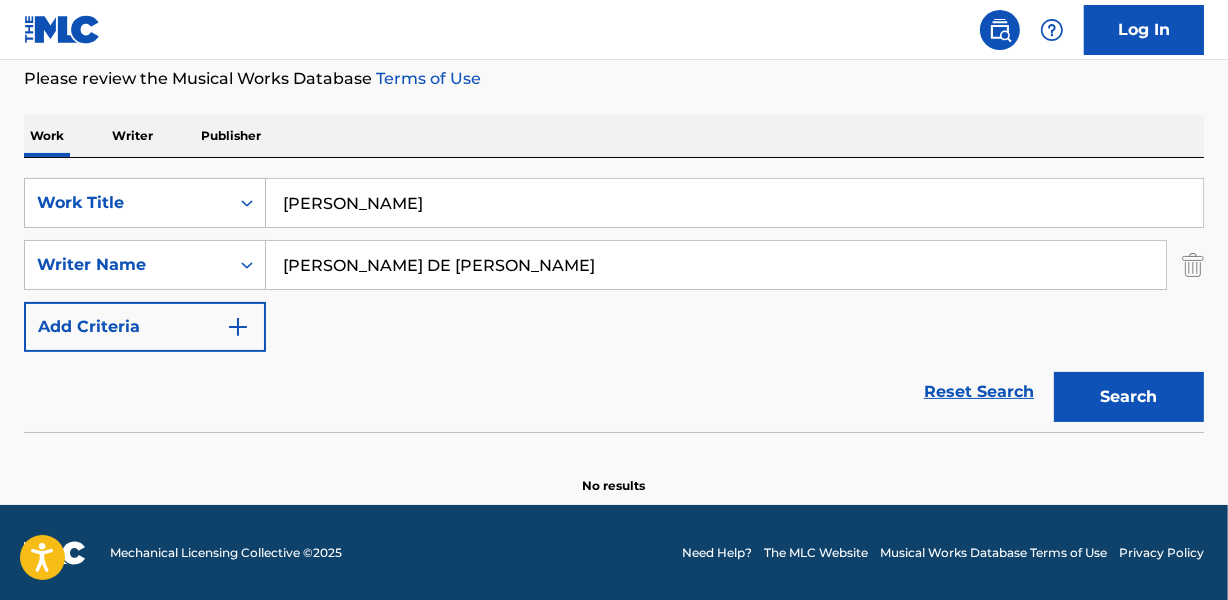 click on "Work Writer Publisher" at bounding box center (614, 136) 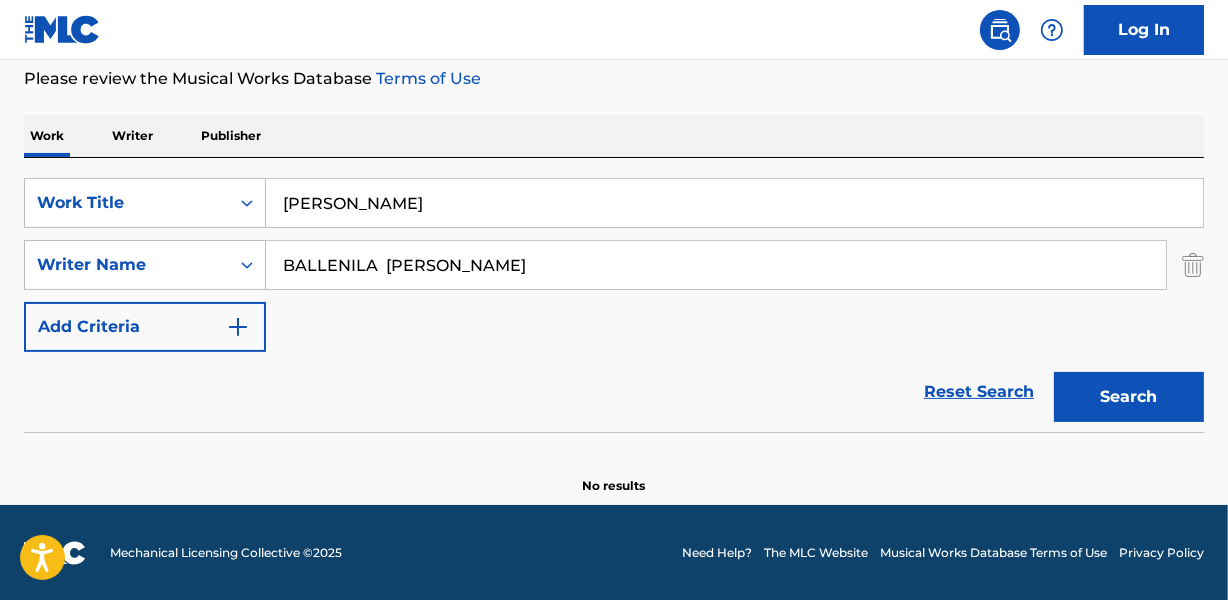drag, startPoint x: 669, startPoint y: 265, endPoint x: 1070, endPoint y: 269, distance: 401.01996 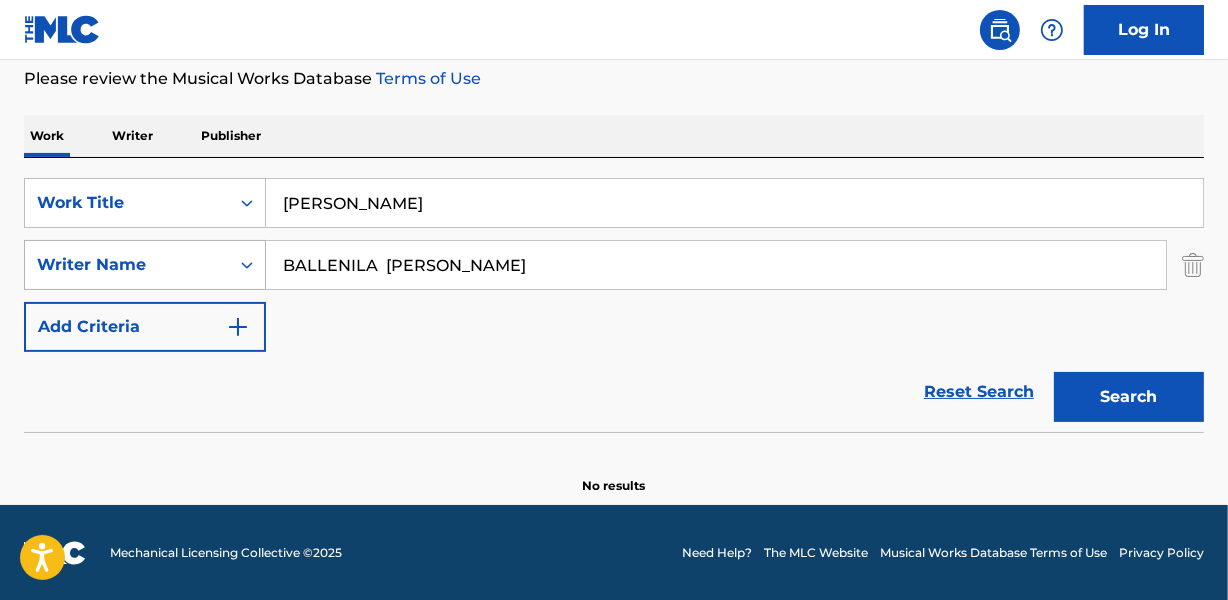 drag, startPoint x: 383, startPoint y: 260, endPoint x: 146, endPoint y: 265, distance: 237.05273 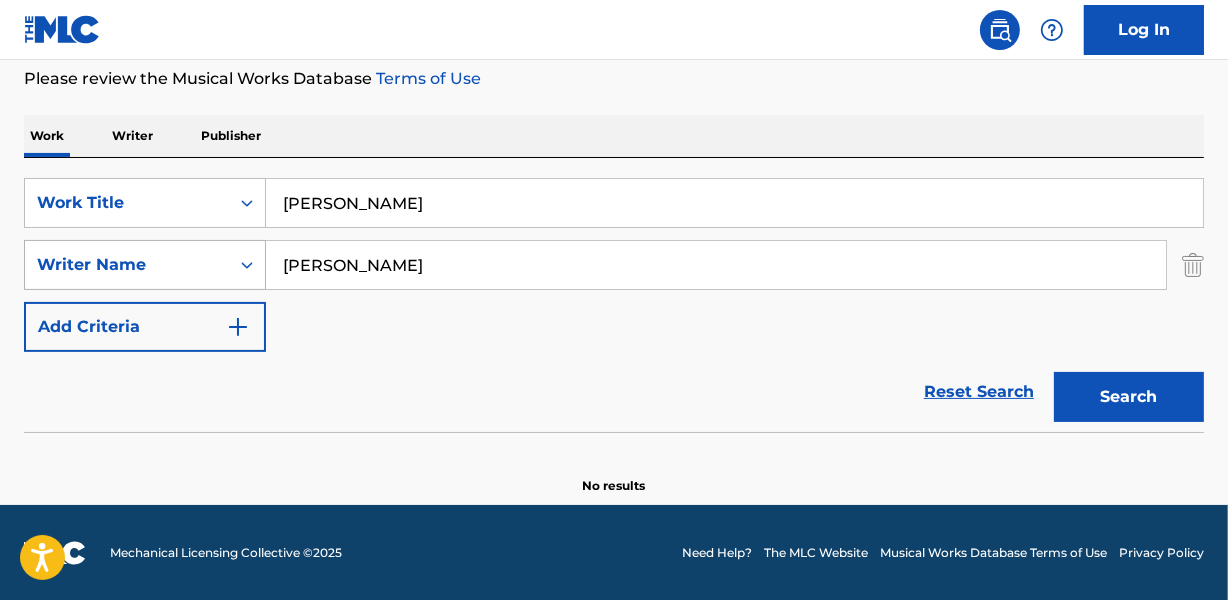 type on "[PERSON_NAME]" 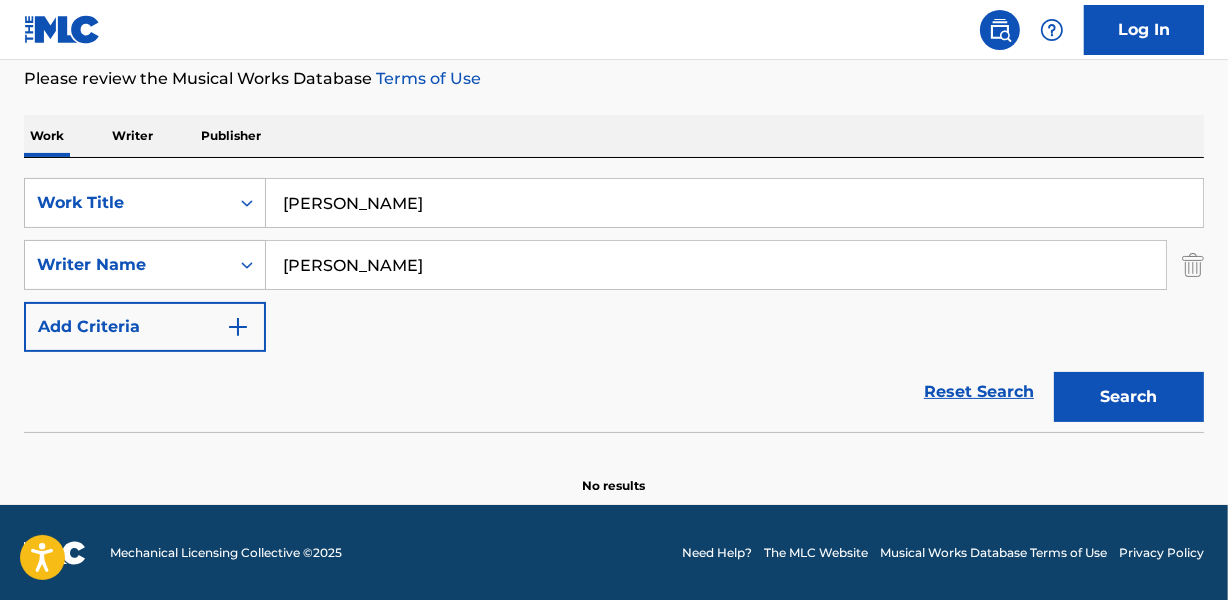 drag, startPoint x: 282, startPoint y: 200, endPoint x: 600, endPoint y: 194, distance: 318.0566 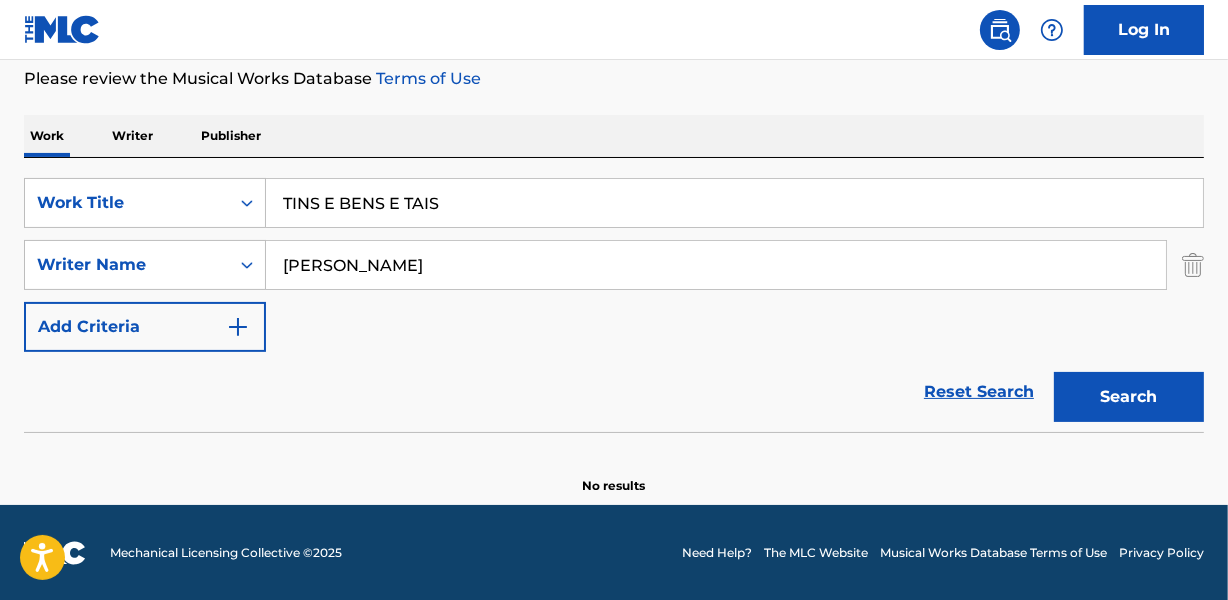 type on "TINS E BENS E TAIS" 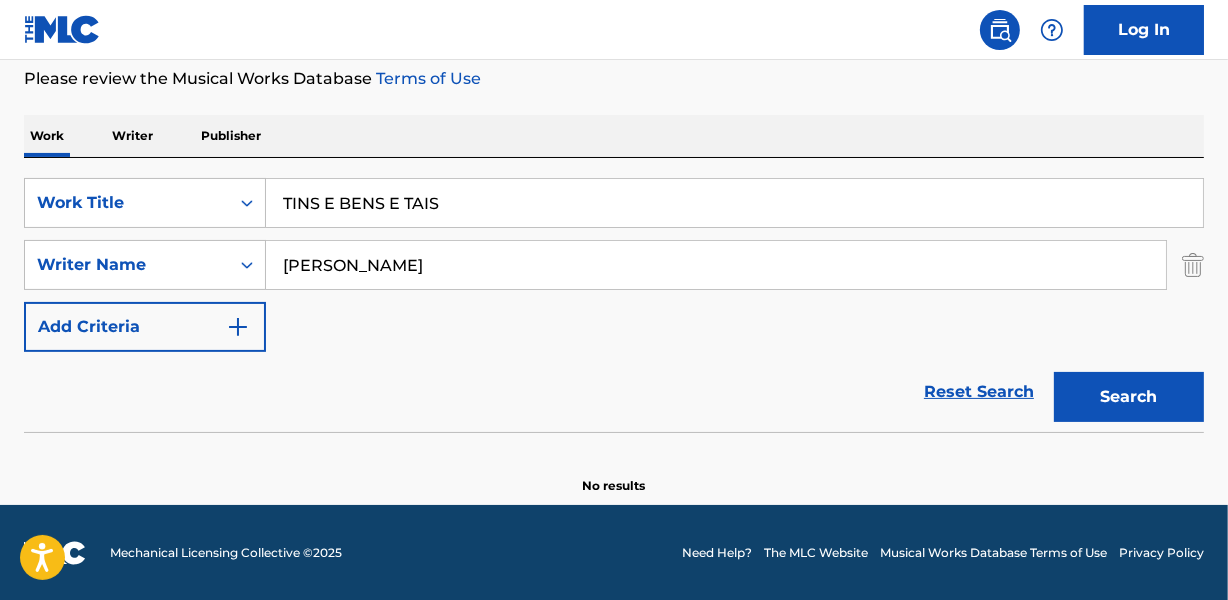 drag, startPoint x: 277, startPoint y: 270, endPoint x: 652, endPoint y: 246, distance: 375.7672 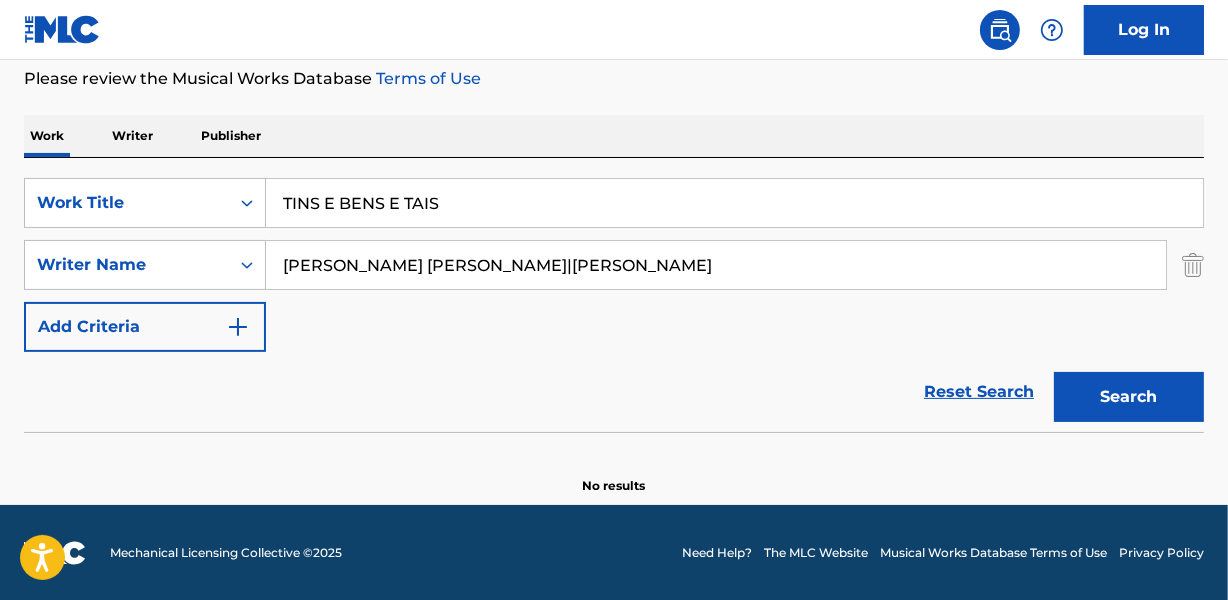 drag, startPoint x: 600, startPoint y: 256, endPoint x: 938, endPoint y: 256, distance: 338 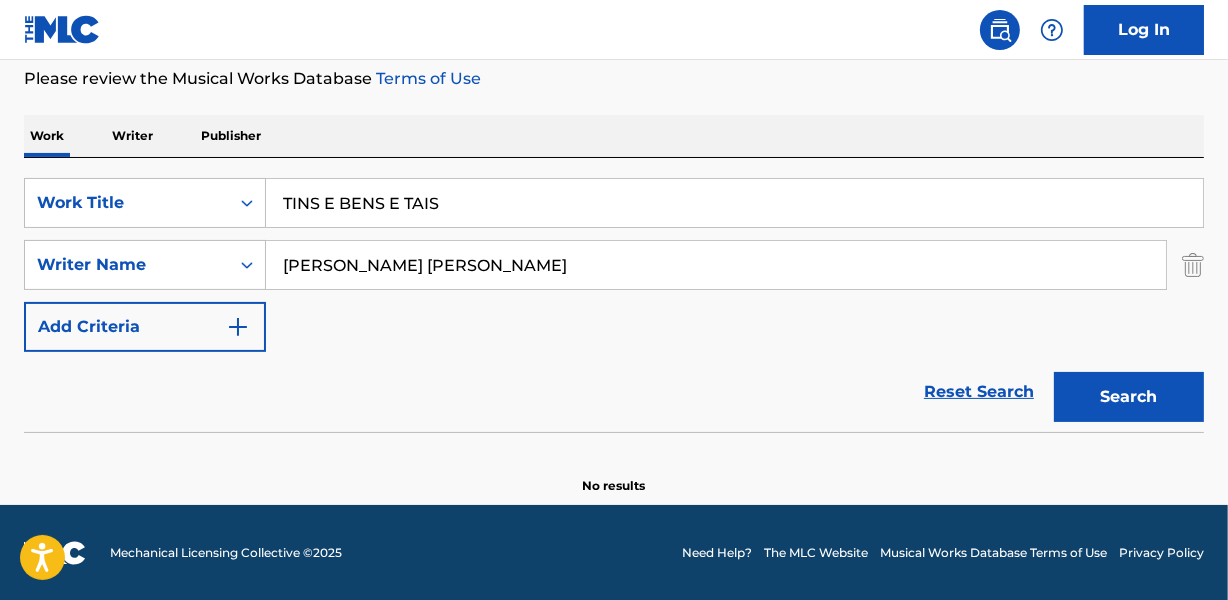 click on "Search" at bounding box center (1129, 397) 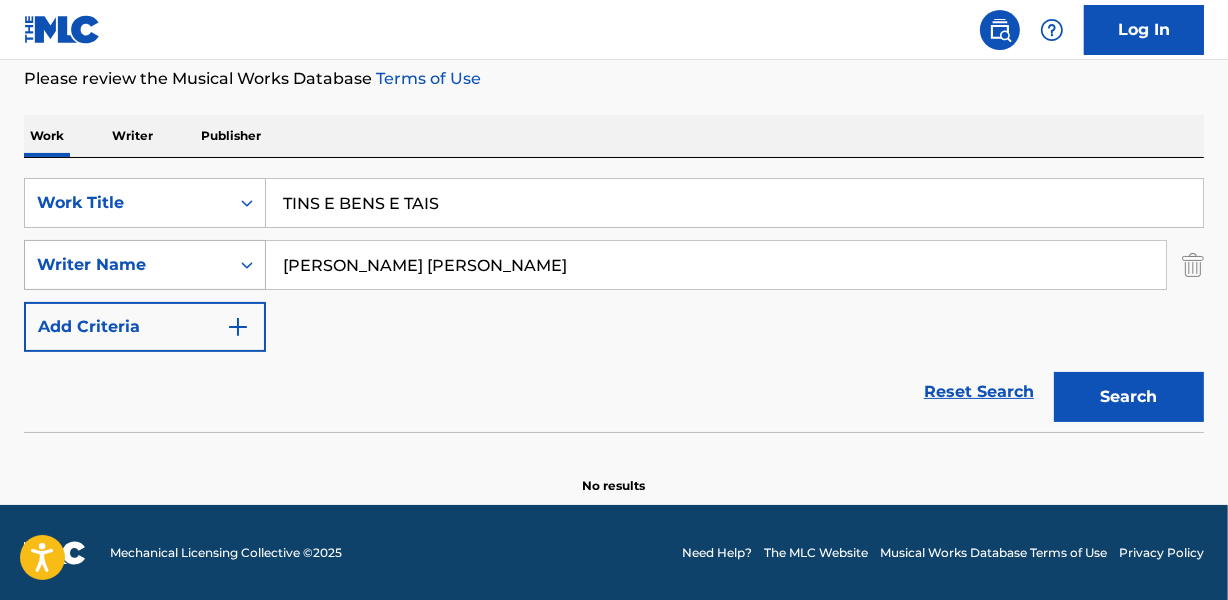 drag, startPoint x: 646, startPoint y: 263, endPoint x: 90, endPoint y: 263, distance: 556 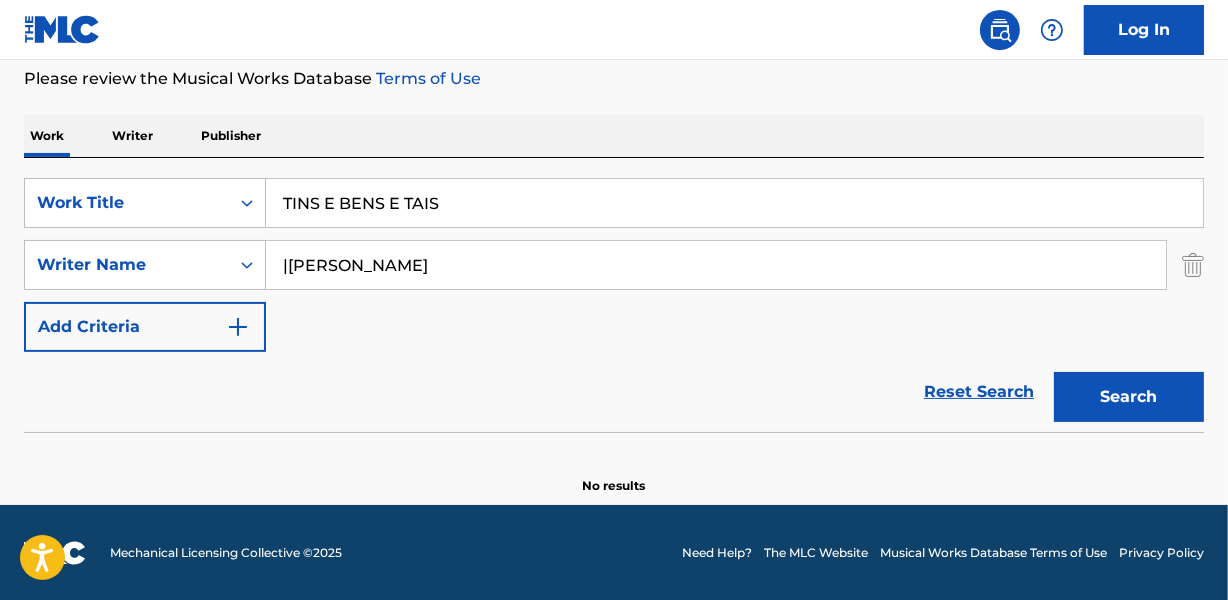 click on "|[PERSON_NAME]" at bounding box center (716, 265) 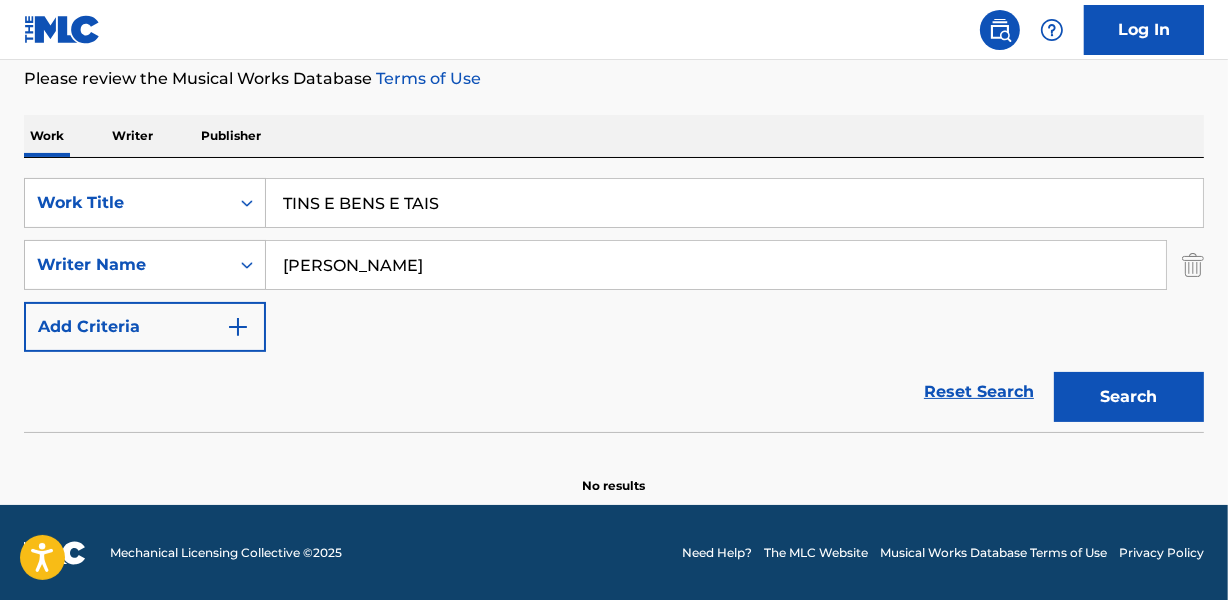 type on "[PERSON_NAME]" 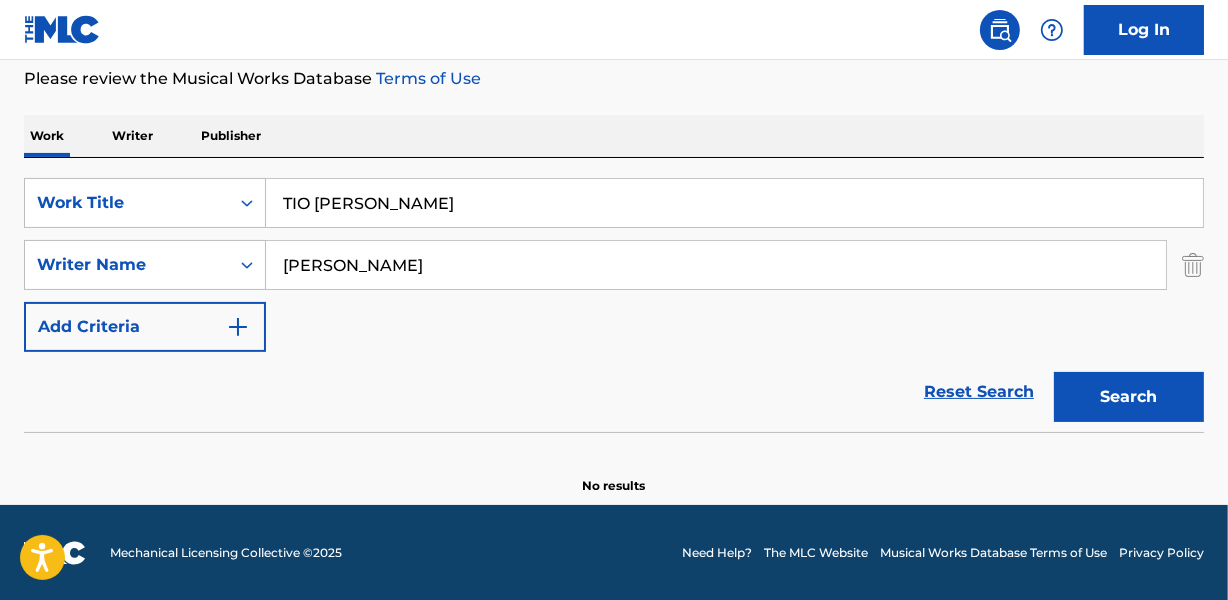 type on "TIO [PERSON_NAME]" 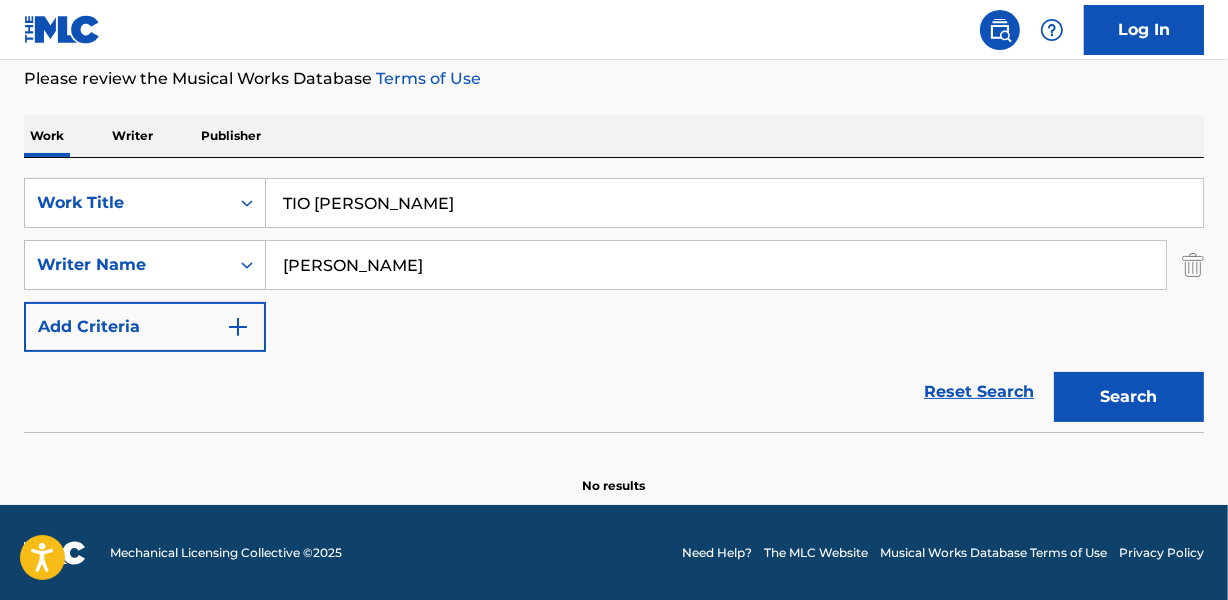 drag, startPoint x: 286, startPoint y: 271, endPoint x: 522, endPoint y: 264, distance: 236.10379 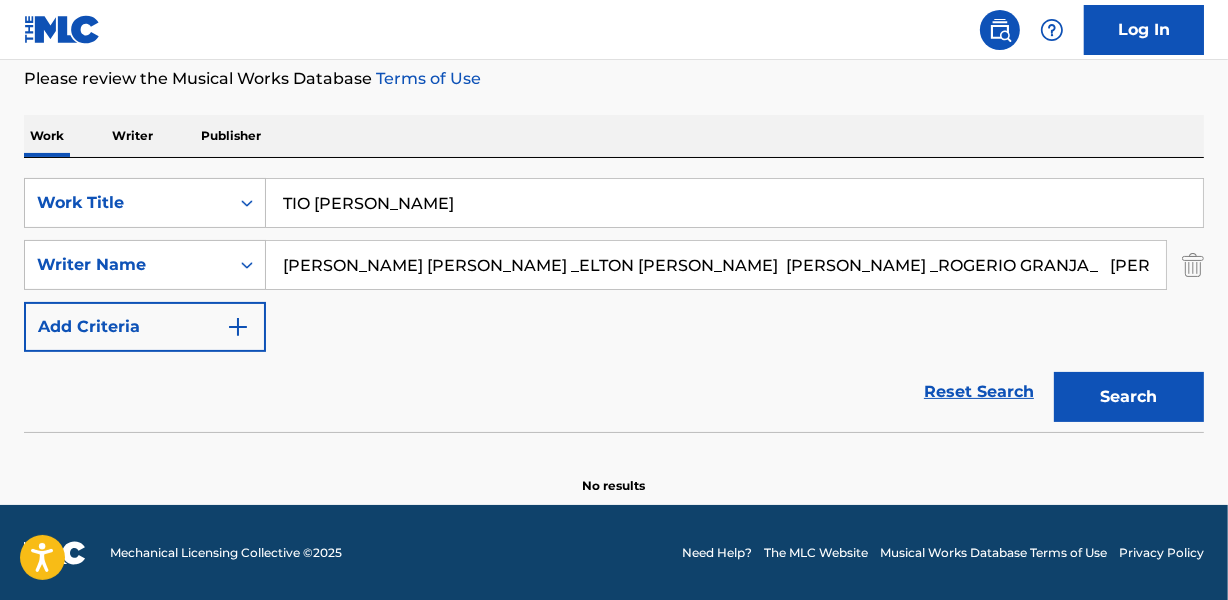 scroll, scrollTop: 0, scrollLeft: 235, axis: horizontal 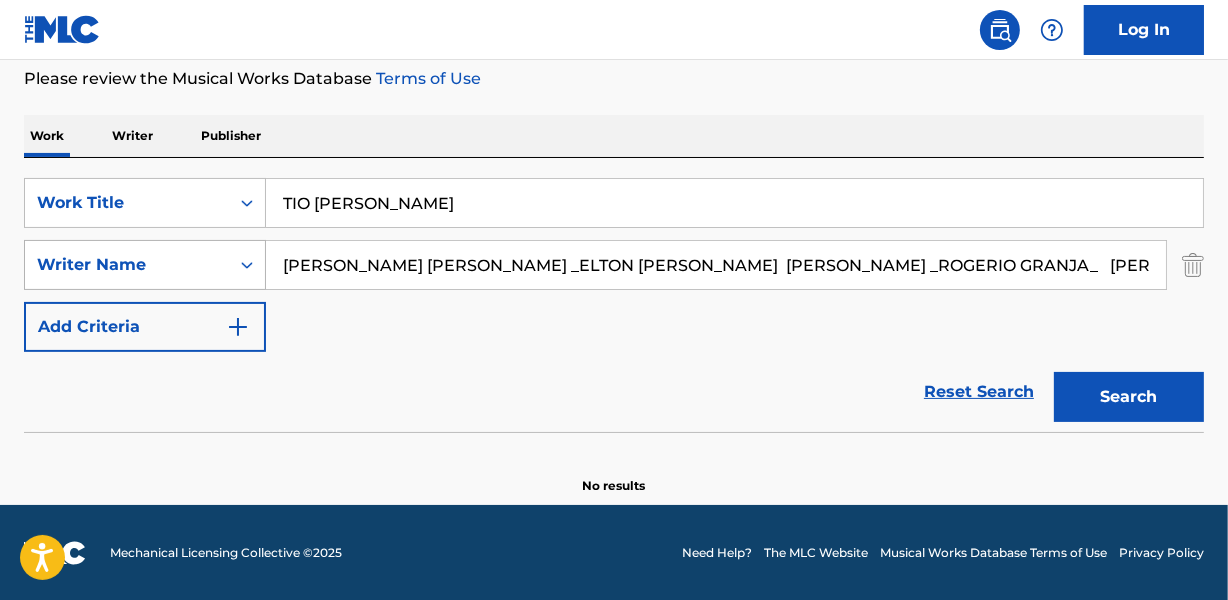 drag, startPoint x: 453, startPoint y: 264, endPoint x: 145, endPoint y: 274, distance: 308.1623 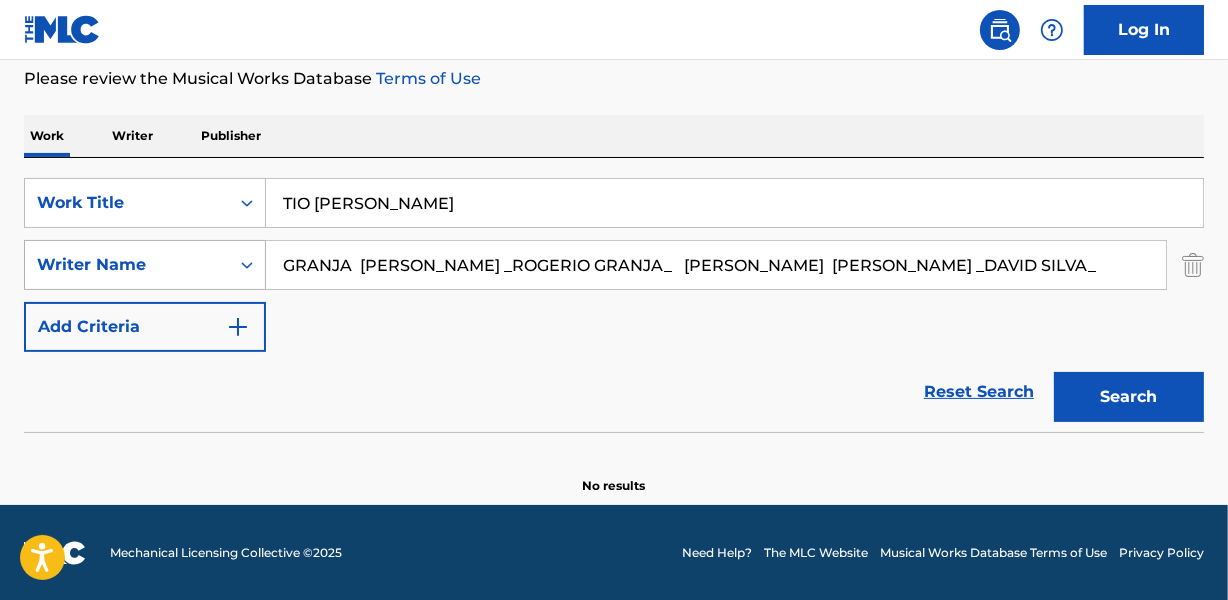 click on "Search" at bounding box center (1129, 397) 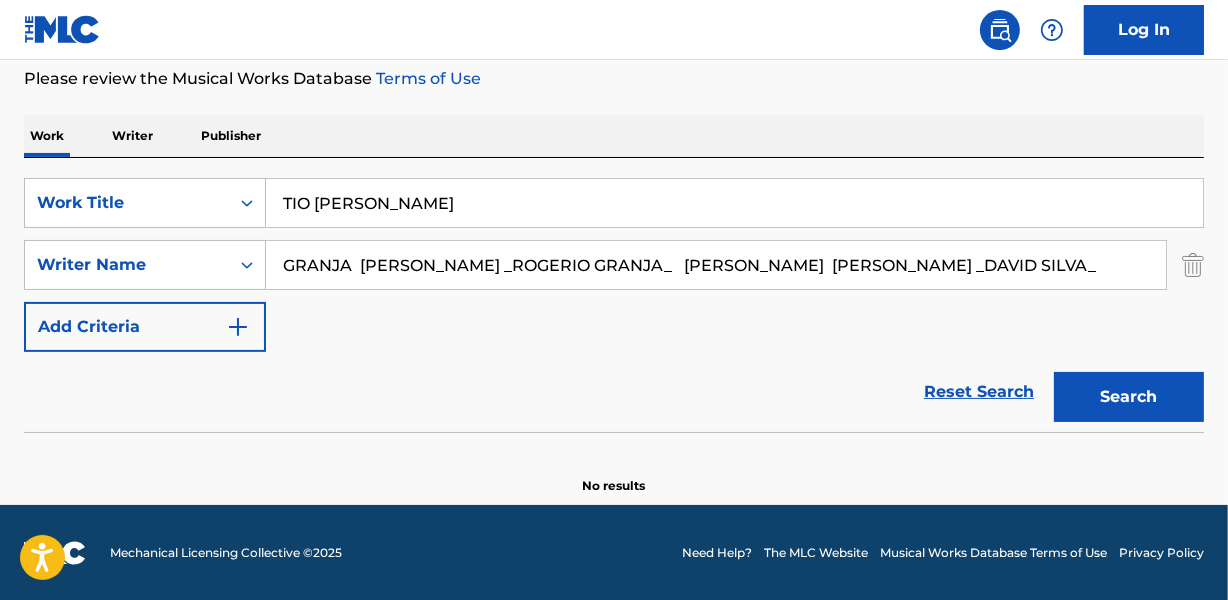drag, startPoint x: 512, startPoint y: 264, endPoint x: 1233, endPoint y: 263, distance: 721.0007 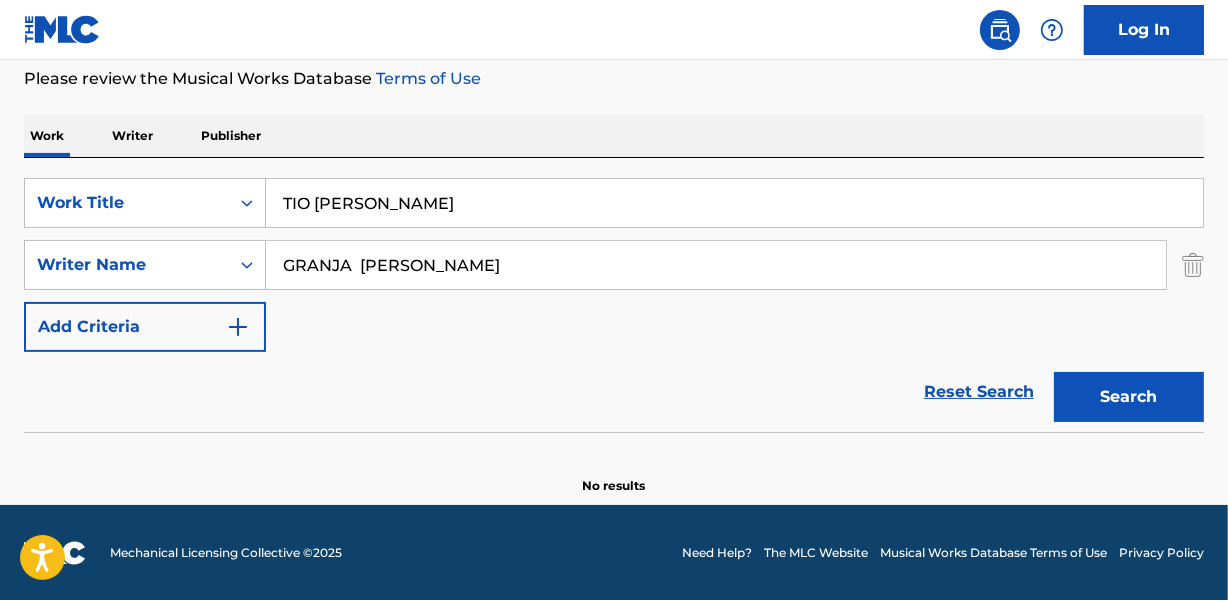 click on "Search" at bounding box center [1129, 397] 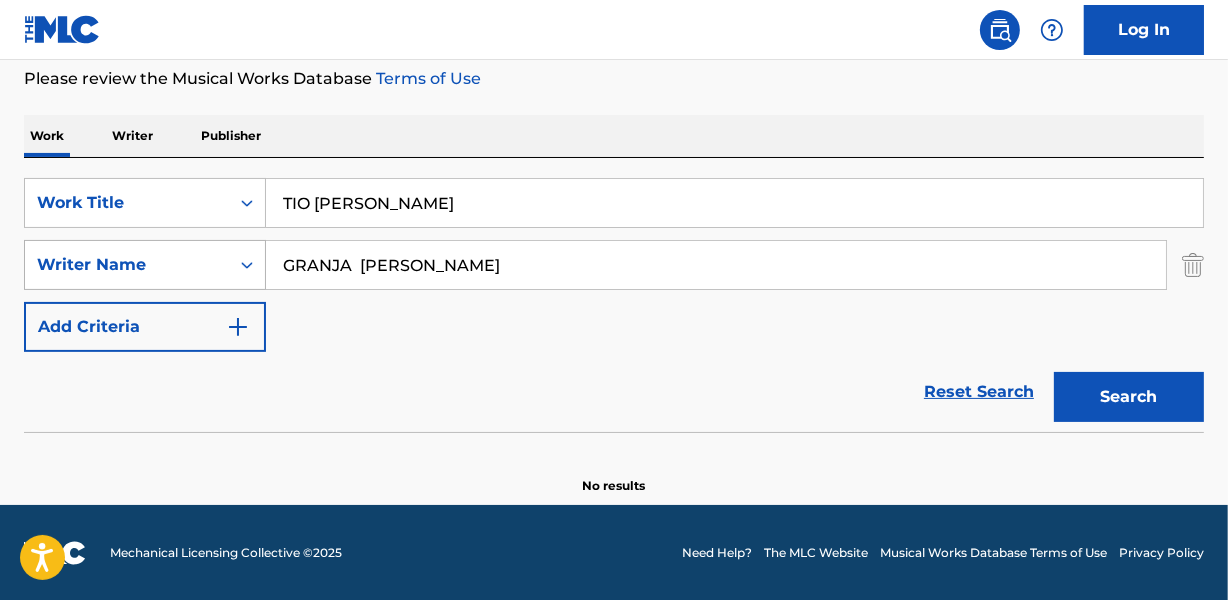 drag, startPoint x: 352, startPoint y: 266, endPoint x: 90, endPoint y: 281, distance: 262.42905 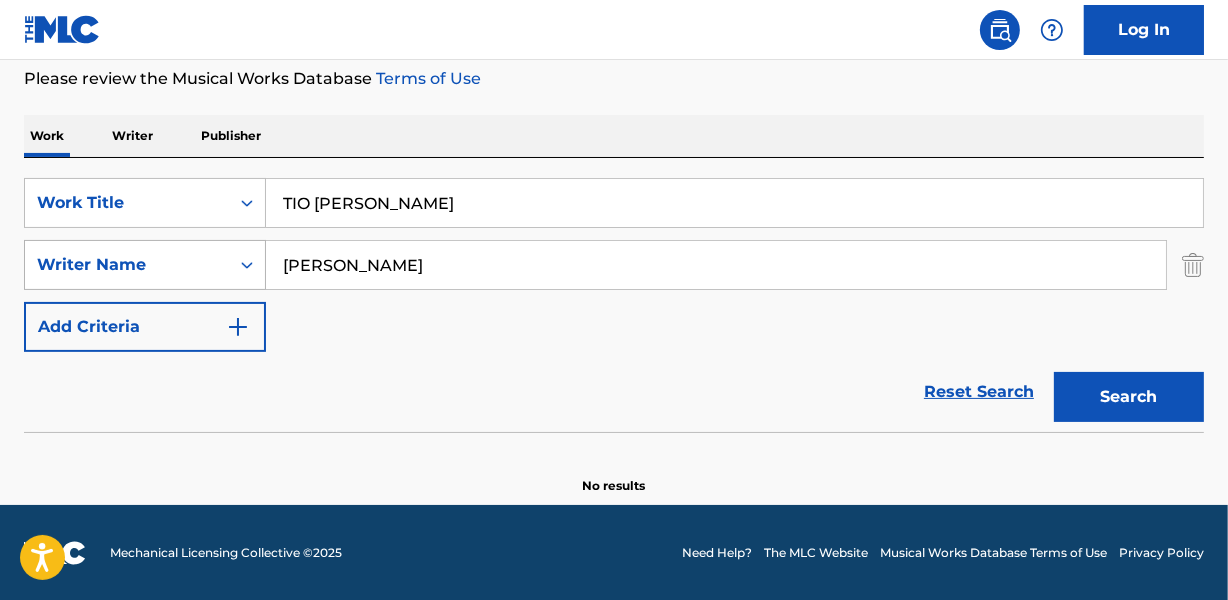 type on "[PERSON_NAME]" 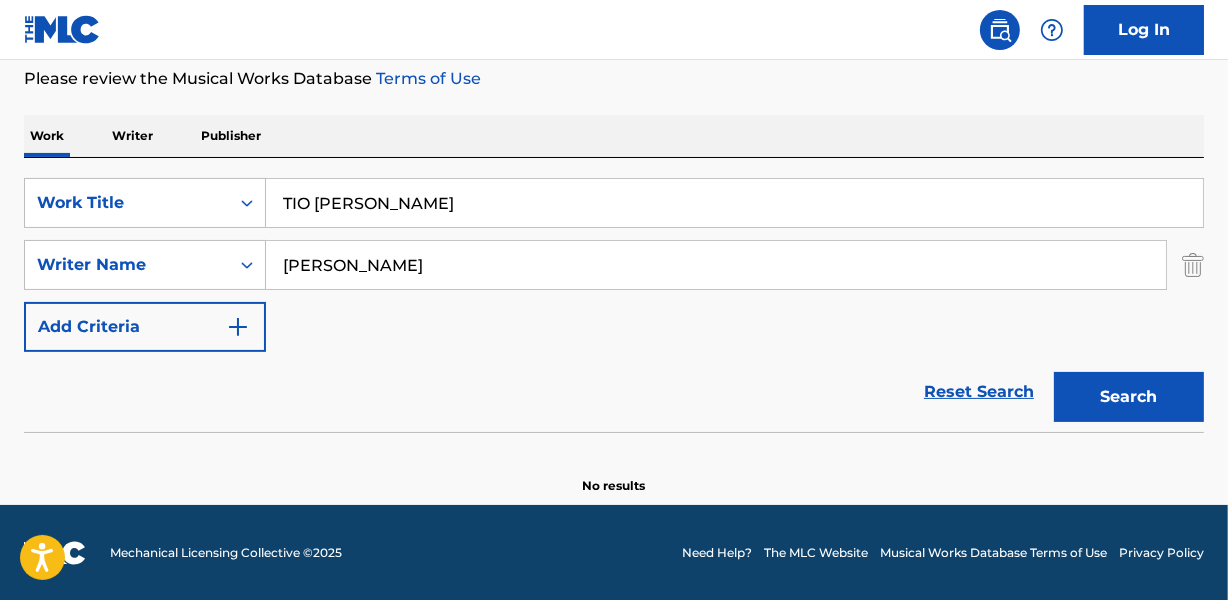 click on "Search" at bounding box center (1129, 397) 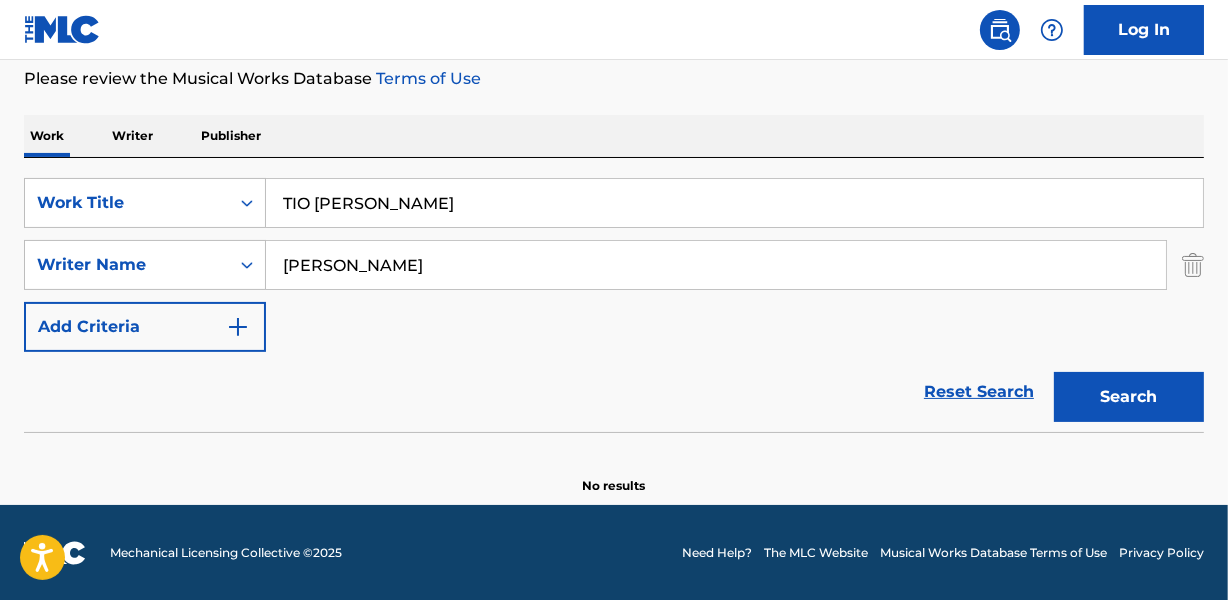 drag, startPoint x: 284, startPoint y: 201, endPoint x: 508, endPoint y: 200, distance: 224.00223 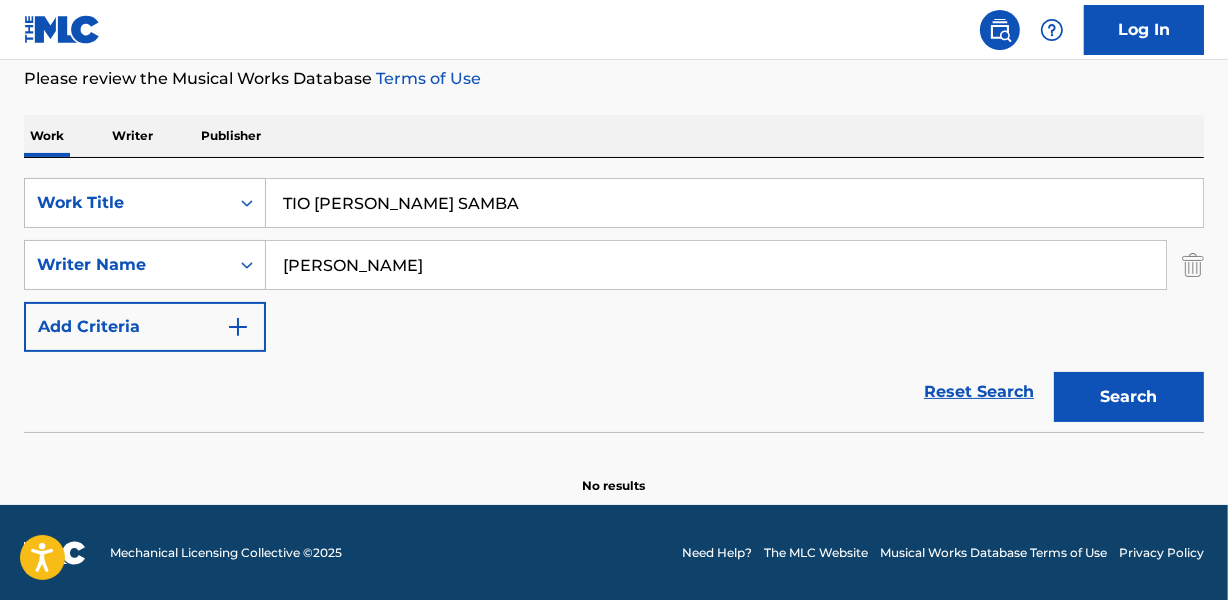 type on "TIO [PERSON_NAME] SAMBA" 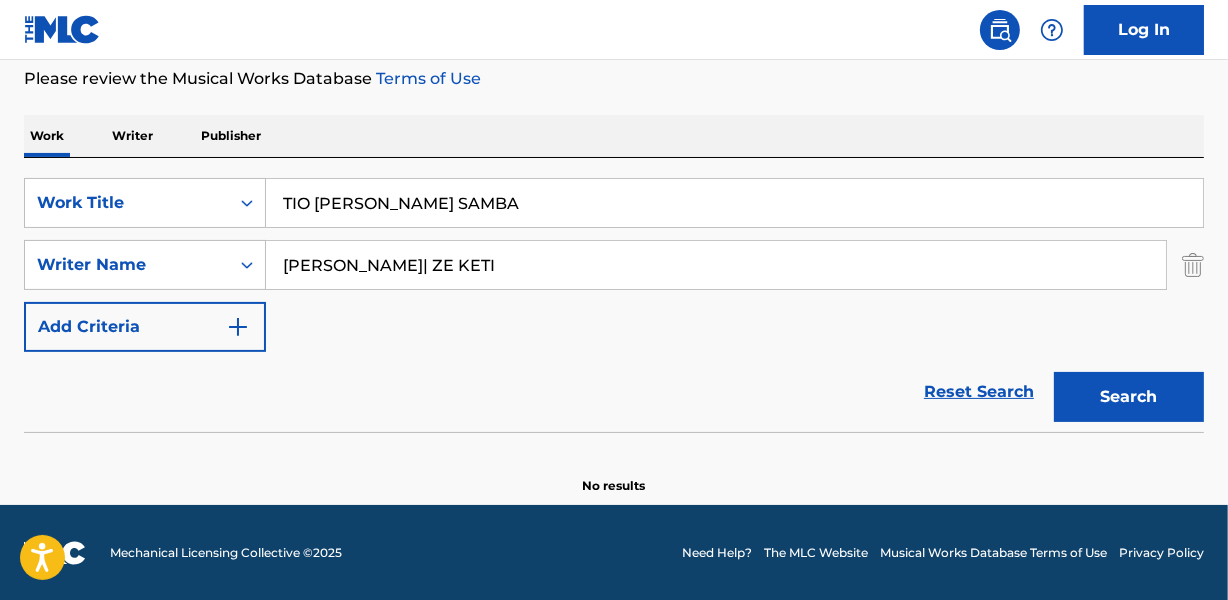 drag, startPoint x: 471, startPoint y: 259, endPoint x: 744, endPoint y: 259, distance: 273 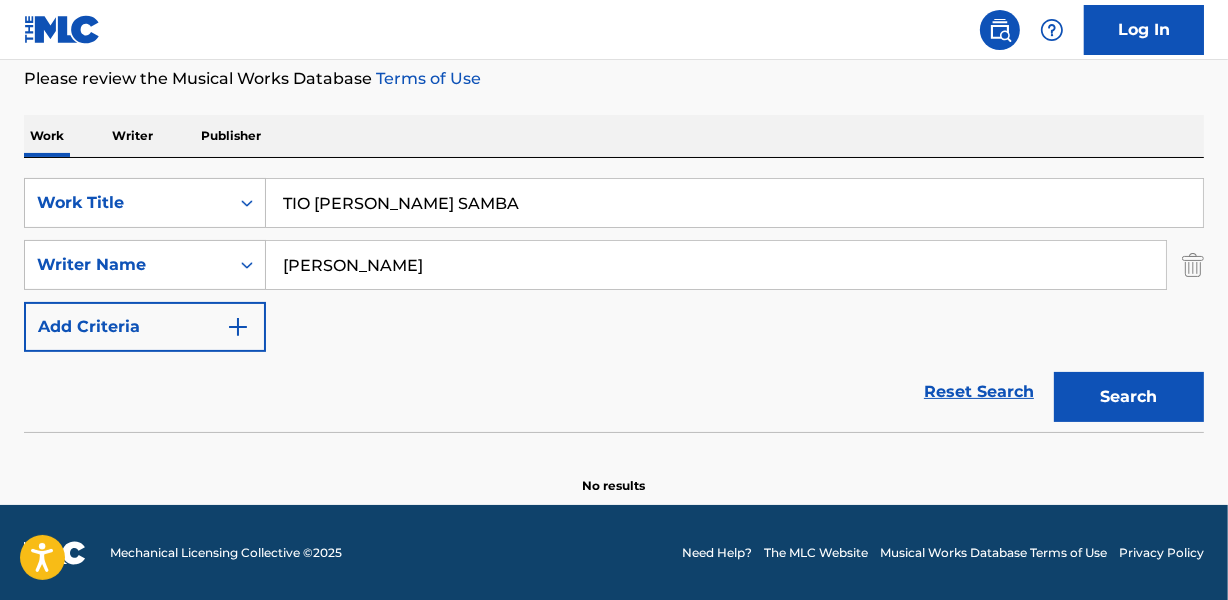 click on "Search" at bounding box center (1129, 397) 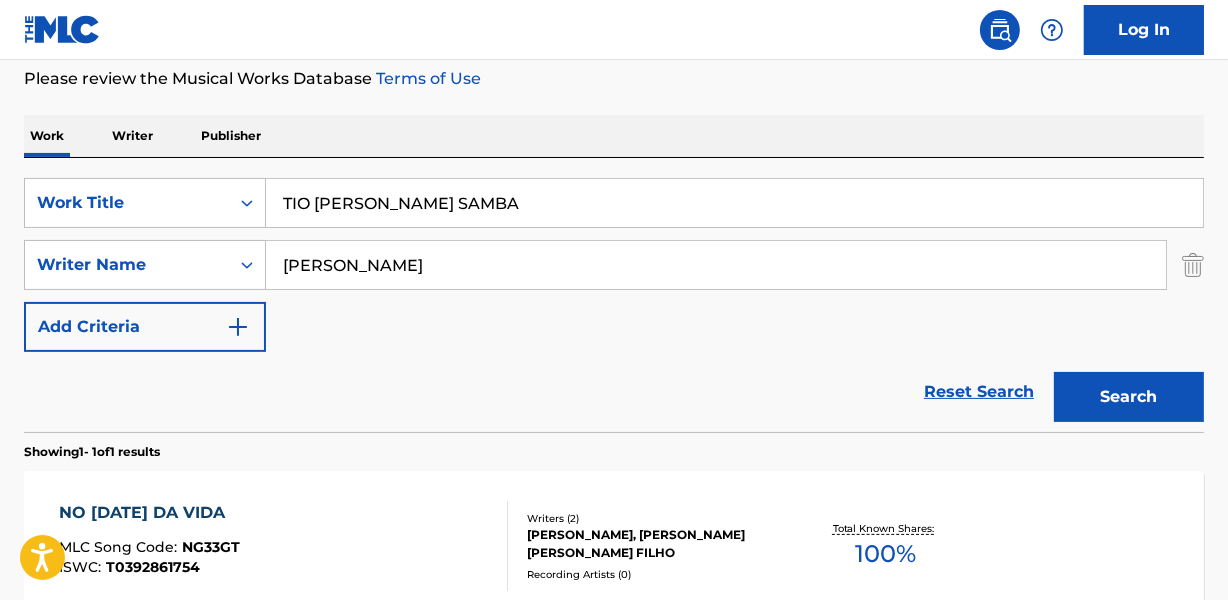 scroll, scrollTop: 358, scrollLeft: 0, axis: vertical 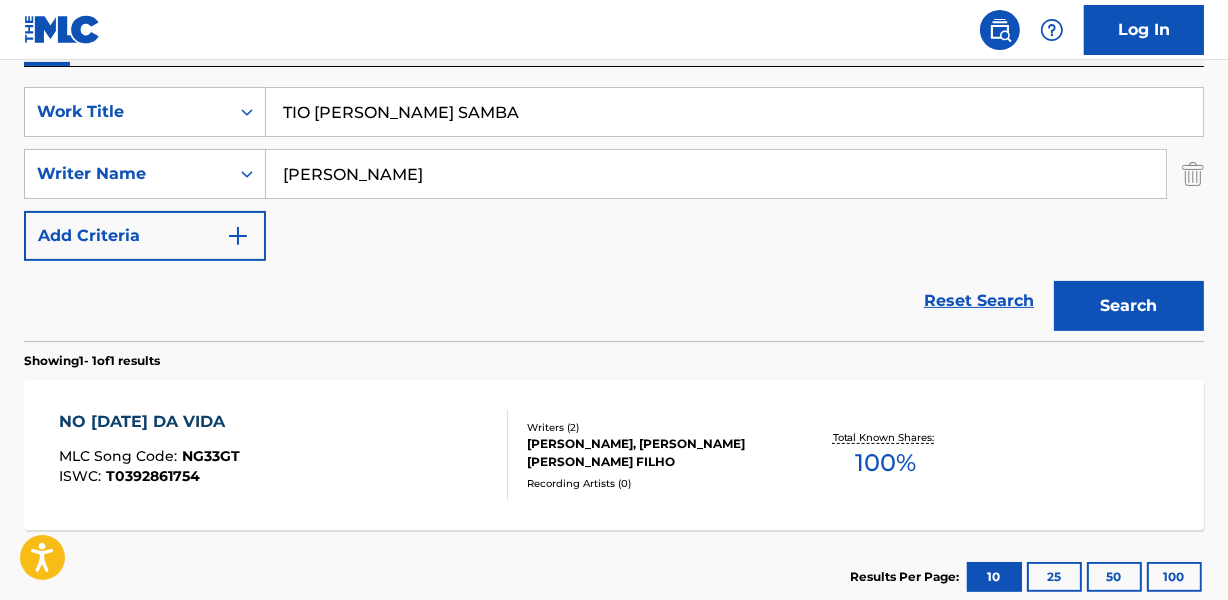 drag, startPoint x: 277, startPoint y: 170, endPoint x: 623, endPoint y: 172, distance: 346.00577 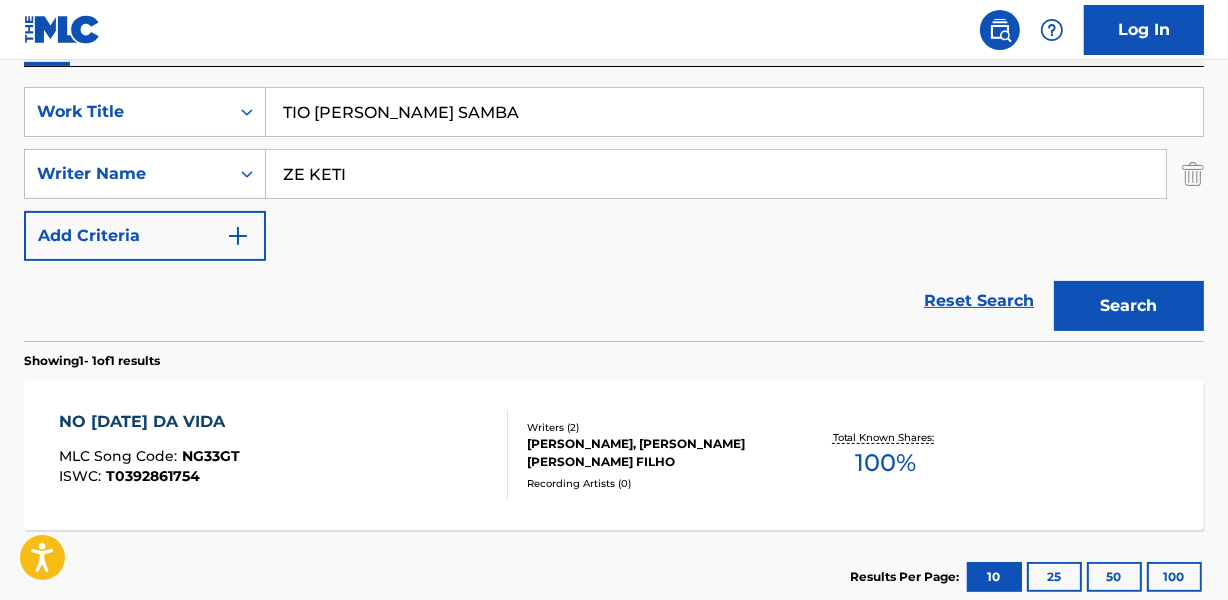 type on "ZE KETI" 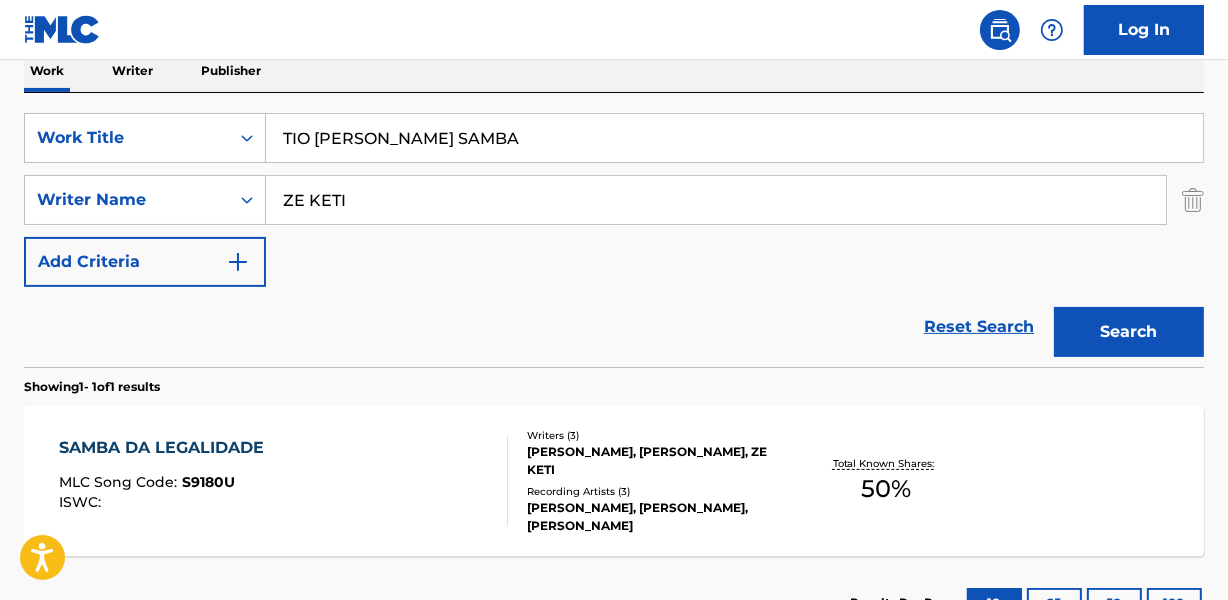 scroll, scrollTop: 358, scrollLeft: 0, axis: vertical 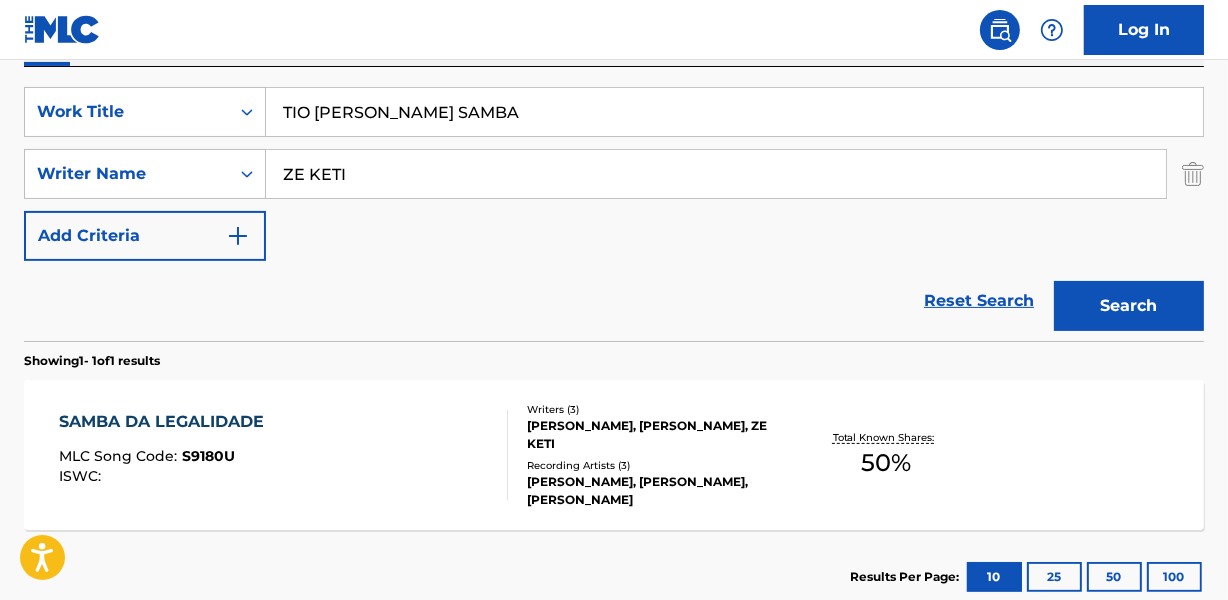 click on "Reset Search Search" at bounding box center [614, 301] 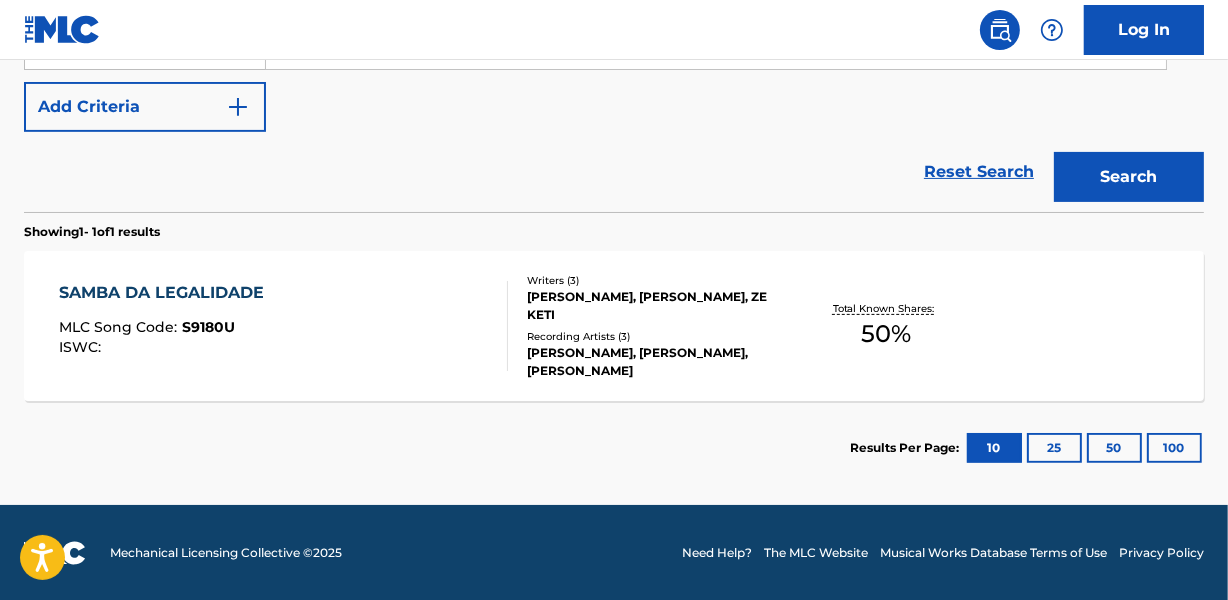 scroll, scrollTop: 214, scrollLeft: 0, axis: vertical 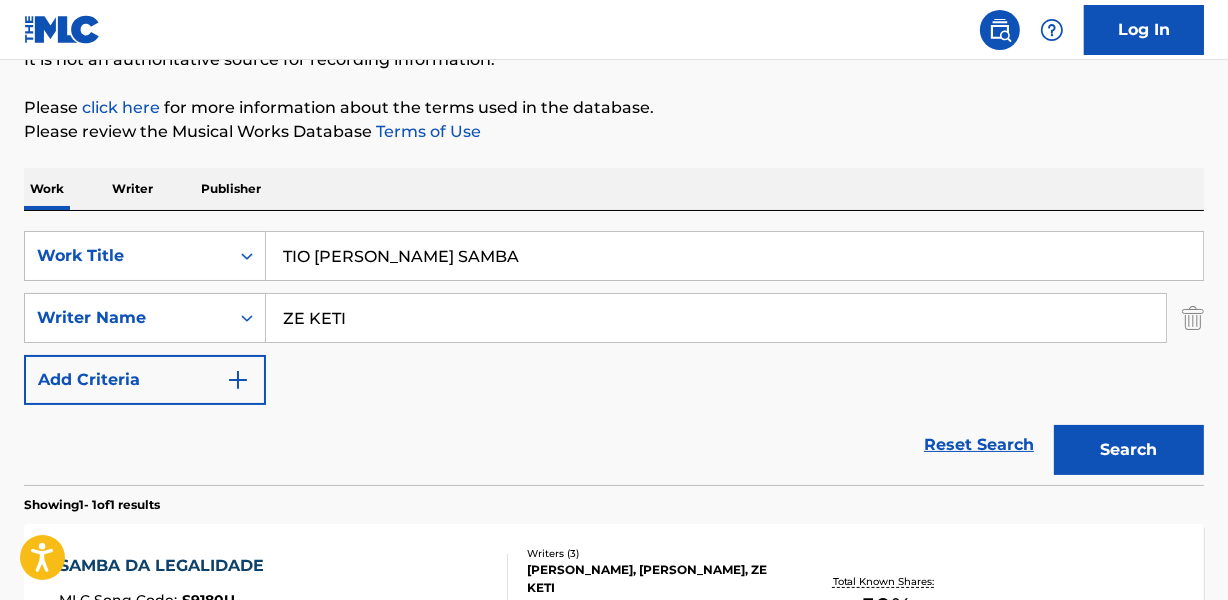 drag, startPoint x: 271, startPoint y: 257, endPoint x: 608, endPoint y: 257, distance: 337 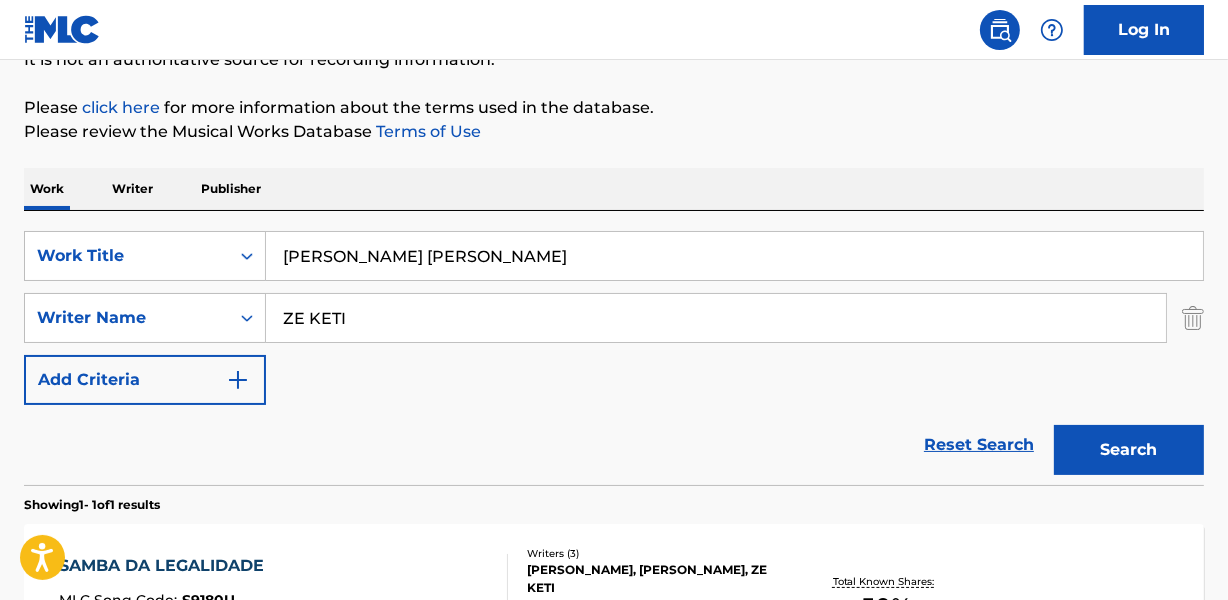 type on "[PERSON_NAME] [PERSON_NAME]" 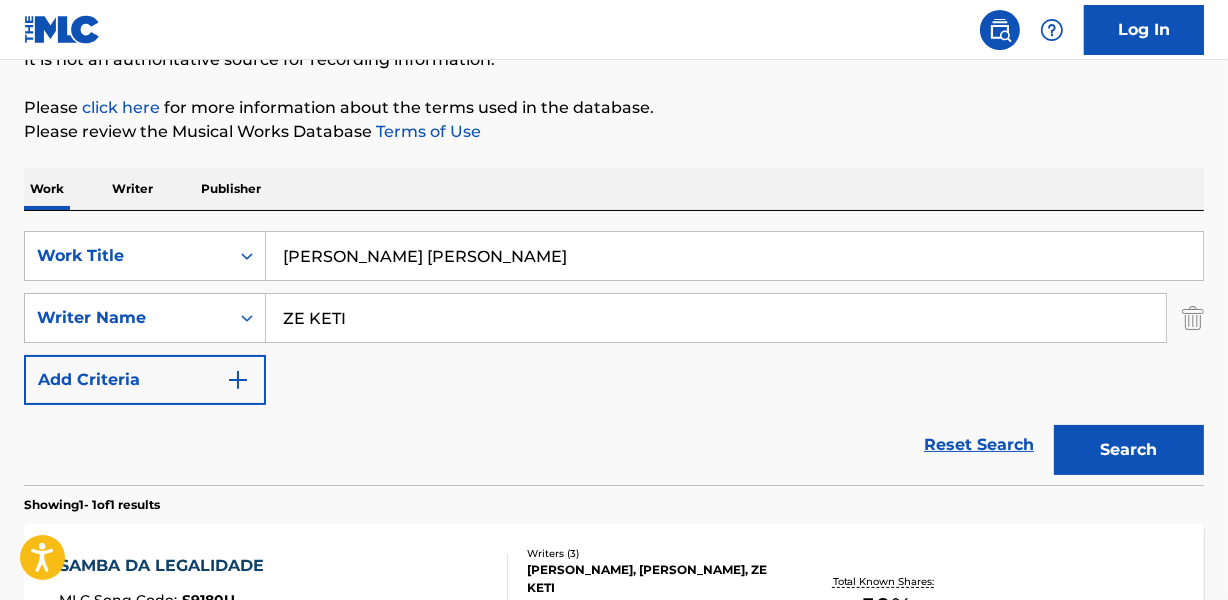 drag, startPoint x: 280, startPoint y: 318, endPoint x: 406, endPoint y: 318, distance: 126 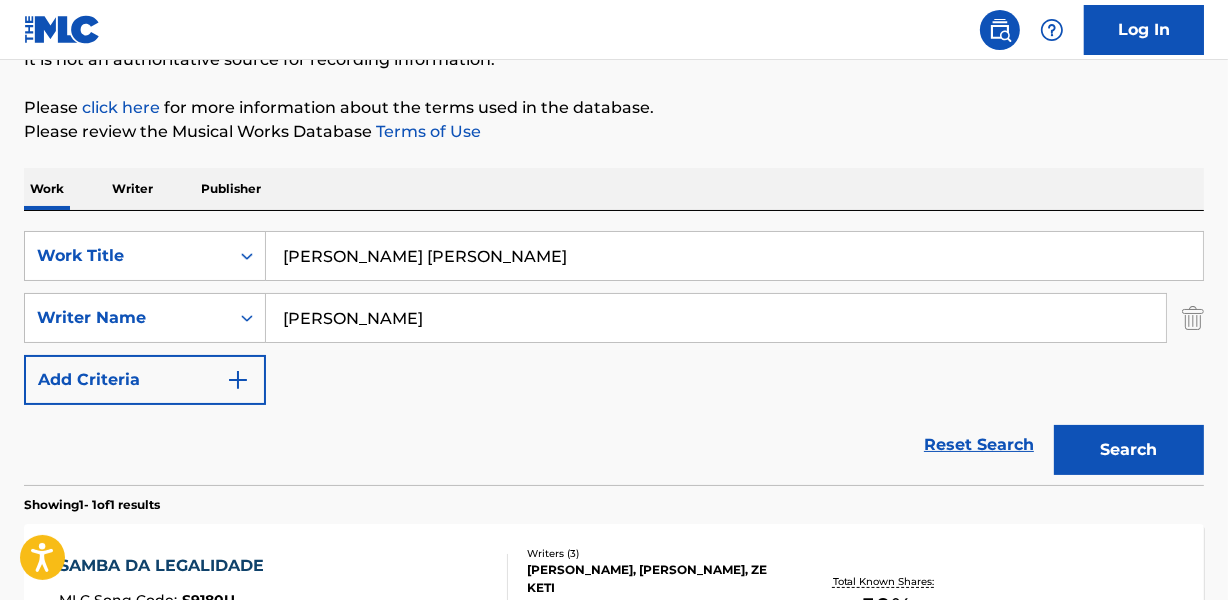 click on "Search" at bounding box center (1129, 450) 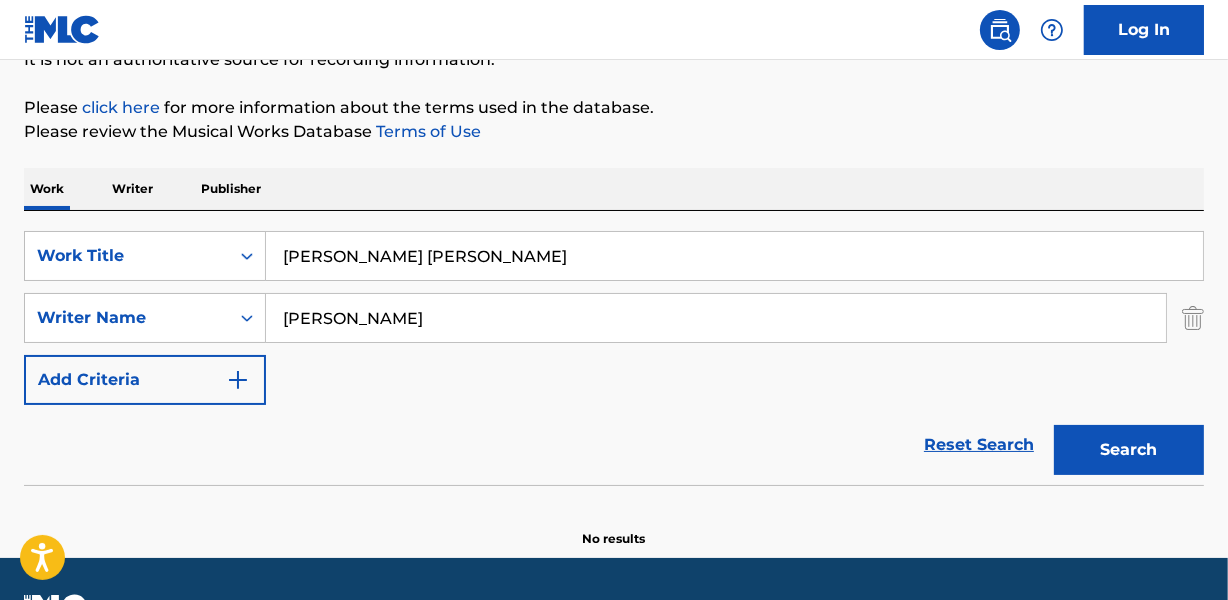 click on "[PERSON_NAME]" at bounding box center [716, 318] 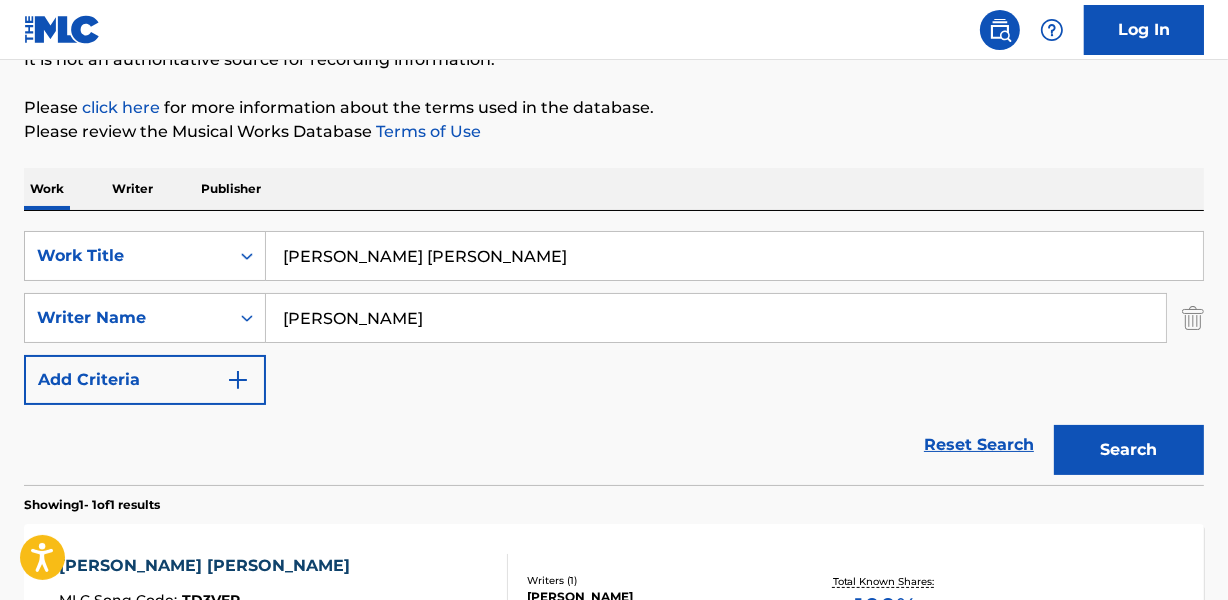 scroll, scrollTop: 305, scrollLeft: 0, axis: vertical 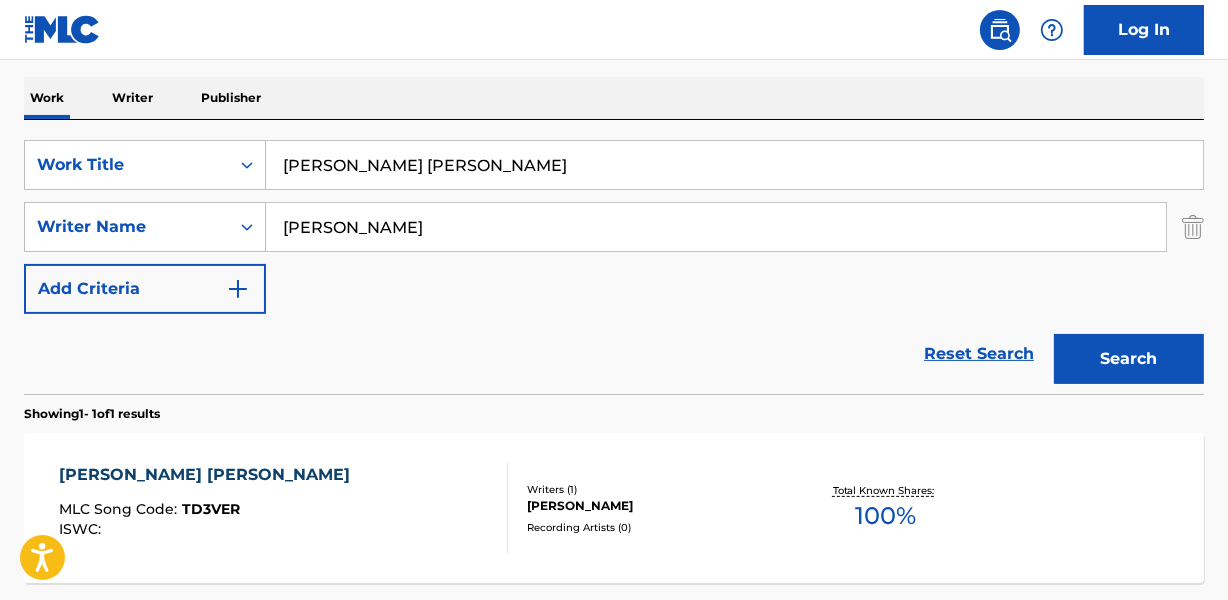 click on "[PERSON_NAME]" at bounding box center [657, 506] 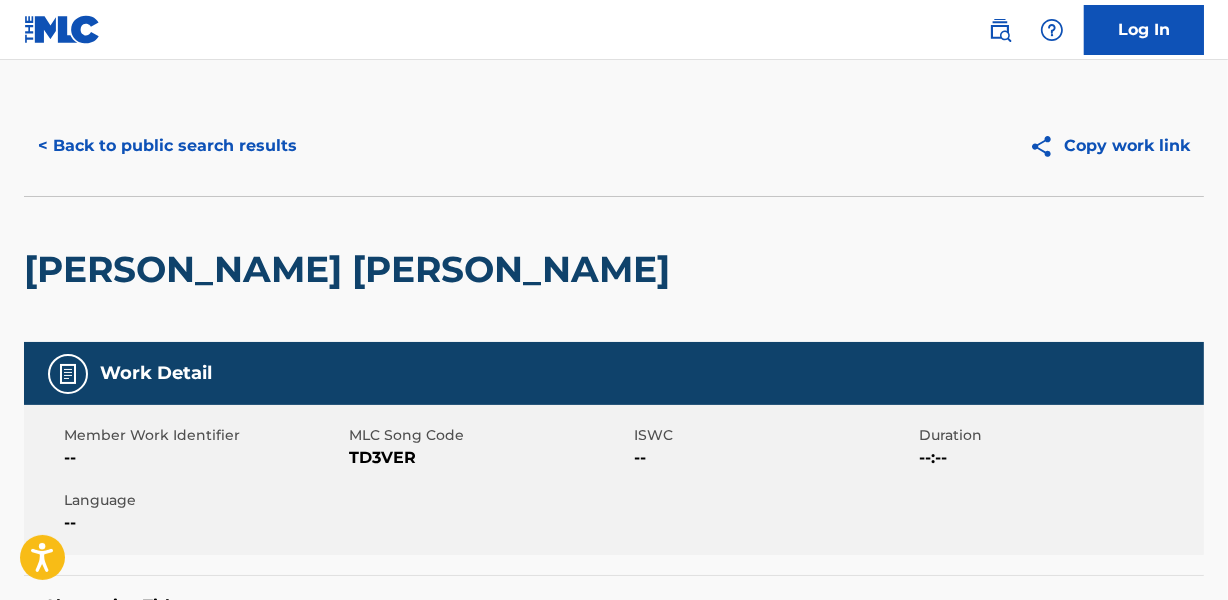scroll, scrollTop: 0, scrollLeft: 0, axis: both 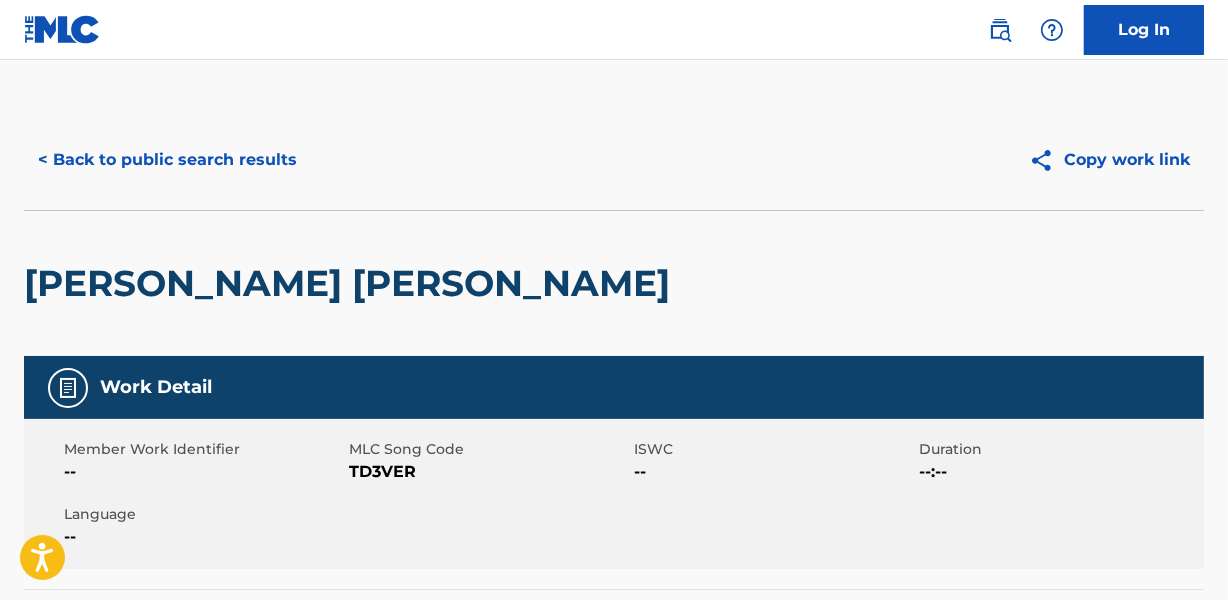 click on "< Back to public search results" at bounding box center [167, 160] 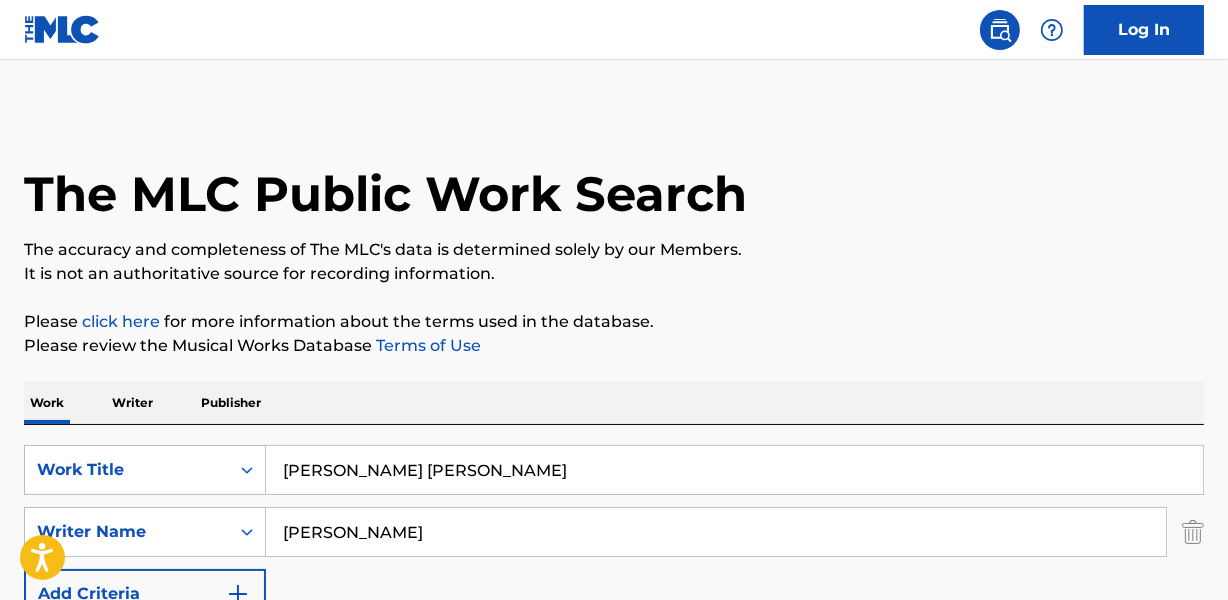 scroll, scrollTop: 305, scrollLeft: 0, axis: vertical 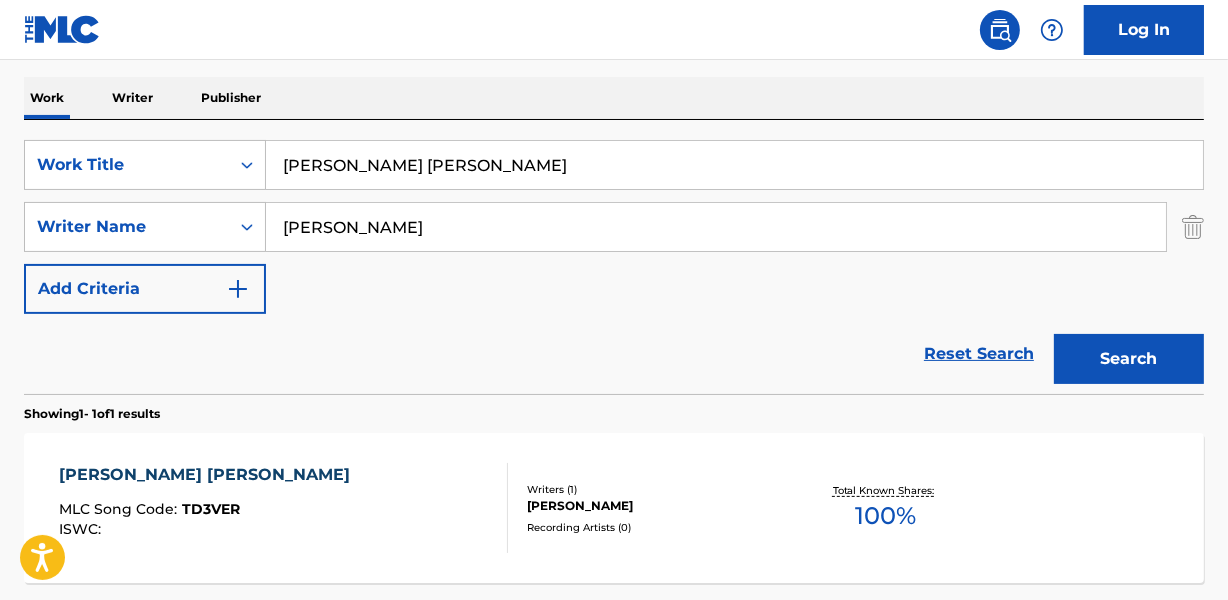 drag, startPoint x: 282, startPoint y: 164, endPoint x: 580, endPoint y: 164, distance: 298 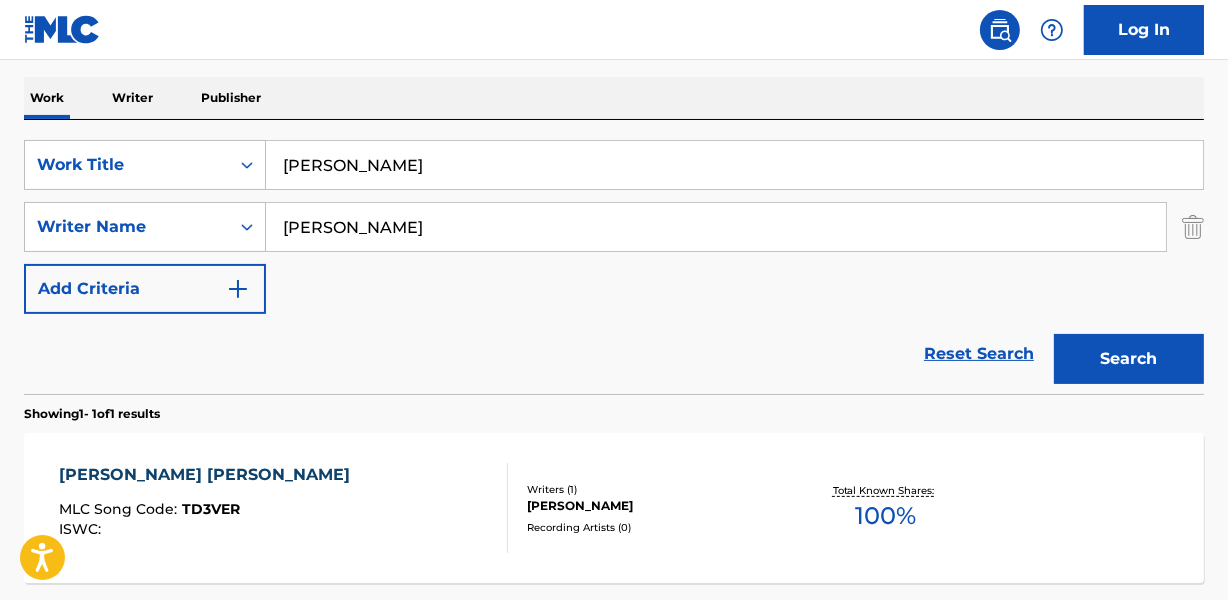 type on "[PERSON_NAME]" 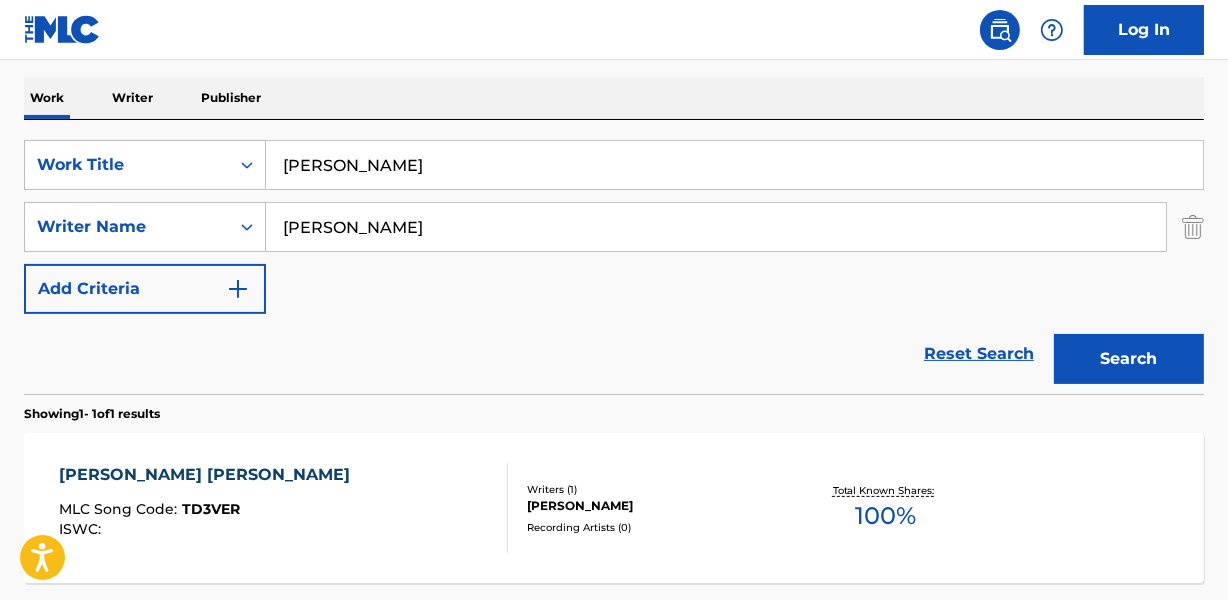 drag, startPoint x: 286, startPoint y: 228, endPoint x: 727, endPoint y: 228, distance: 441 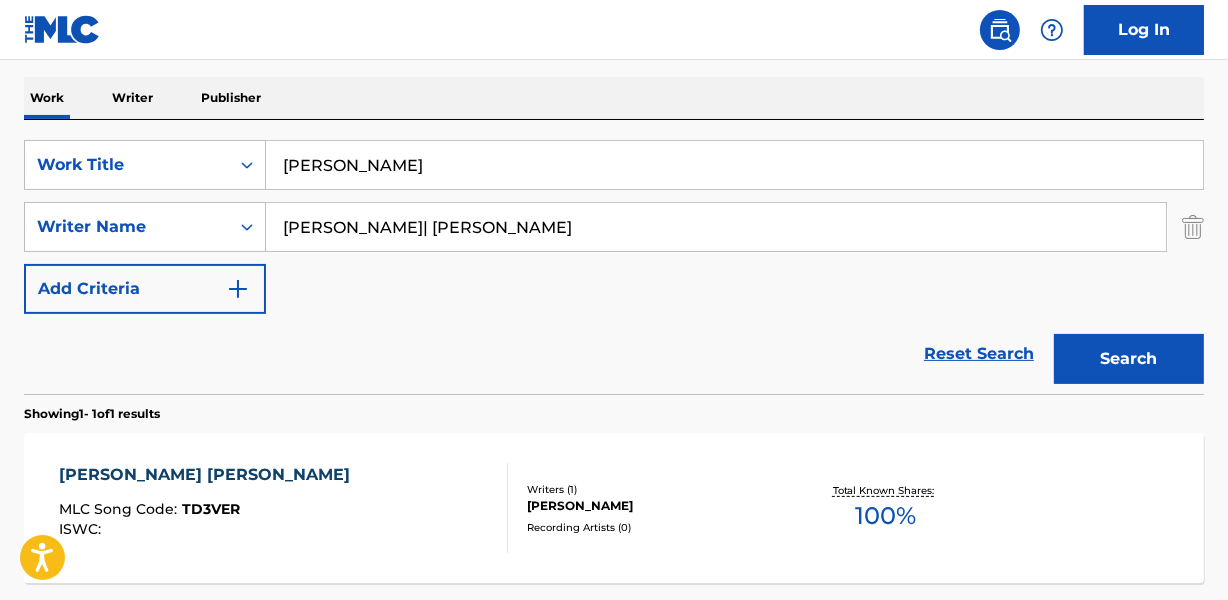 drag, startPoint x: 442, startPoint y: 219, endPoint x: 831, endPoint y: 208, distance: 389.1555 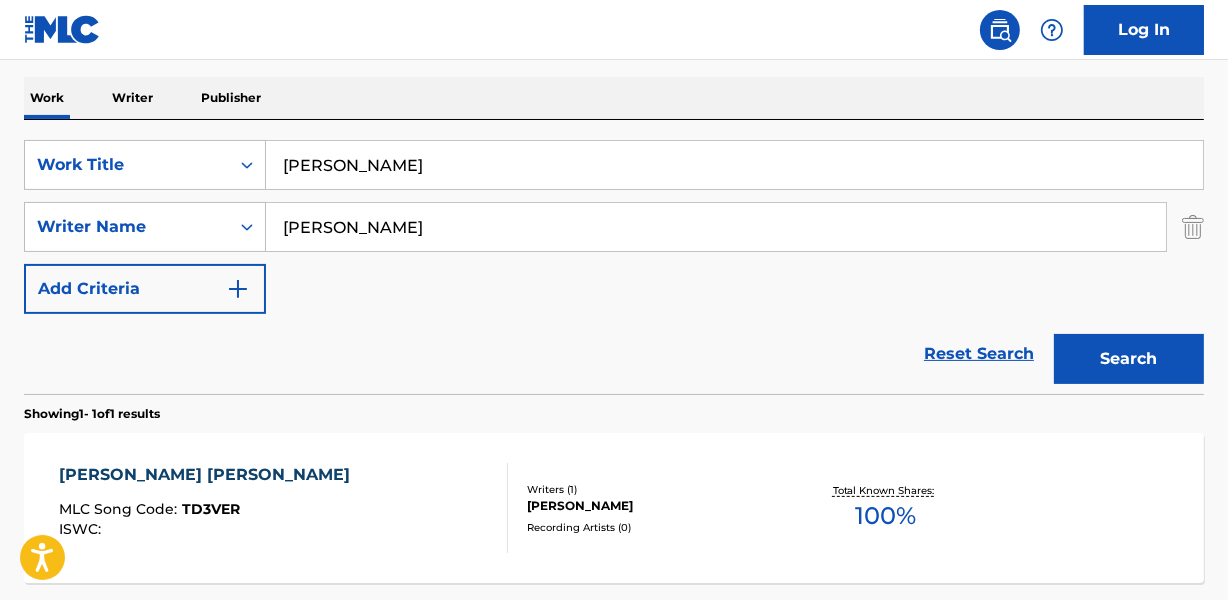 type on "[PERSON_NAME]" 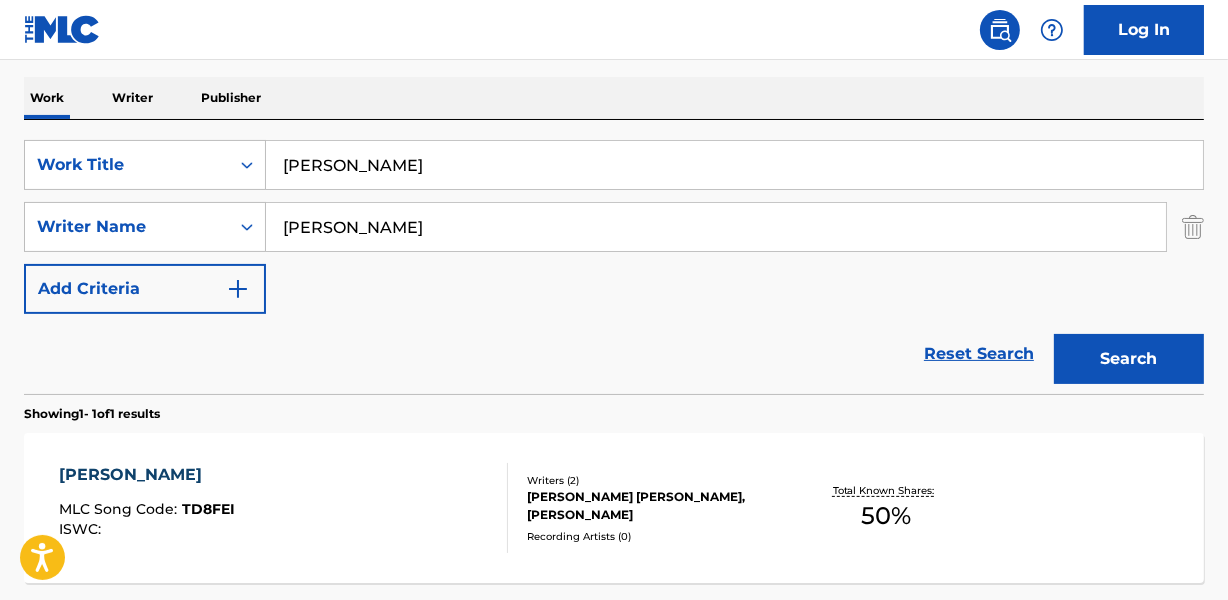 click on "[PERSON_NAME]" at bounding box center (716, 227) 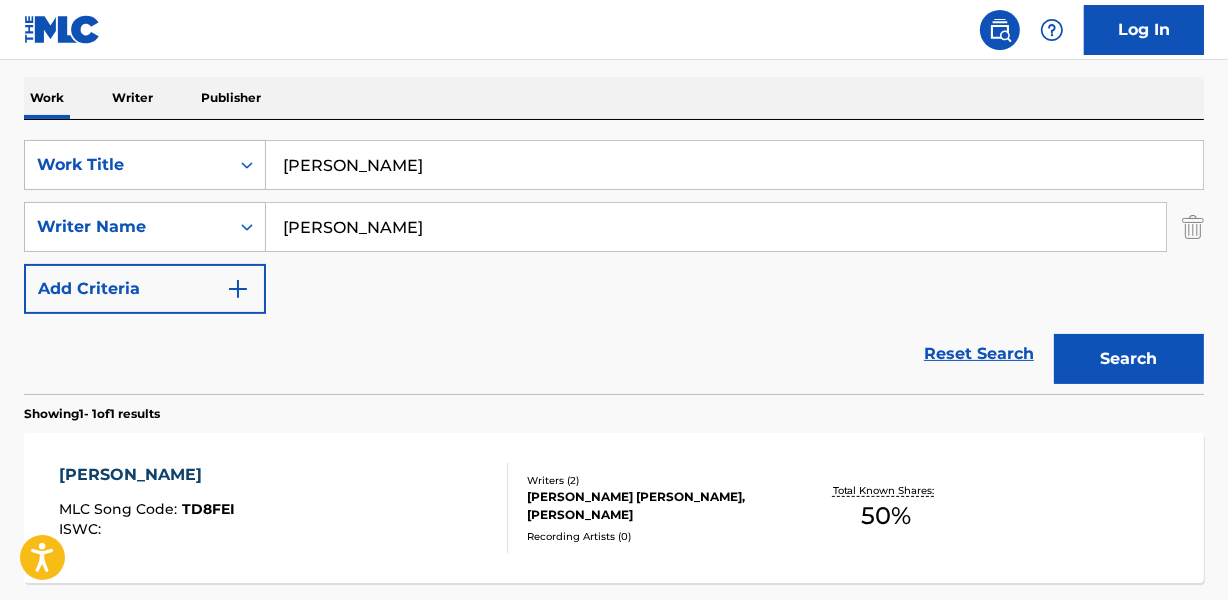 click on "[PERSON_NAME] [PERSON_NAME], [PERSON_NAME]" at bounding box center [657, 506] 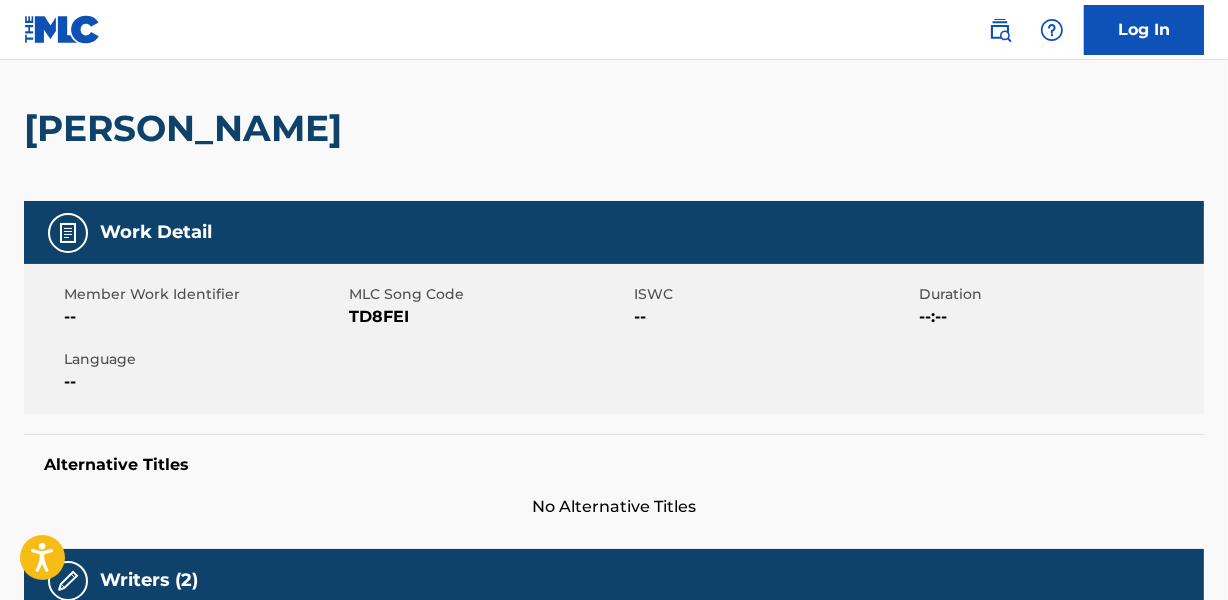 scroll, scrollTop: 0, scrollLeft: 0, axis: both 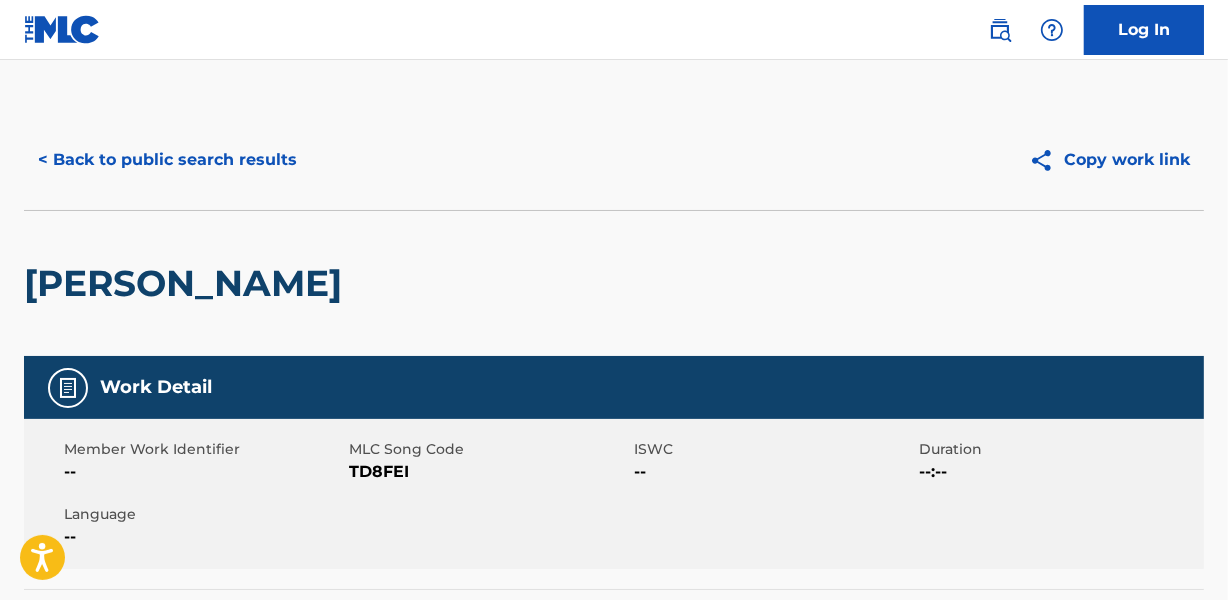 click on "< Back to public search results" at bounding box center (167, 160) 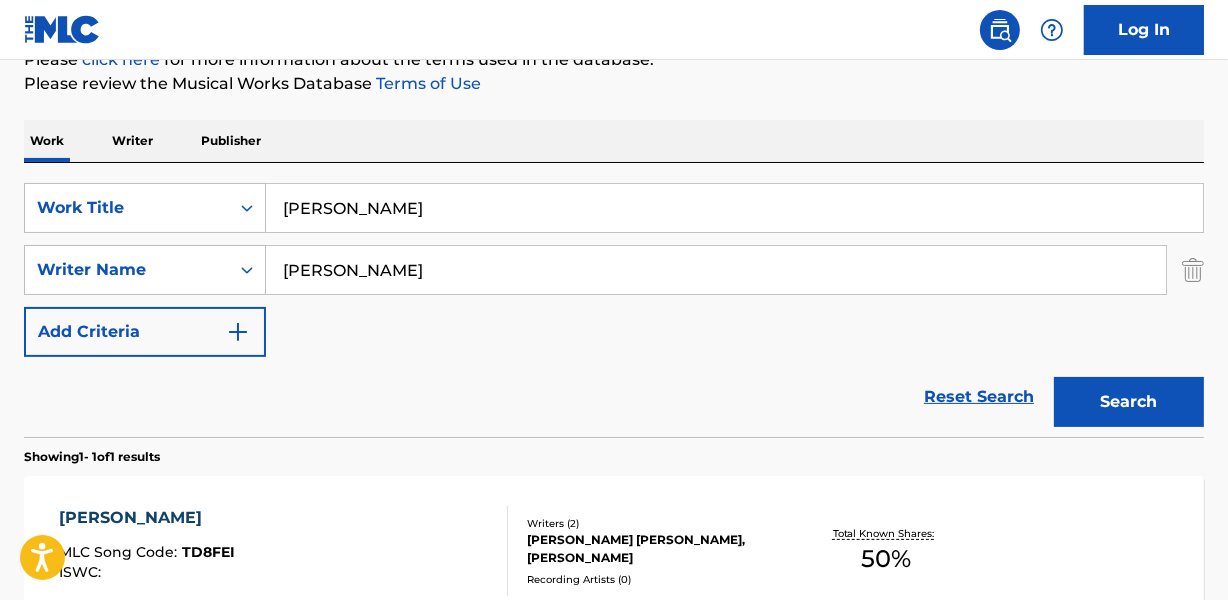 scroll, scrollTop: 305, scrollLeft: 0, axis: vertical 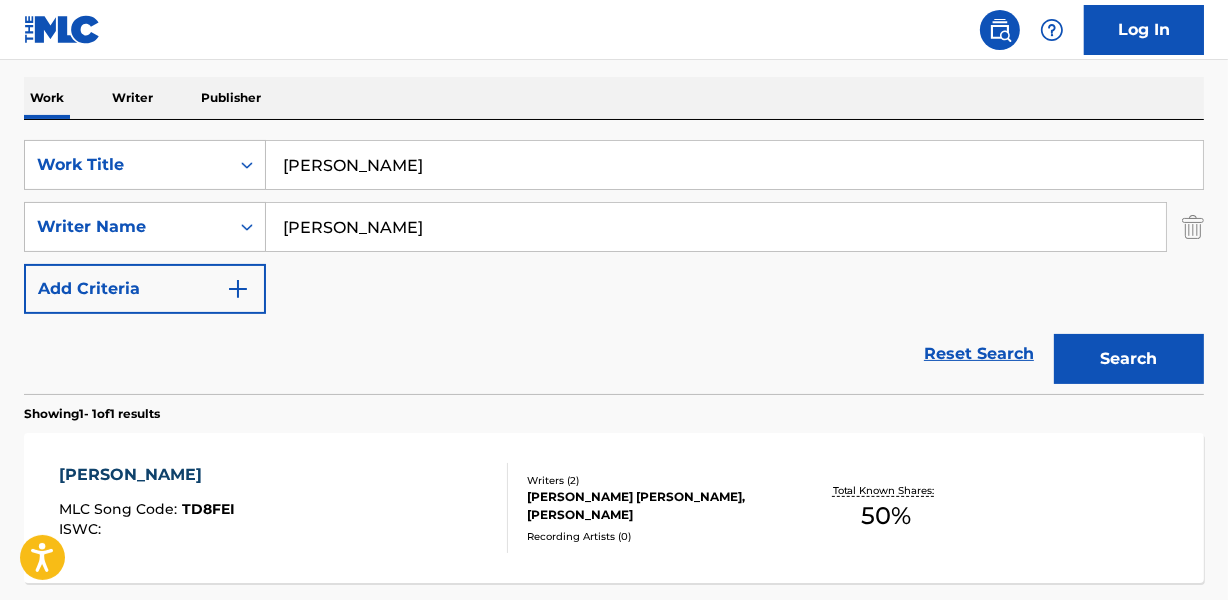 drag, startPoint x: 284, startPoint y: 170, endPoint x: 545, endPoint y: 169, distance: 261.00192 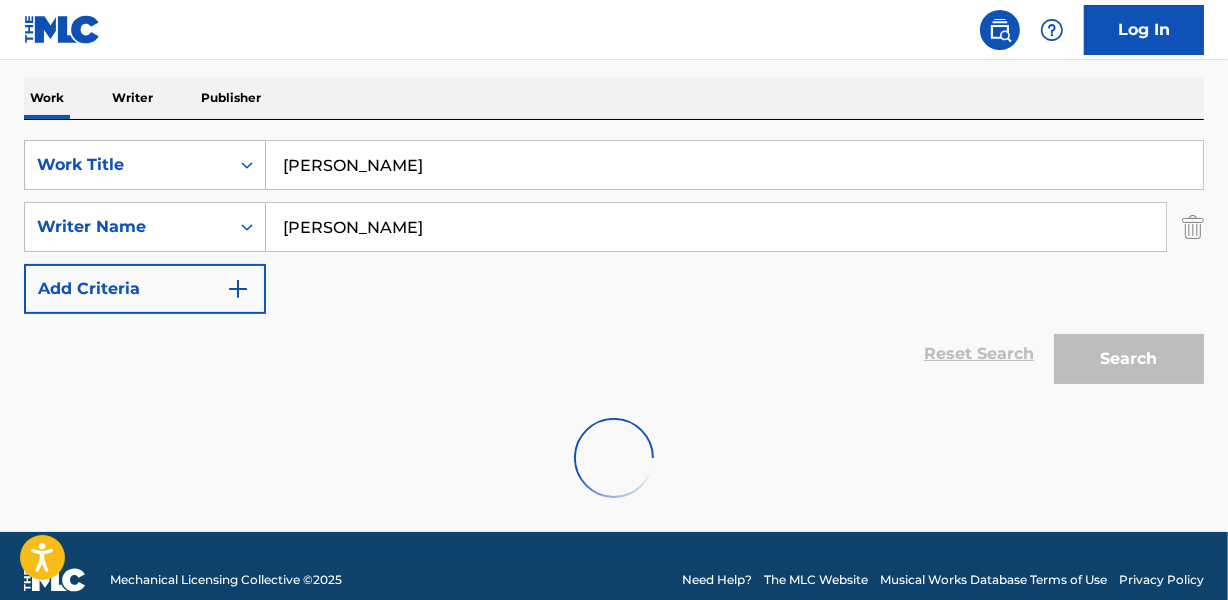 scroll, scrollTop: 267, scrollLeft: 0, axis: vertical 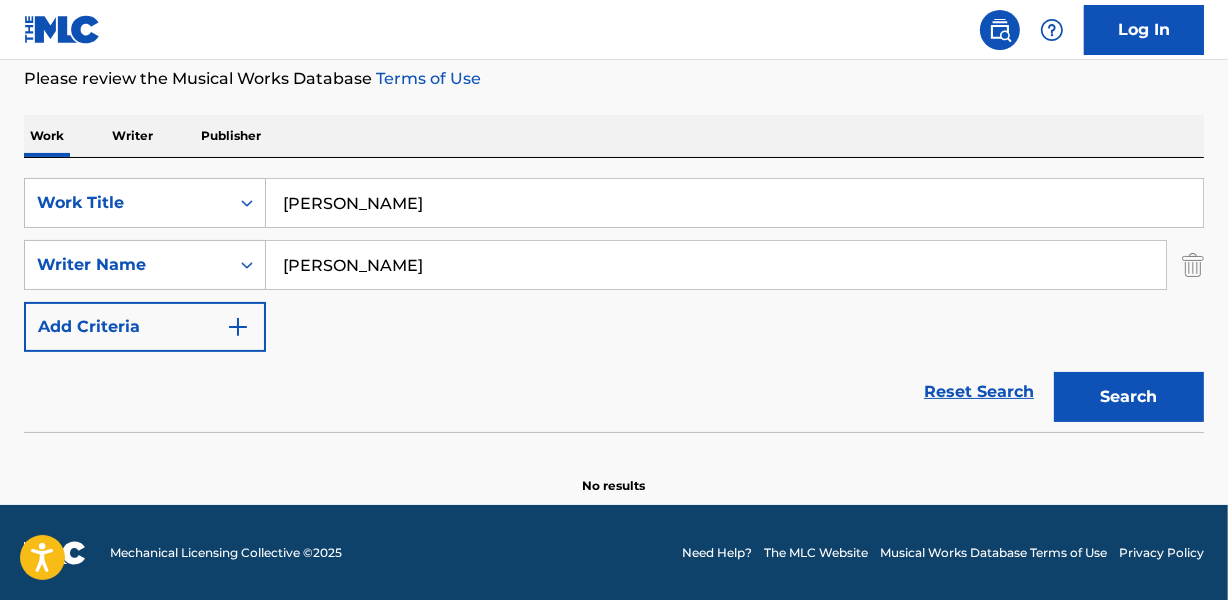 click on "[PERSON_NAME]" at bounding box center (734, 203) 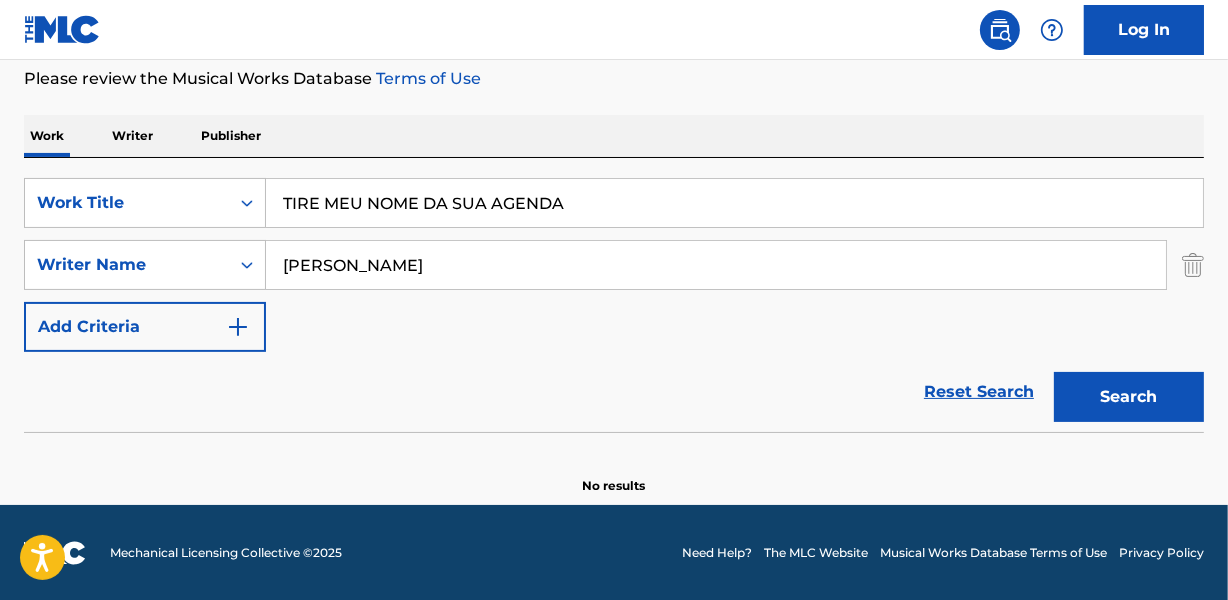 type on "TIRE MEU NOME DA SUA AGENDA" 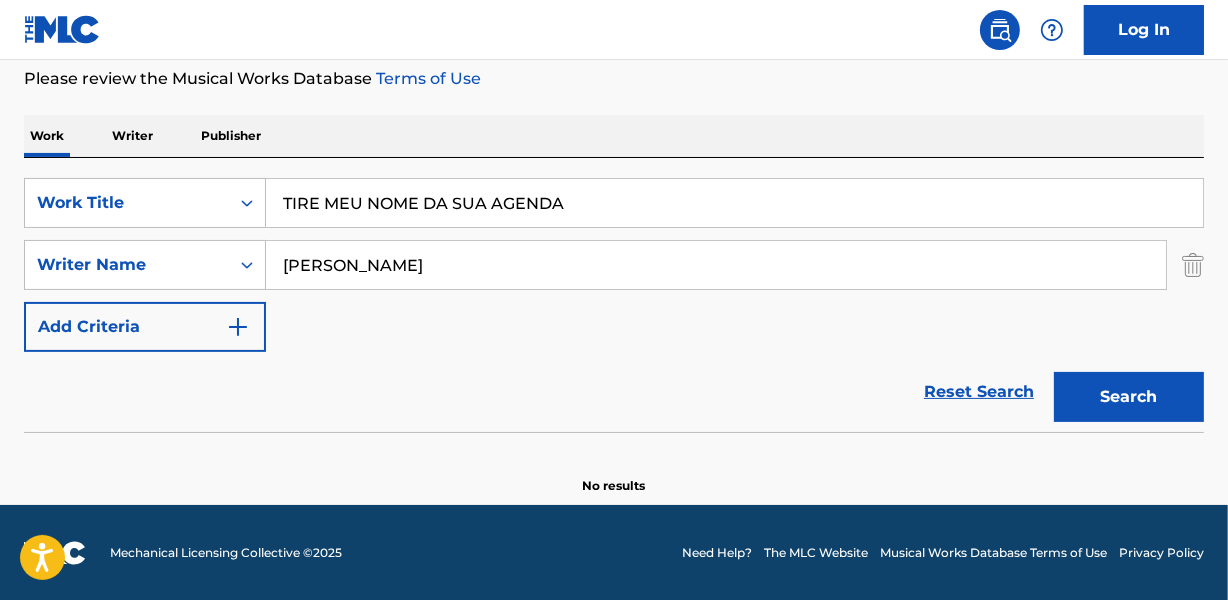 click on "[PERSON_NAME]" at bounding box center (716, 265) 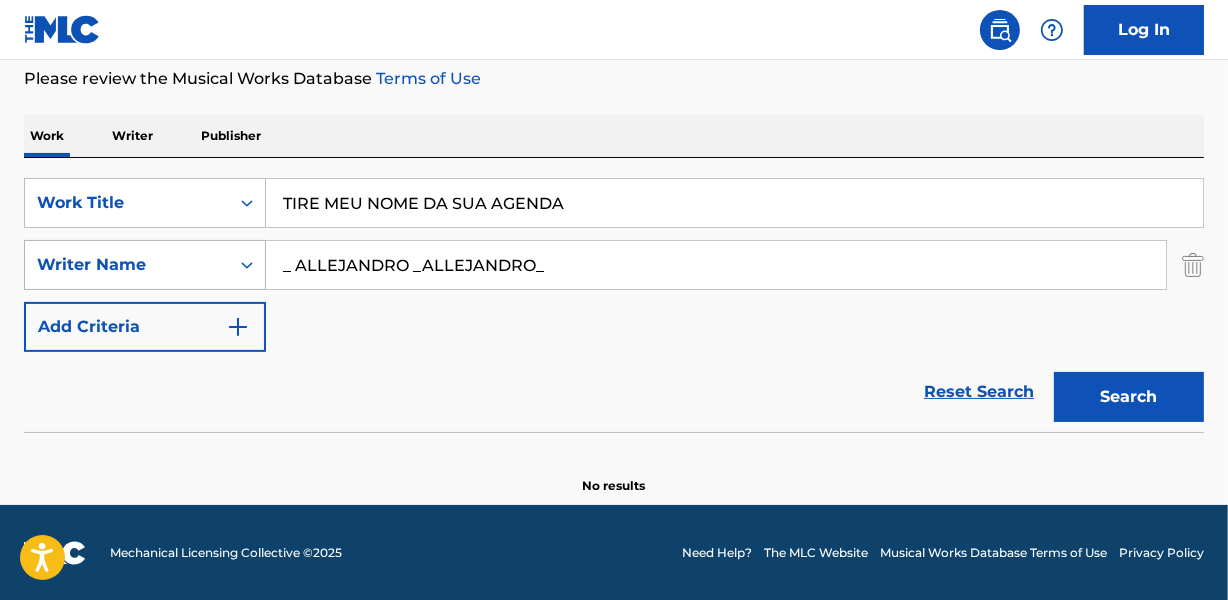 drag, startPoint x: 423, startPoint y: 270, endPoint x: 188, endPoint y: 272, distance: 235.00851 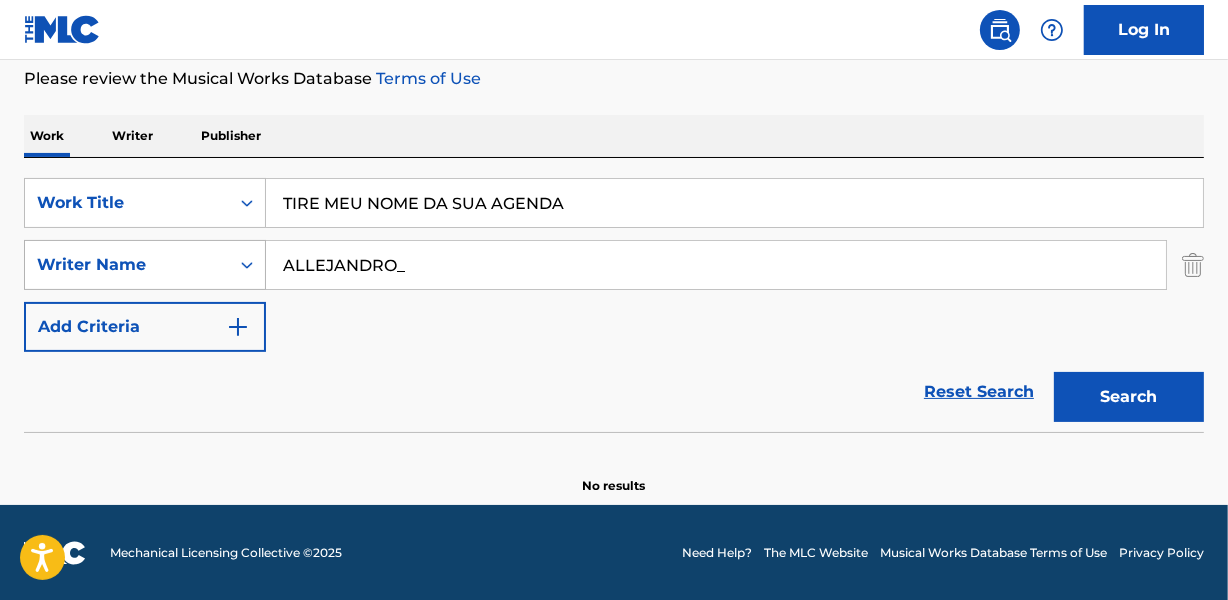 click on "Search" at bounding box center [1129, 397] 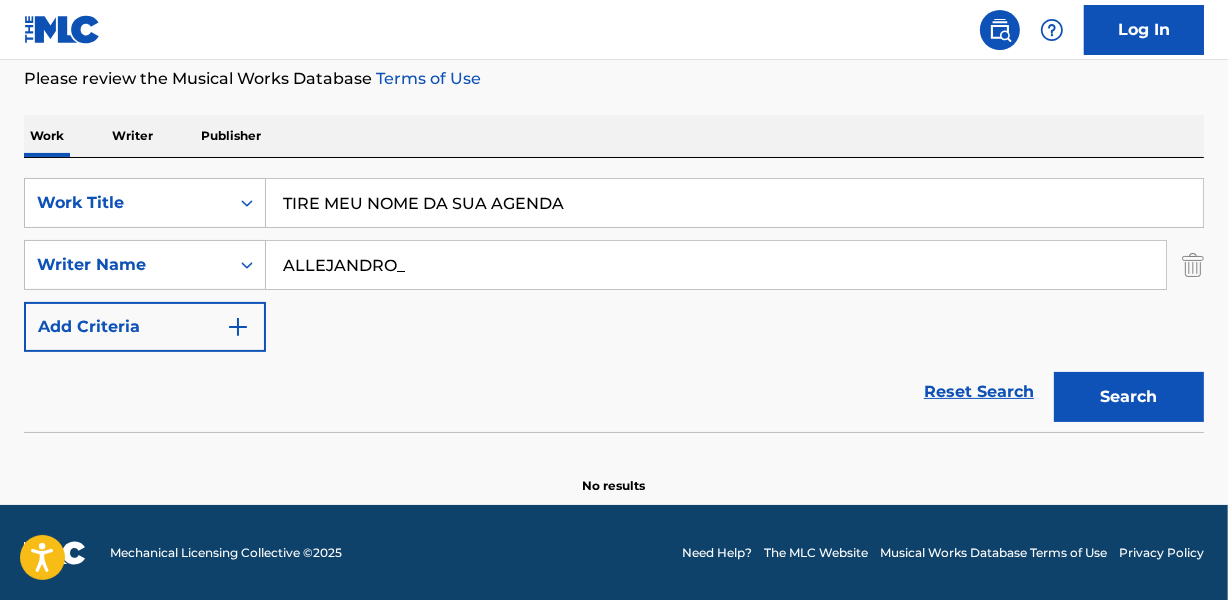 click on "ALLEJANDRO_" at bounding box center [716, 265] 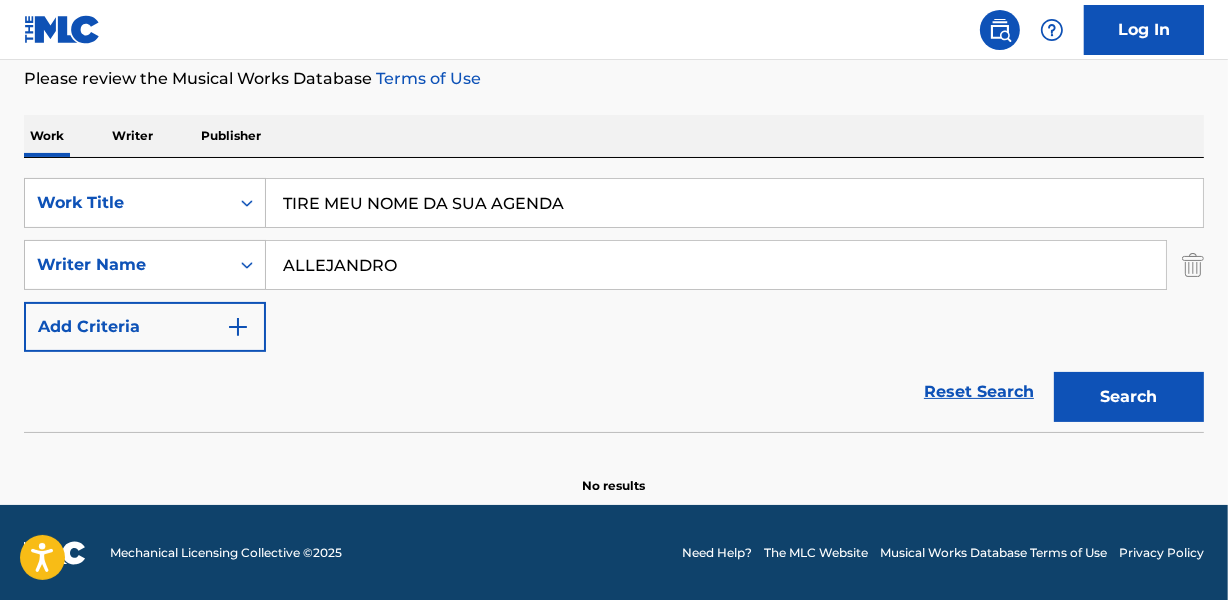 type on "ALLEJANDRO" 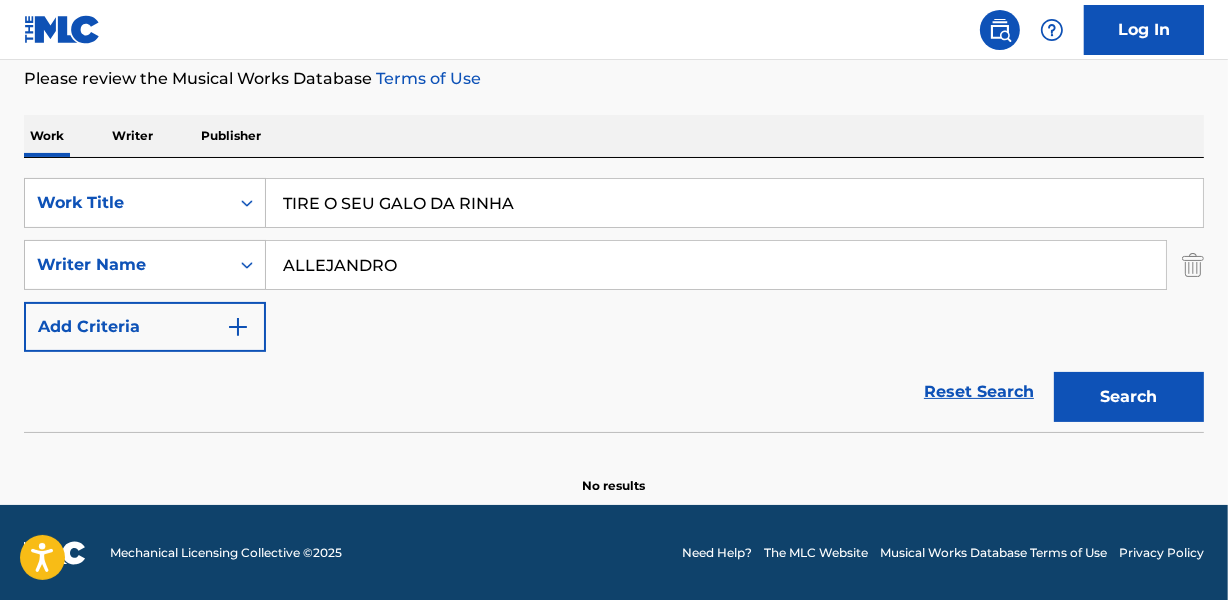 type on "TIRE O SEU GALO DA RINHA" 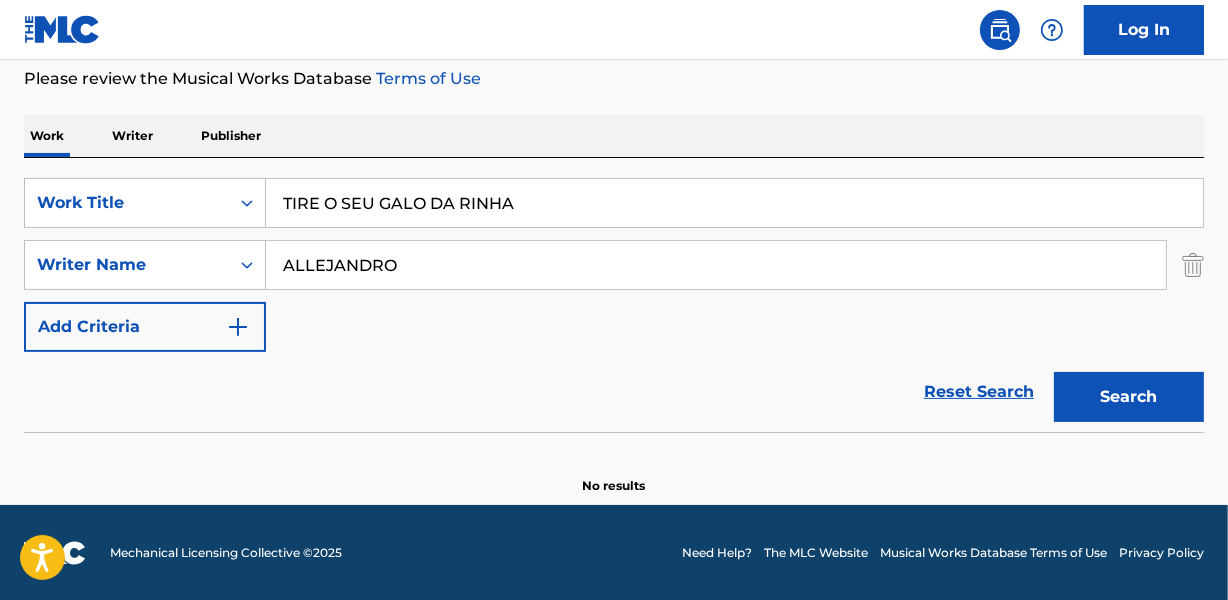drag, startPoint x: 280, startPoint y: 267, endPoint x: 533, endPoint y: 270, distance: 253.01779 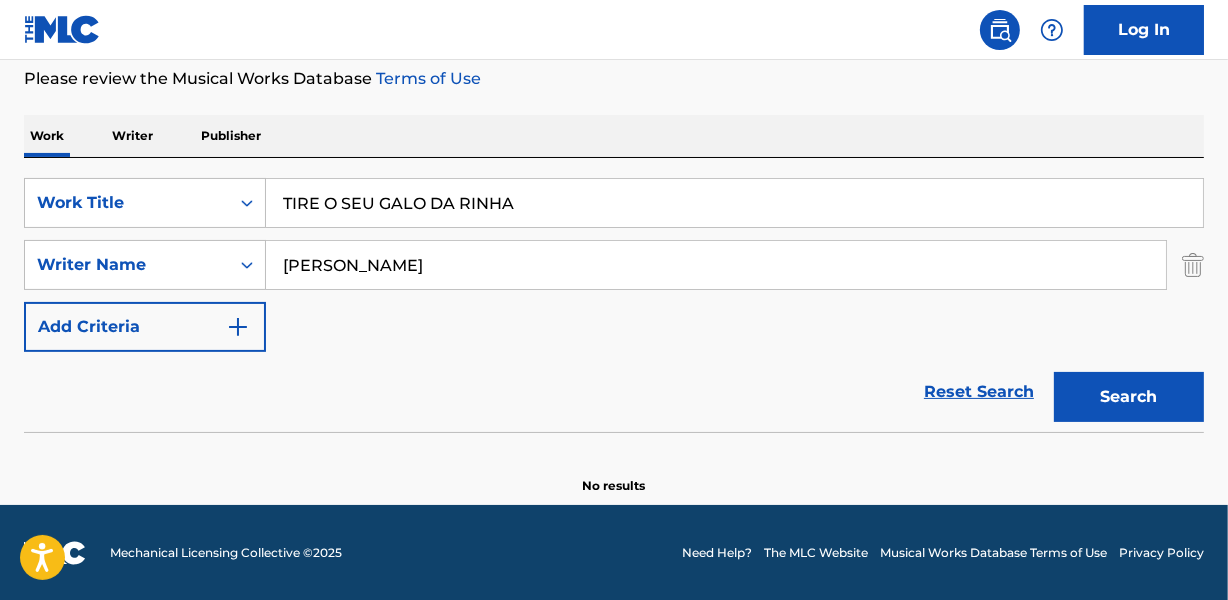 type on "[PERSON_NAME]" 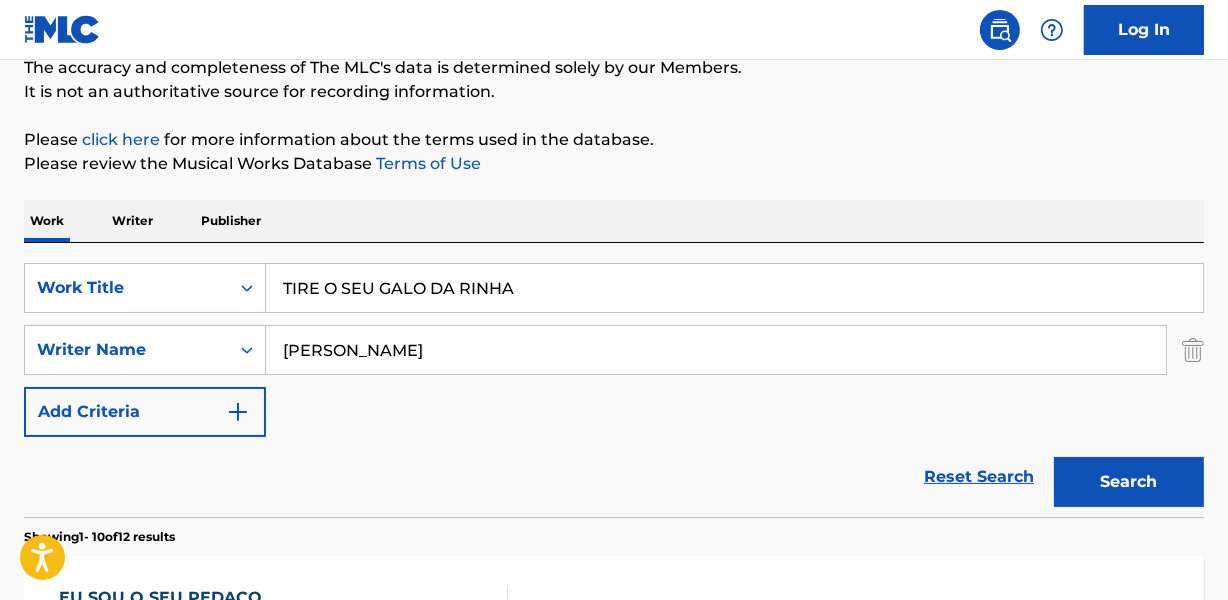 scroll, scrollTop: 272, scrollLeft: 0, axis: vertical 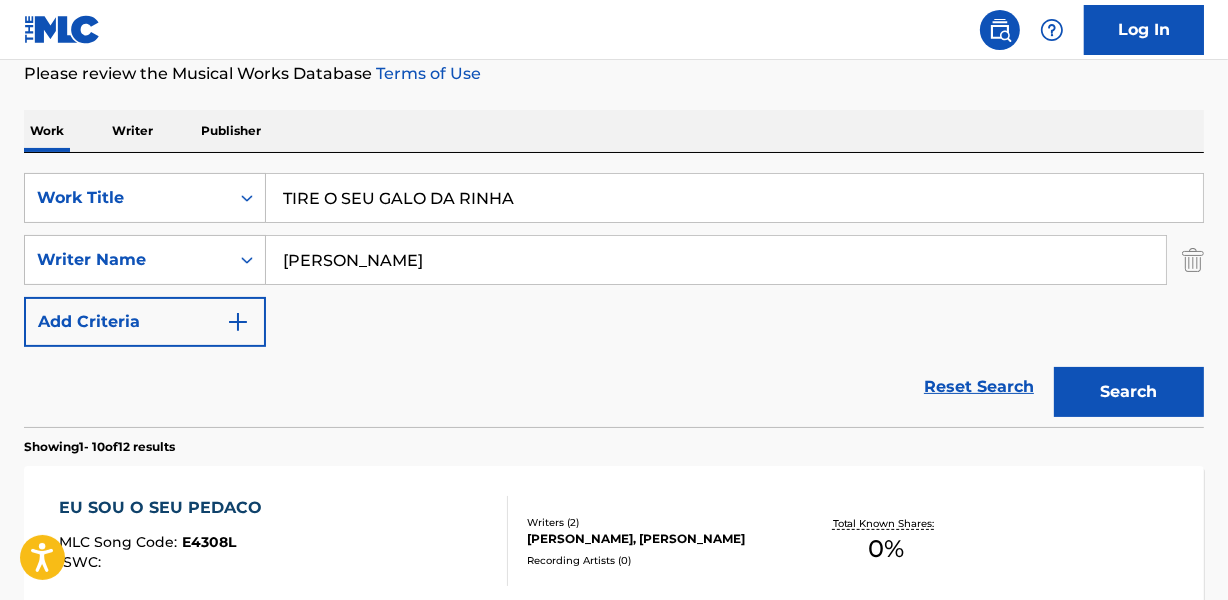 drag, startPoint x: 273, startPoint y: 194, endPoint x: 640, endPoint y: 194, distance: 367 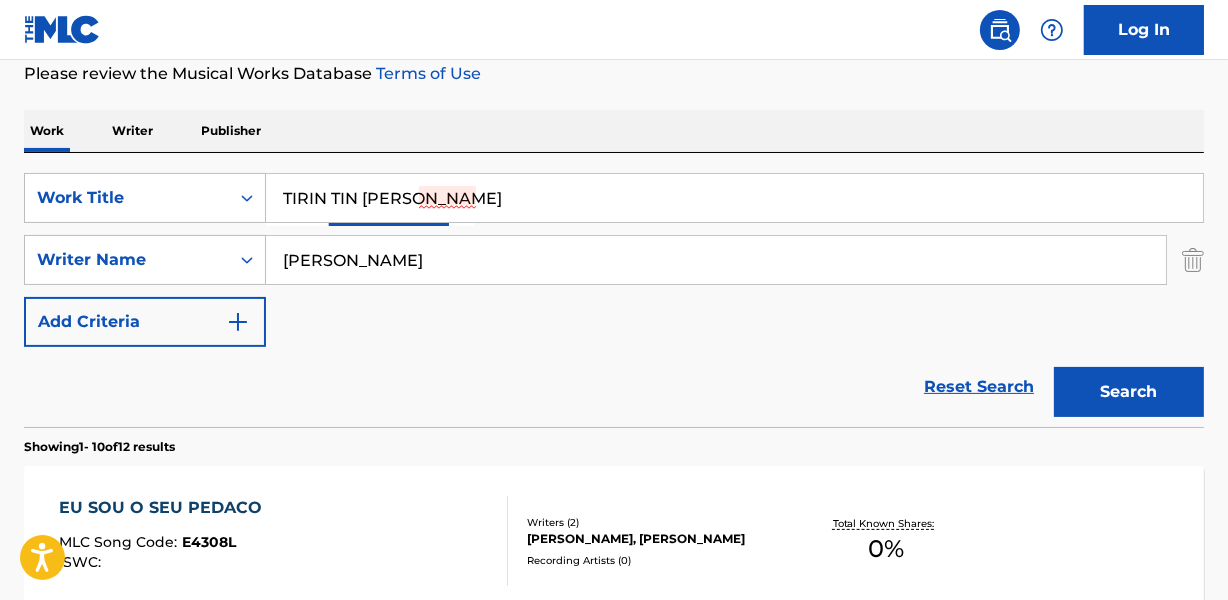 type on "TIRIN TIN [PERSON_NAME]" 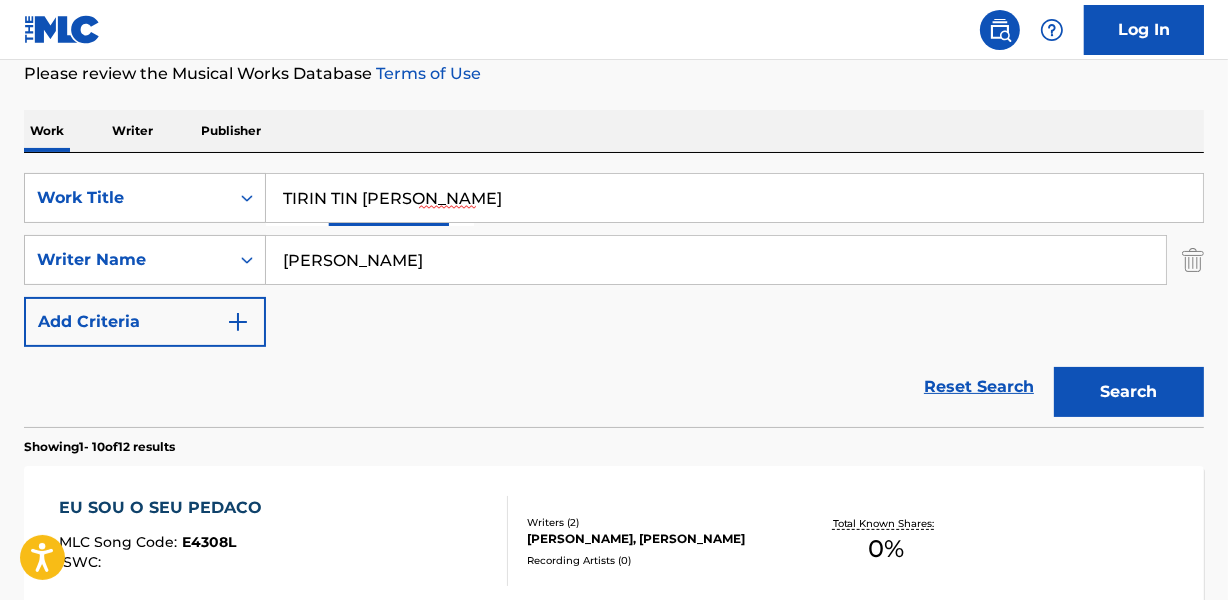drag, startPoint x: 268, startPoint y: 272, endPoint x: 555, endPoint y: 263, distance: 287.14108 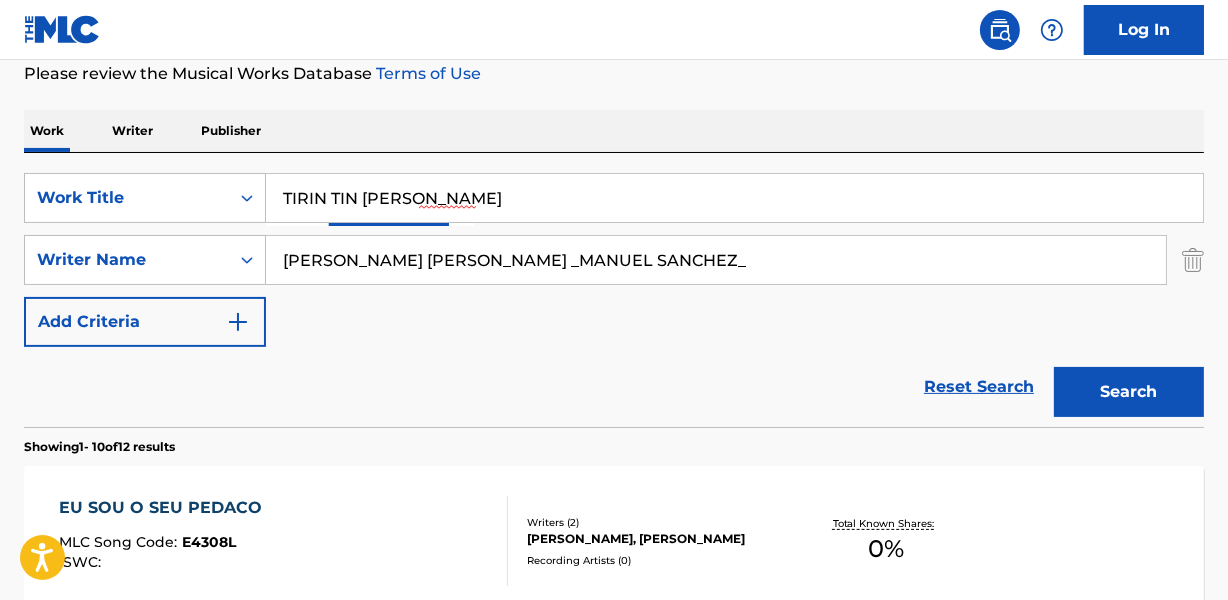 drag, startPoint x: 586, startPoint y: 258, endPoint x: 983, endPoint y: 256, distance: 397.00504 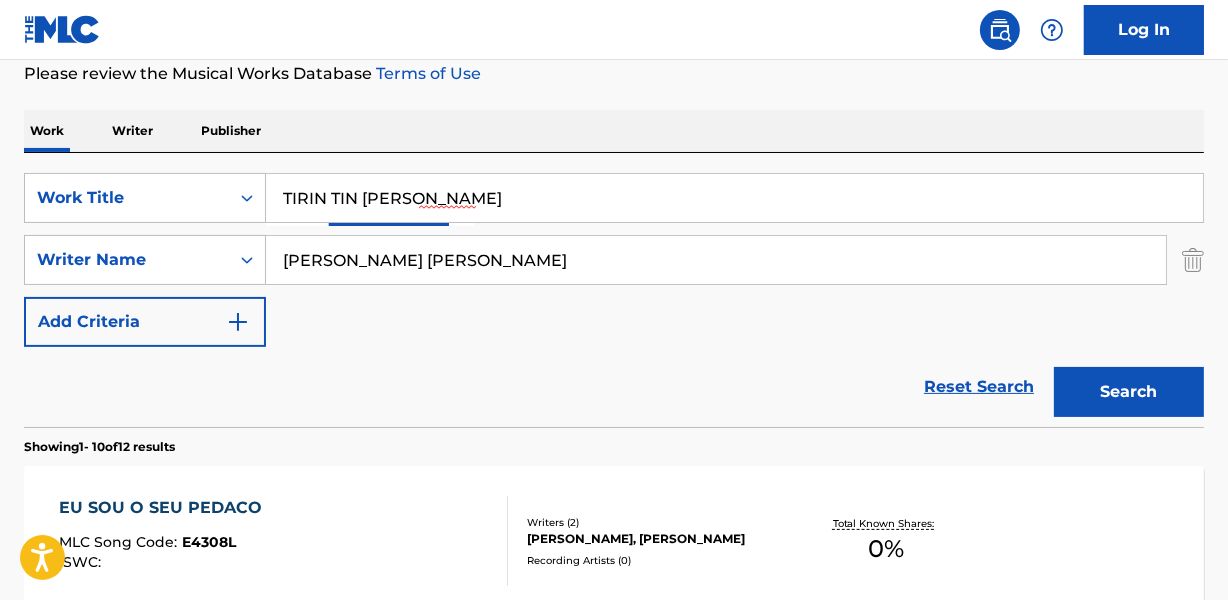 click on "Search" at bounding box center [1129, 392] 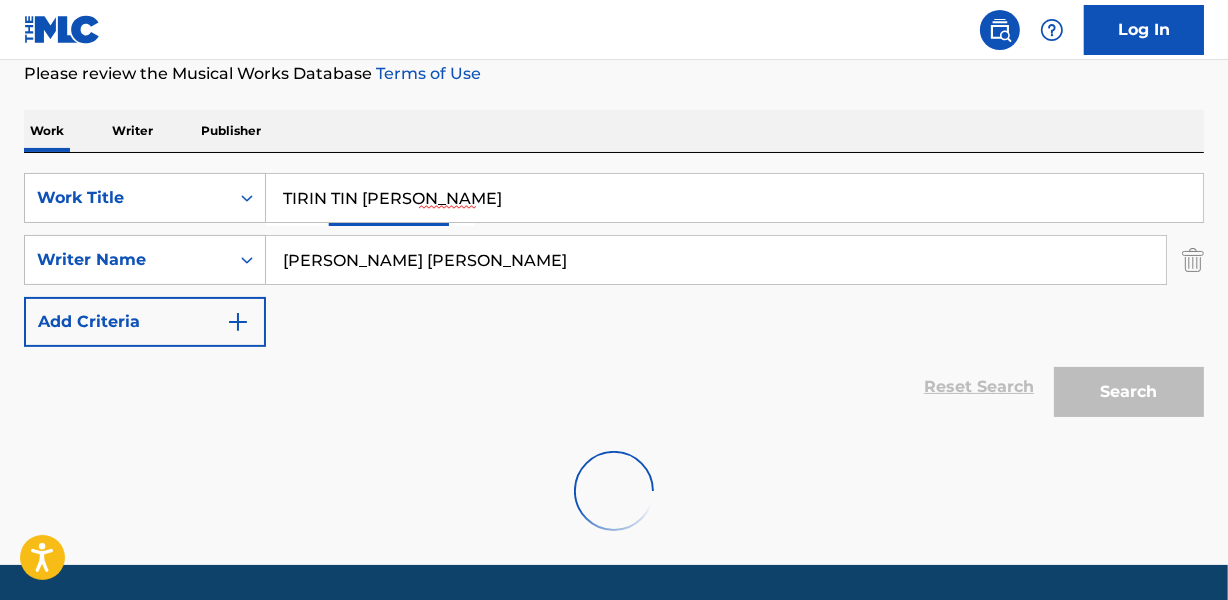 scroll, scrollTop: 267, scrollLeft: 0, axis: vertical 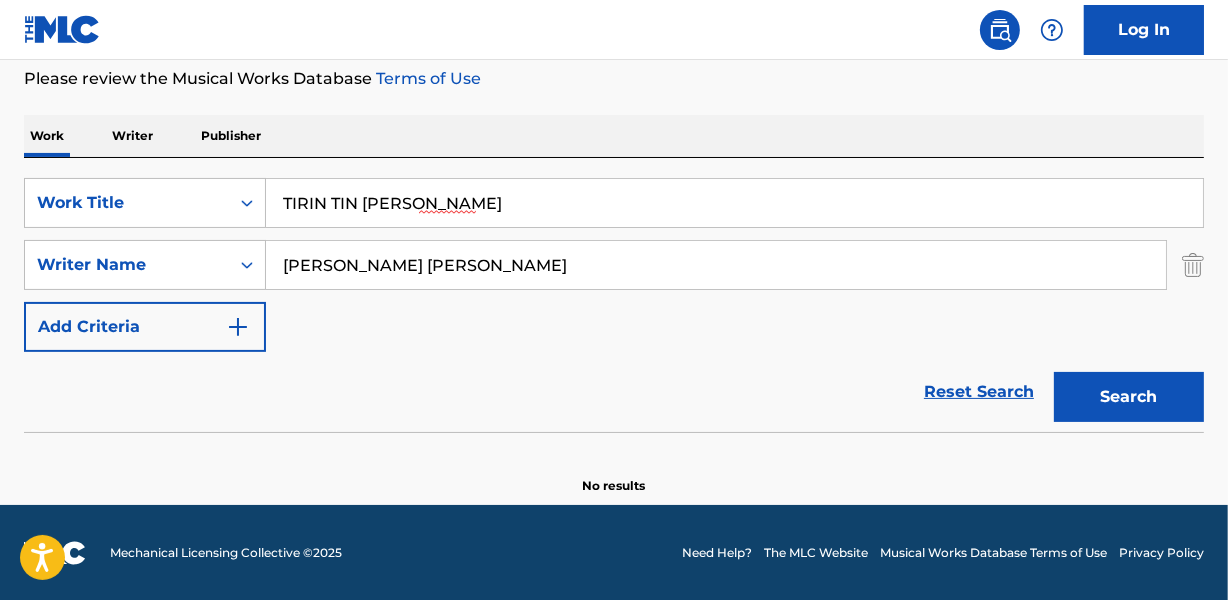 drag, startPoint x: 356, startPoint y: 262, endPoint x: 93, endPoint y: 291, distance: 264.59402 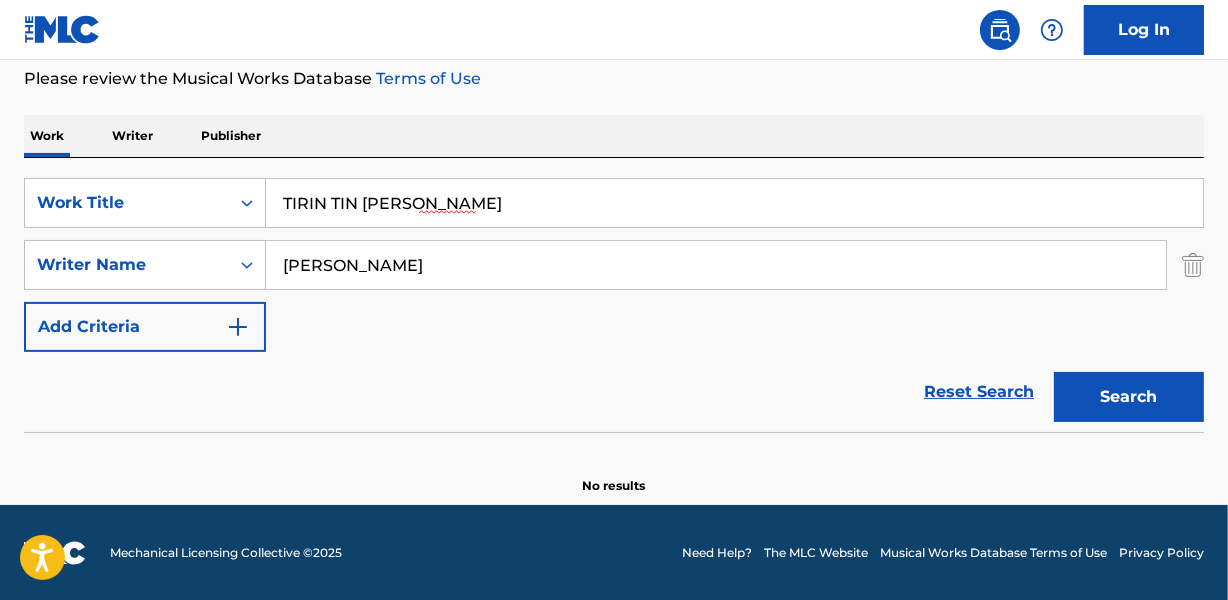 type on "[PERSON_NAME]" 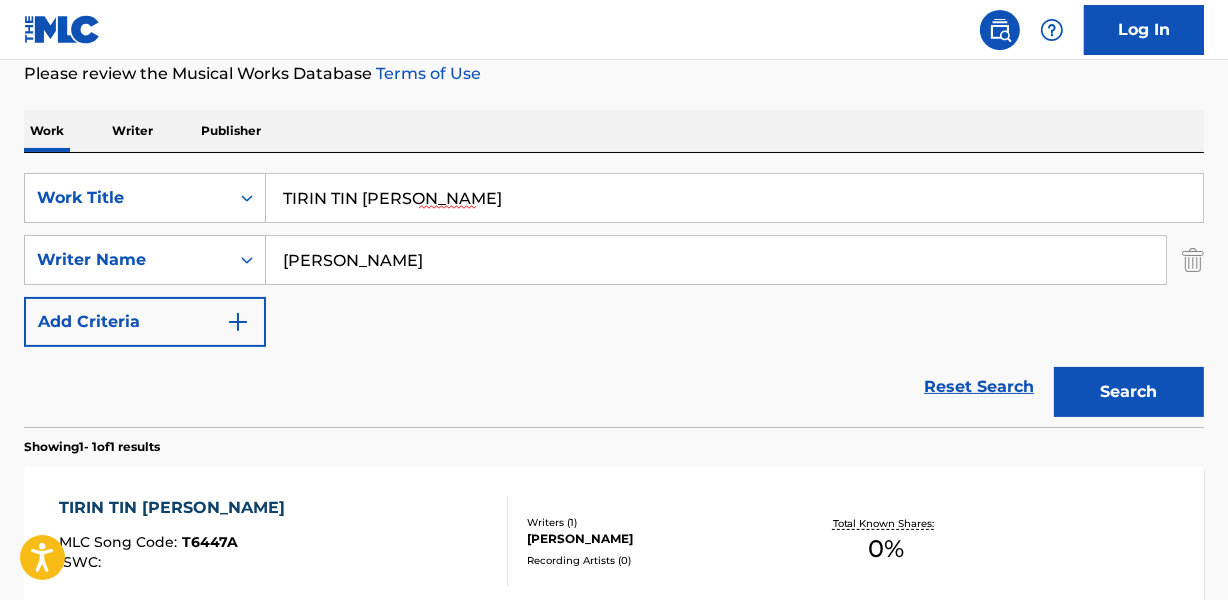click on "Reset Search Search" at bounding box center [614, 387] 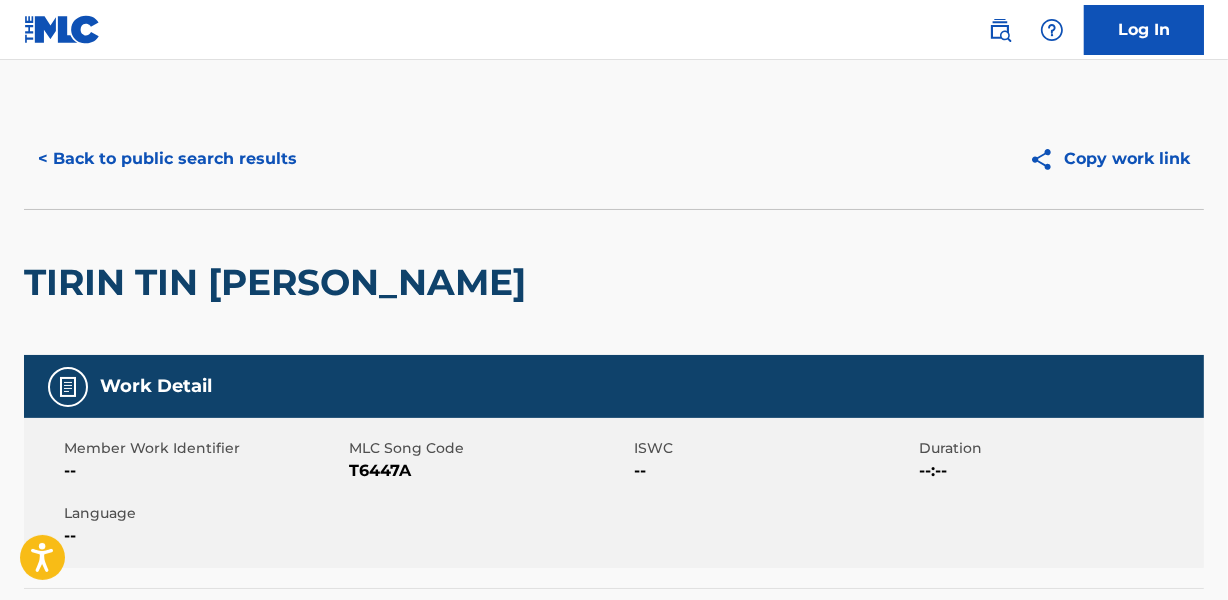 scroll, scrollTop: 0, scrollLeft: 0, axis: both 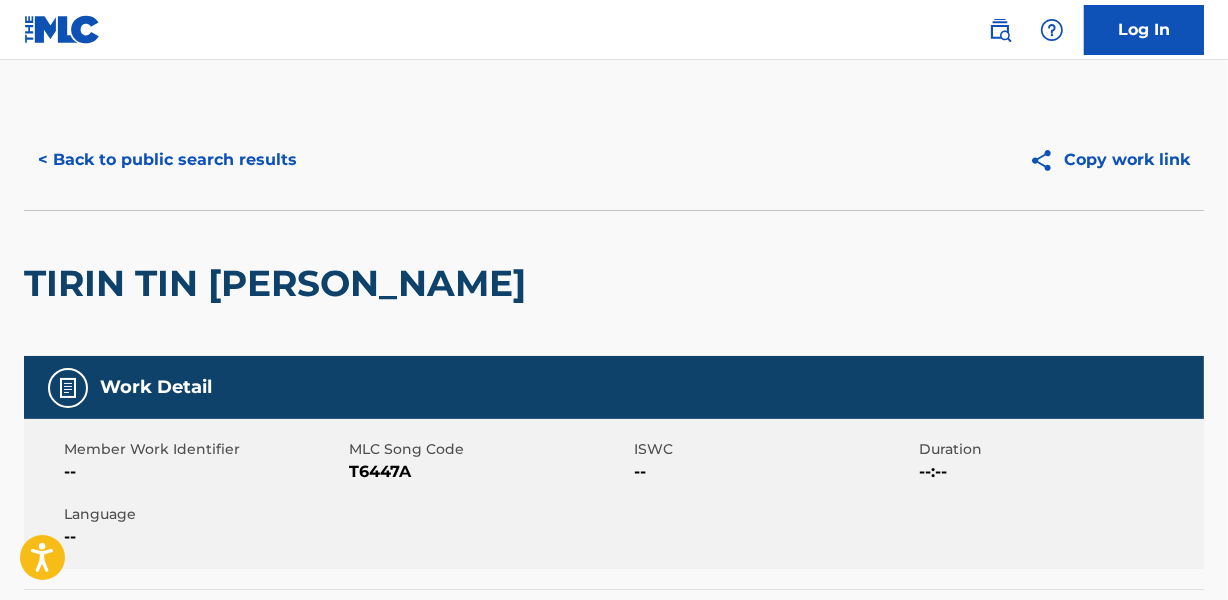 click on "< Back to public search results" at bounding box center (167, 160) 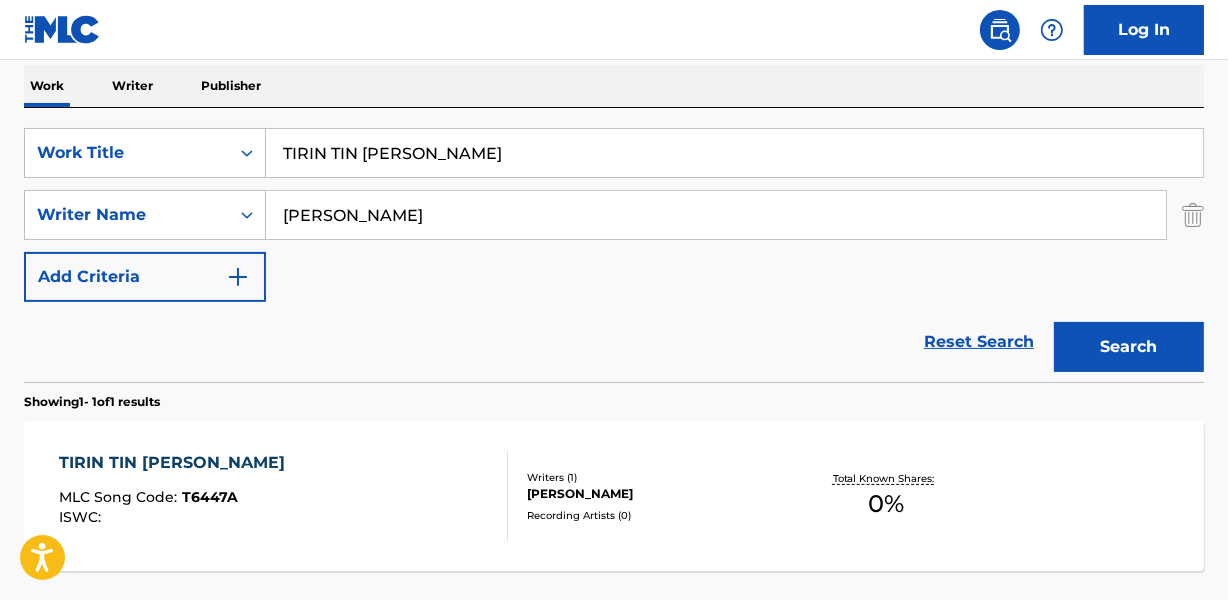 scroll, scrollTop: 272, scrollLeft: 0, axis: vertical 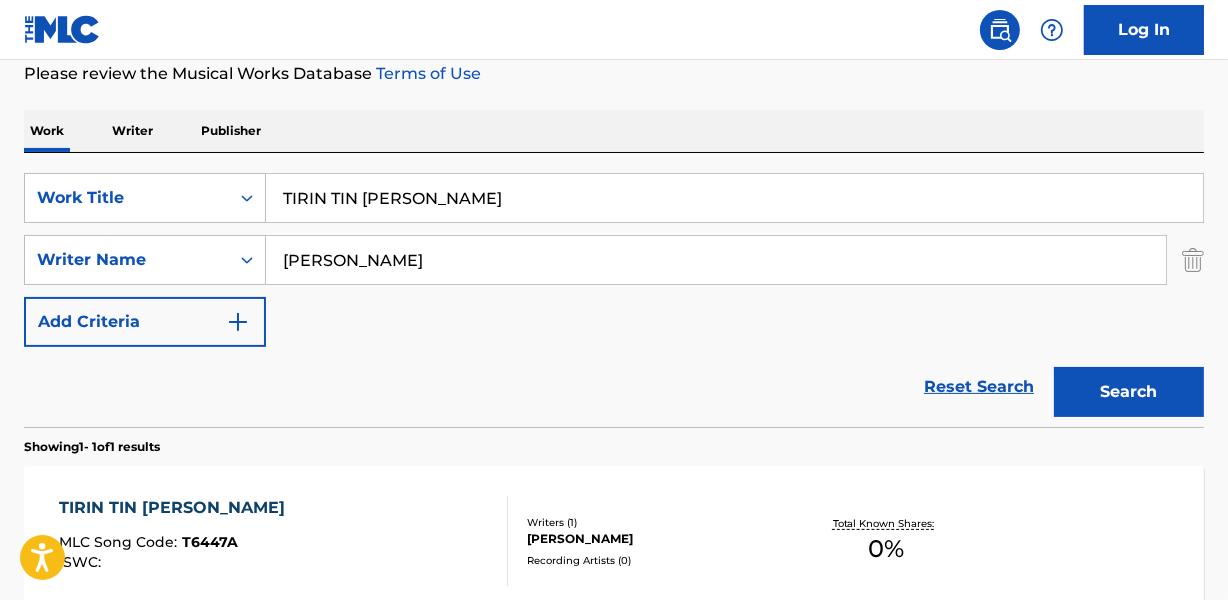 click on "TIRIN TIN [PERSON_NAME]" at bounding box center [734, 198] 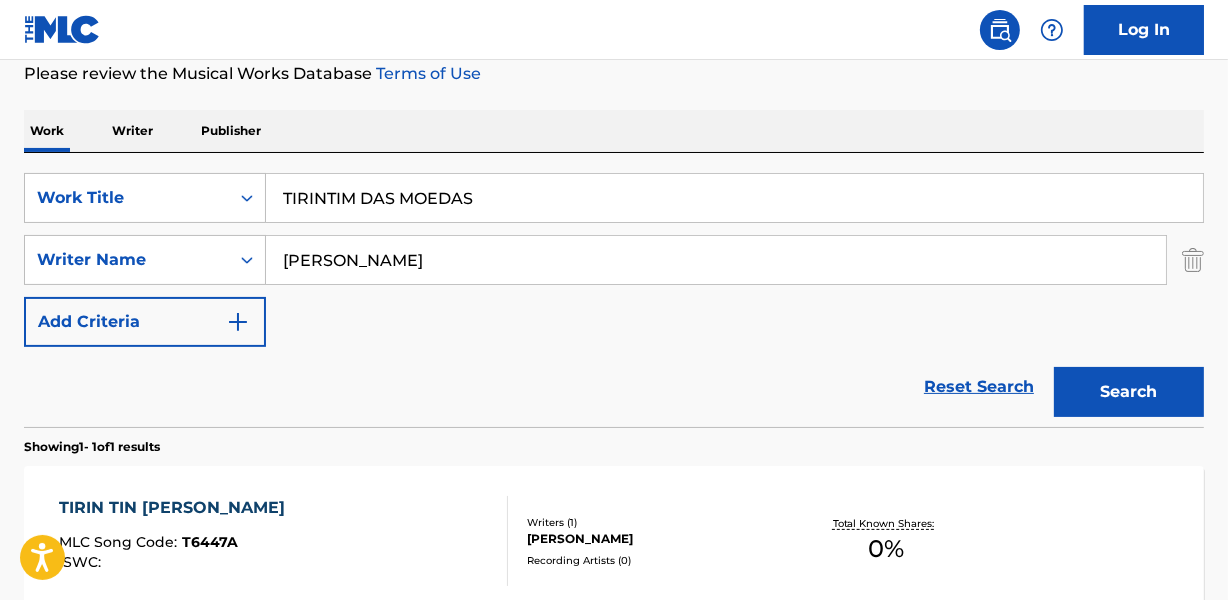 type on "TIRINTIM DAS MOEDAS" 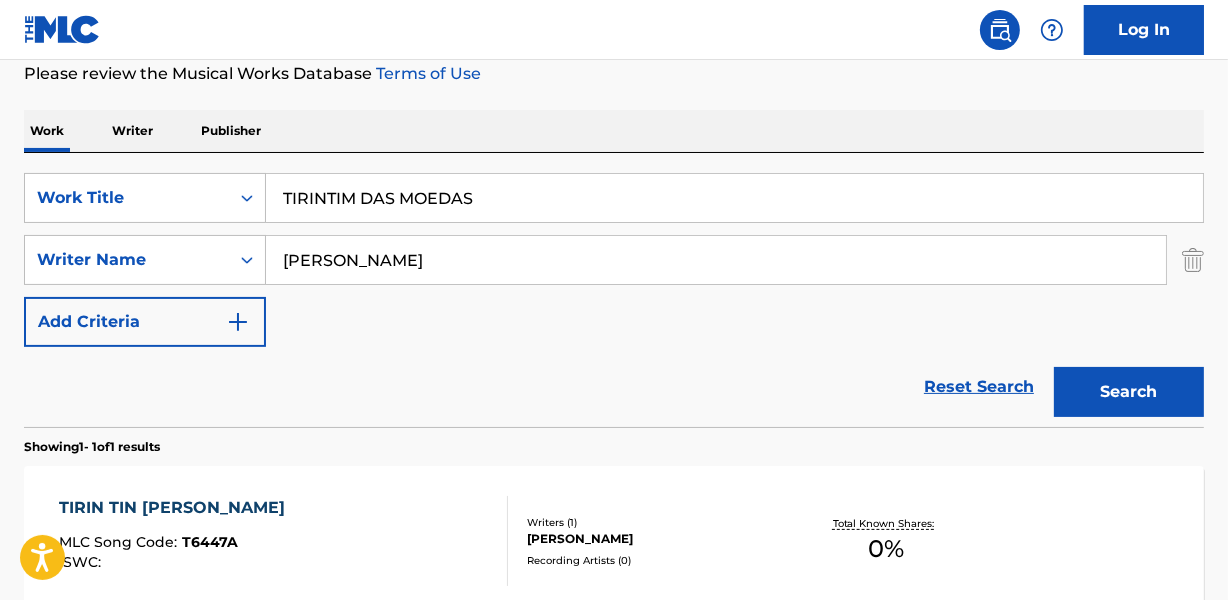 click on "[PERSON_NAME]" at bounding box center (716, 260) 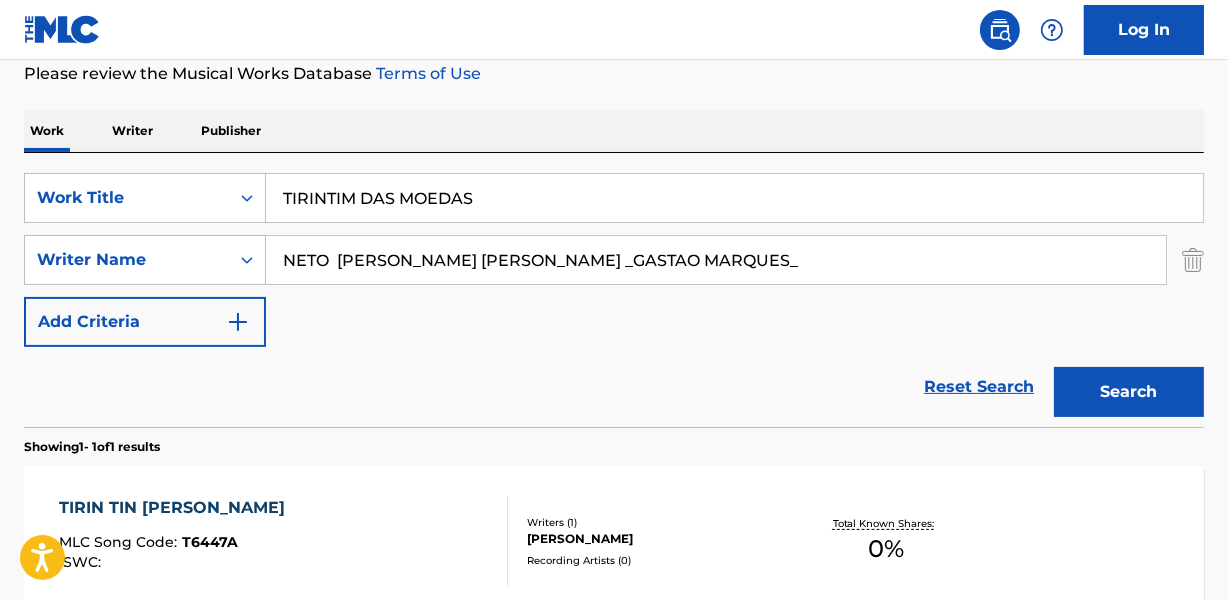 drag, startPoint x: 652, startPoint y: 260, endPoint x: 1016, endPoint y: 265, distance: 364.03433 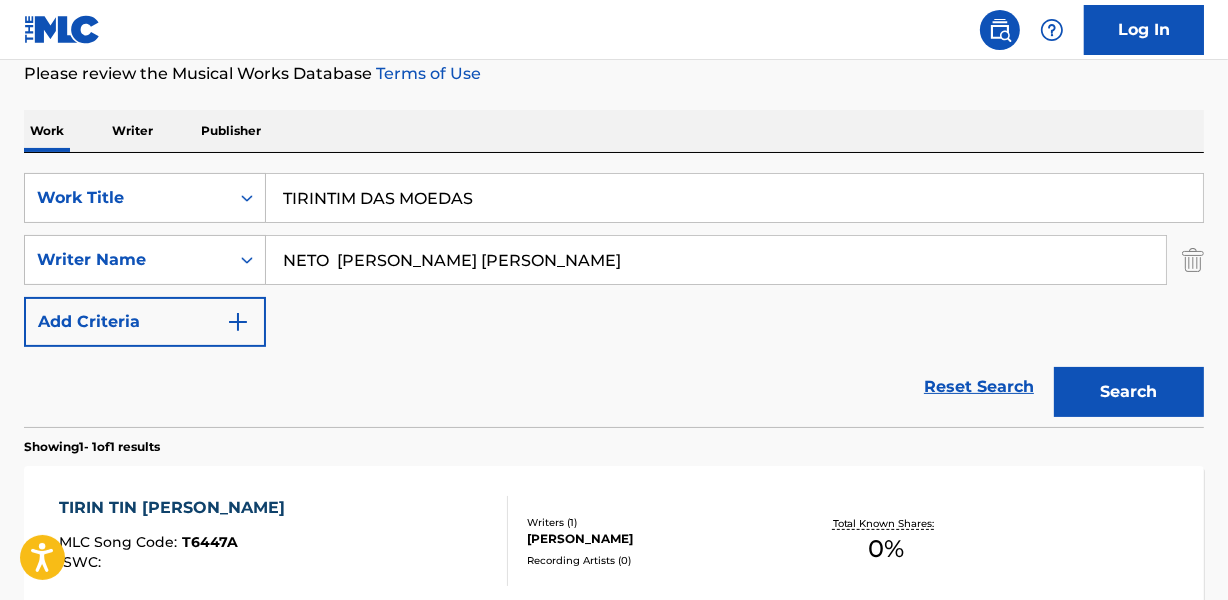 click on "Search" at bounding box center [1129, 392] 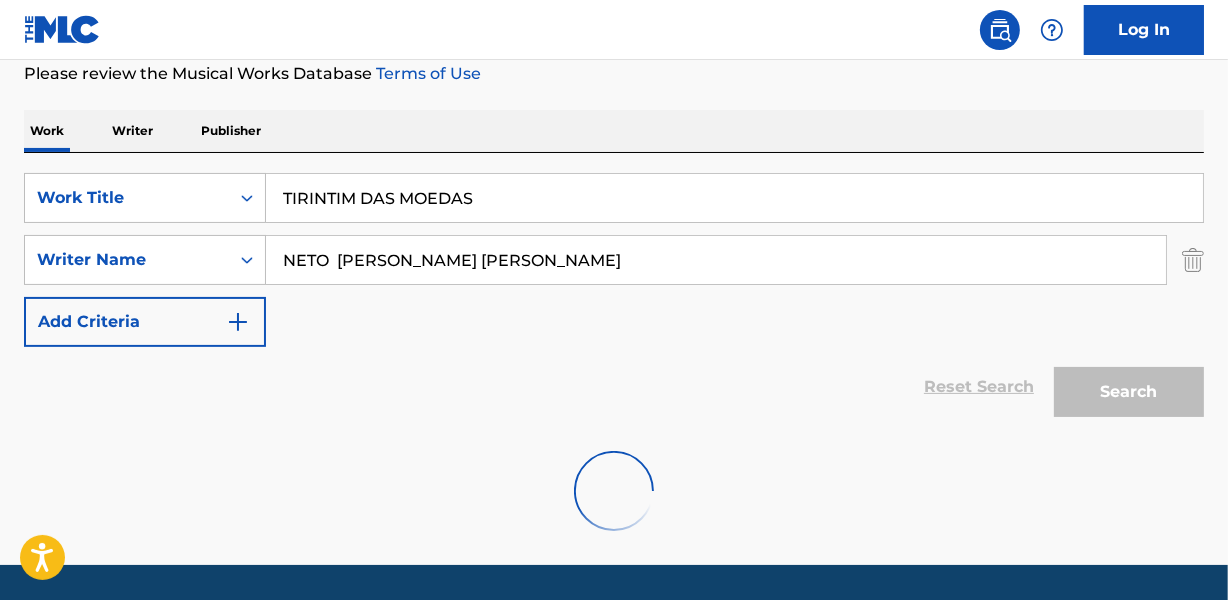 scroll, scrollTop: 267, scrollLeft: 0, axis: vertical 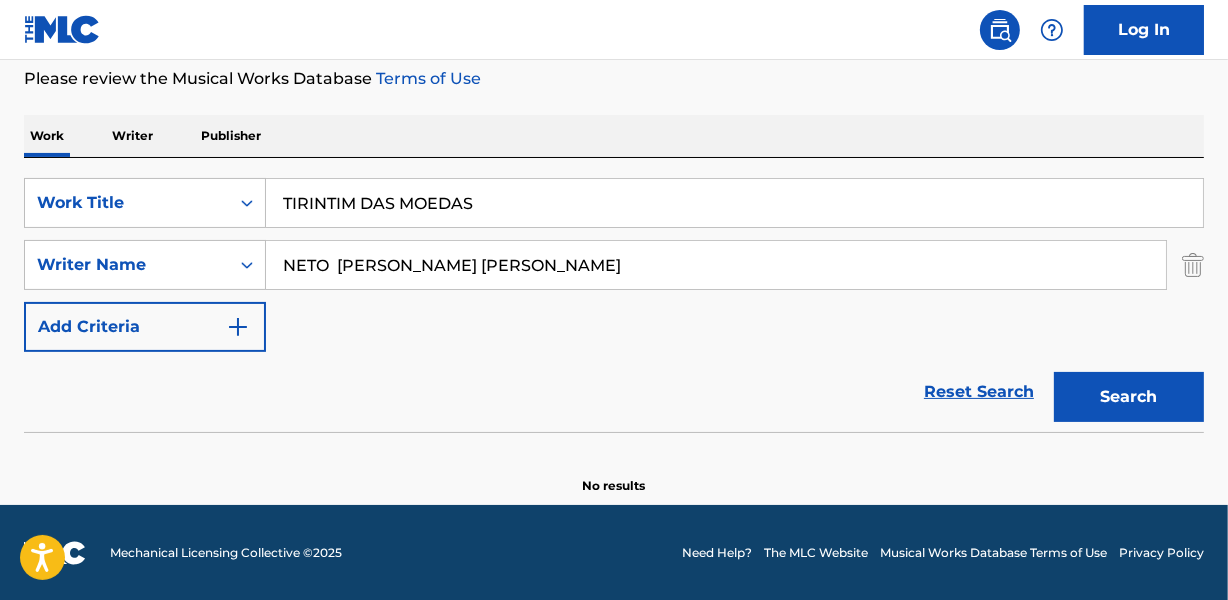 drag, startPoint x: 337, startPoint y: 254, endPoint x: 219, endPoint y: 292, distance: 123.967735 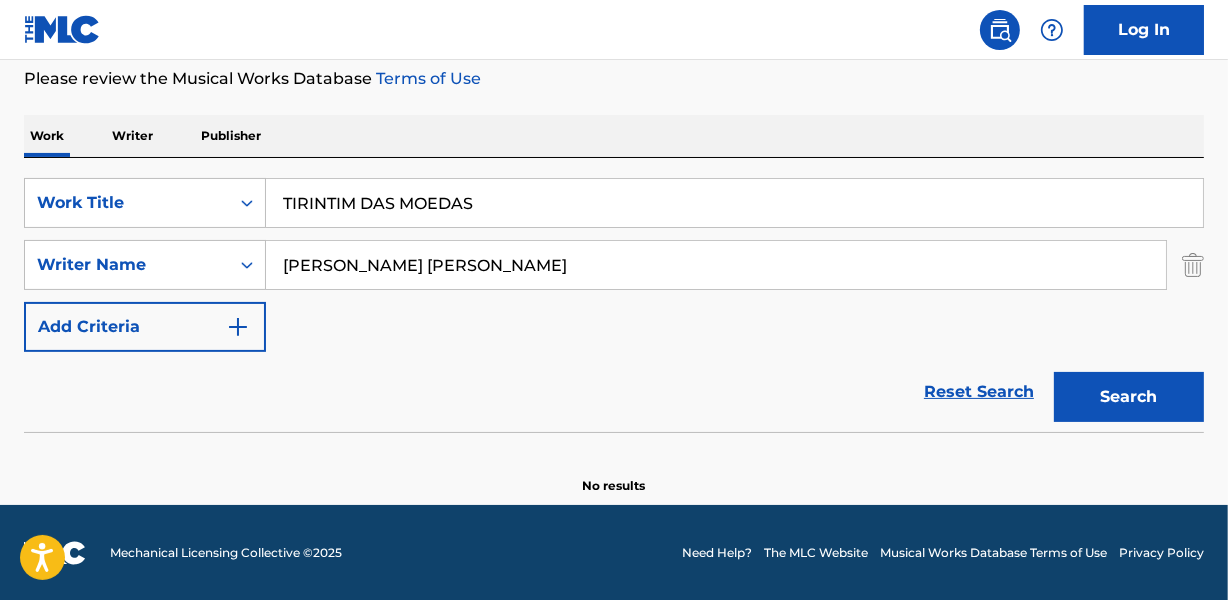 type on "[PERSON_NAME] [PERSON_NAME]" 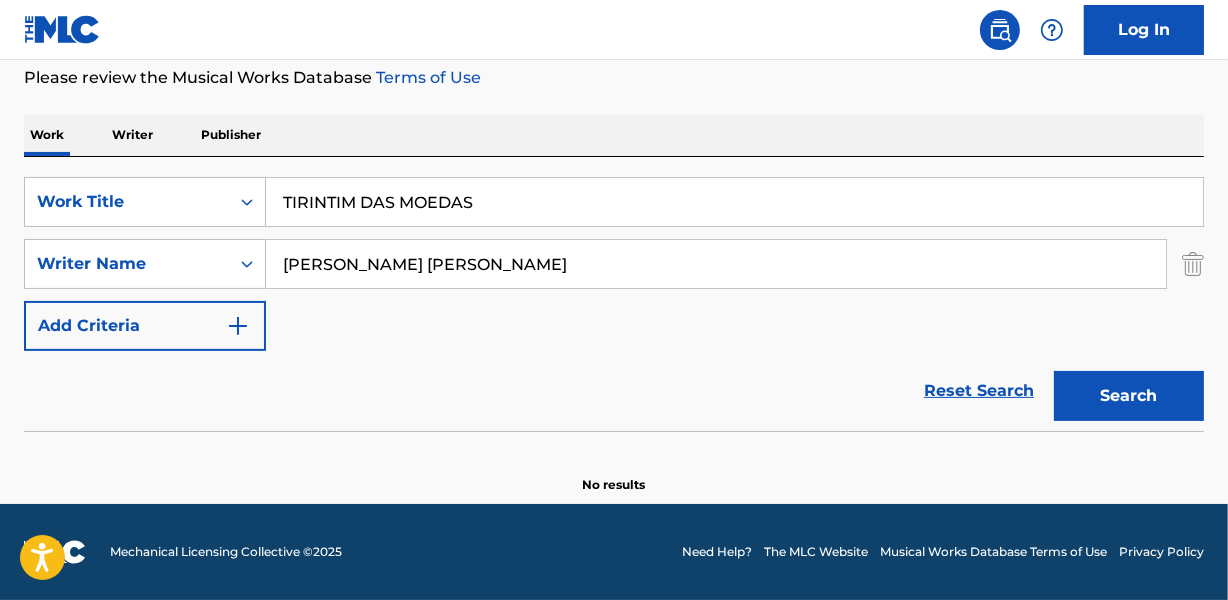 scroll, scrollTop: 267, scrollLeft: 0, axis: vertical 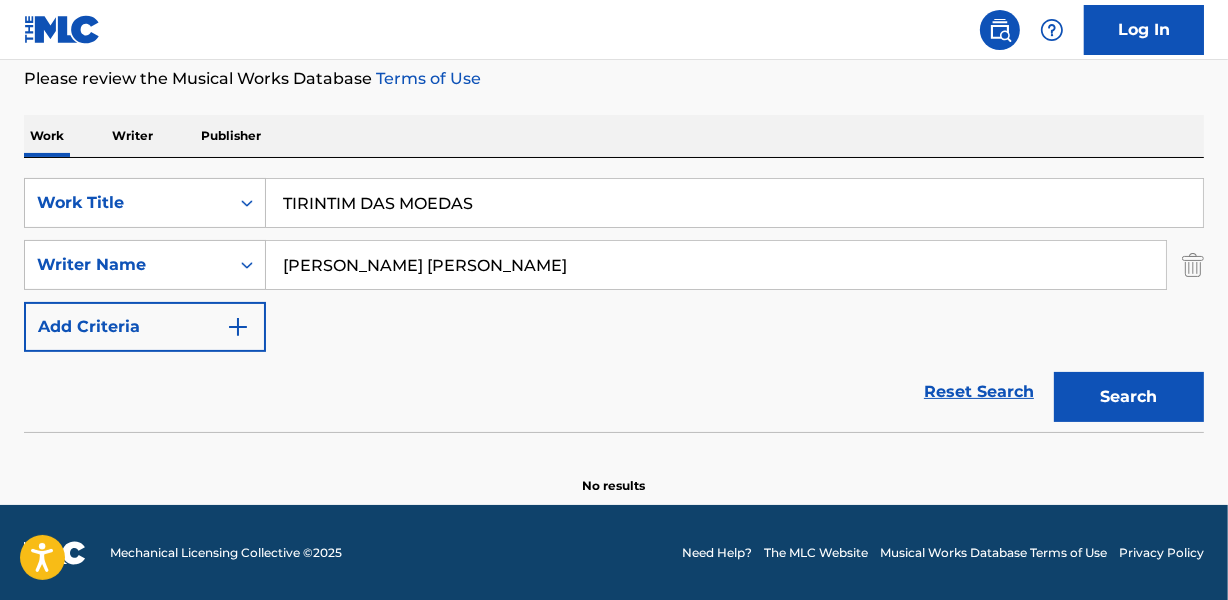 drag, startPoint x: 275, startPoint y: 210, endPoint x: 653, endPoint y: 202, distance: 378.08466 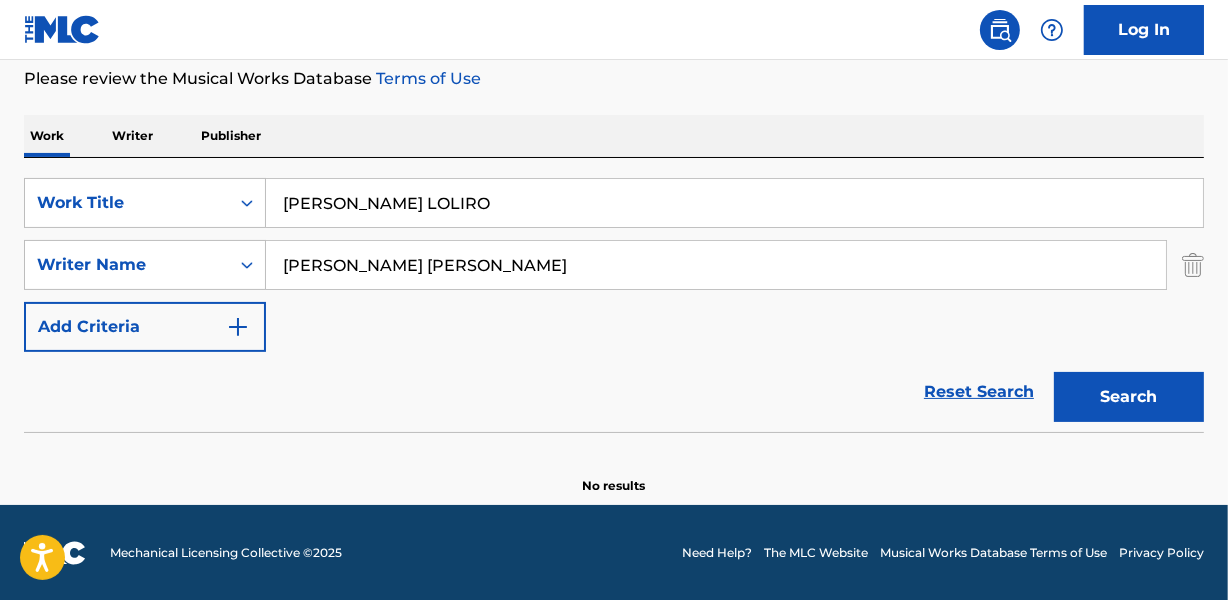 type on "[PERSON_NAME] LOLIRO" 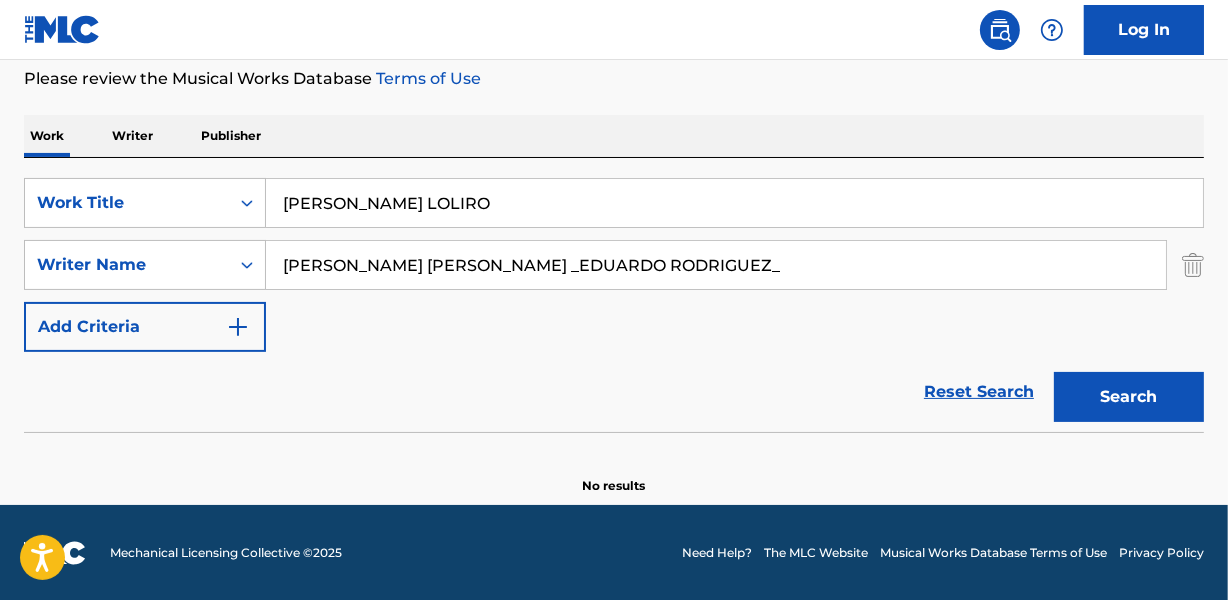 drag, startPoint x: 680, startPoint y: 261, endPoint x: 1040, endPoint y: 261, distance: 360 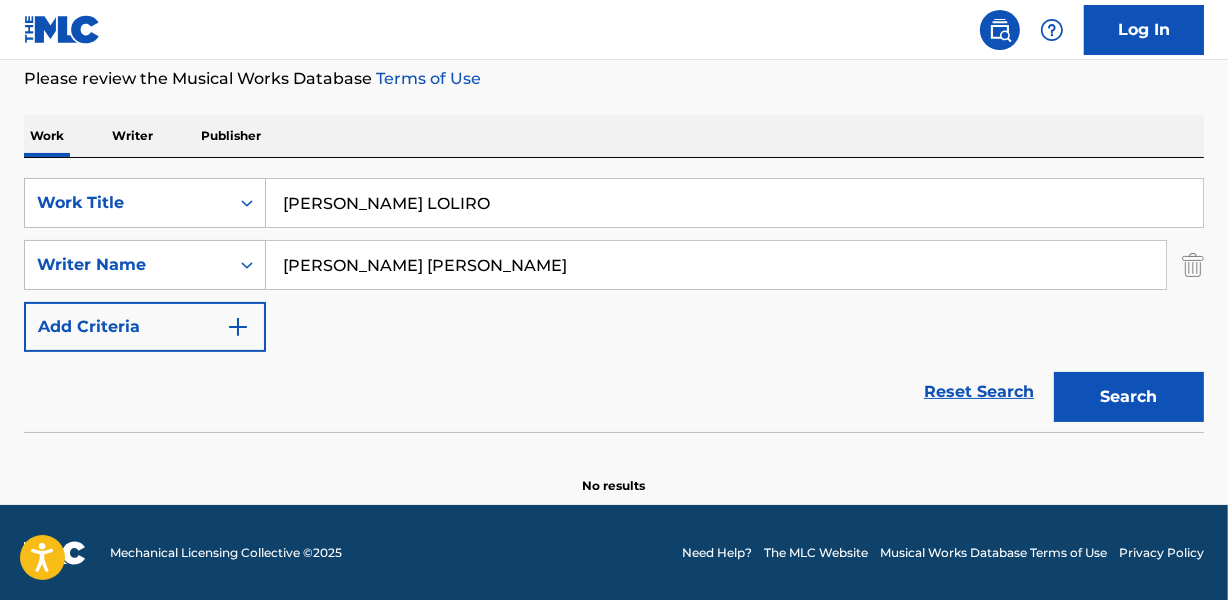 click on "Search" at bounding box center (1129, 397) 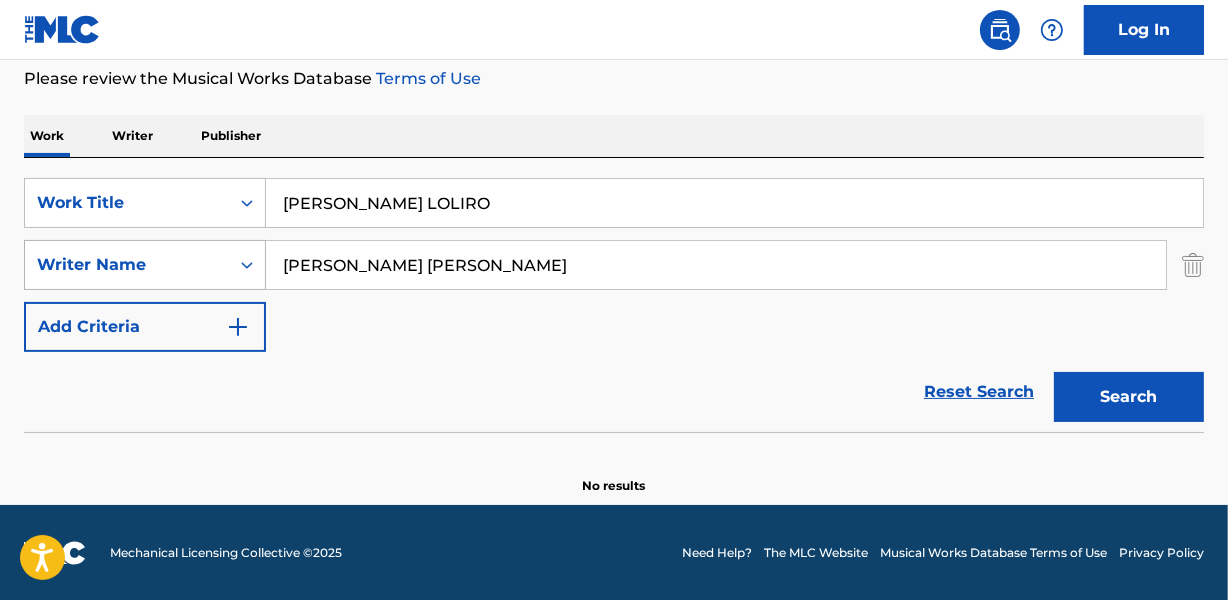 drag, startPoint x: 390, startPoint y: 266, endPoint x: 140, endPoint y: 285, distance: 250.72096 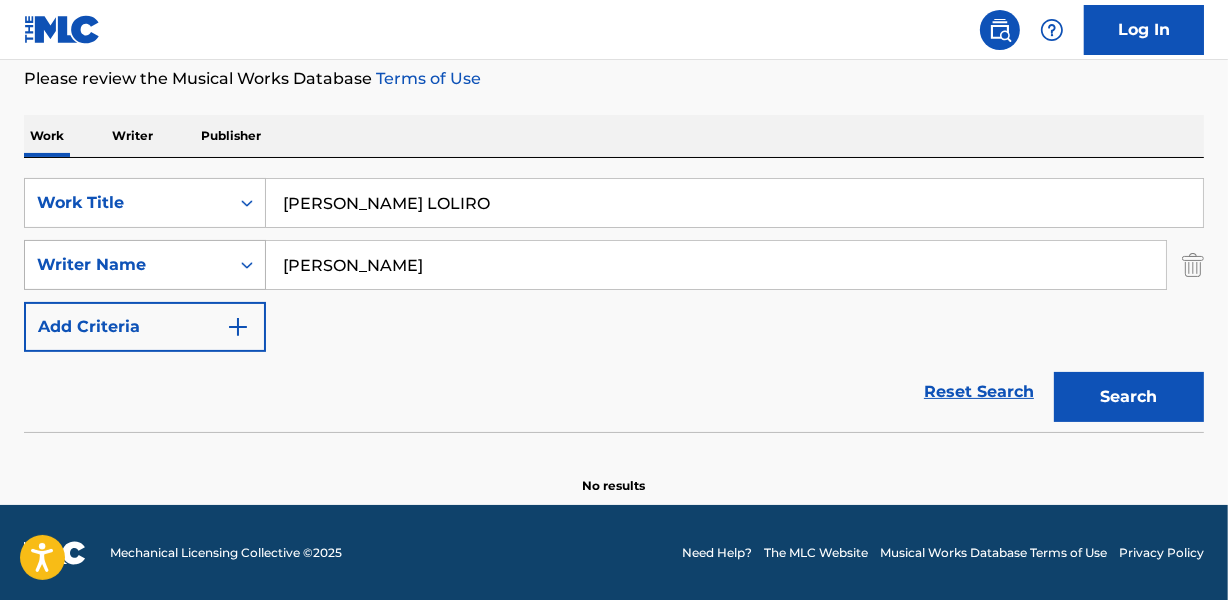 type on "[PERSON_NAME]" 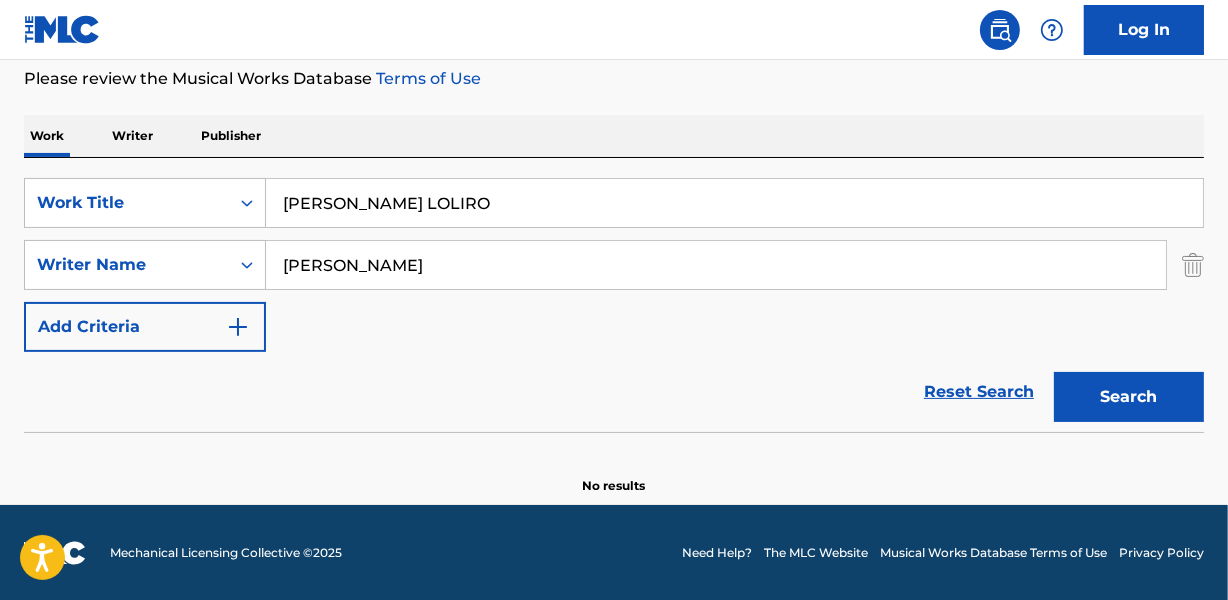 click on "Search" at bounding box center [1129, 397] 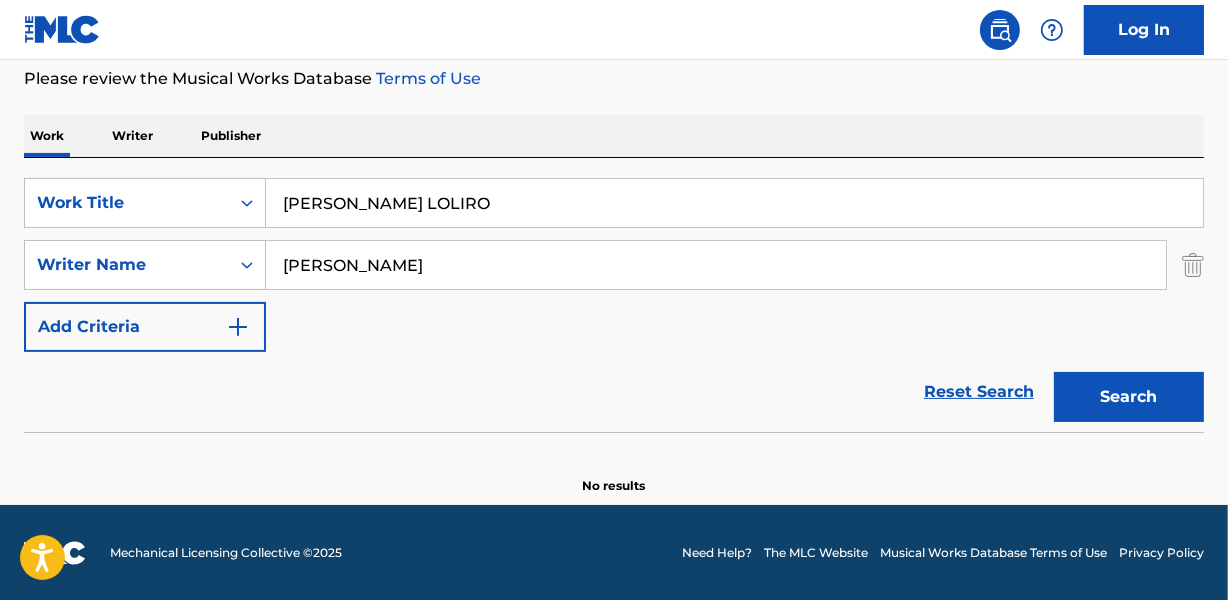 click on "[PERSON_NAME] LOLIRO" at bounding box center (734, 203) 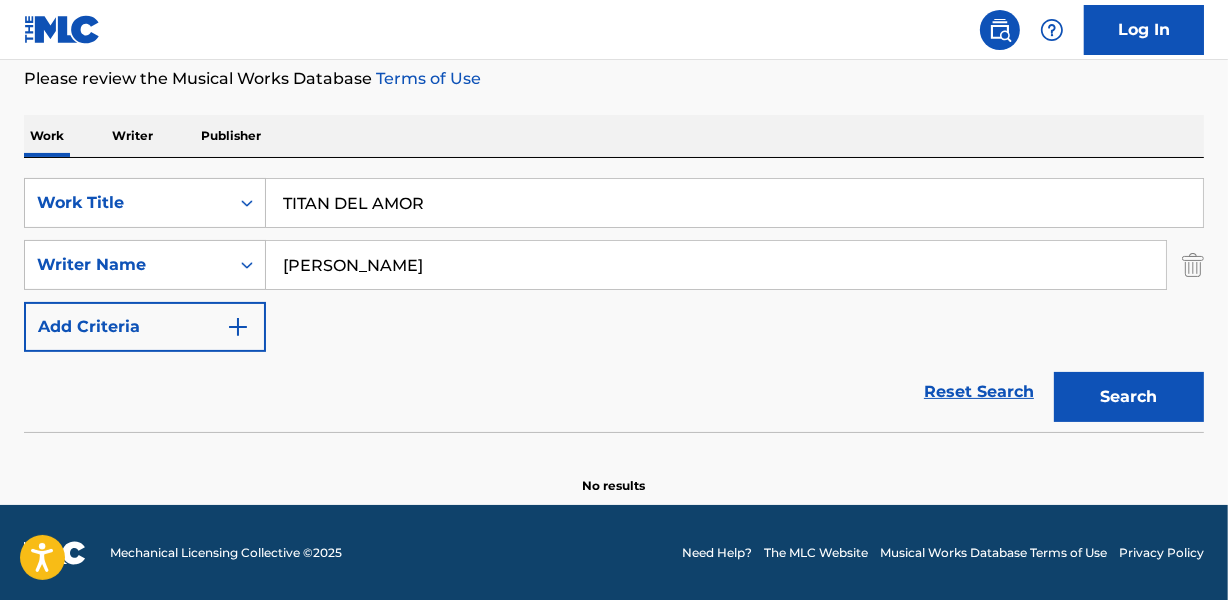 type on "TITAN DEL AMOR" 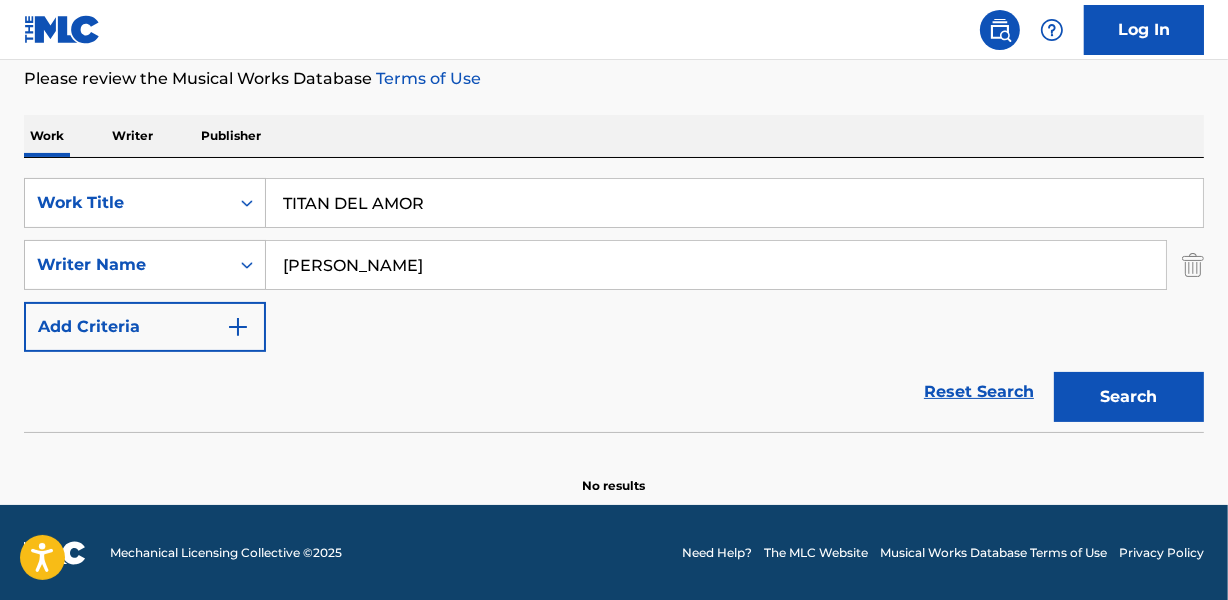 click on "[PERSON_NAME]" at bounding box center [716, 265] 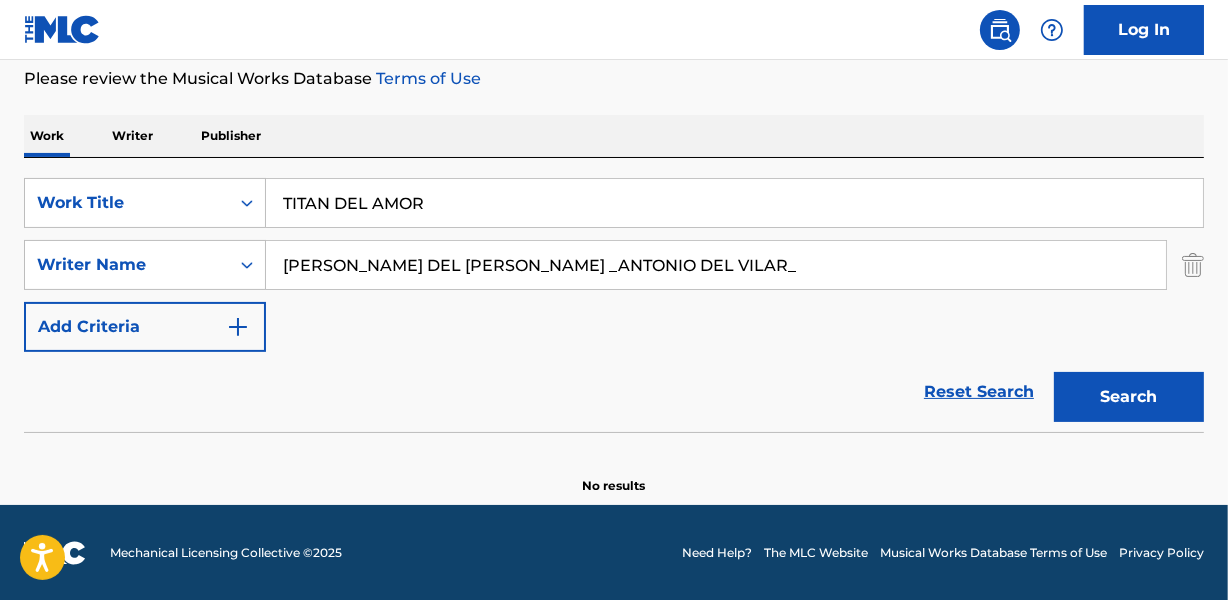 drag, startPoint x: 518, startPoint y: 265, endPoint x: 953, endPoint y: 248, distance: 435.33206 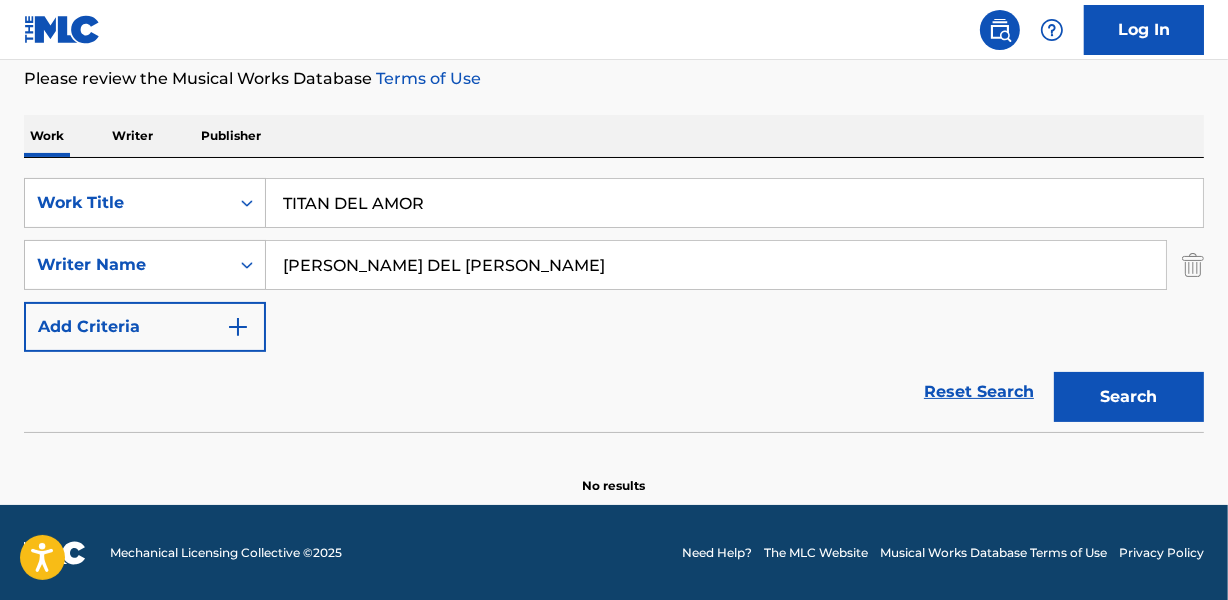 click on "Search" at bounding box center [1129, 397] 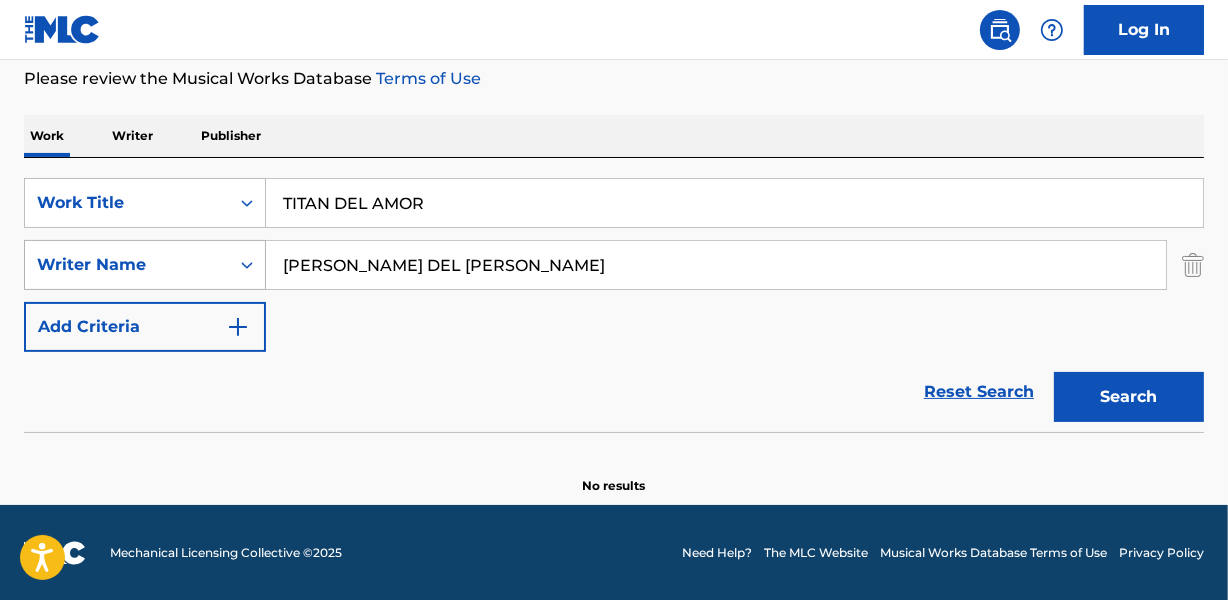 drag, startPoint x: 339, startPoint y: 265, endPoint x: 199, endPoint y: 286, distance: 141.56624 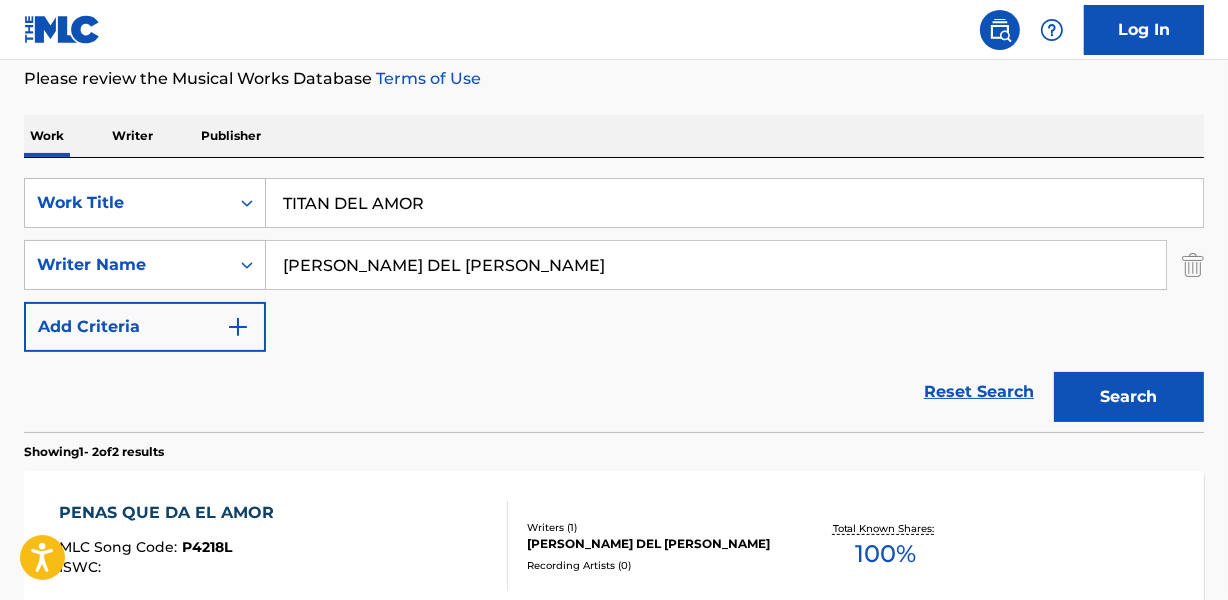 click on "Reset Search Search" at bounding box center (614, 392) 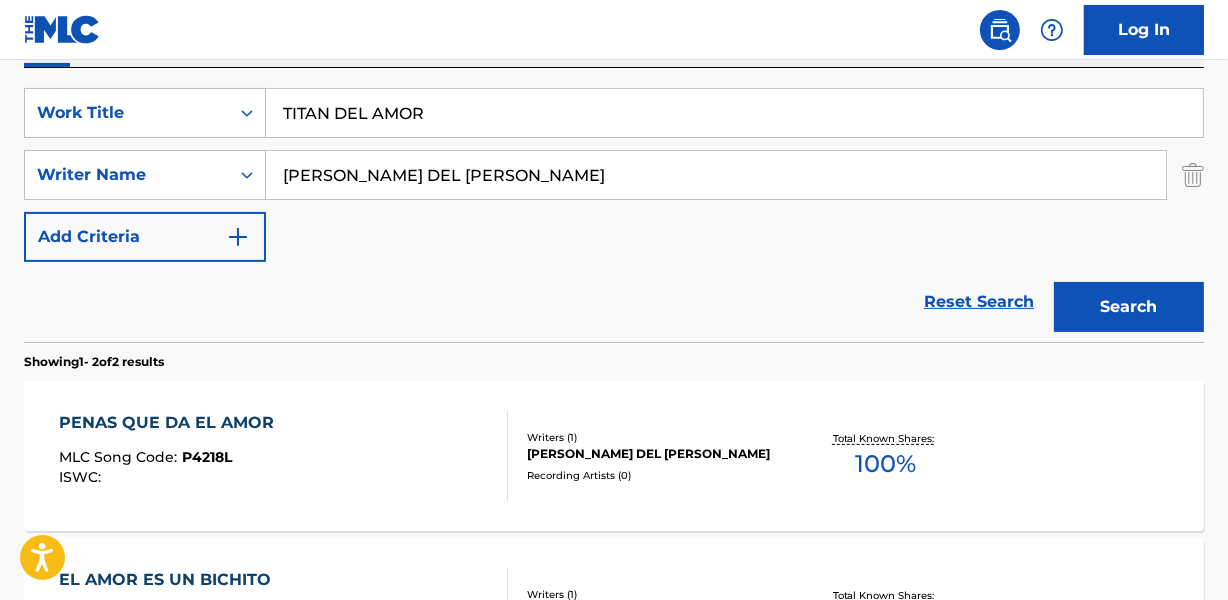 scroll, scrollTop: 358, scrollLeft: 0, axis: vertical 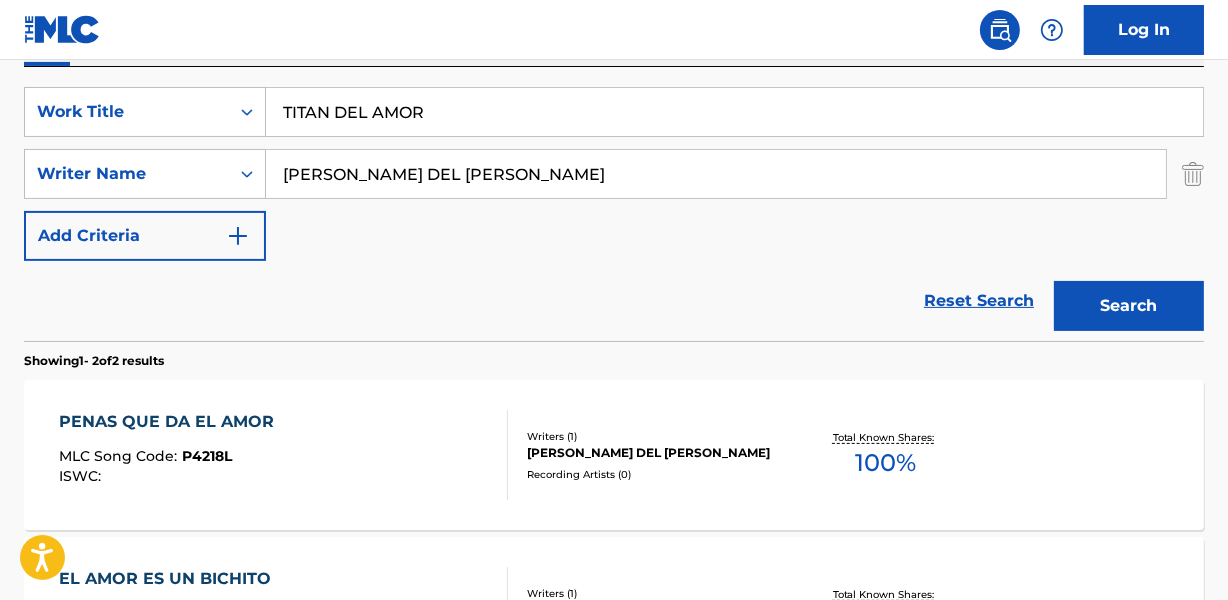 click on "TITAN DEL AMOR" at bounding box center (734, 112) 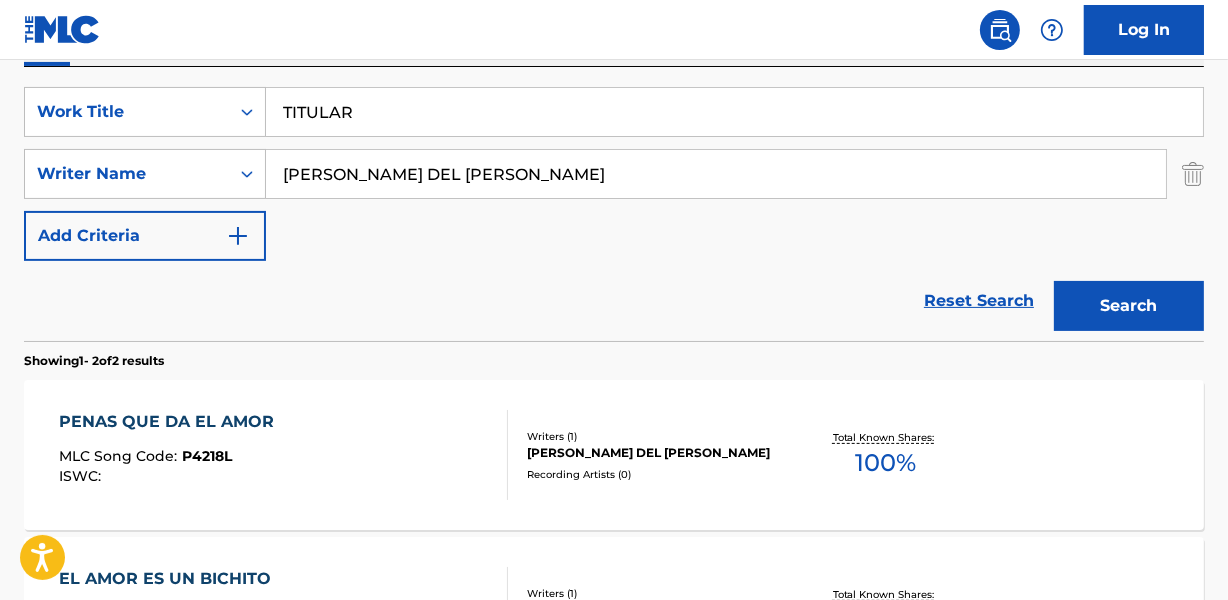 click on "SearchWithCriteriaaa4d59cf-442d-410c-8a61-310f68757463 Work Title TITULAR SearchWithCriteria79a00d88-8962-4c55-a686-25233cab2c1a Writer Name [PERSON_NAME] DEL [PERSON_NAME] Add Criteria" at bounding box center (614, 174) 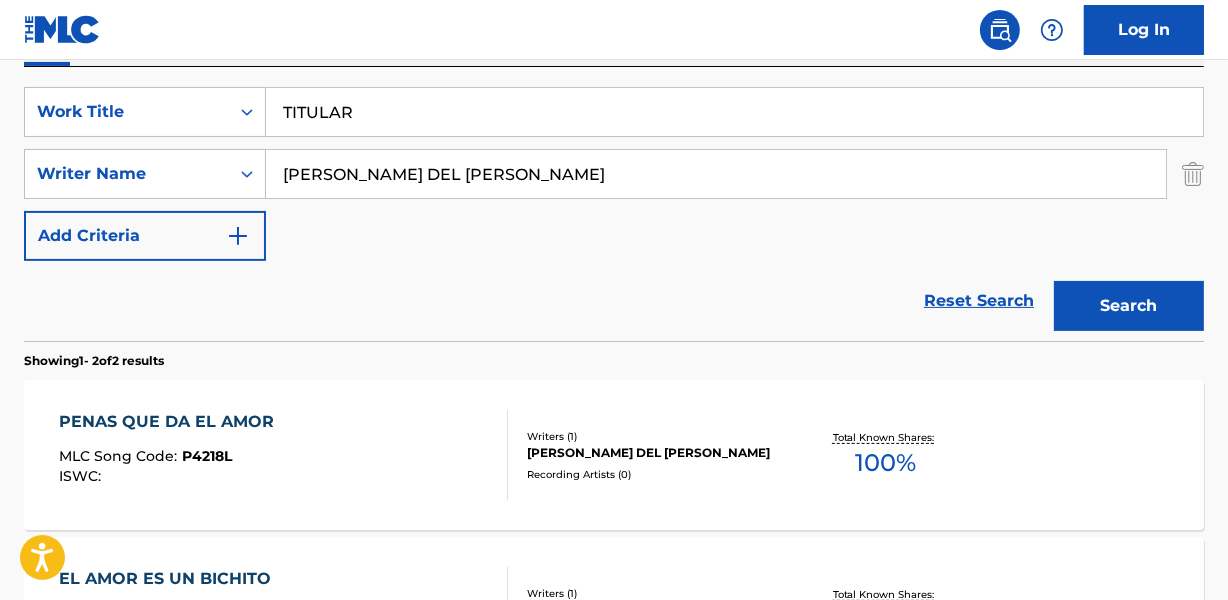 click on "TITULAR" at bounding box center [734, 112] 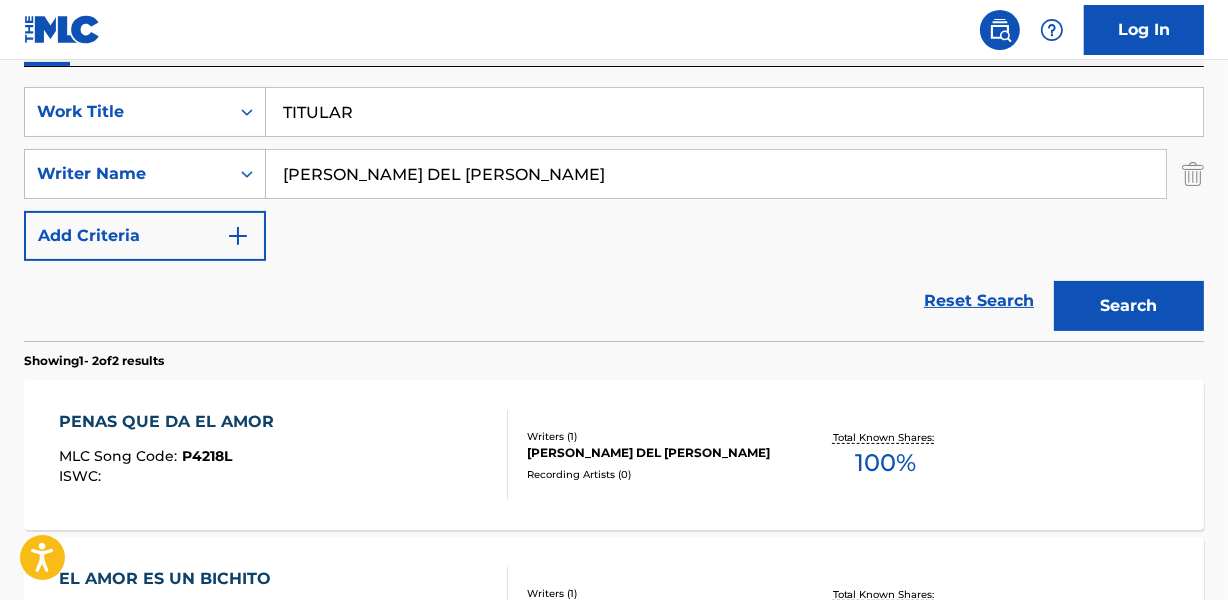 click on "TITULAR" at bounding box center [734, 112] 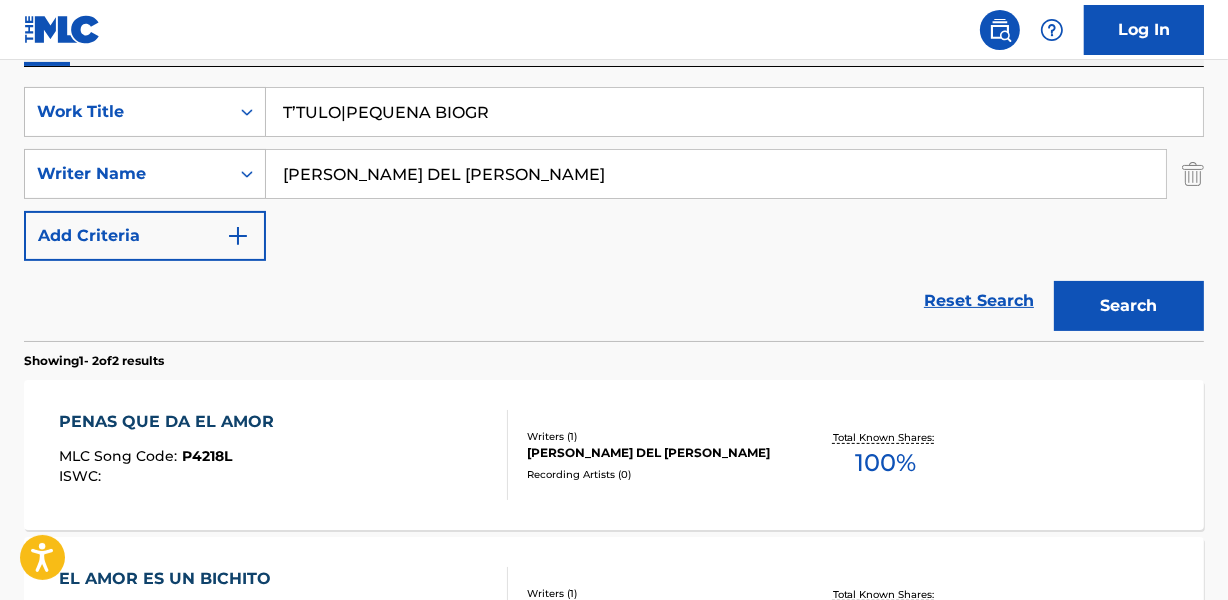 type on "T’TULO|PEQUENA BIOGR" 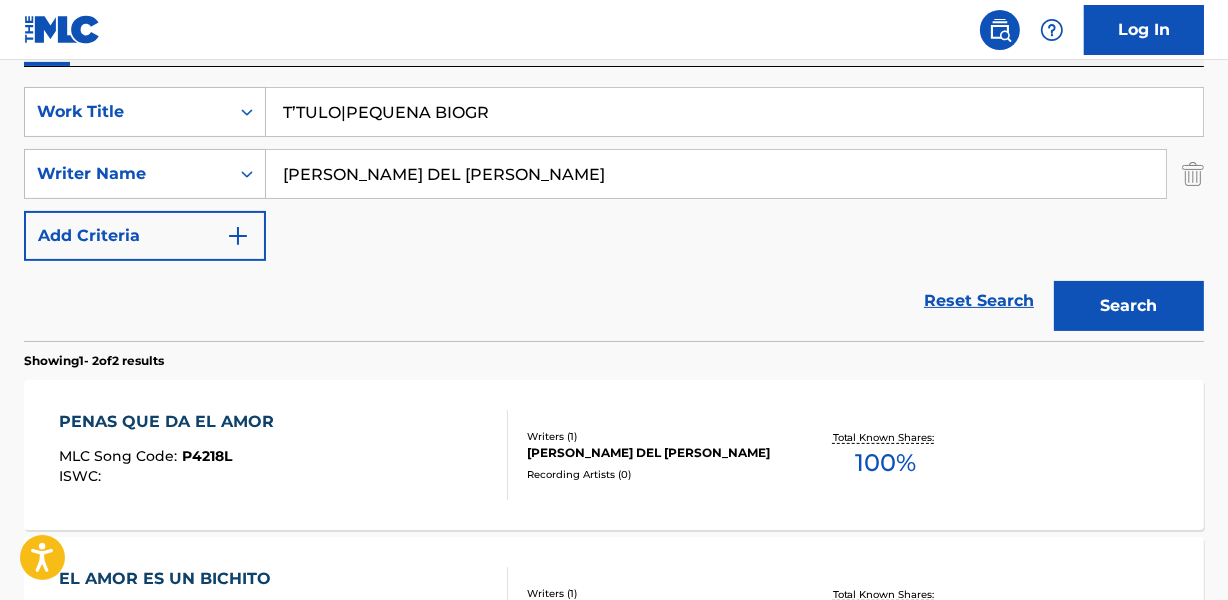 click on "[PERSON_NAME] DEL [PERSON_NAME]" at bounding box center [716, 174] 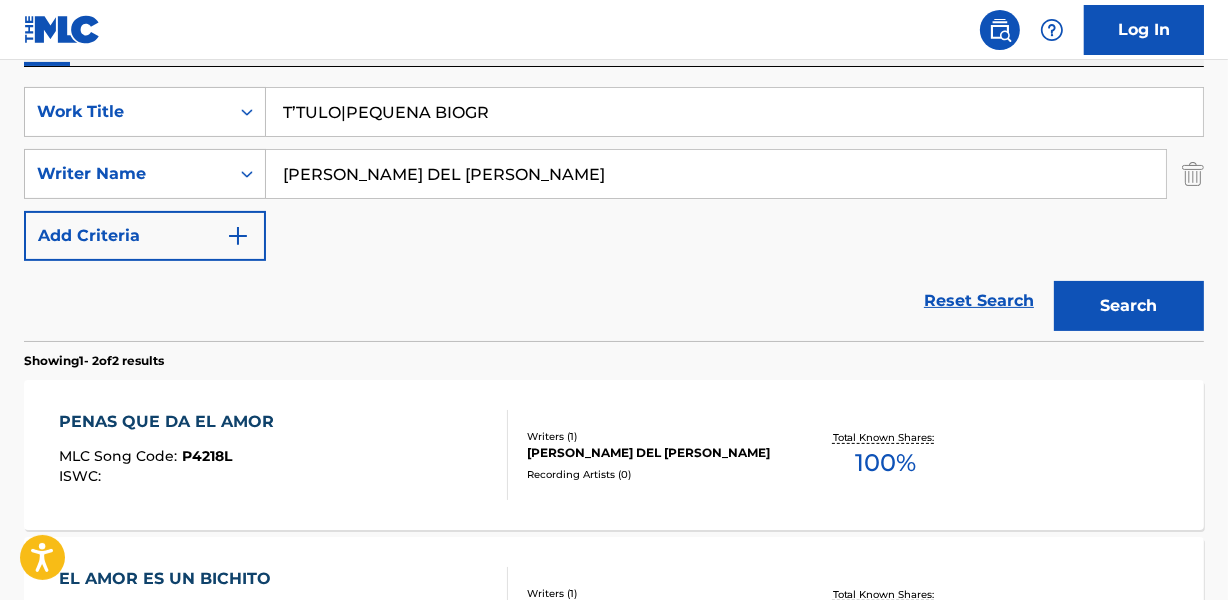 paste on "[PERSON_NAME] (-) | [PERSON_NAME], [PERSON_NAME] ([PERSON_NAME])" 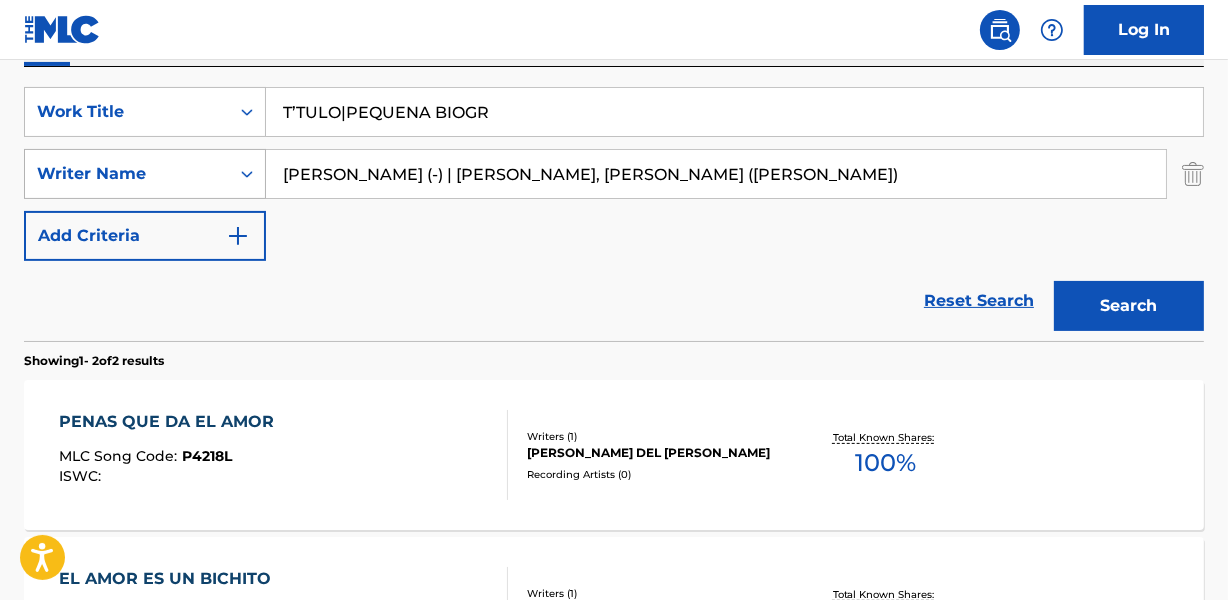drag, startPoint x: 442, startPoint y: 170, endPoint x: 172, endPoint y: 165, distance: 270.0463 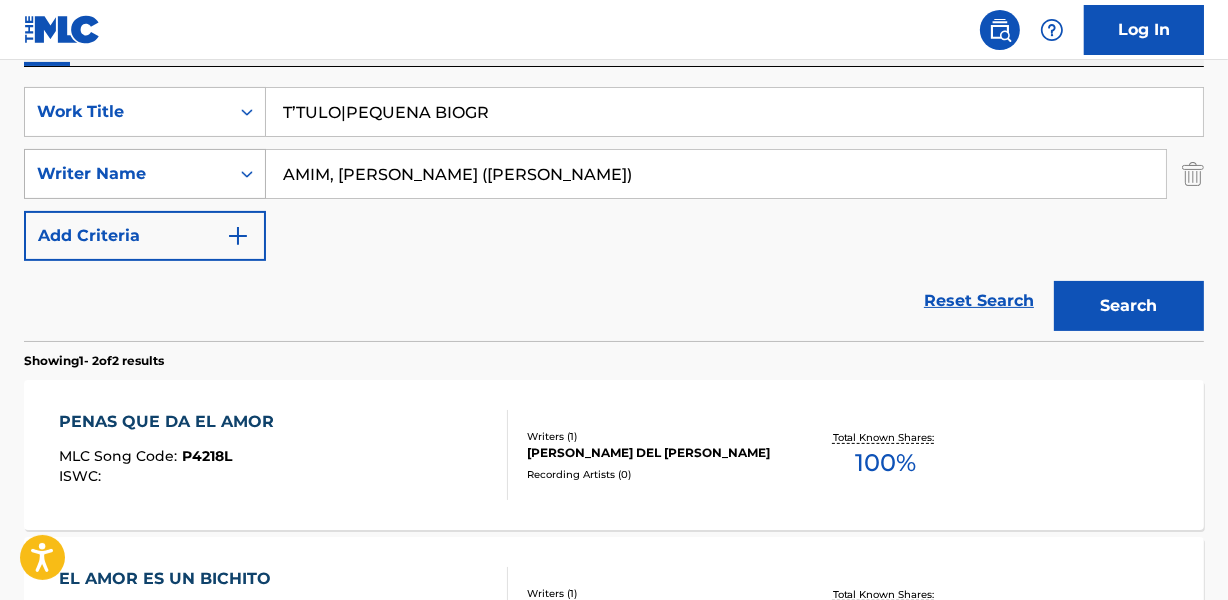 click on "Search" at bounding box center (1129, 306) 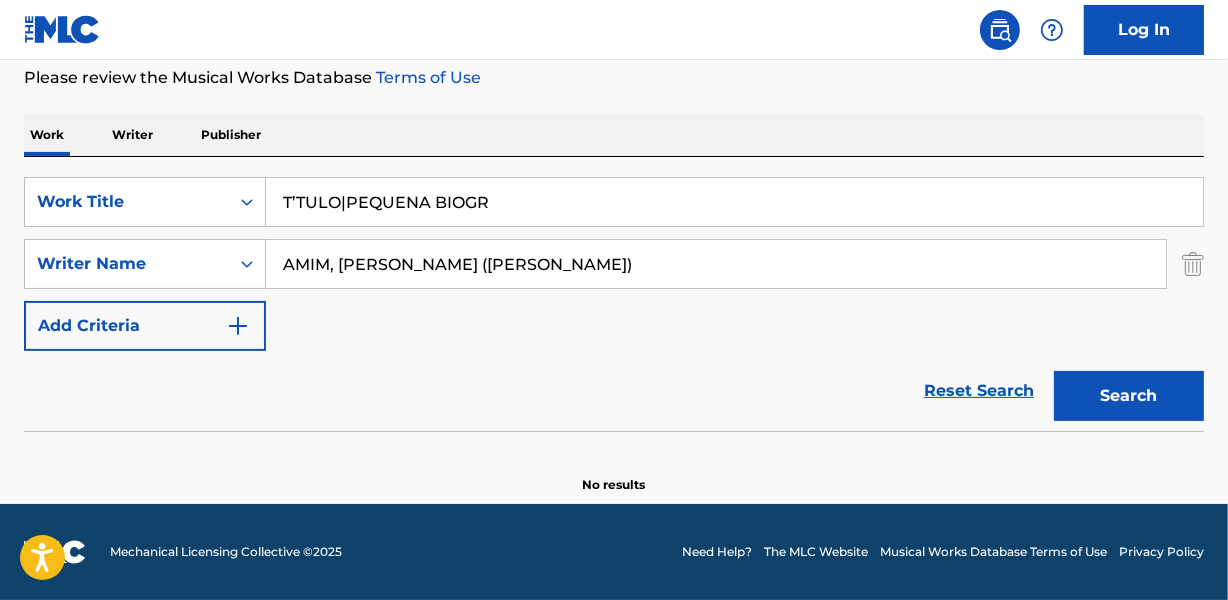 scroll, scrollTop: 267, scrollLeft: 0, axis: vertical 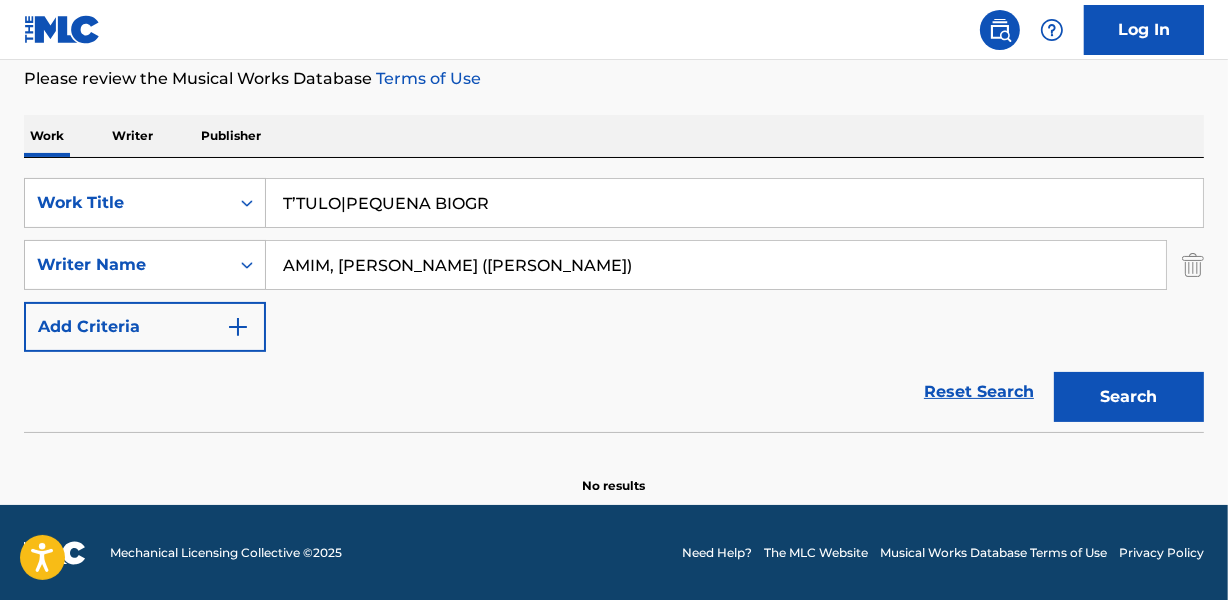 drag, startPoint x: 518, startPoint y: 268, endPoint x: 1001, endPoint y: 267, distance: 483.00104 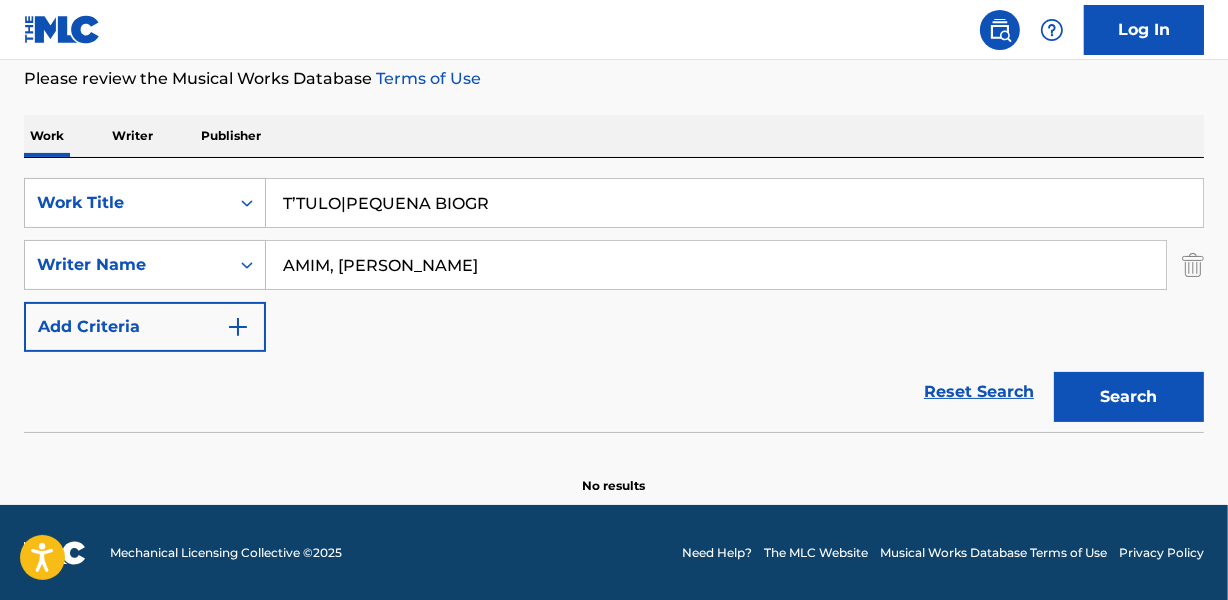 type on "AMIM, [PERSON_NAME]" 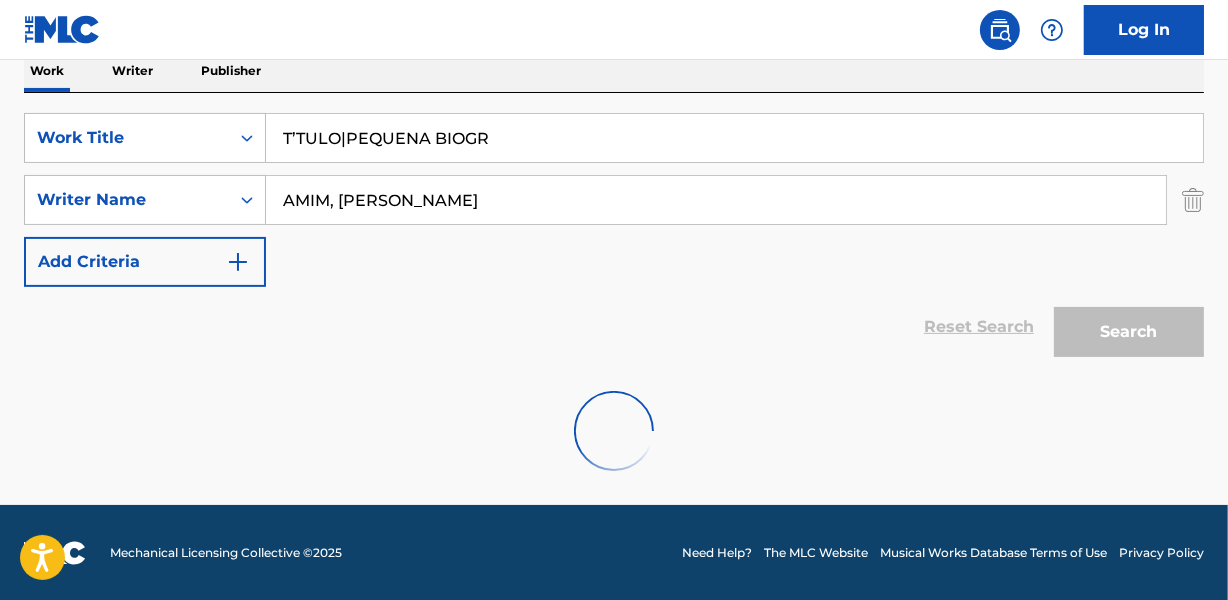 scroll, scrollTop: 267, scrollLeft: 0, axis: vertical 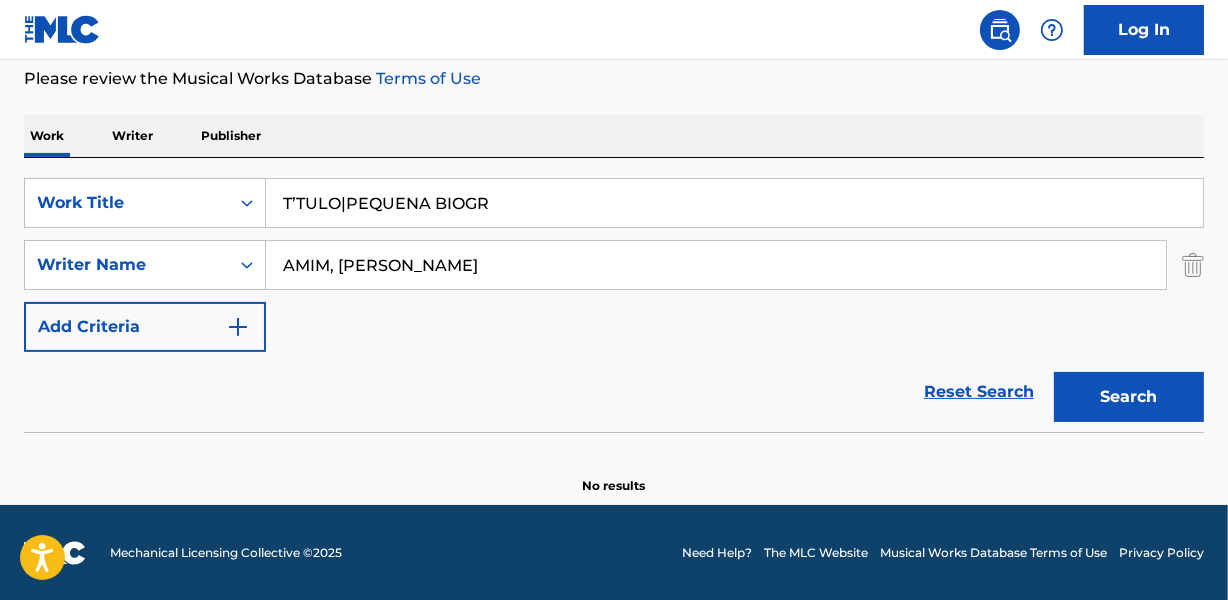 drag, startPoint x: 296, startPoint y: 203, endPoint x: 340, endPoint y: 209, distance: 44.407207 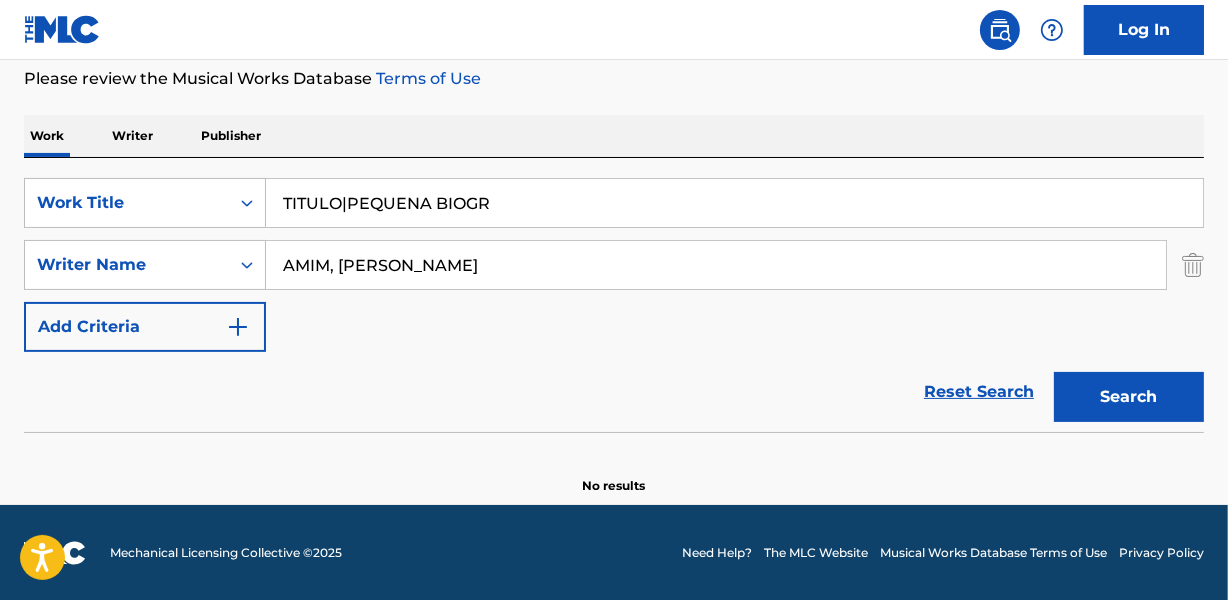 click on "Search" at bounding box center [1129, 397] 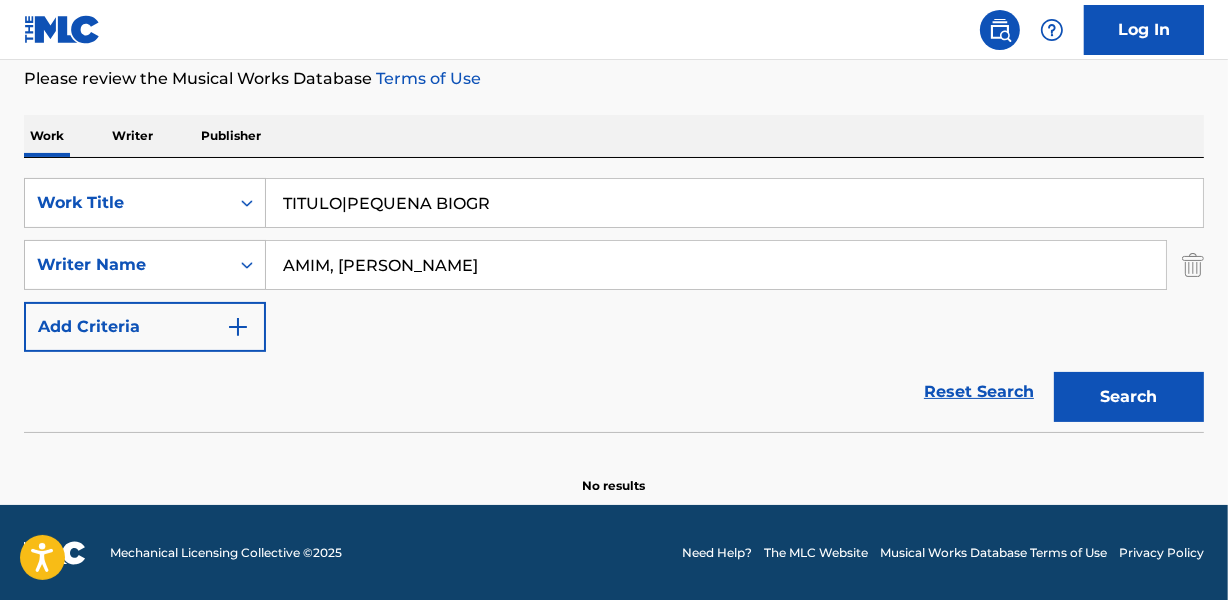 drag, startPoint x: 345, startPoint y: 202, endPoint x: 592, endPoint y: 211, distance: 247.16391 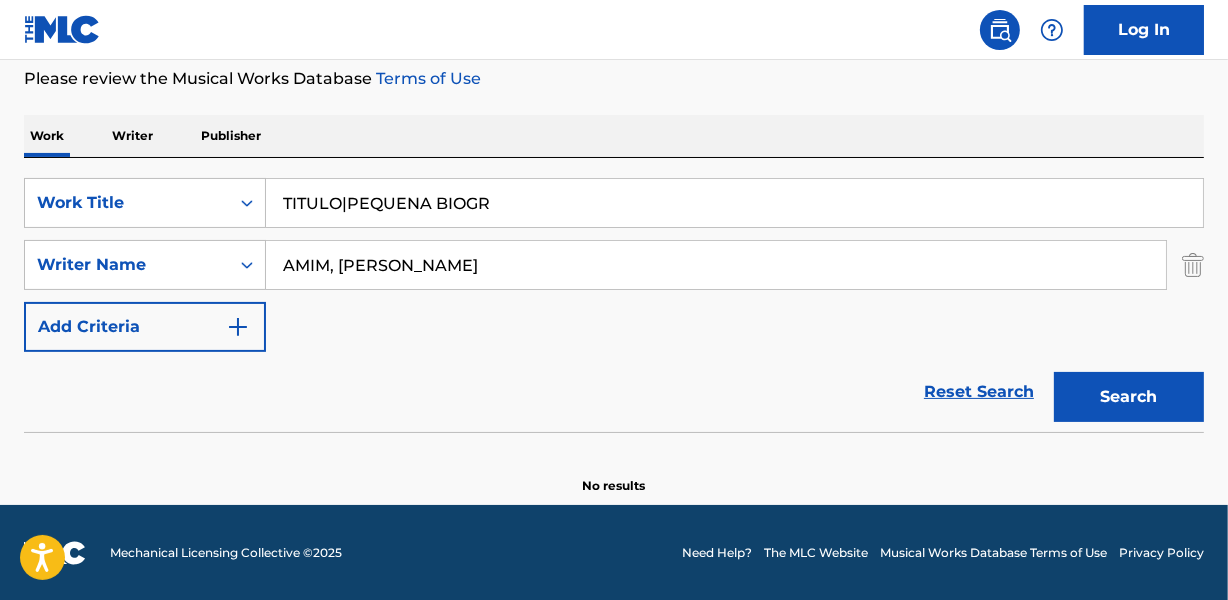 click on "TITULO|PEQUENA BIOGR" at bounding box center (734, 203) 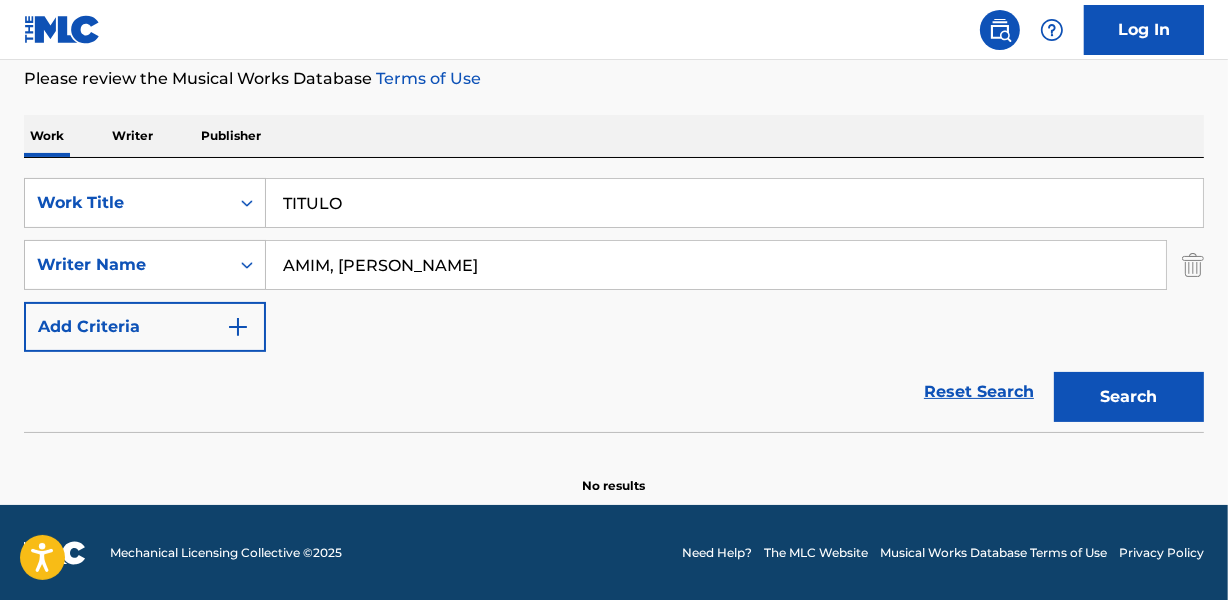 click on "Search" at bounding box center [1129, 397] 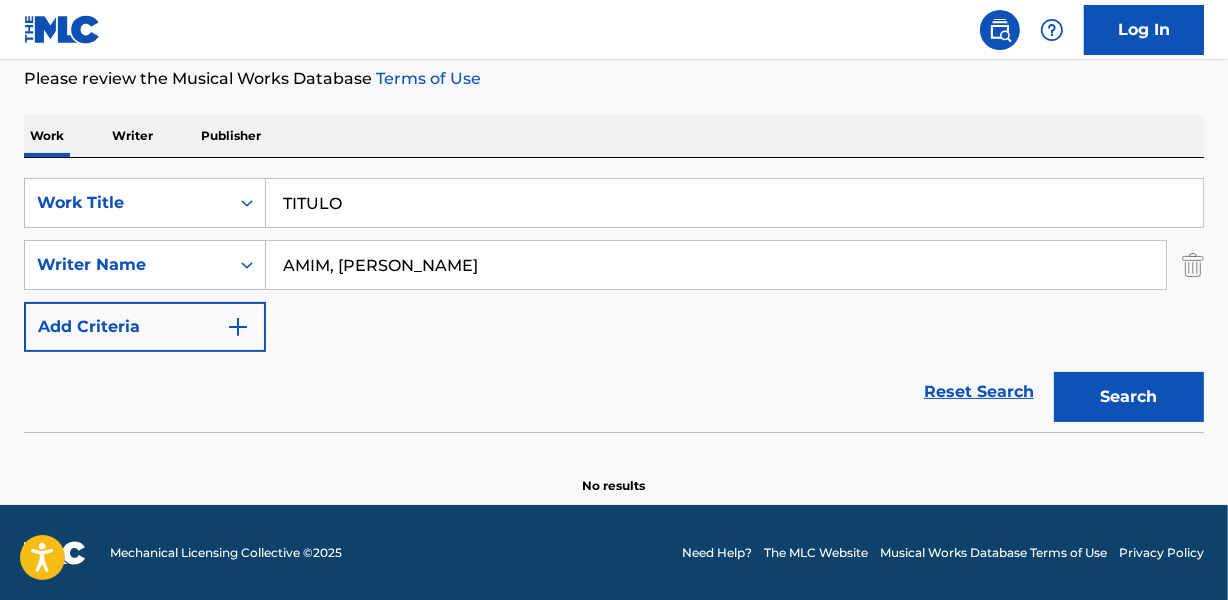 click on "TITULO" at bounding box center (734, 203) 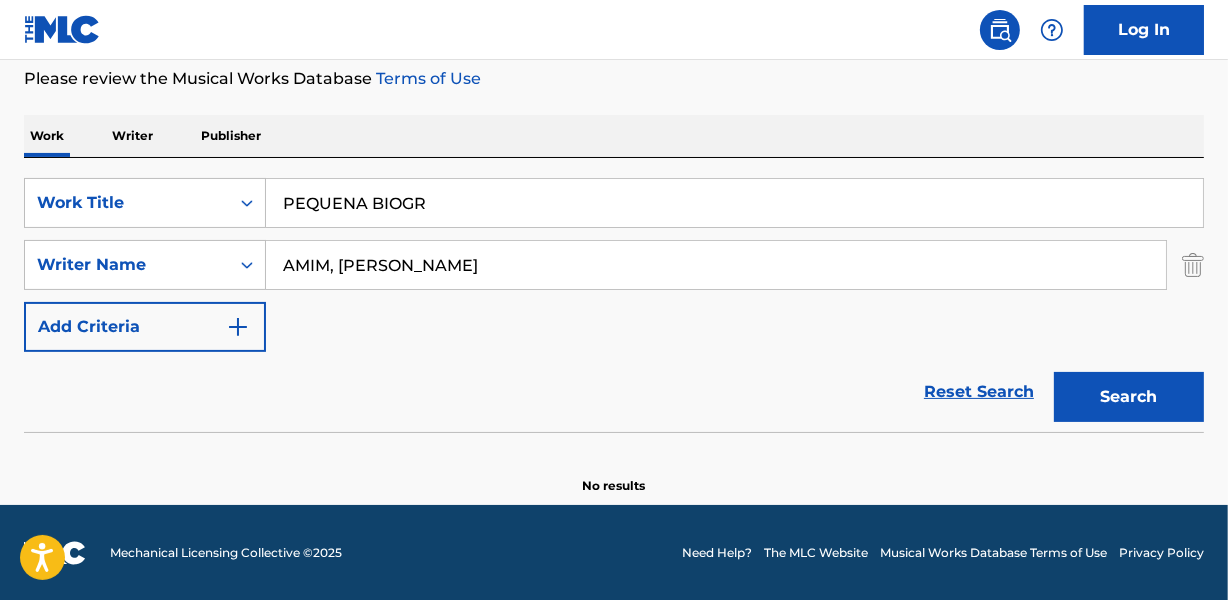 click on "Search" at bounding box center [1129, 397] 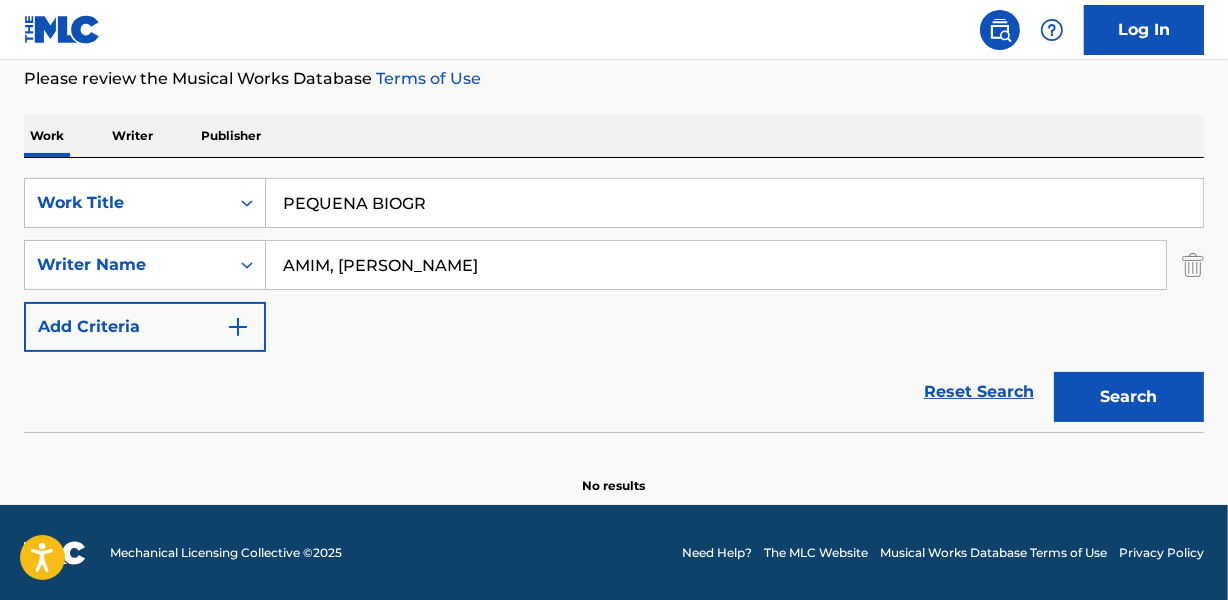 click on "PEQUENA BIOGR" at bounding box center (734, 203) 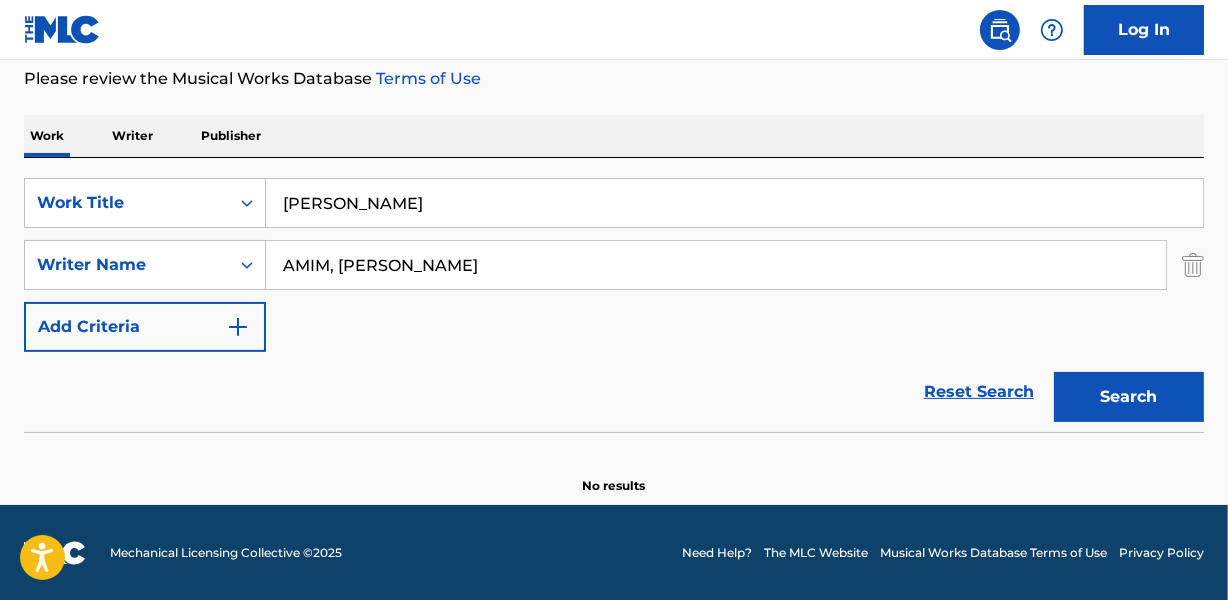 type on "[PERSON_NAME]" 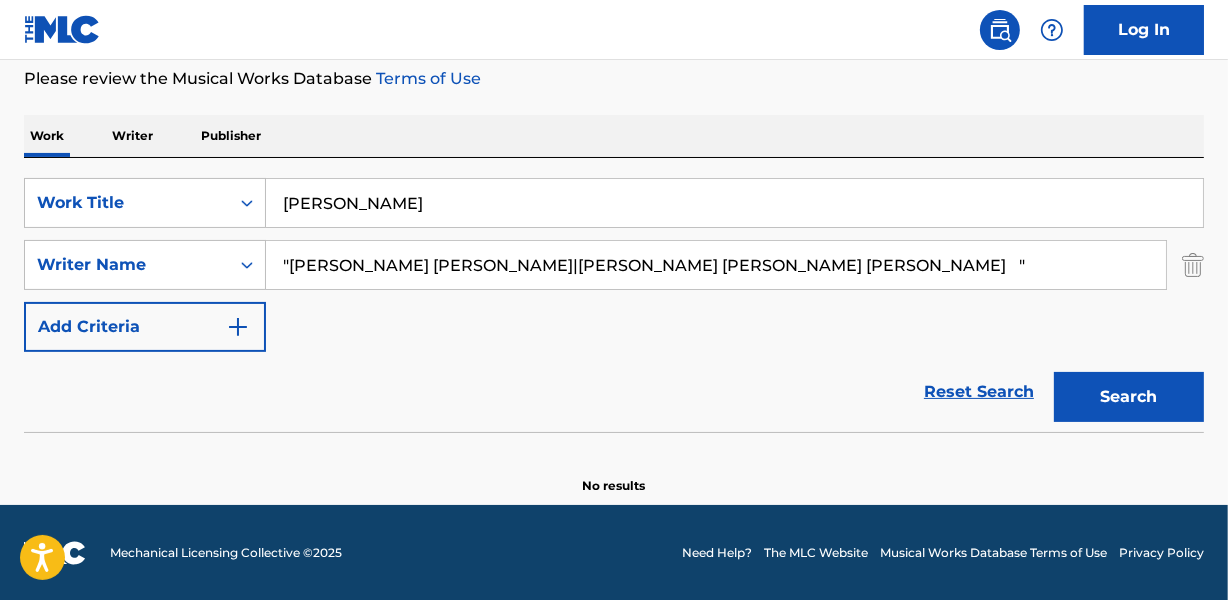 drag, startPoint x: 569, startPoint y: 261, endPoint x: 1157, endPoint y: 238, distance: 588.44965 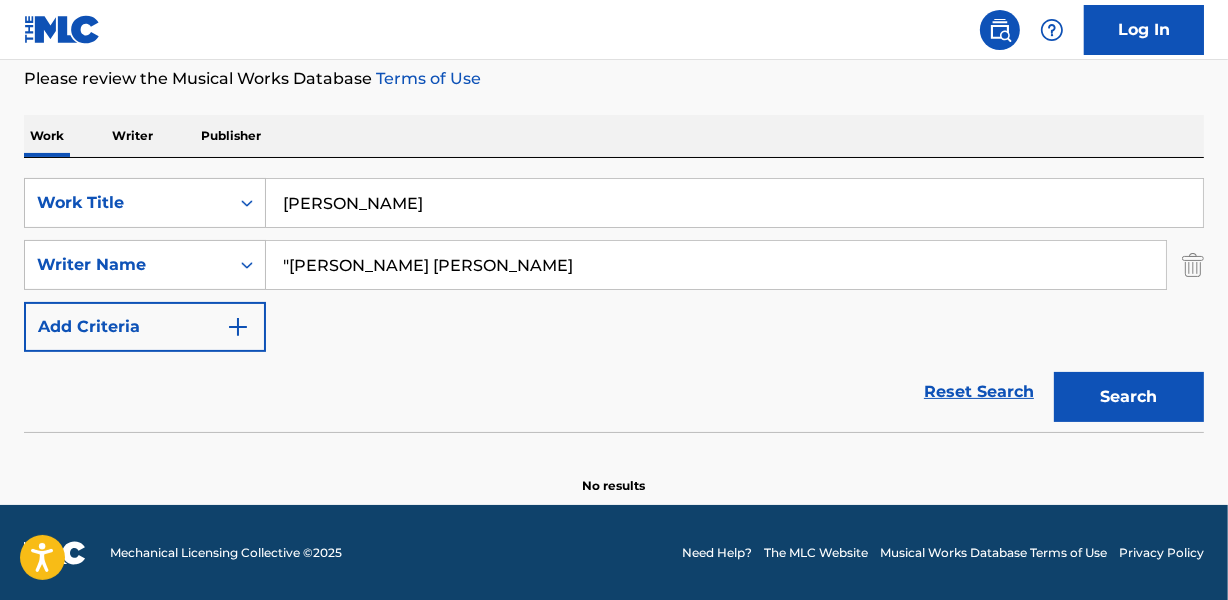 click on "Search" at bounding box center [1129, 397] 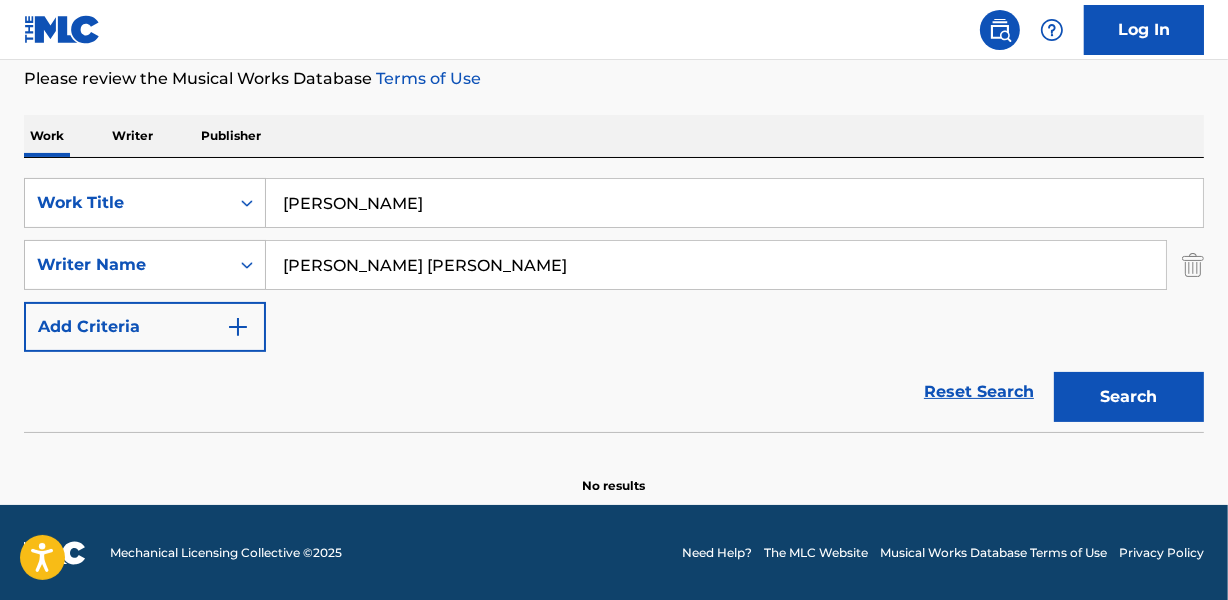 click on "Search" at bounding box center (1129, 397) 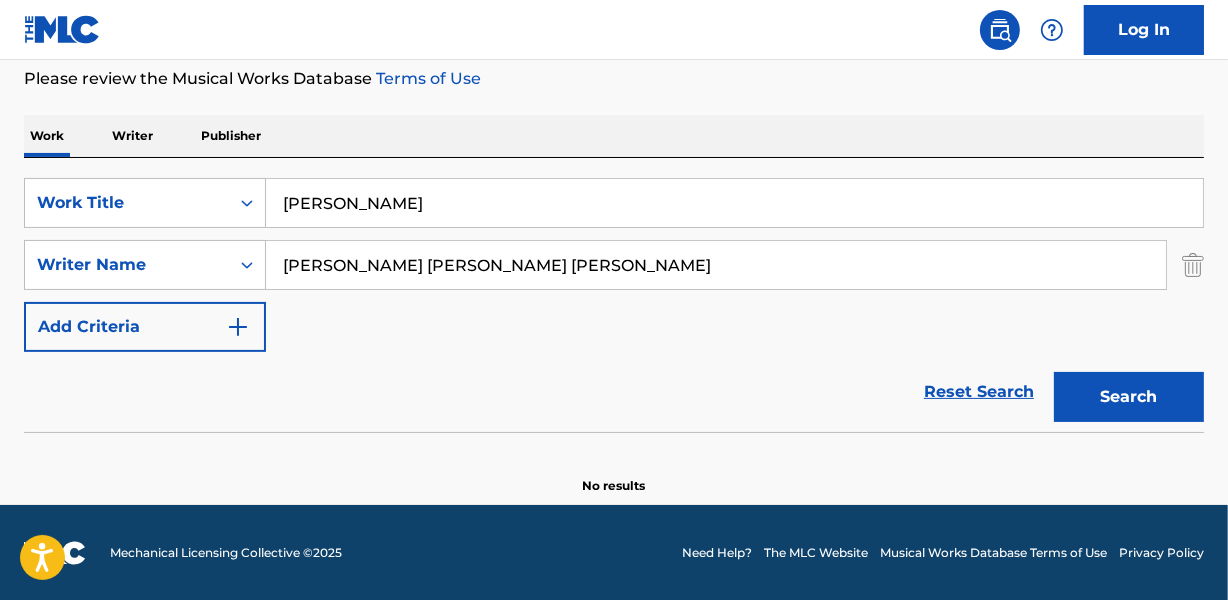 type on "[PERSON_NAME] [PERSON_NAME] [PERSON_NAME]" 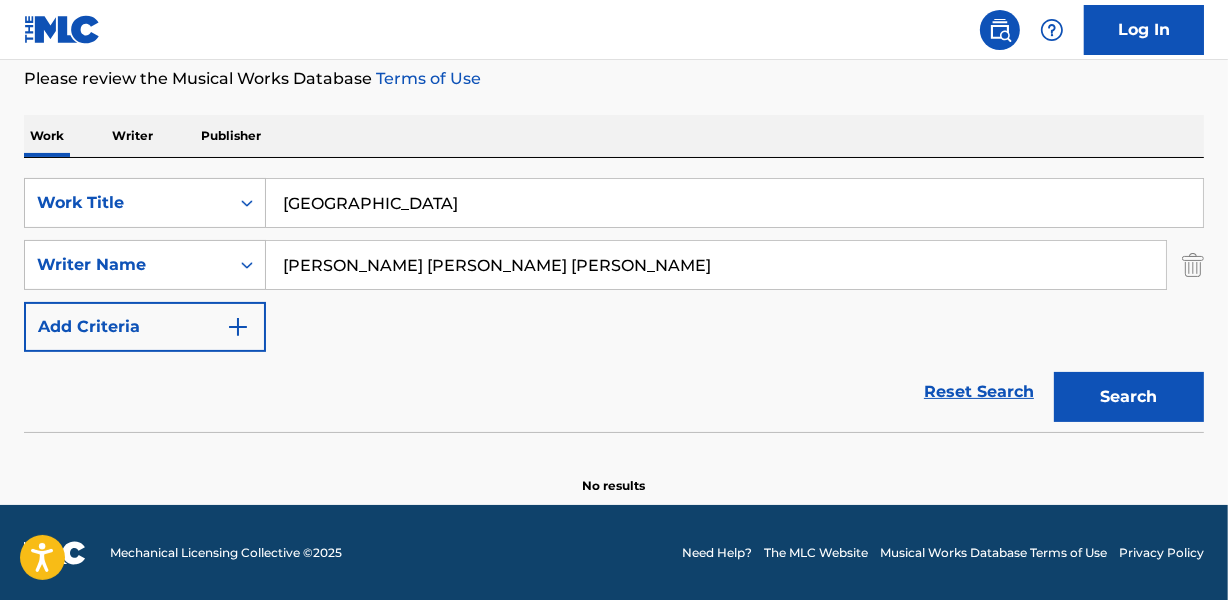 type on "[GEOGRAPHIC_DATA]" 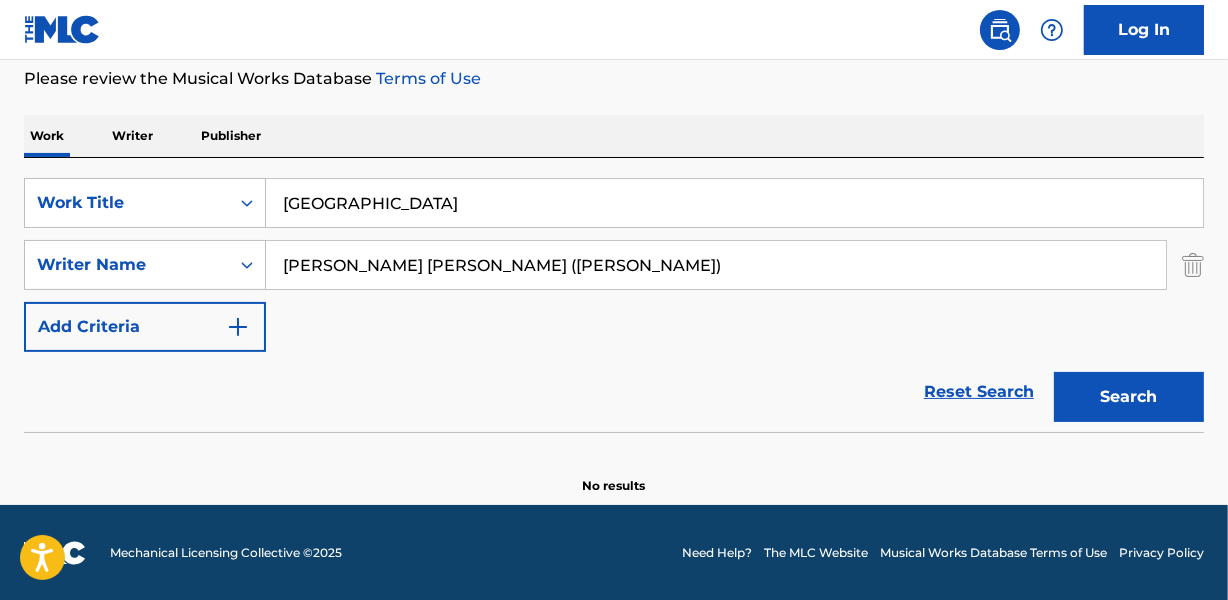 drag, startPoint x: 663, startPoint y: 266, endPoint x: 1171, endPoint y: 265, distance: 508.00098 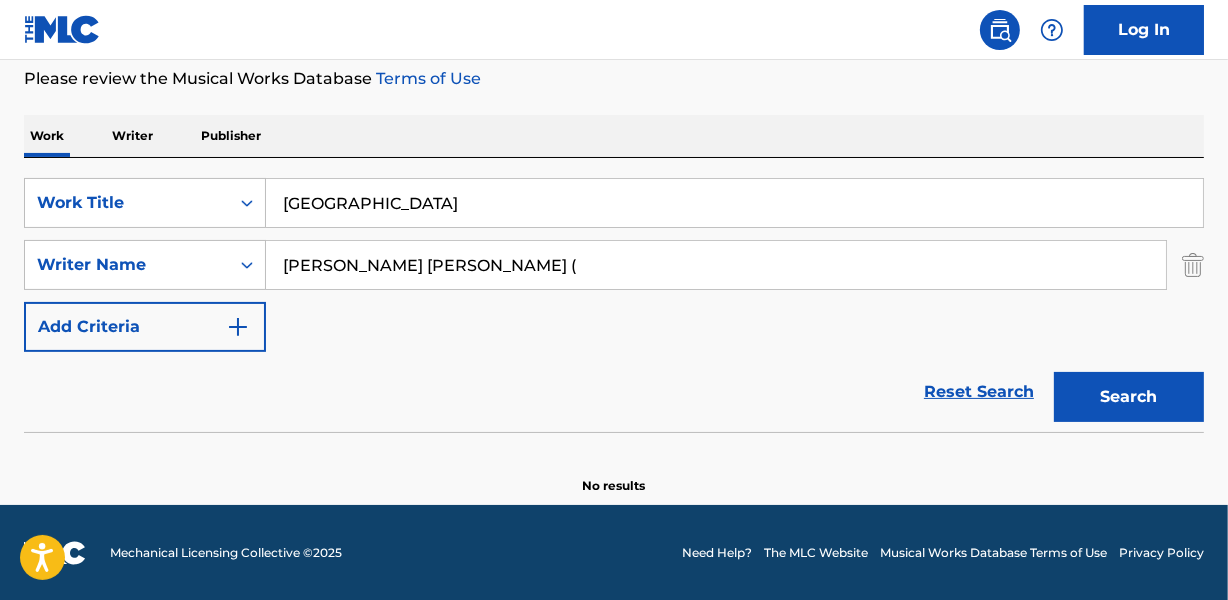 click on "Search" at bounding box center [1129, 397] 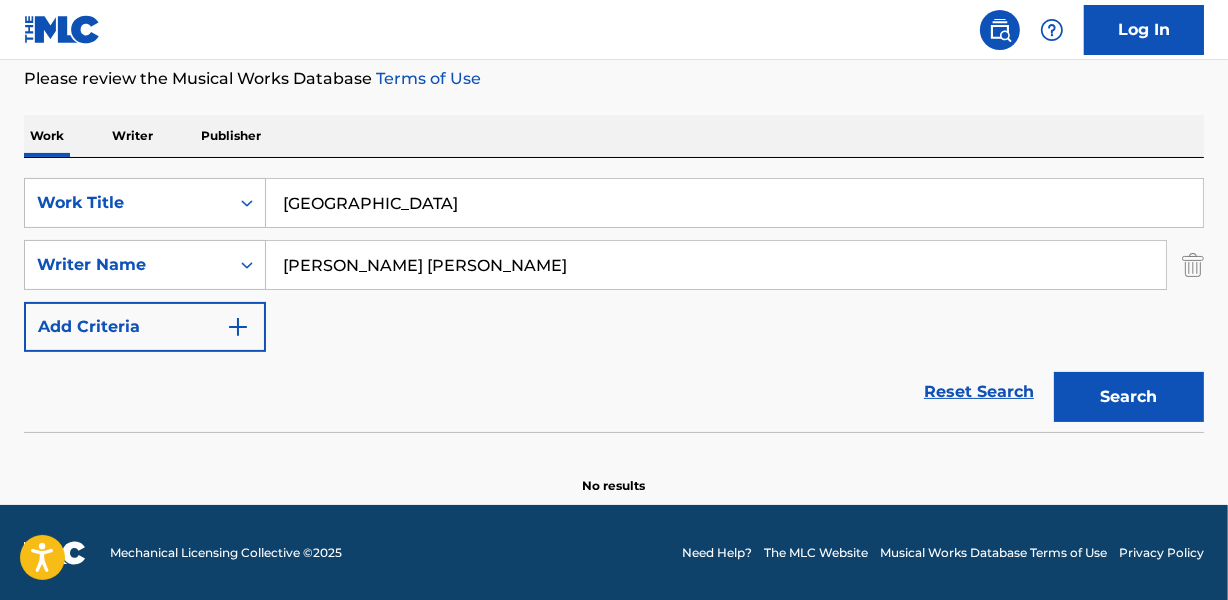 click on "Search" at bounding box center (1129, 397) 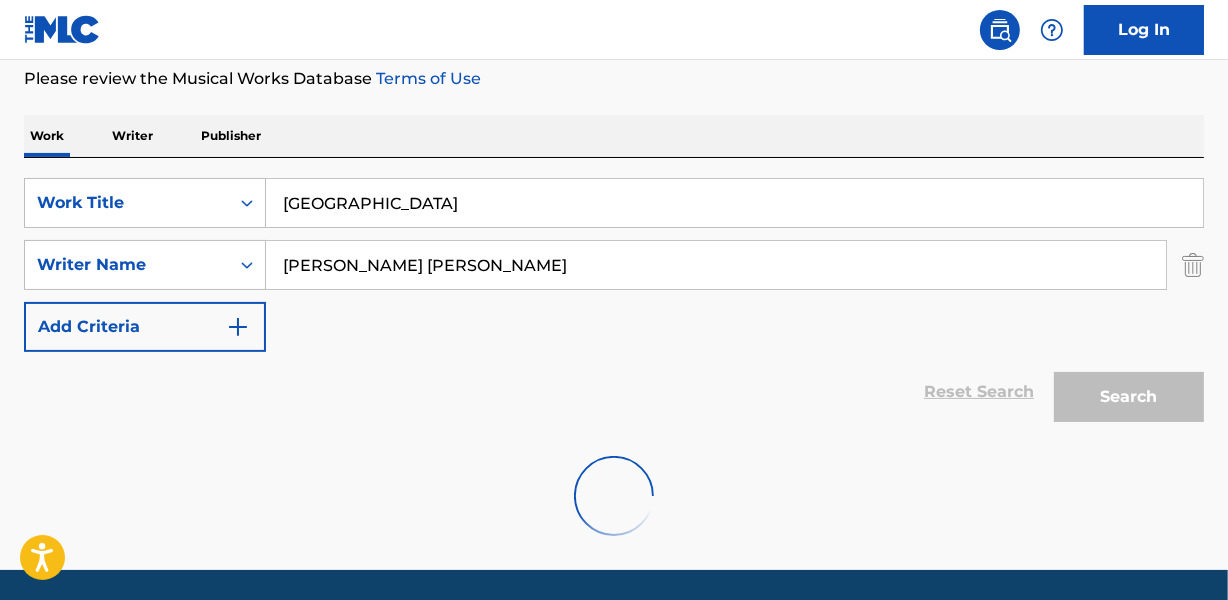 click on "Search" at bounding box center (1129, 397) 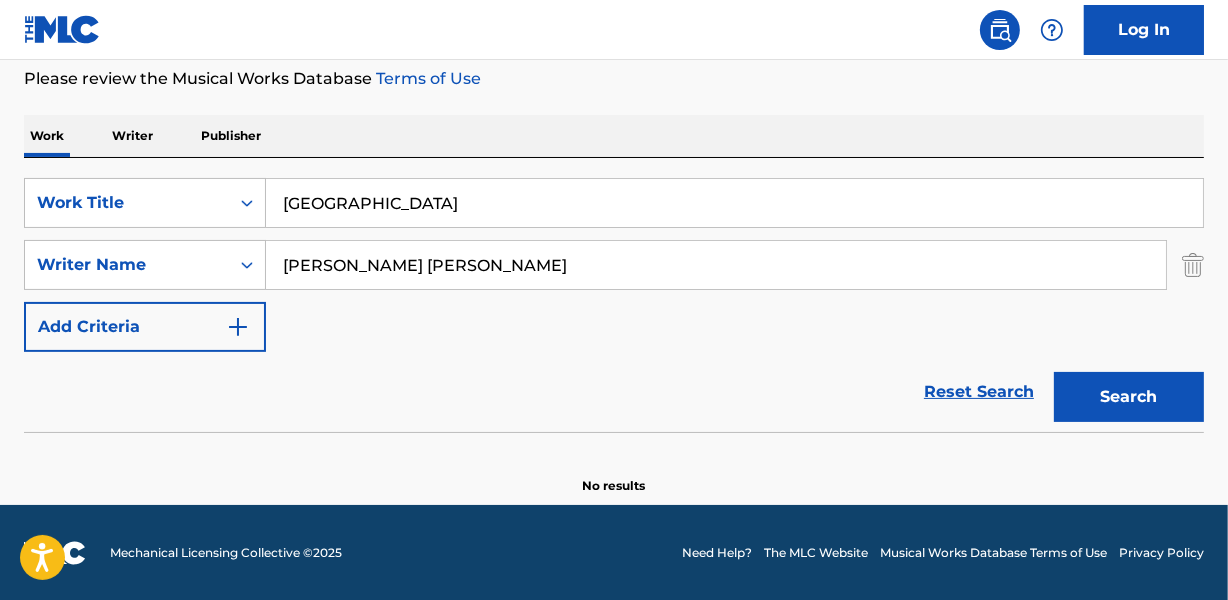 click on "Reset Search Search" at bounding box center [614, 392] 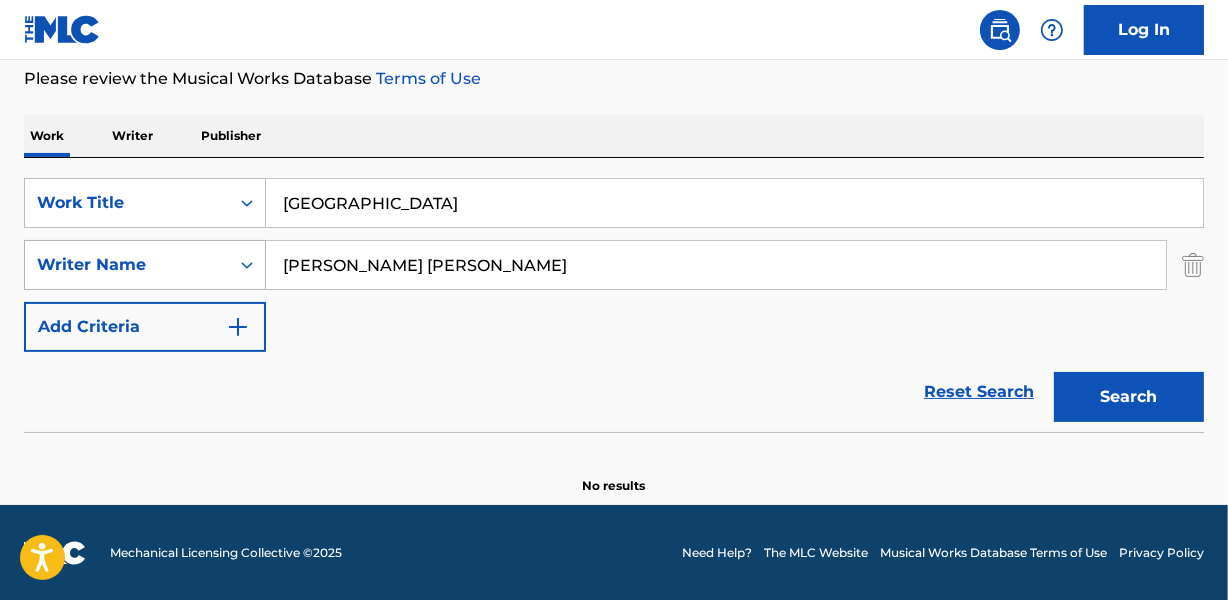 drag, startPoint x: 387, startPoint y: 267, endPoint x: 202, endPoint y: 281, distance: 185.52898 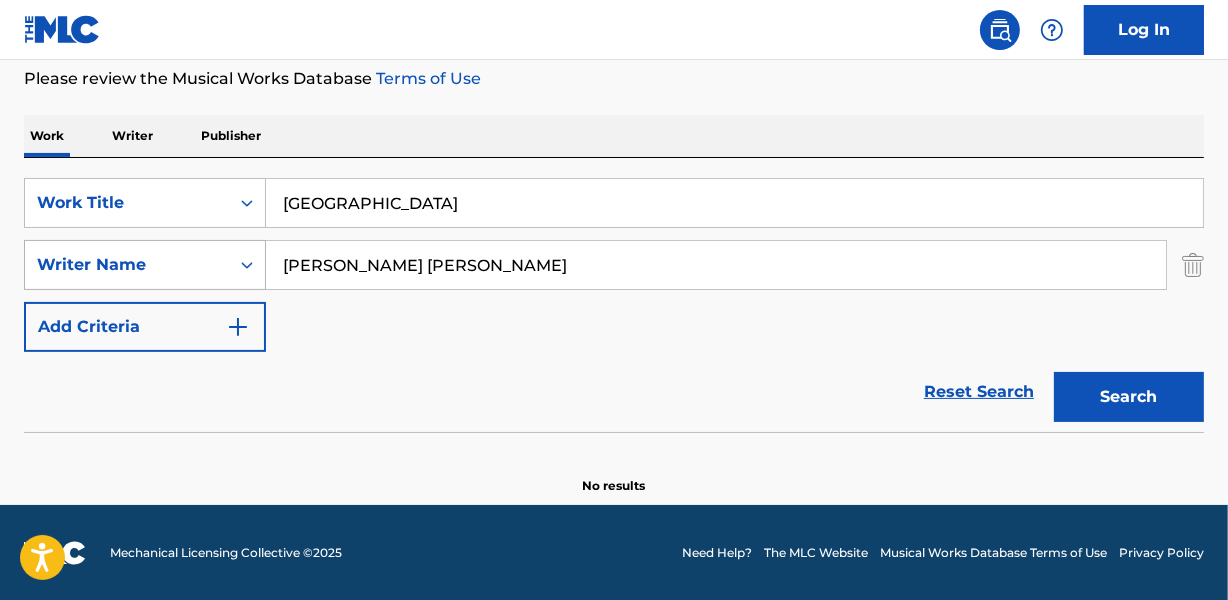 type on "[PERSON_NAME] [PERSON_NAME]" 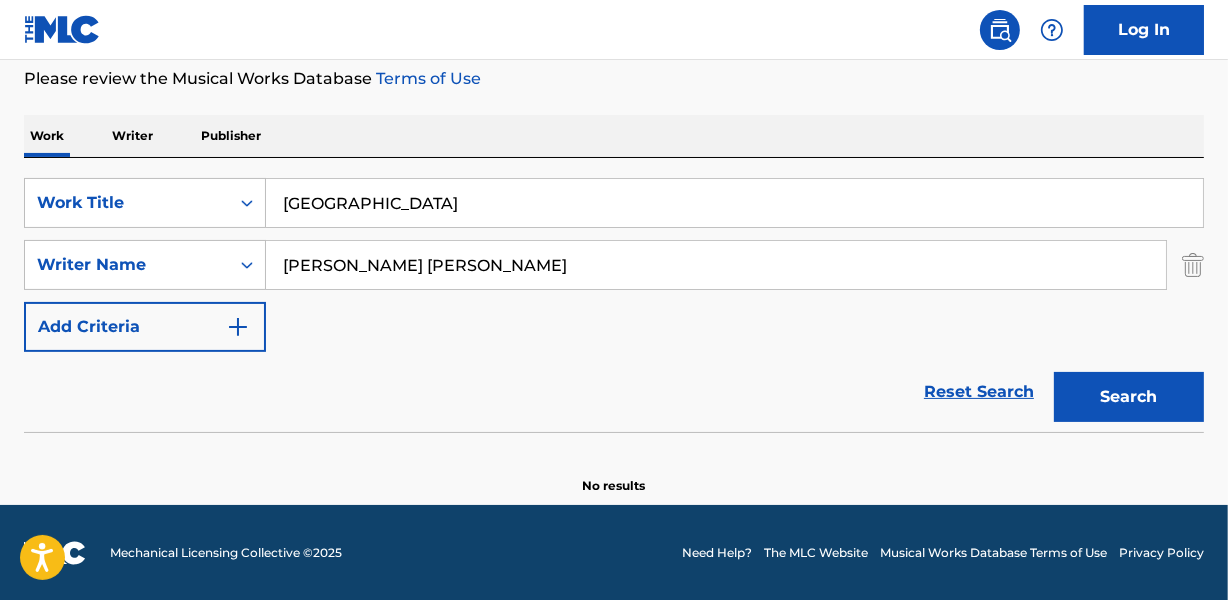 click on "Search" at bounding box center [1129, 397] 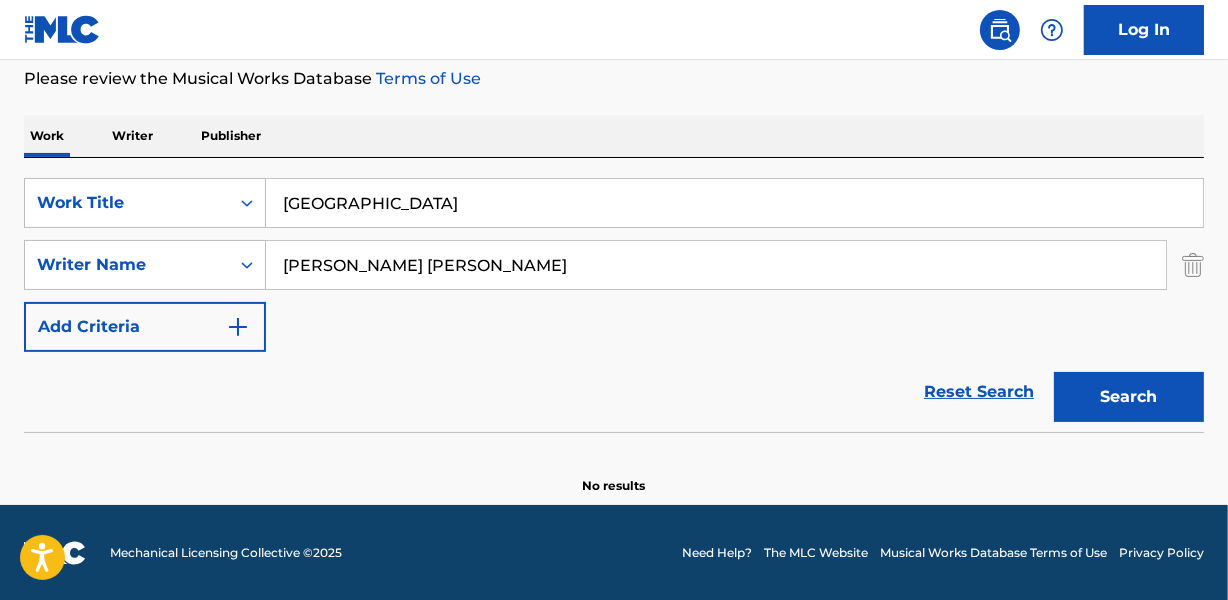 click on "Reset Search Search" at bounding box center (614, 392) 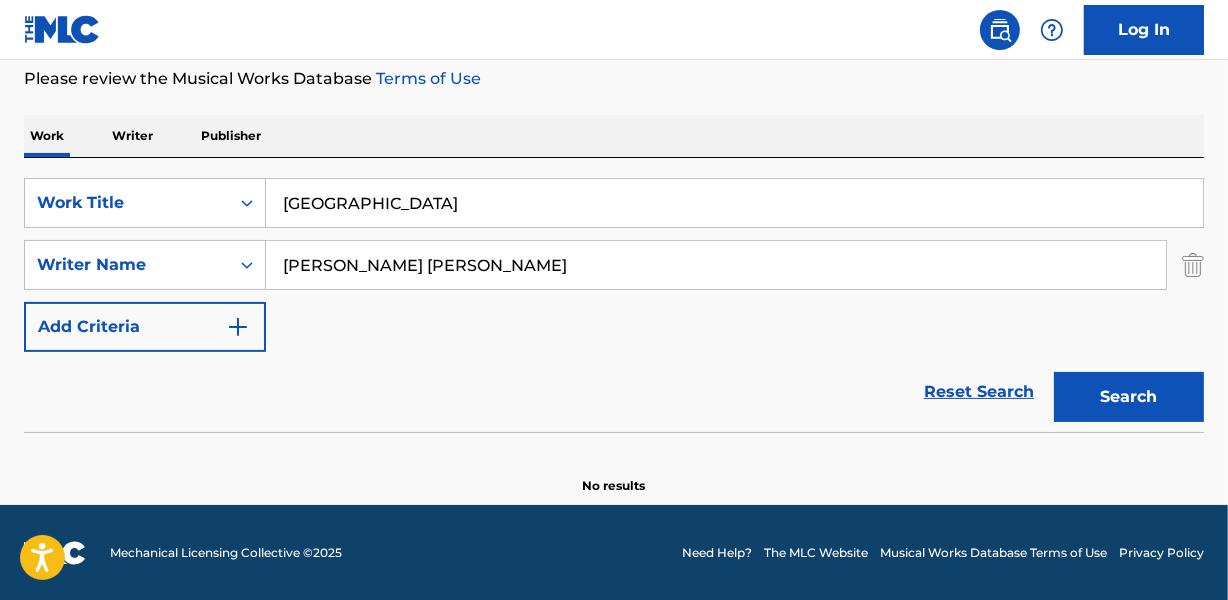 click on "[GEOGRAPHIC_DATA]" at bounding box center (734, 203) 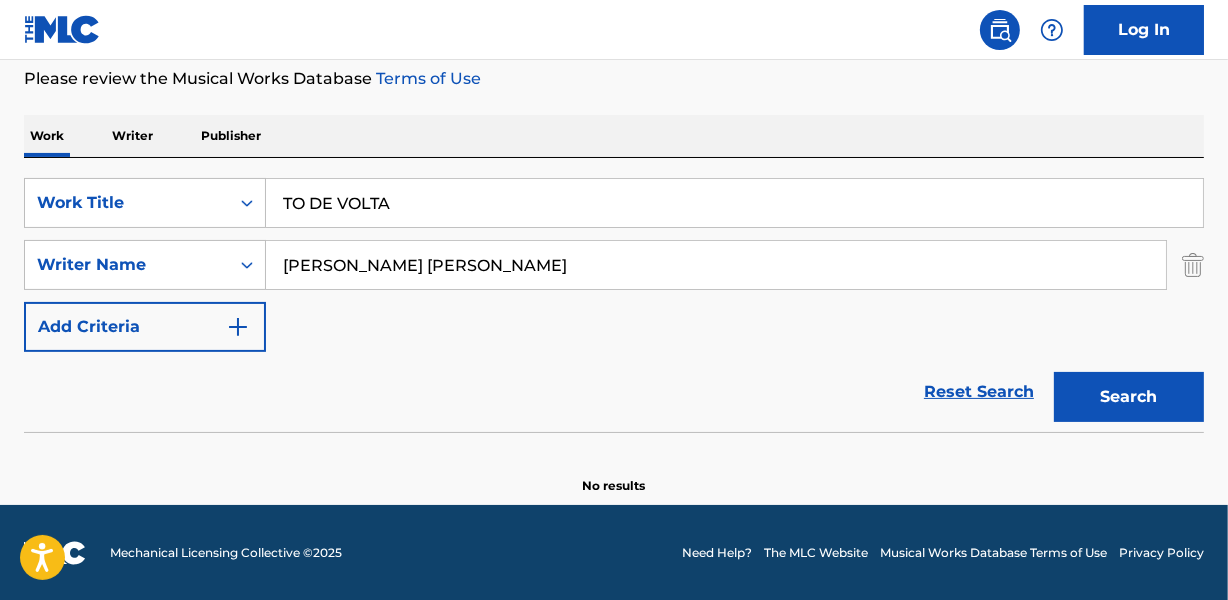 type on "TO DE VOLTA" 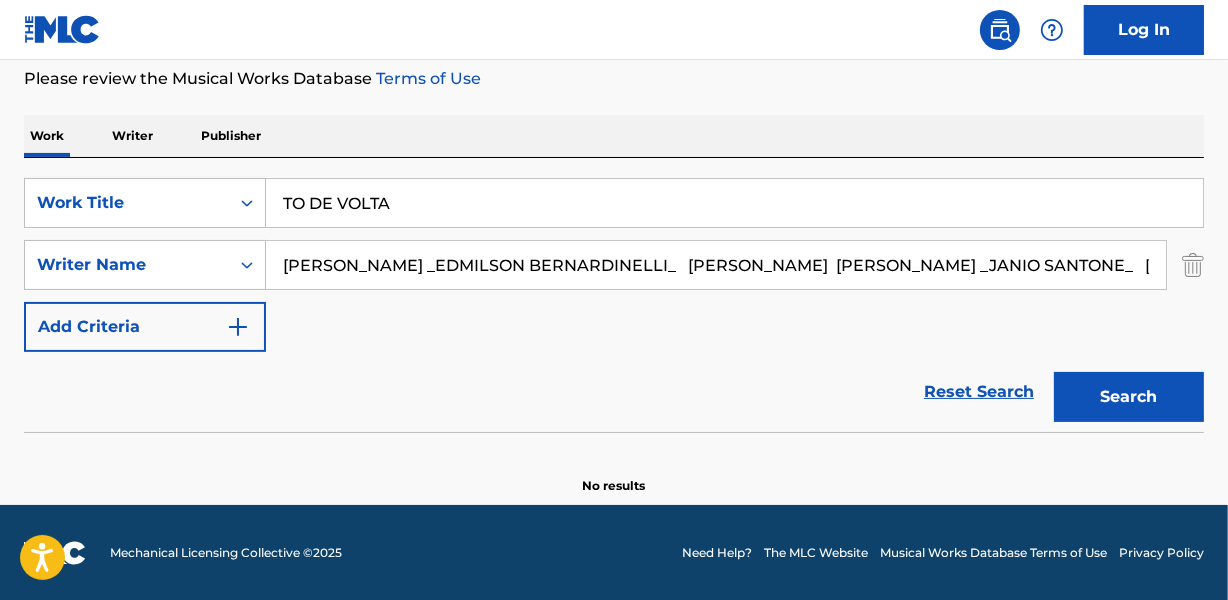 scroll, scrollTop: 0, scrollLeft: 863, axis: horizontal 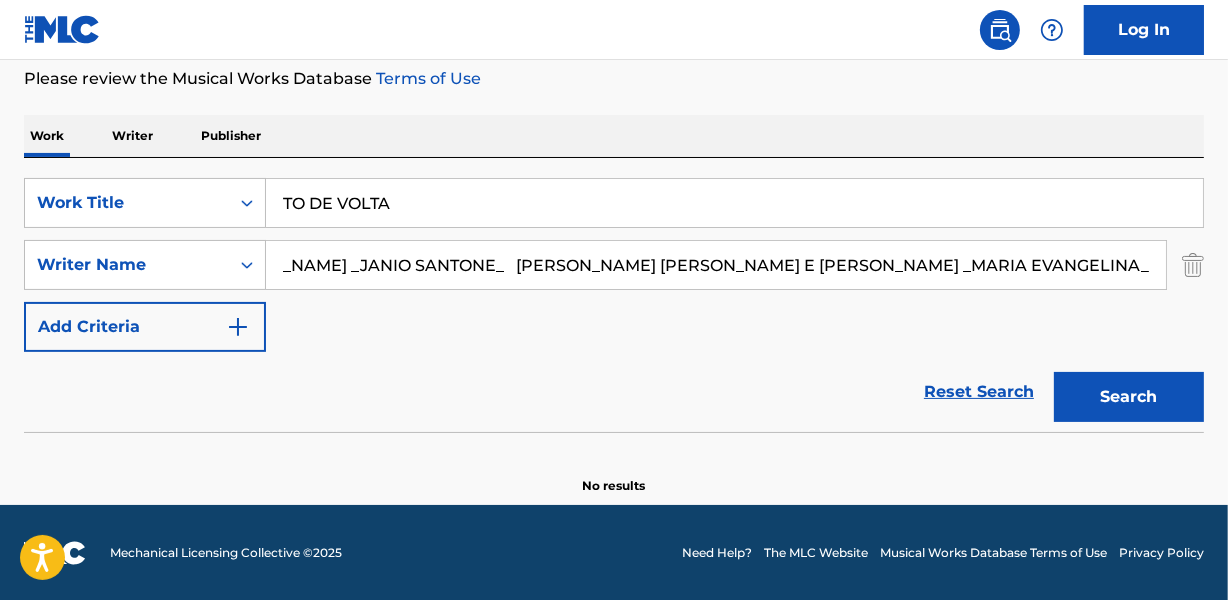 drag, startPoint x: 459, startPoint y: 262, endPoint x: 1237, endPoint y: 262, distance: 778 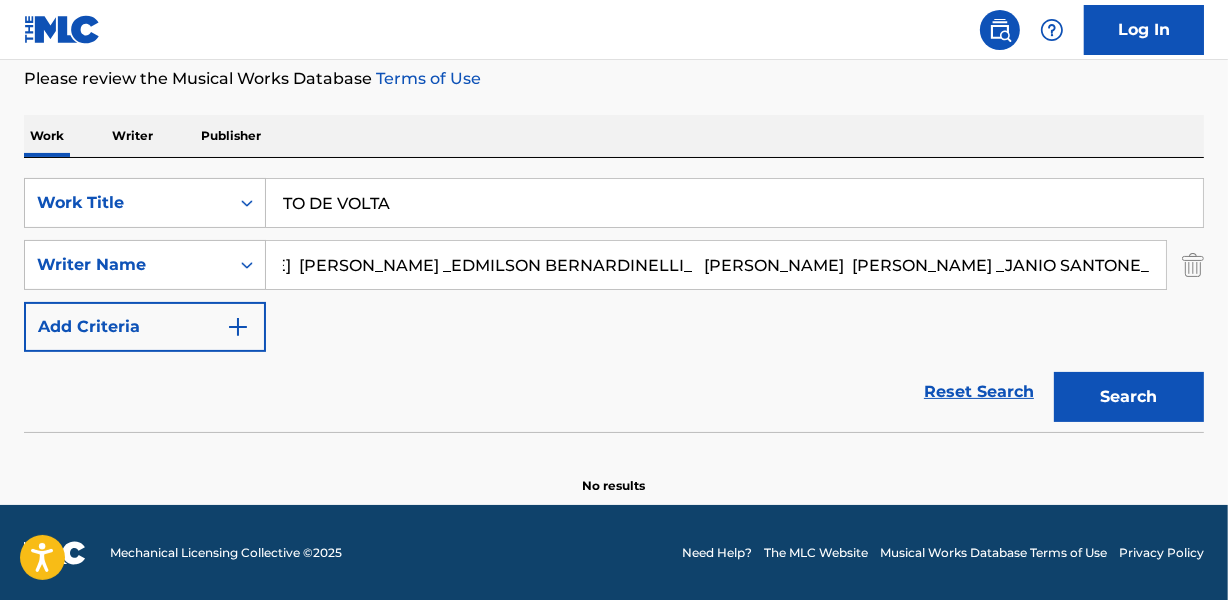 scroll, scrollTop: 0, scrollLeft: 167, axis: horizontal 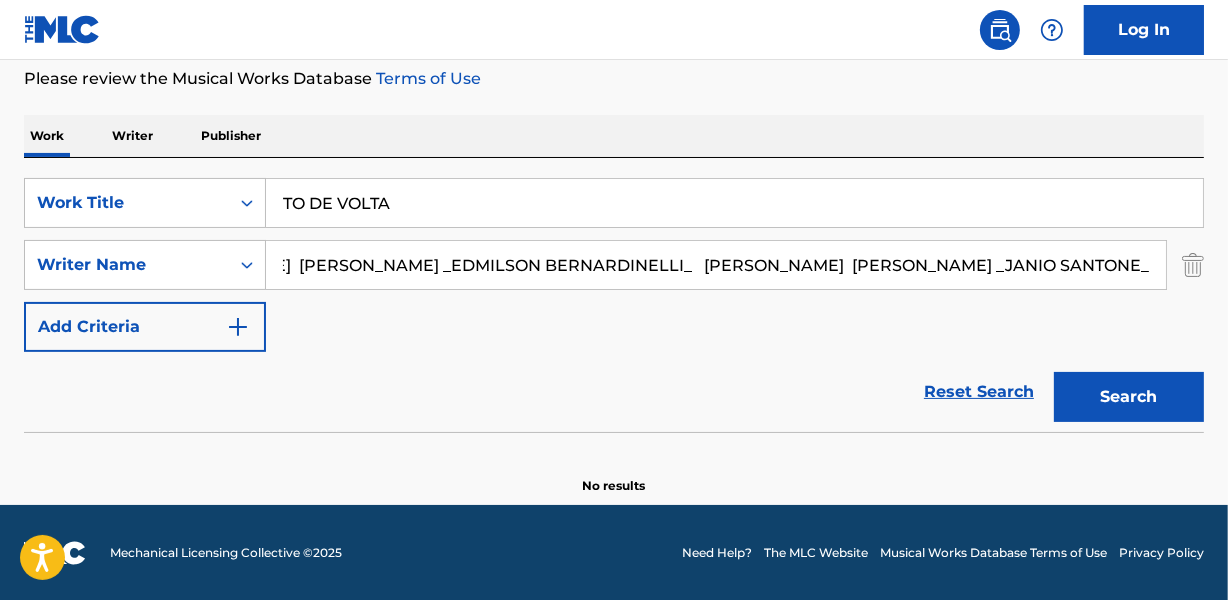 drag, startPoint x: 493, startPoint y: 261, endPoint x: 1233, endPoint y: 253, distance: 740.0432 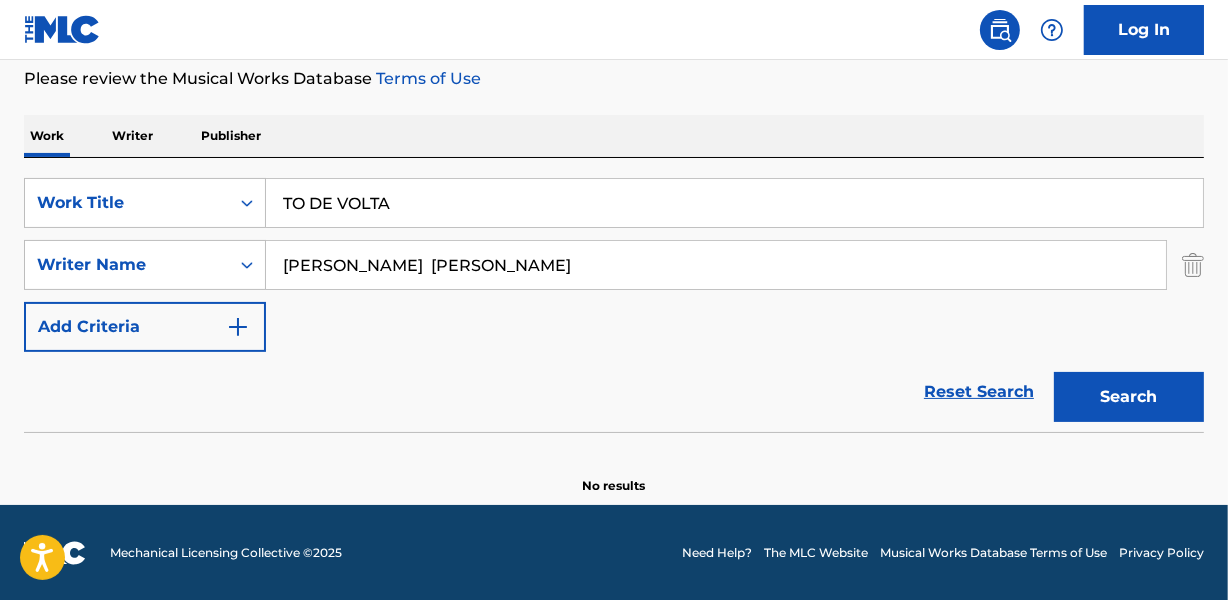 scroll, scrollTop: 0, scrollLeft: 0, axis: both 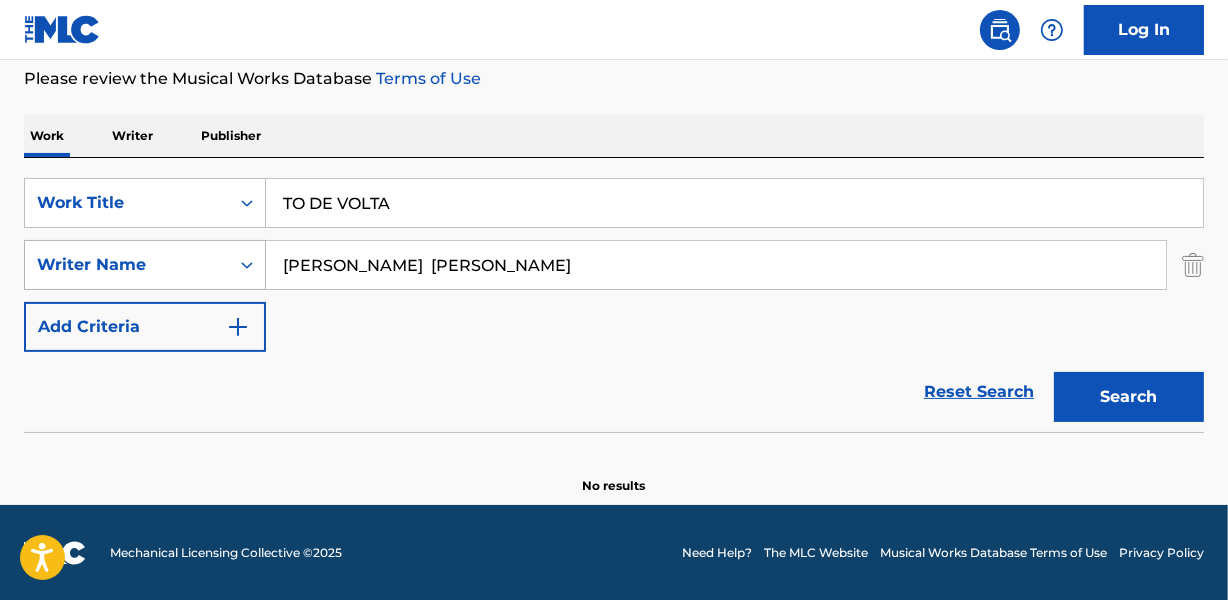 drag, startPoint x: 425, startPoint y: 260, endPoint x: 229, endPoint y: 275, distance: 196.57314 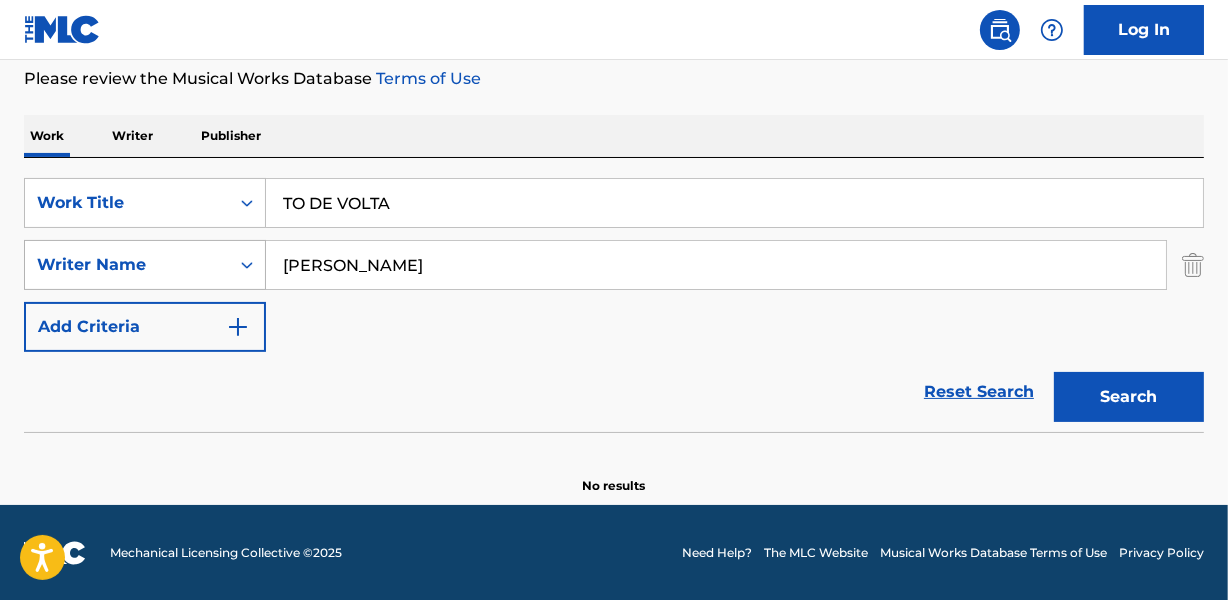 click on "Search" at bounding box center [1129, 397] 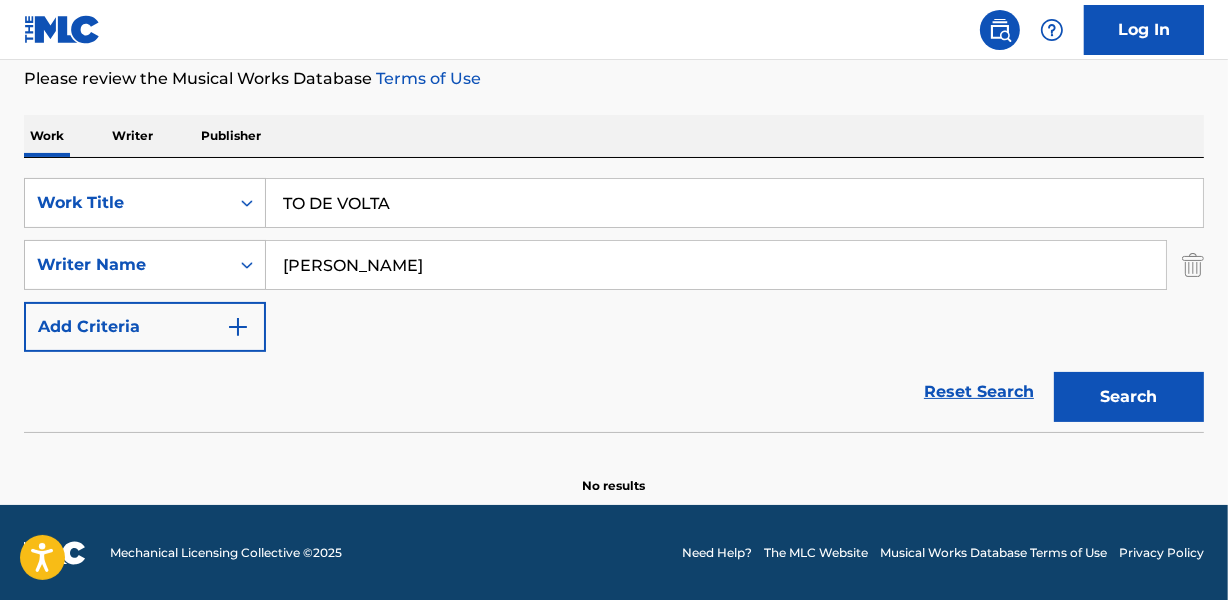 click on "TO DE VOLTA" at bounding box center [734, 203] 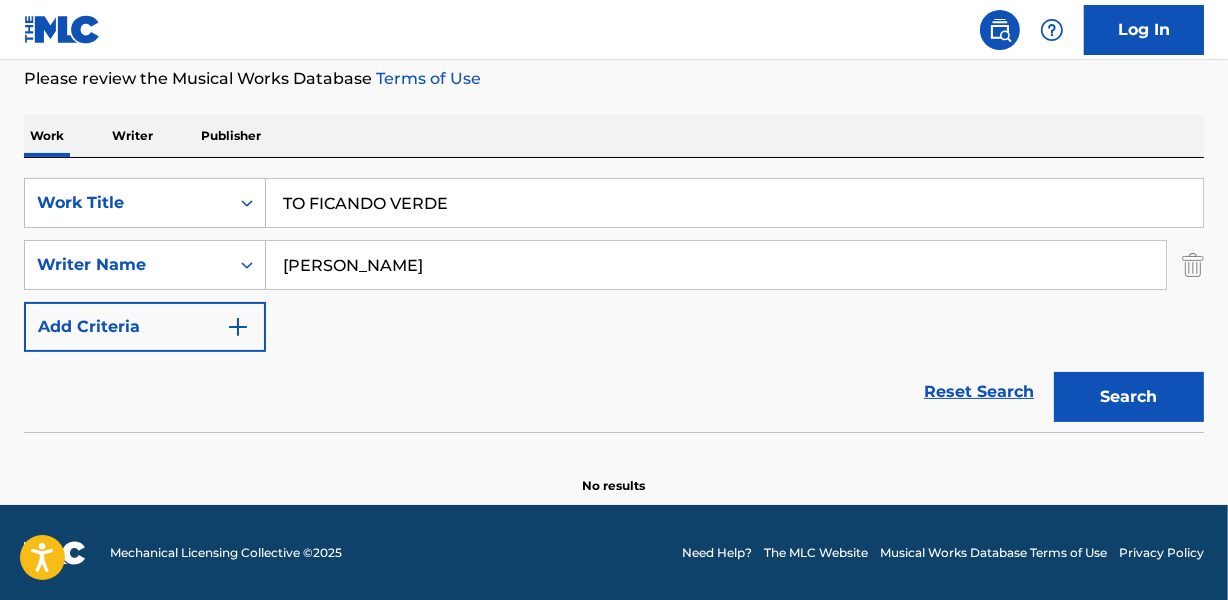 type on "TO FICANDO VERDE" 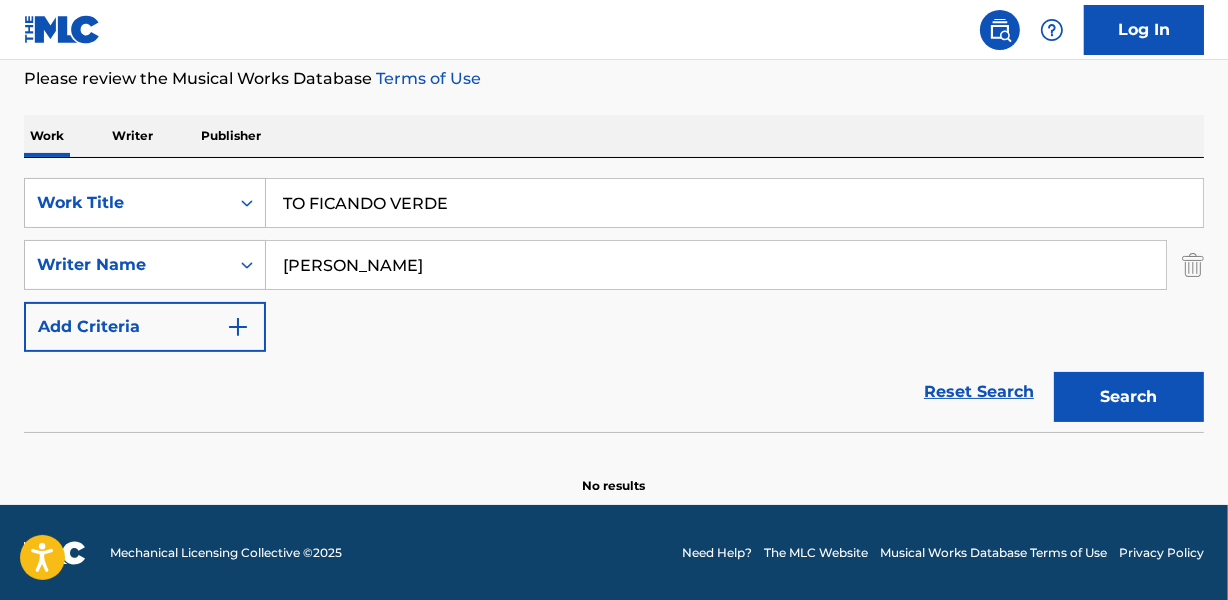 click on "[PERSON_NAME]" at bounding box center [716, 265] 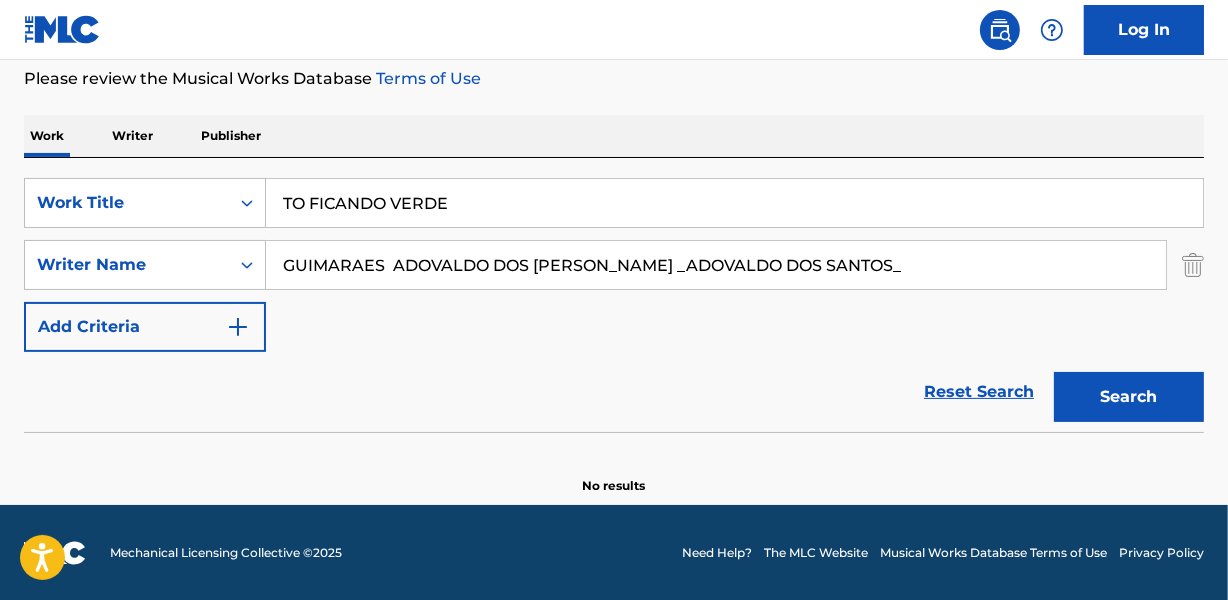 drag, startPoint x: 889, startPoint y: 269, endPoint x: 1074, endPoint y: 269, distance: 185 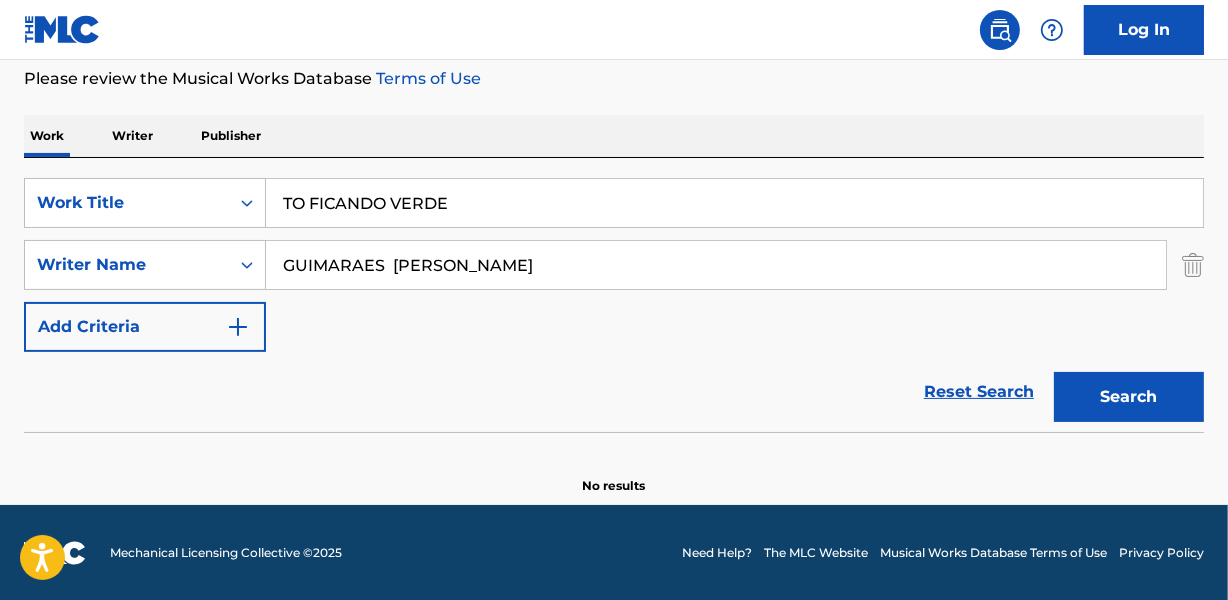 click on "Search" at bounding box center (1129, 397) 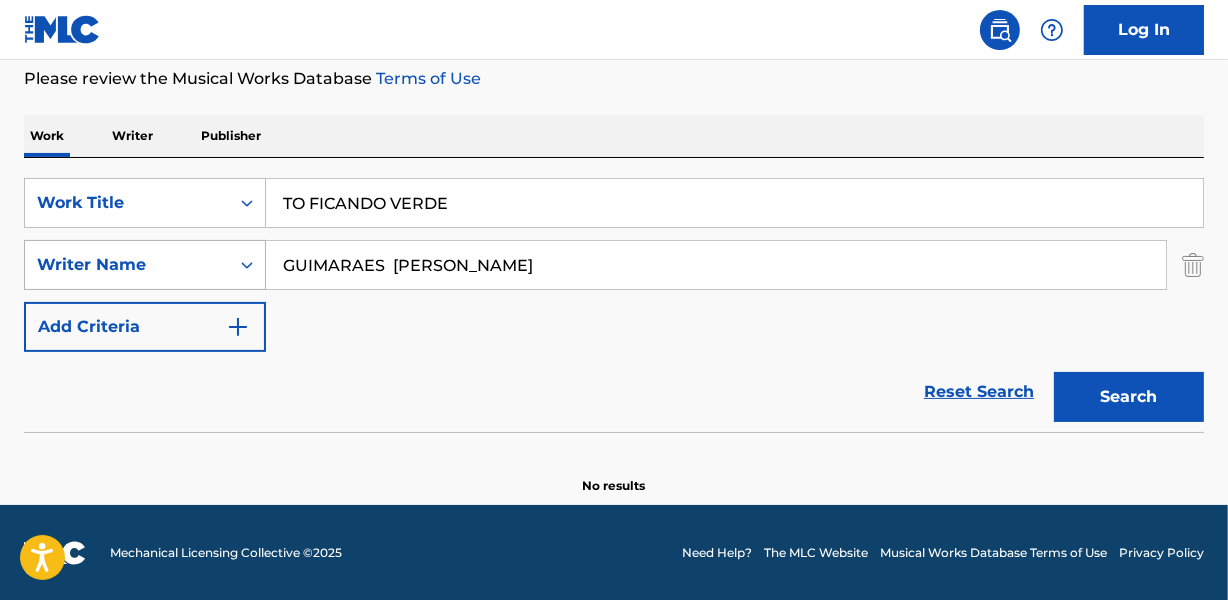 drag, startPoint x: 386, startPoint y: 264, endPoint x: 64, endPoint y: 285, distance: 322.68405 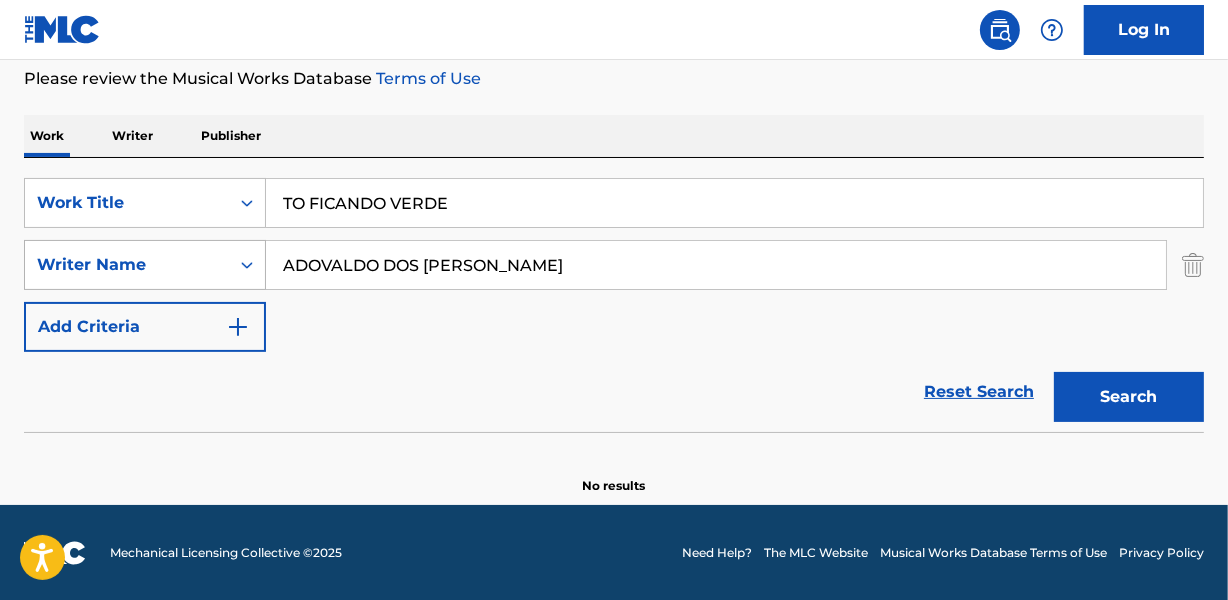 type on "ADOVALDO DOS [PERSON_NAME]" 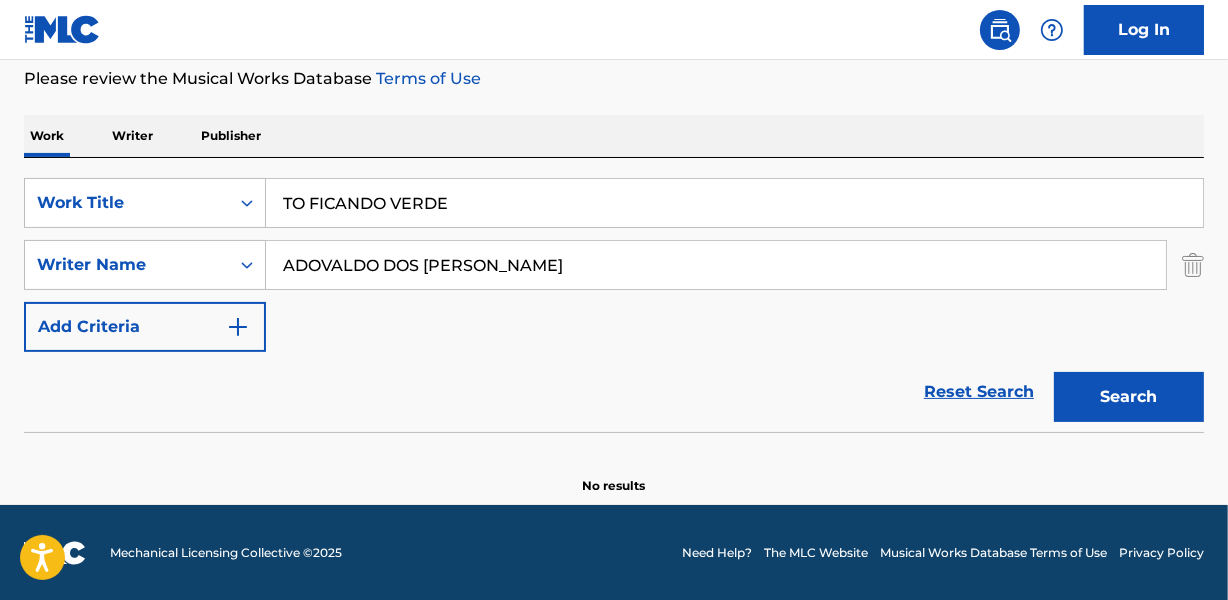 click on "TO FICANDO VERDE" at bounding box center [734, 203] 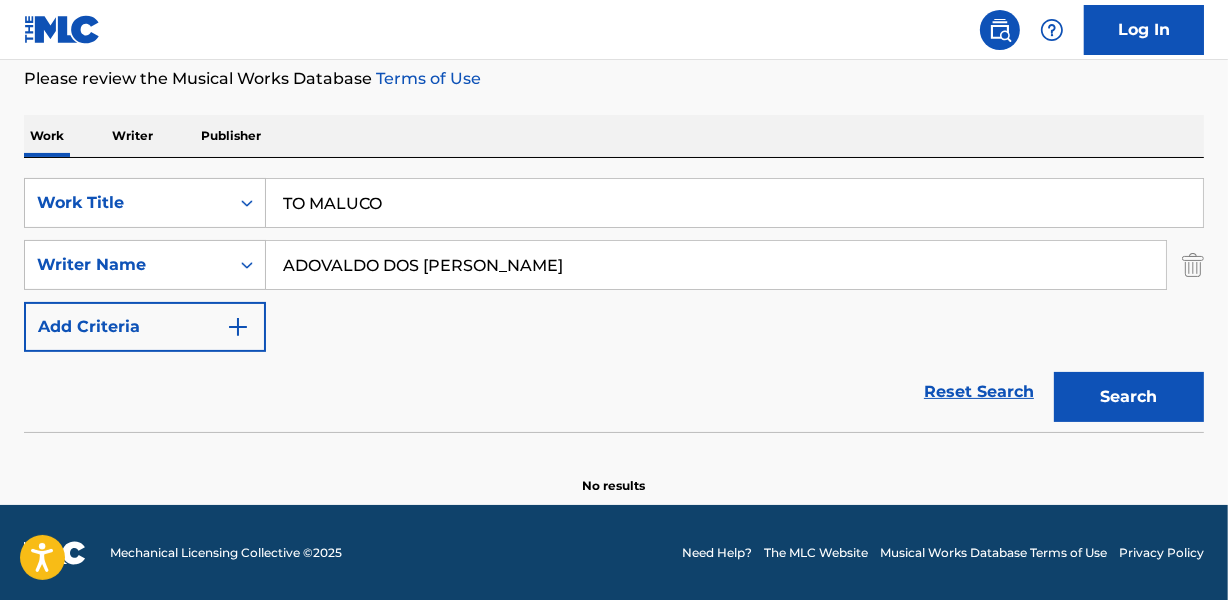 type on "TO MALUCO" 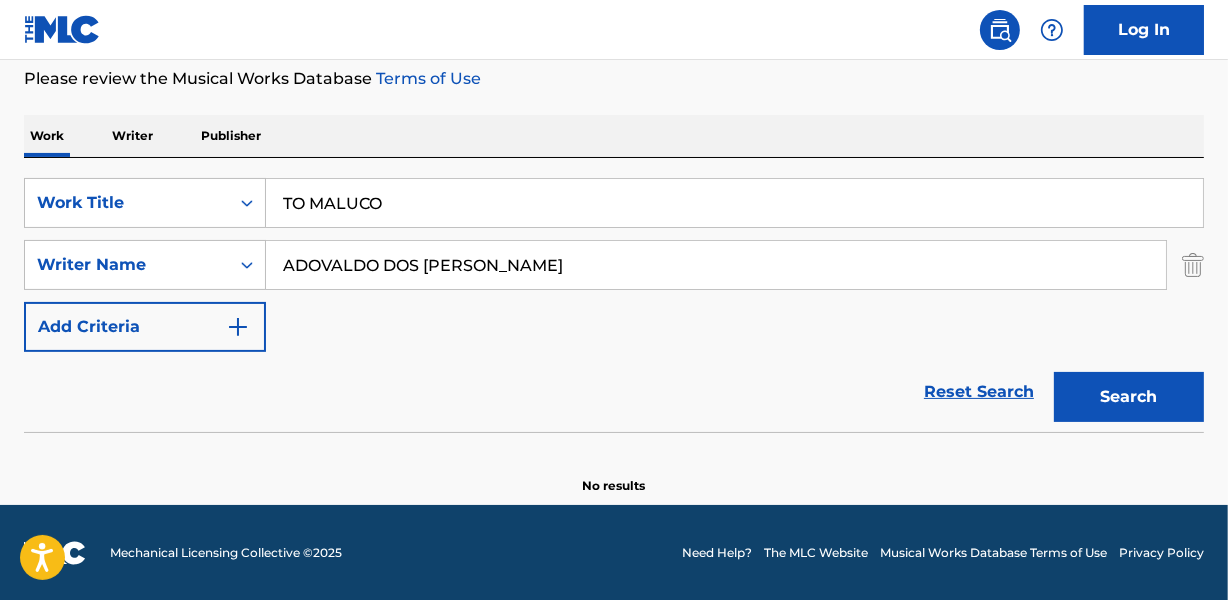 click on "ADOVALDO DOS [PERSON_NAME]" at bounding box center (716, 265) 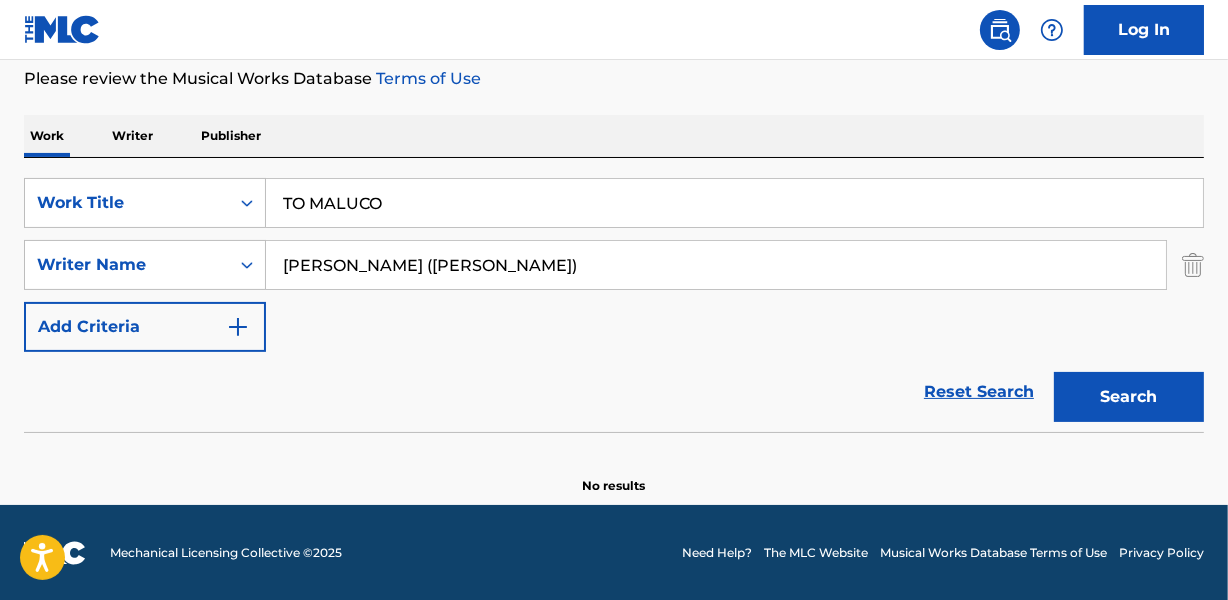click on "Search" at bounding box center (1129, 397) 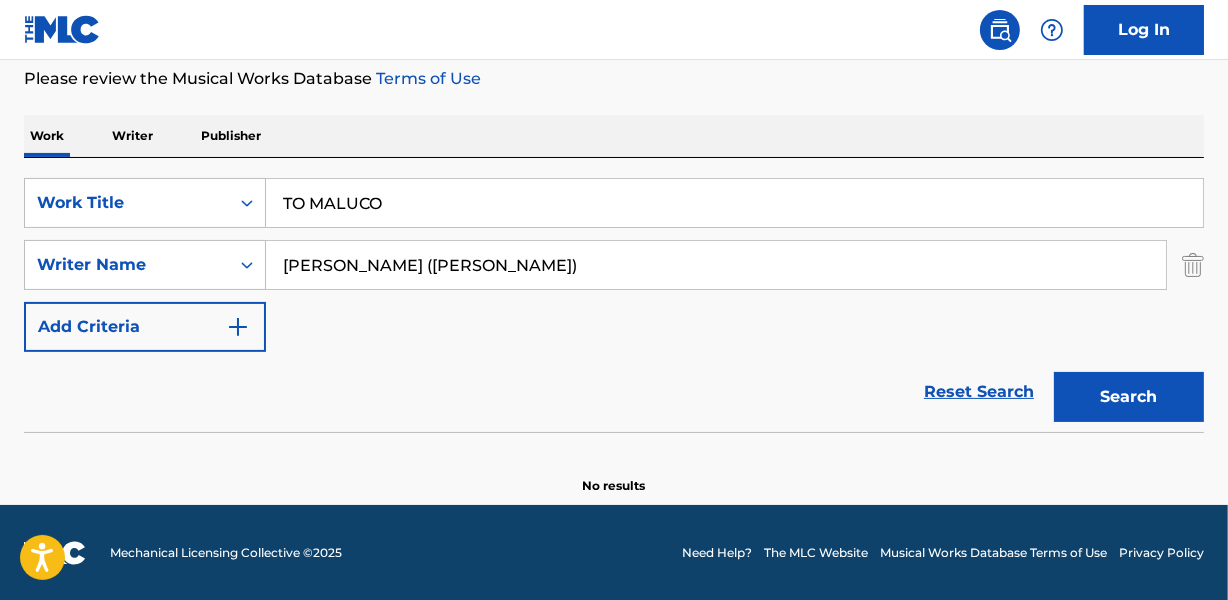 drag, startPoint x: 477, startPoint y: 271, endPoint x: 741, endPoint y: 281, distance: 264.18933 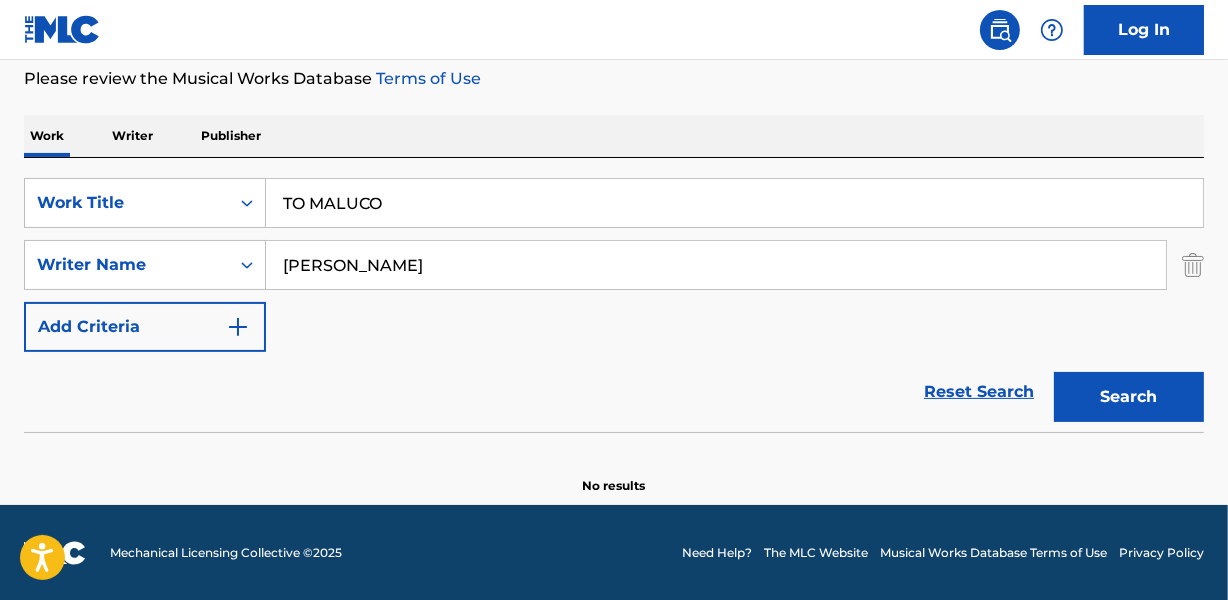 click on "Search" at bounding box center (1129, 397) 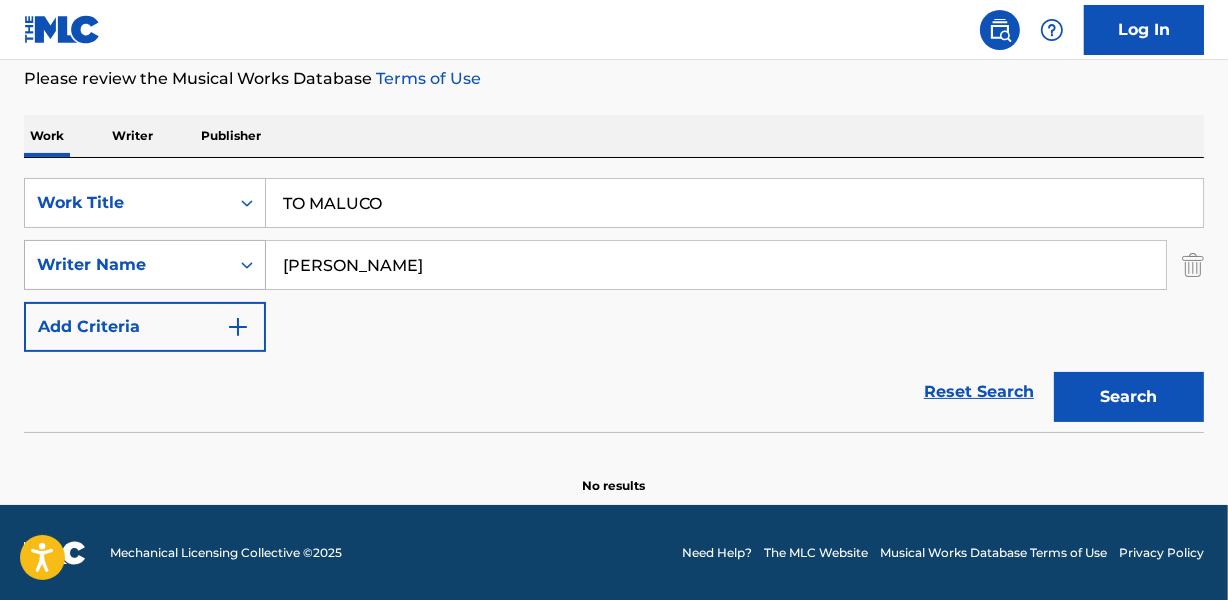 drag, startPoint x: 361, startPoint y: 263, endPoint x: 105, endPoint y: 261, distance: 256.0078 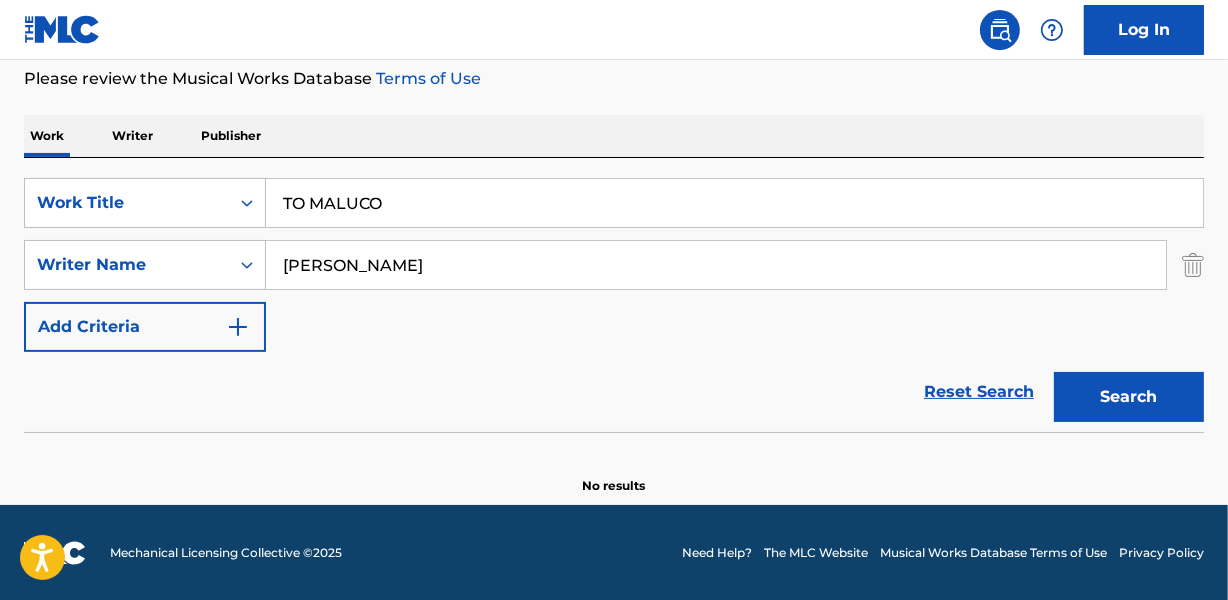 click on "TO MALUCO" at bounding box center [734, 203] 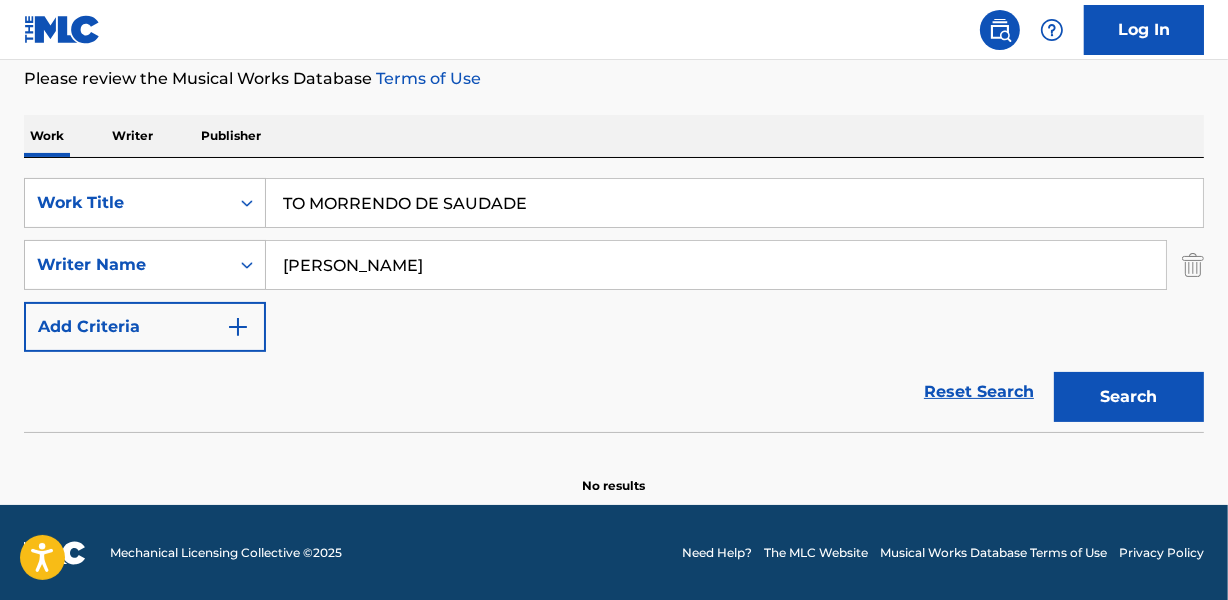type on "TO MORRENDO DE SAUDADE" 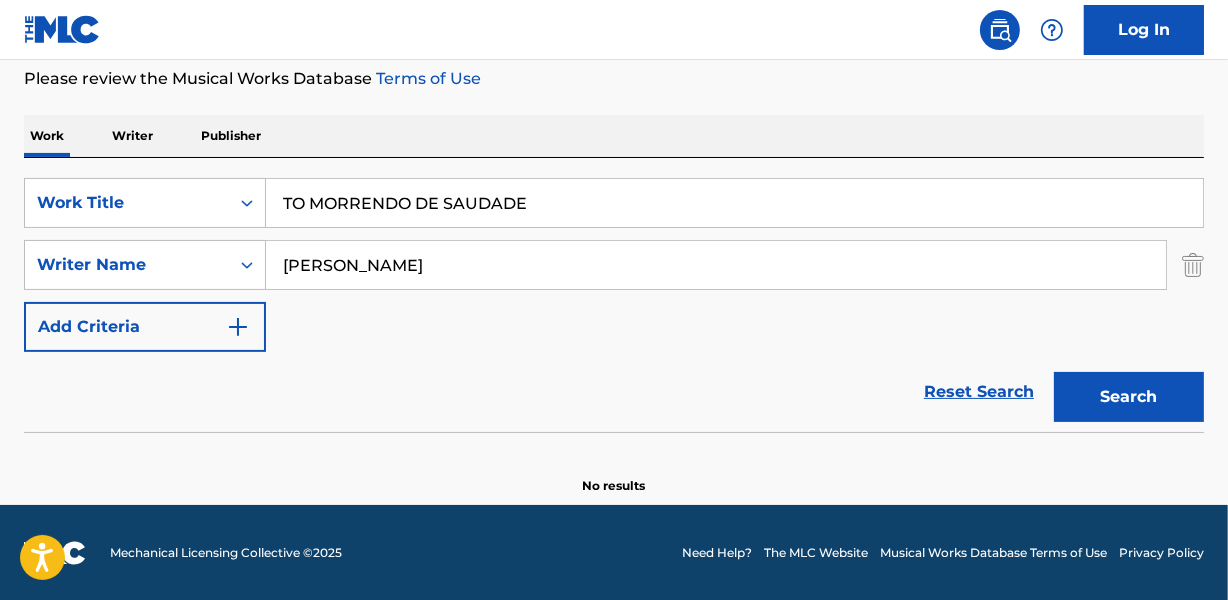 click on "SearchWithCriteriaaa4d59cf-442d-410c-8a61-310f68757463 Work Title TO MORRENDO DE SAUDADE SearchWithCriteria79a00d88-8962-4c55-a686-25233cab2c1a Writer Name [PERSON_NAME] Add Criteria Reset Search Search" at bounding box center [614, 295] 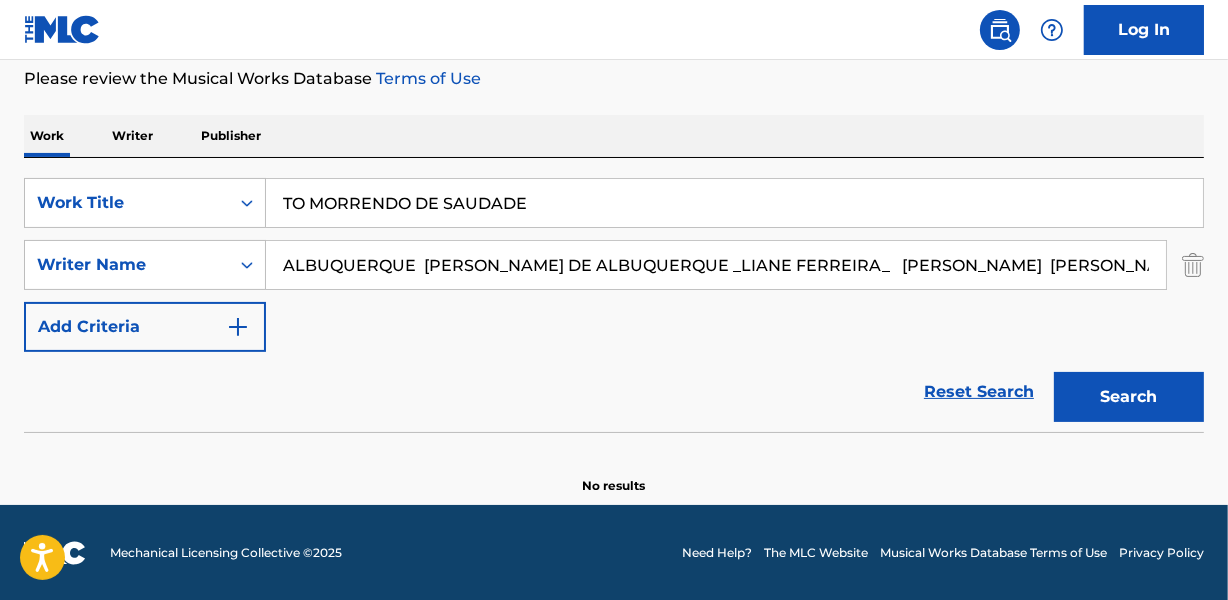 scroll, scrollTop: 0, scrollLeft: 199, axis: horizontal 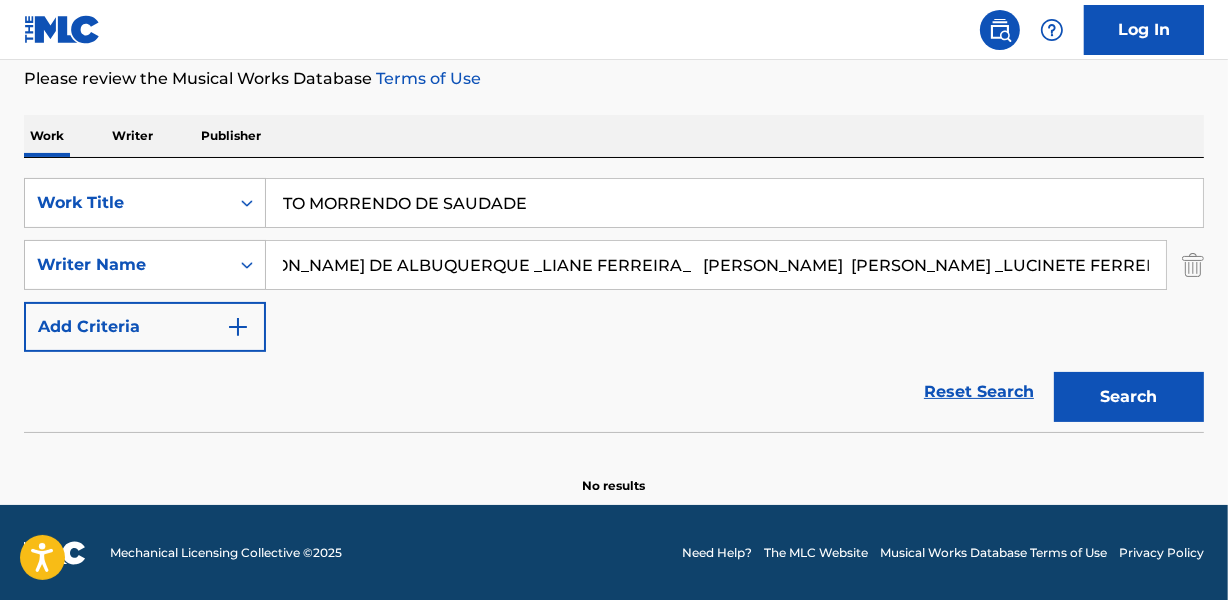 drag, startPoint x: 531, startPoint y: 261, endPoint x: 1237, endPoint y: 173, distance: 711.46326 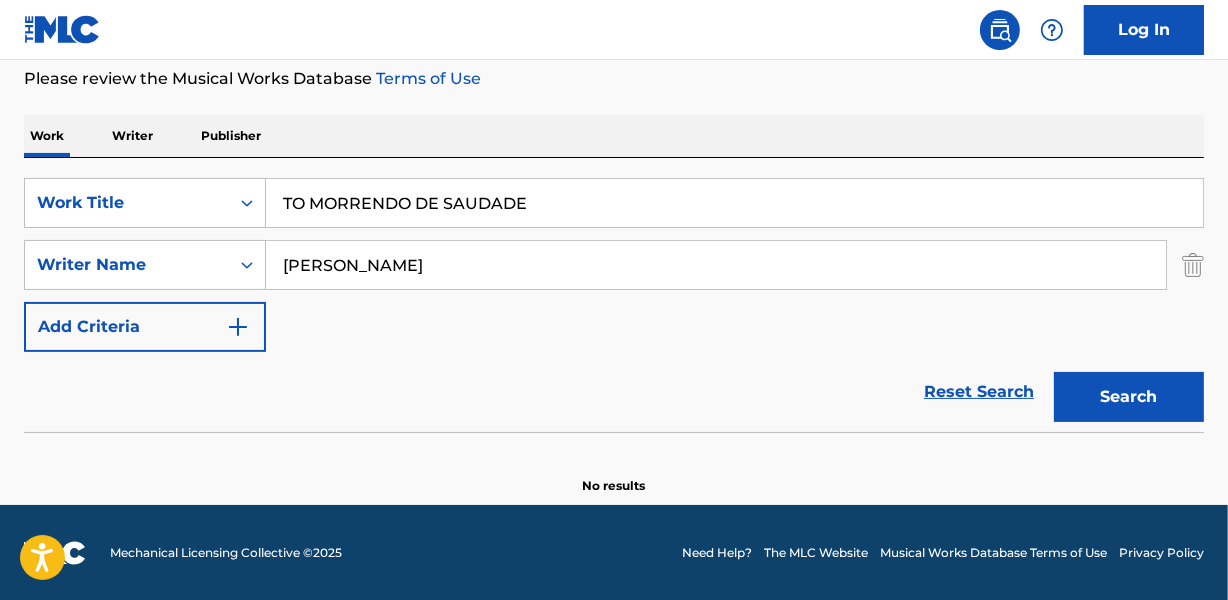scroll, scrollTop: 0, scrollLeft: 0, axis: both 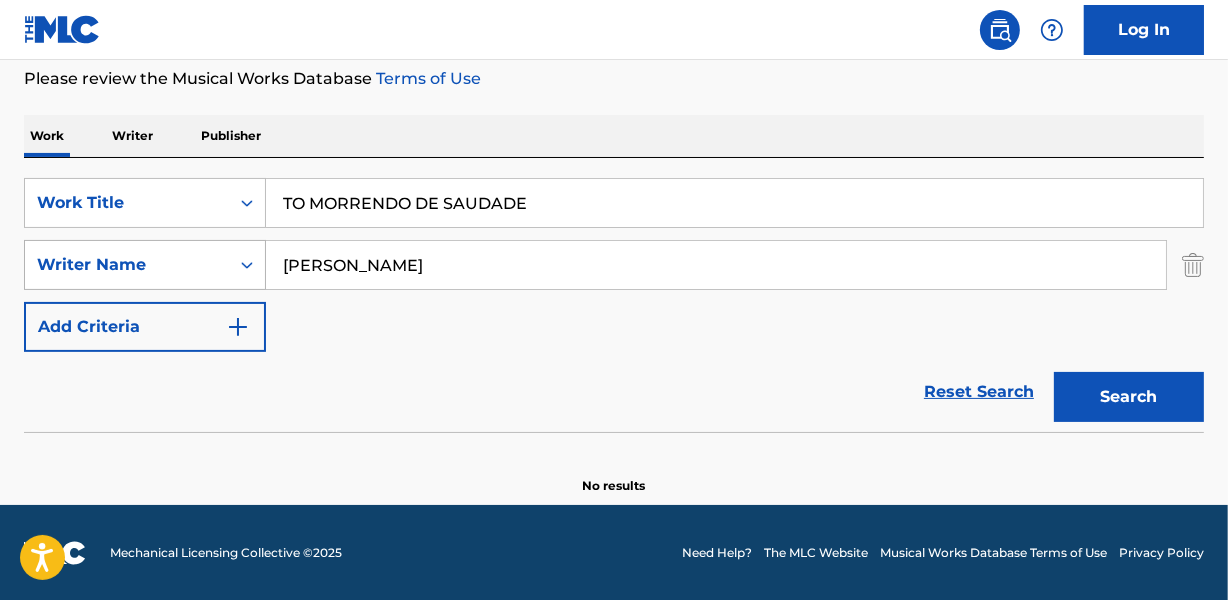 drag, startPoint x: 428, startPoint y: 270, endPoint x: 37, endPoint y: 267, distance: 391.0115 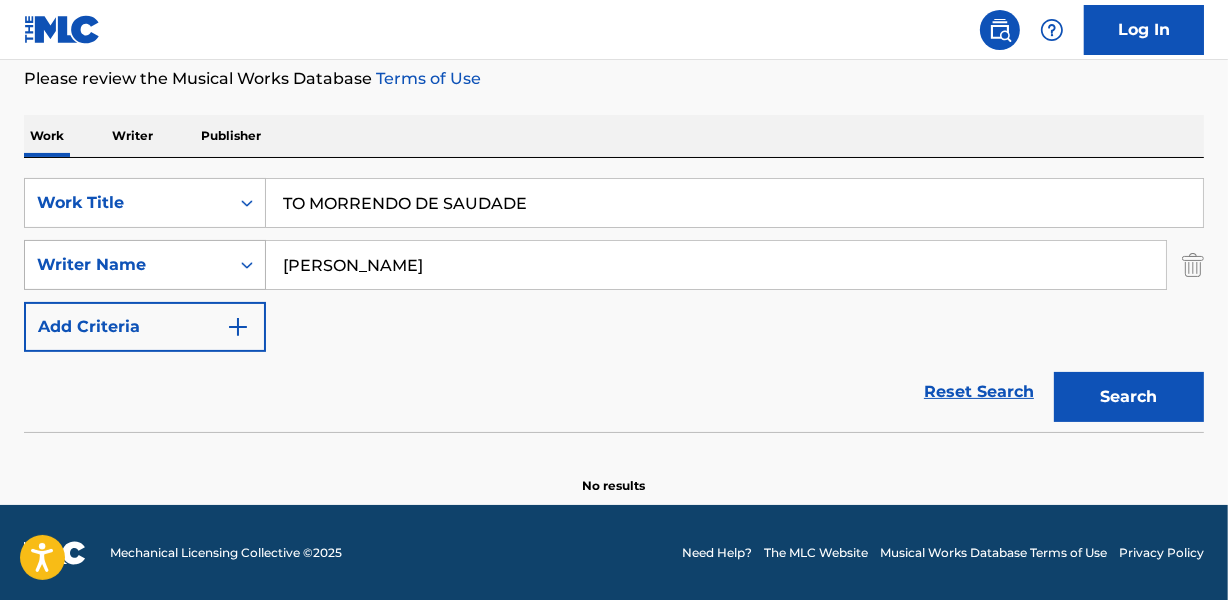 type on "[PERSON_NAME]" 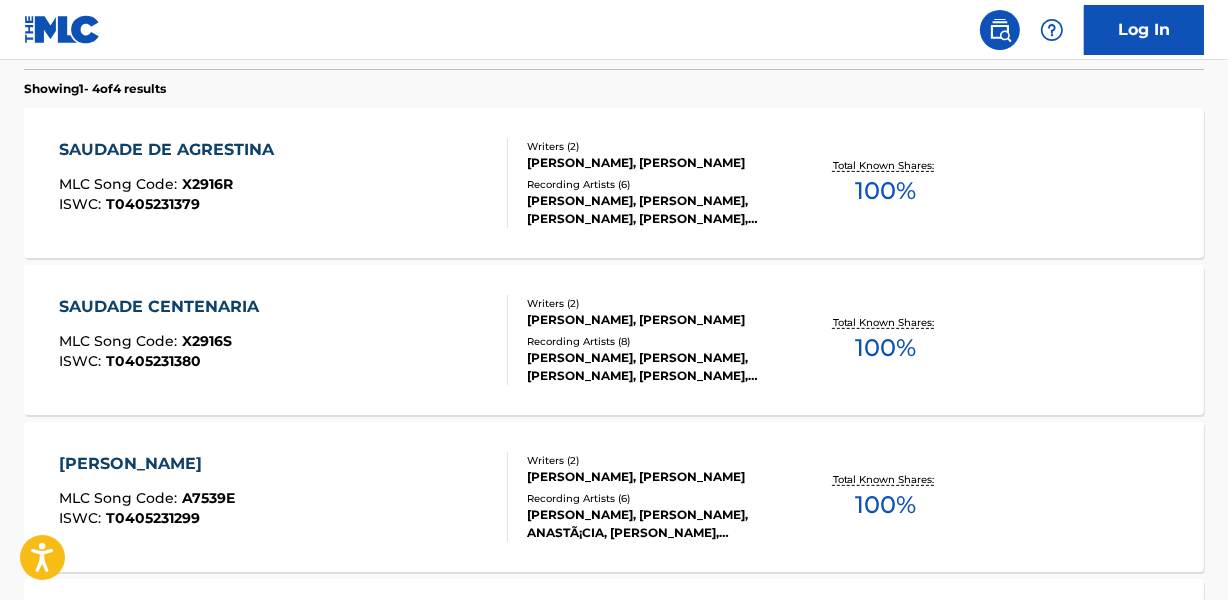 scroll, scrollTop: 176, scrollLeft: 0, axis: vertical 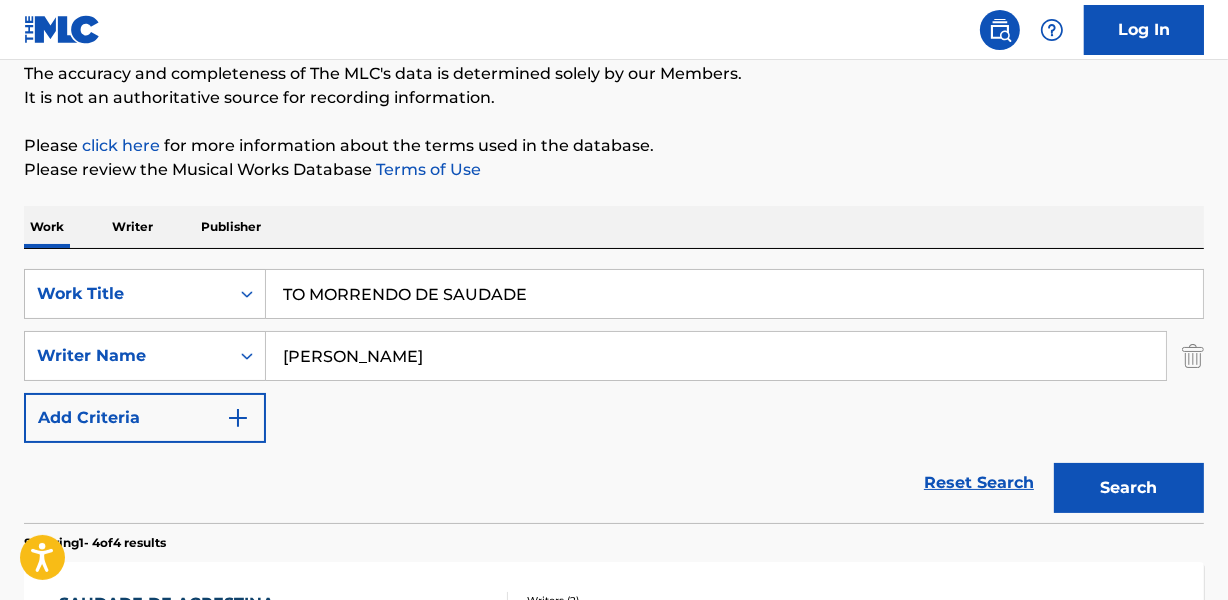 click on "TO MORRENDO DE SAUDADE" at bounding box center (734, 294) 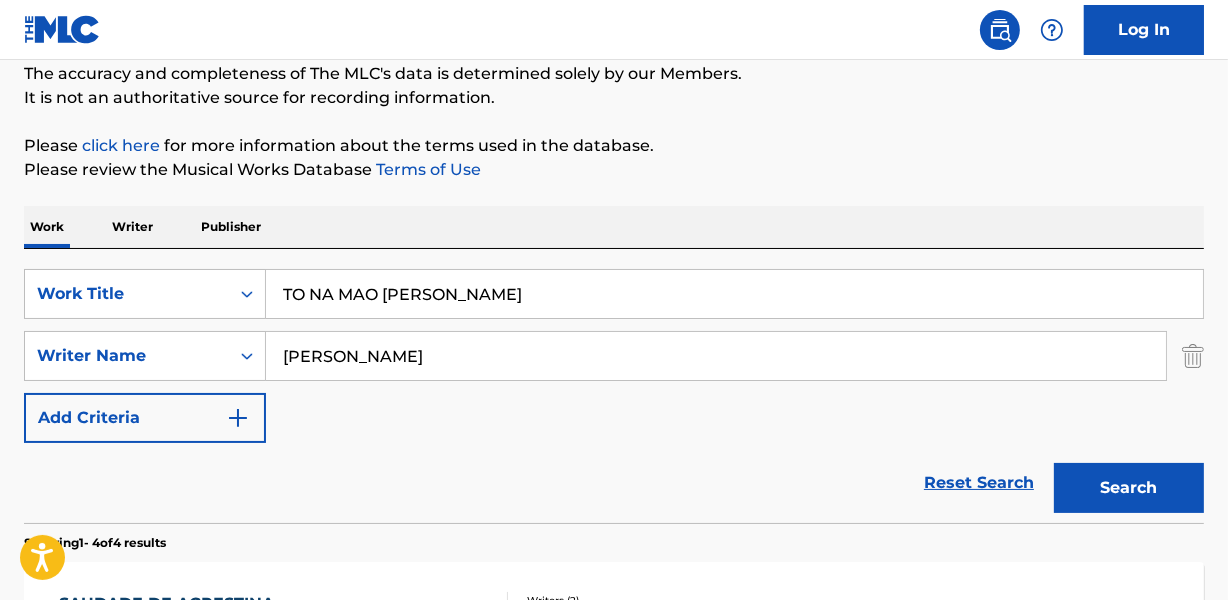 type on "TO NA MAO [PERSON_NAME]" 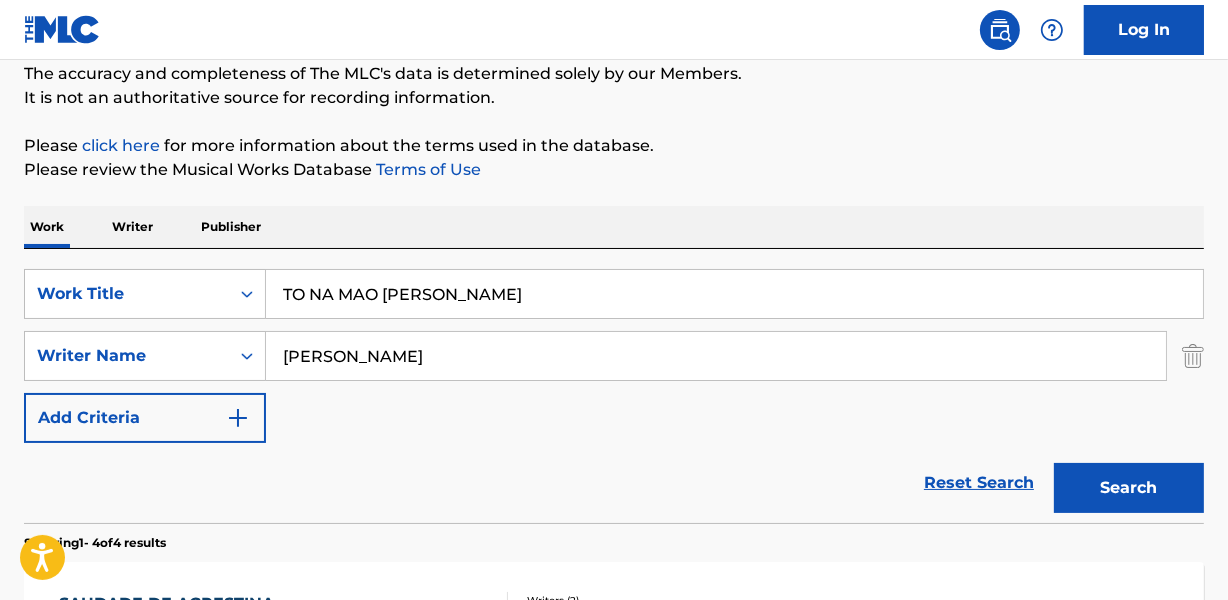 click on "[PERSON_NAME]" at bounding box center [716, 356] 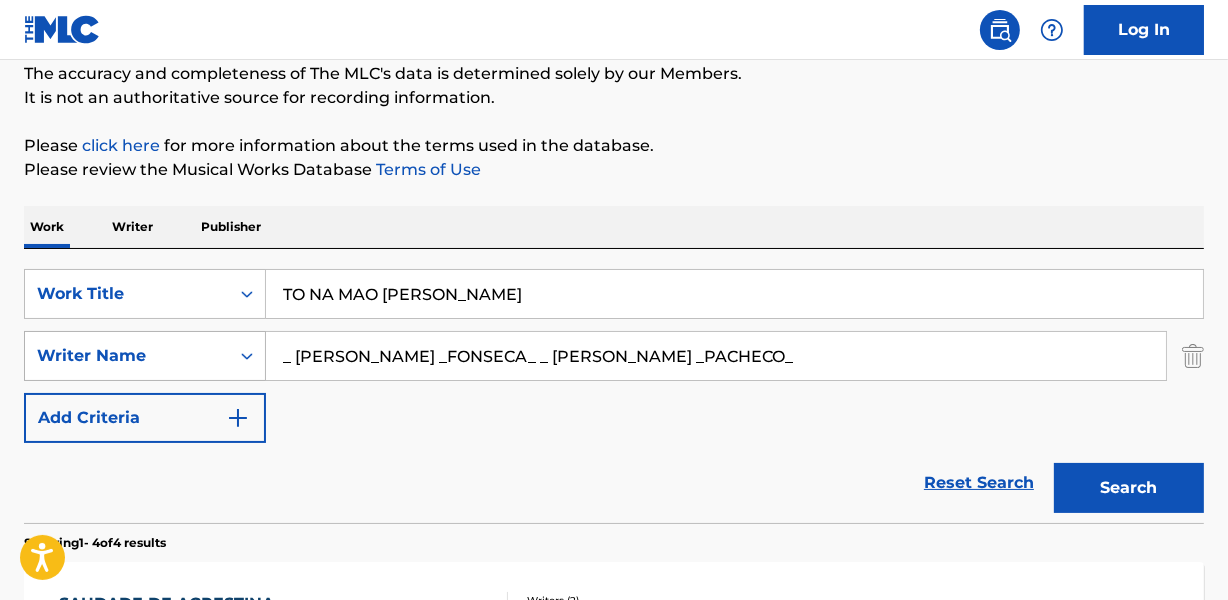 drag, startPoint x: 487, startPoint y: 355, endPoint x: 138, endPoint y: 354, distance: 349.00143 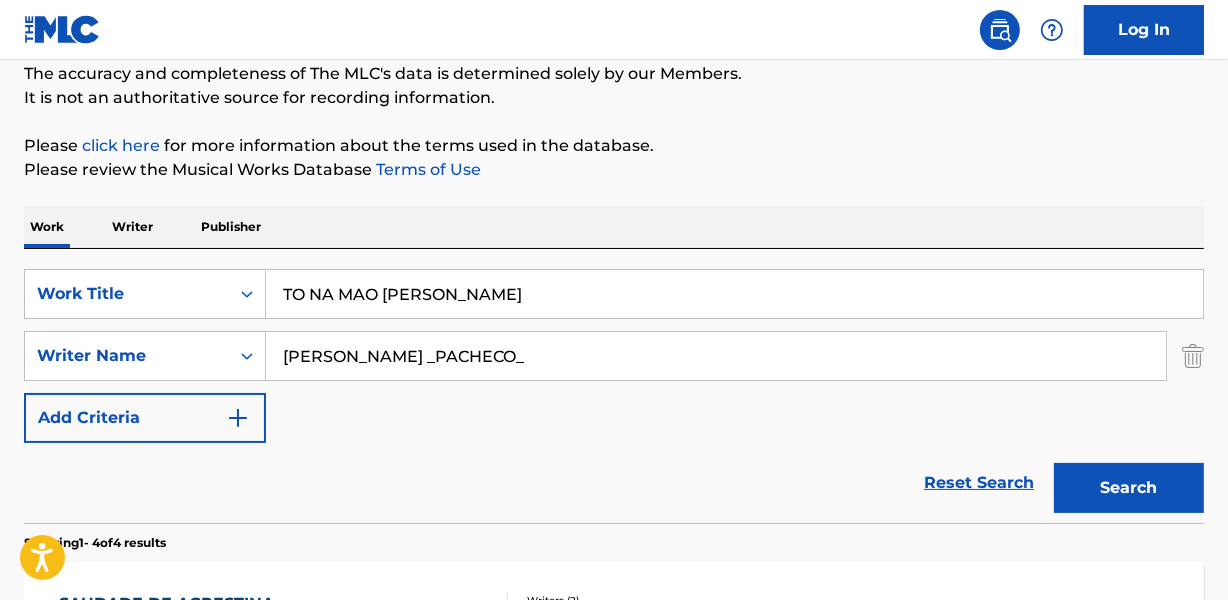 drag, startPoint x: 363, startPoint y: 358, endPoint x: 901, endPoint y: 358, distance: 538 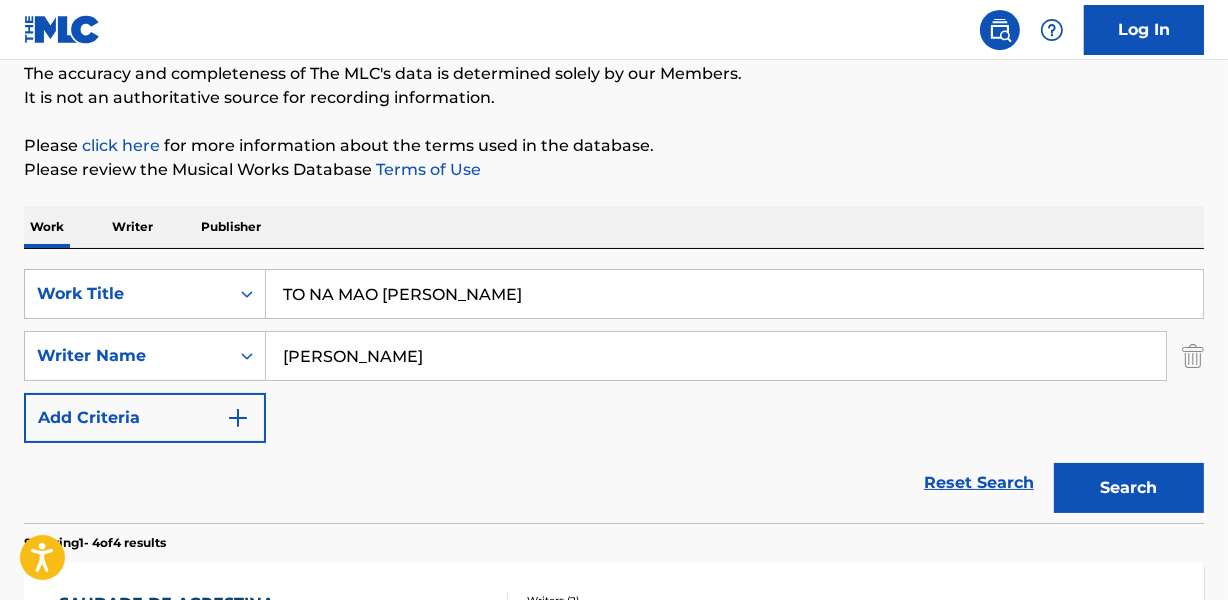 type on "[PERSON_NAME]" 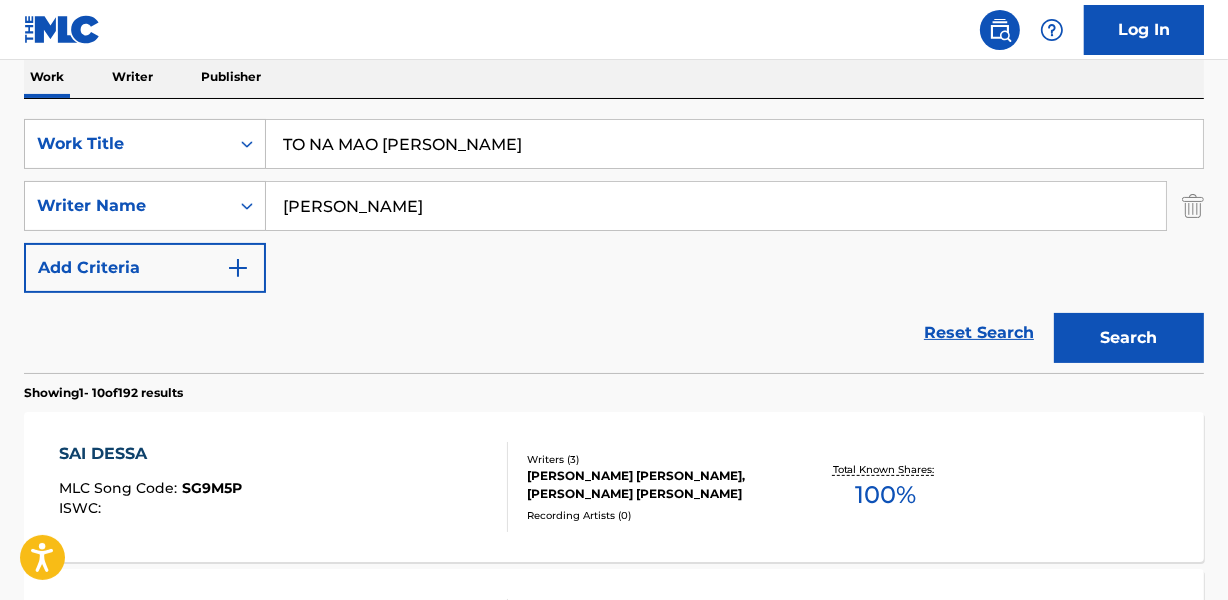 scroll, scrollTop: 358, scrollLeft: 0, axis: vertical 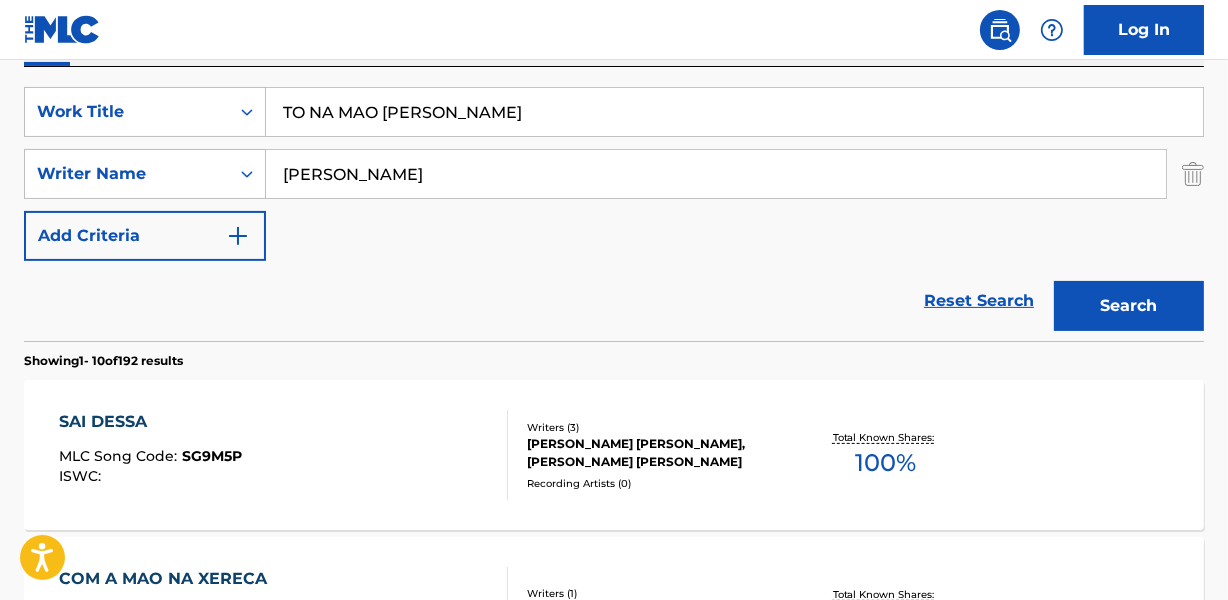 click on "Reset Search Search" at bounding box center [614, 301] 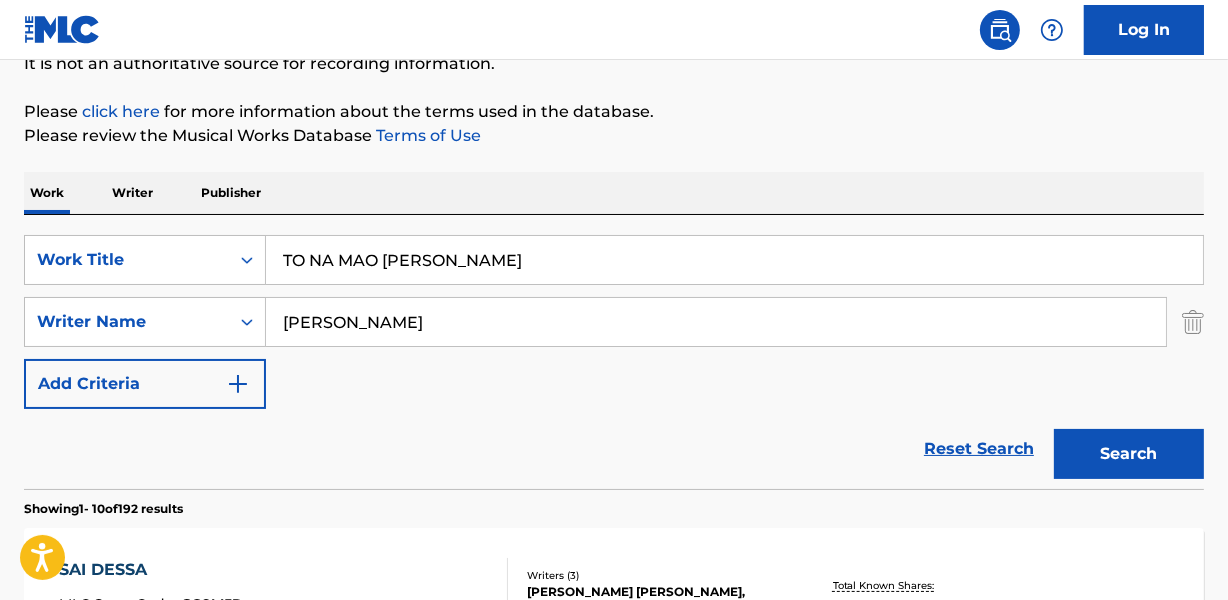 scroll, scrollTop: 176, scrollLeft: 0, axis: vertical 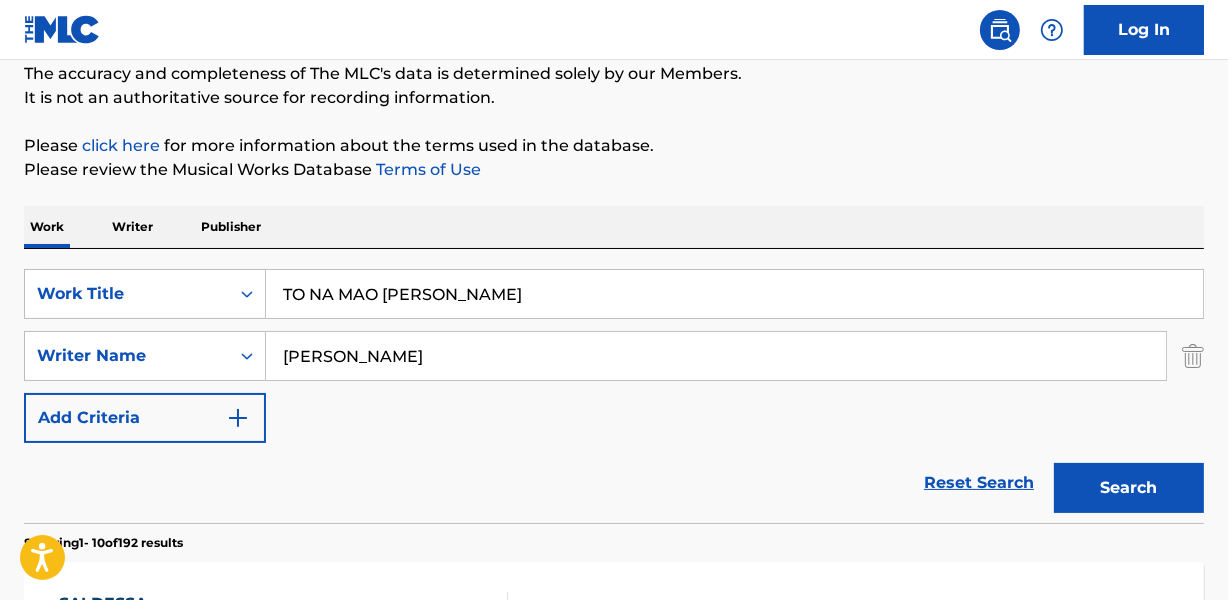 drag, startPoint x: 331, startPoint y: 275, endPoint x: 346, endPoint y: 281, distance: 16.155495 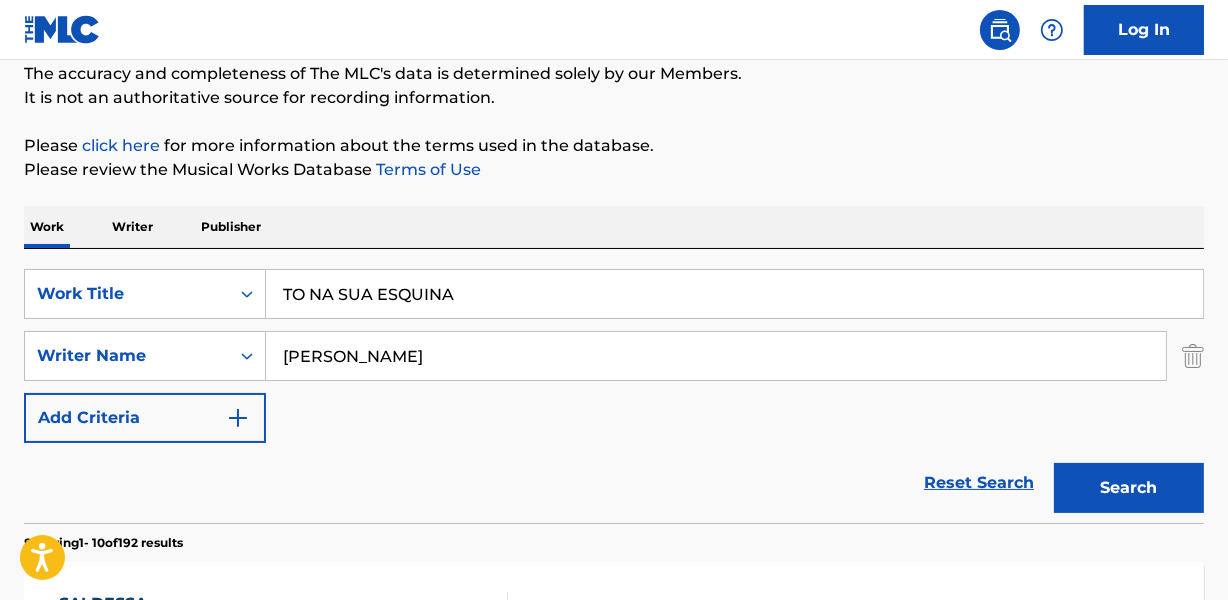type on "TO NA SUA ESQUINA" 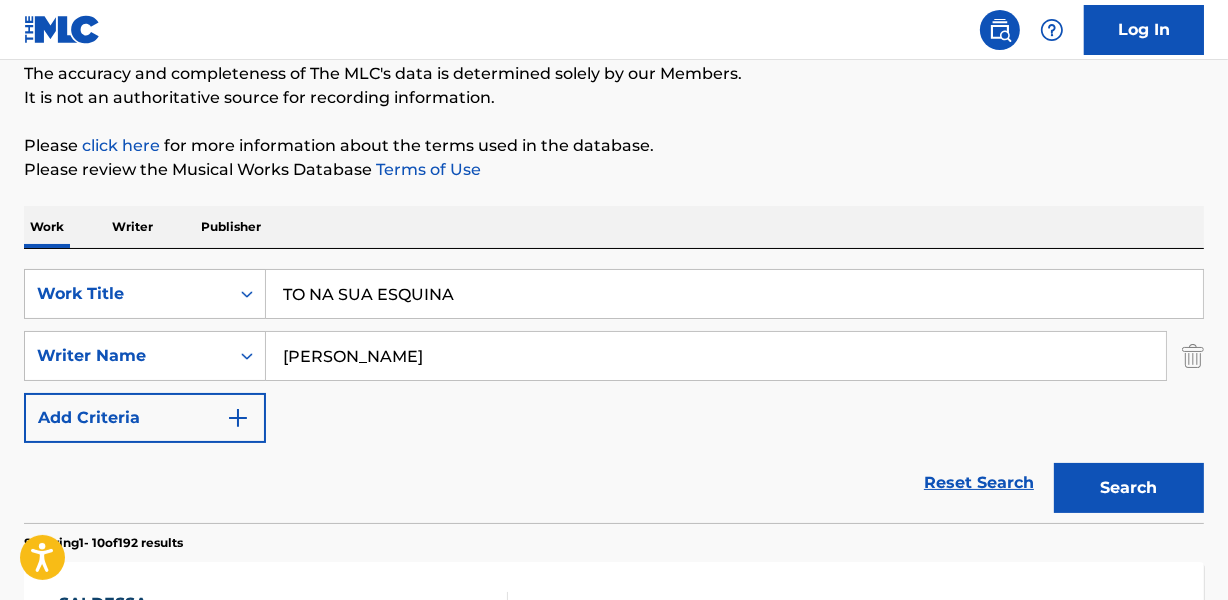 click on "[PERSON_NAME]" at bounding box center [716, 356] 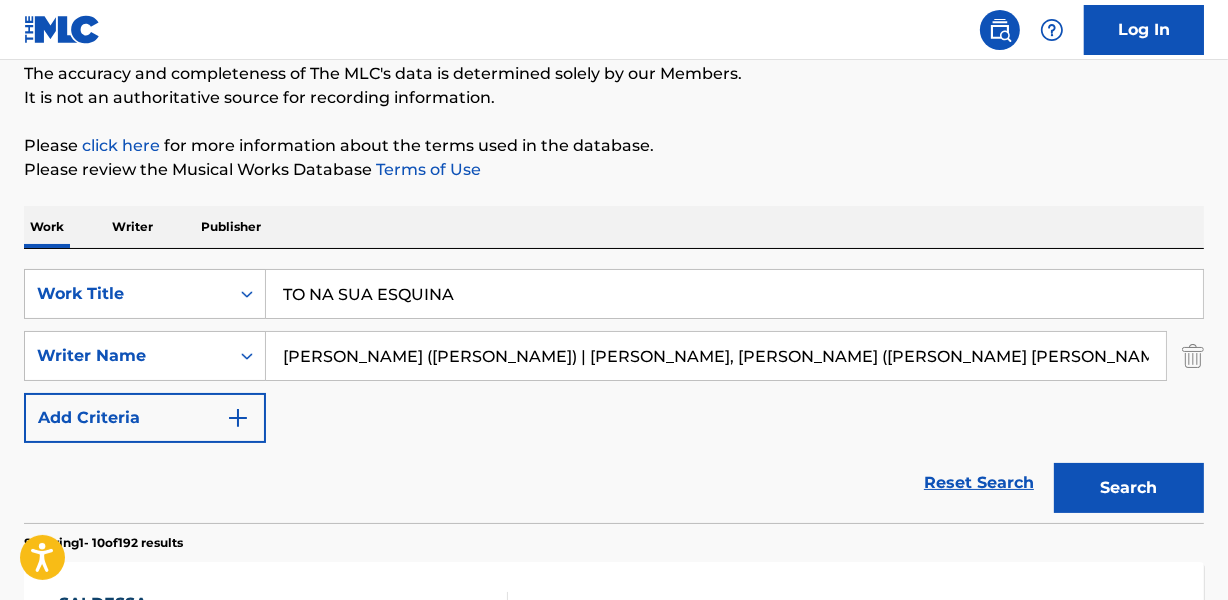 scroll, scrollTop: 0, scrollLeft: 343, axis: horizontal 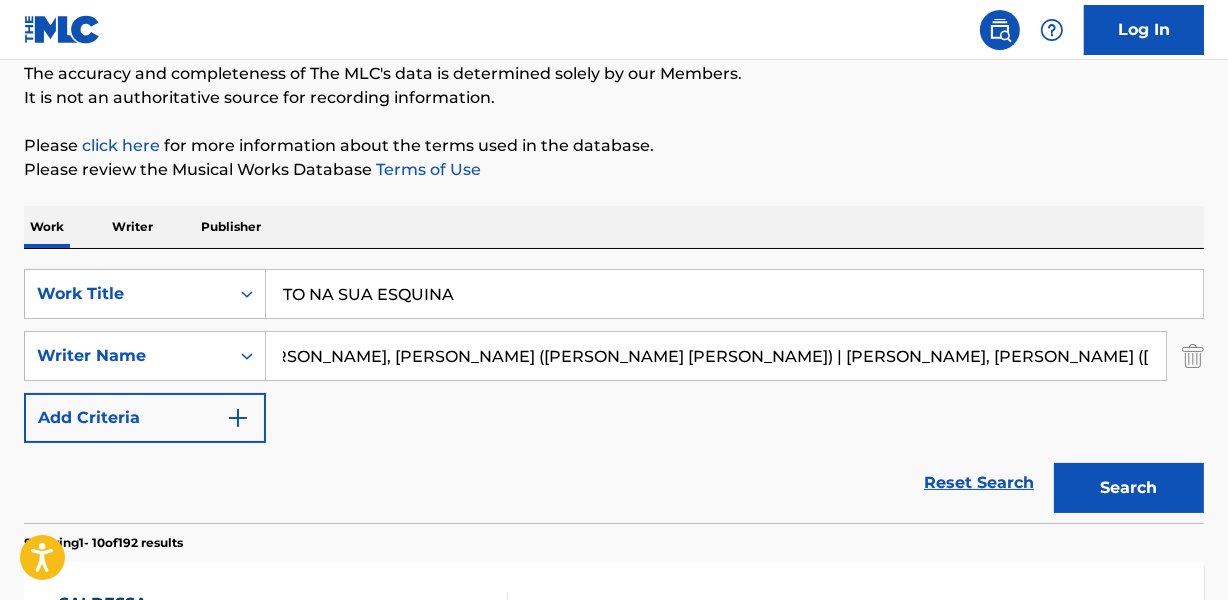 drag, startPoint x: 548, startPoint y: 354, endPoint x: 1237, endPoint y: 358, distance: 689.0116 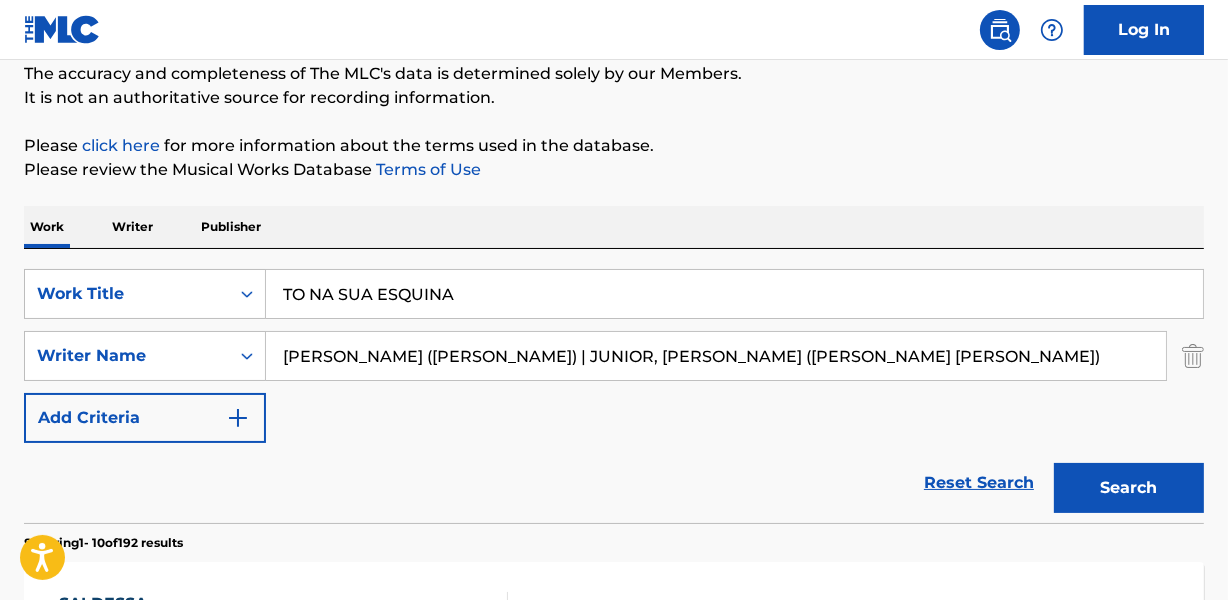 scroll, scrollTop: 0, scrollLeft: 0, axis: both 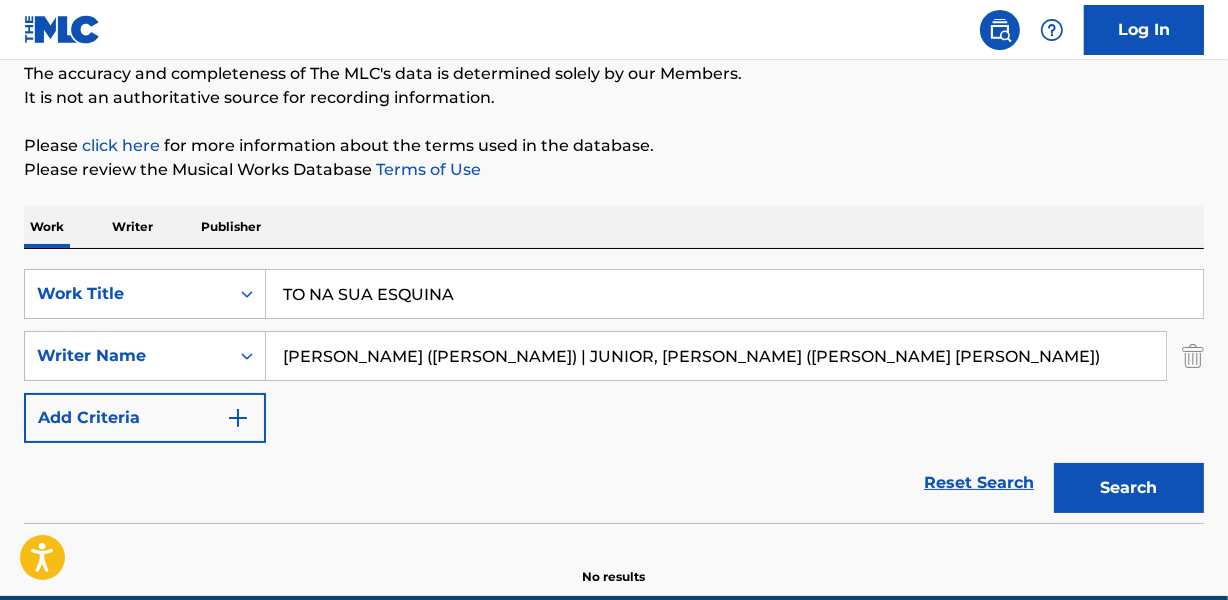 drag, startPoint x: 469, startPoint y: 350, endPoint x: 1233, endPoint y: 354, distance: 764.0105 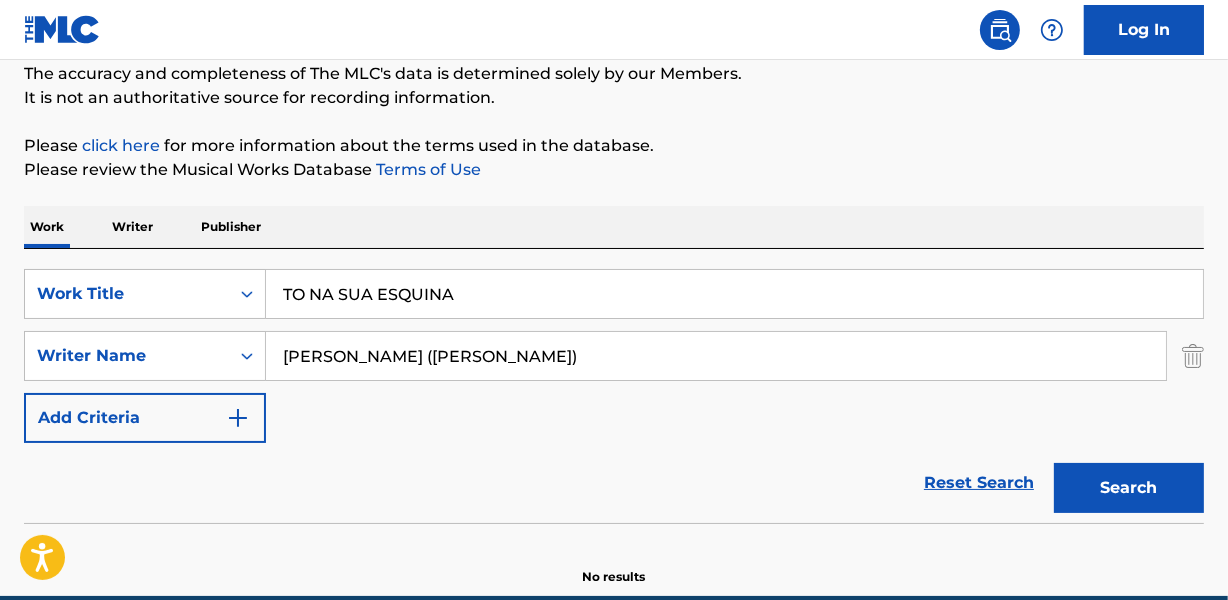 click on "Search" at bounding box center [1129, 488] 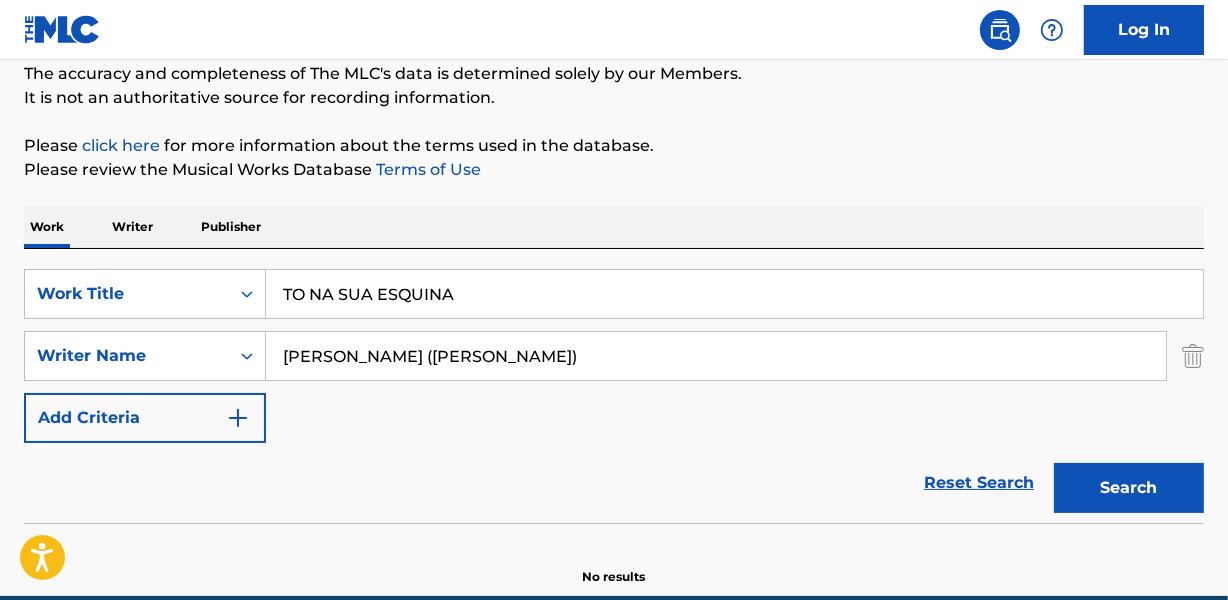 click on "[PERSON_NAME] ([PERSON_NAME])" at bounding box center [716, 356] 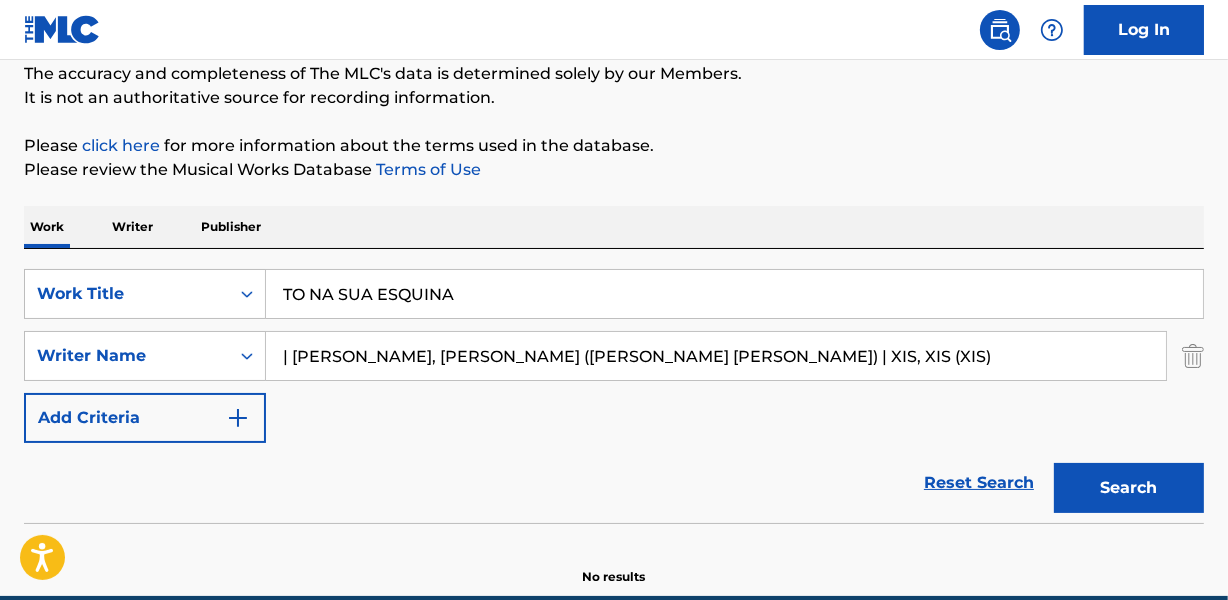 drag, startPoint x: 527, startPoint y: 350, endPoint x: 1237, endPoint y: 361, distance: 710.0852 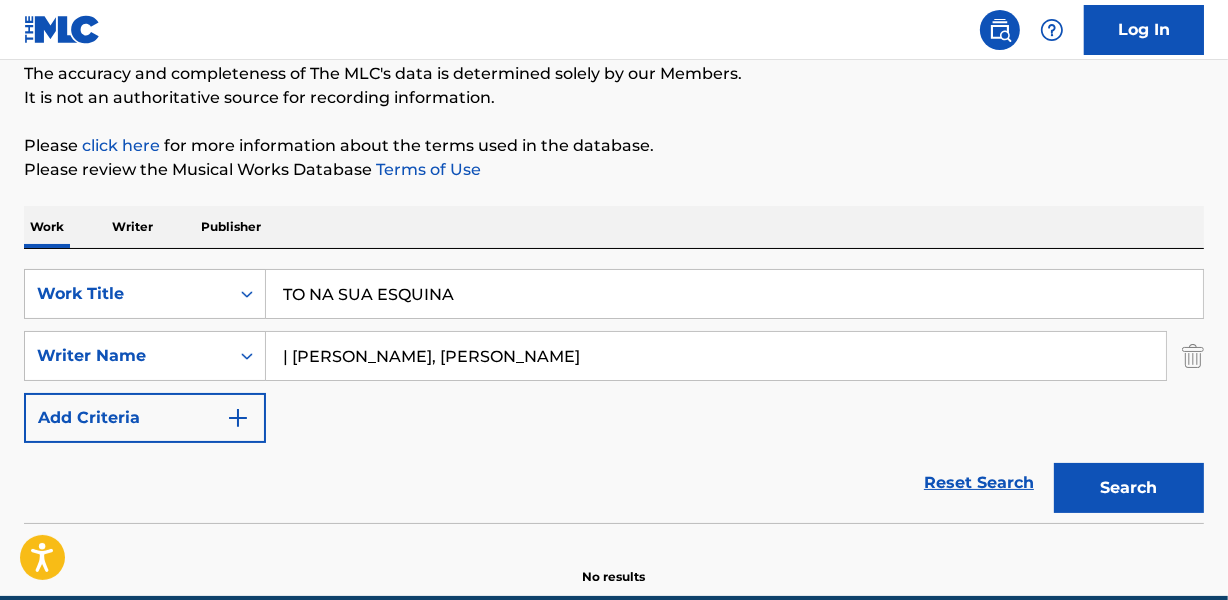 click on "Search" at bounding box center (1129, 488) 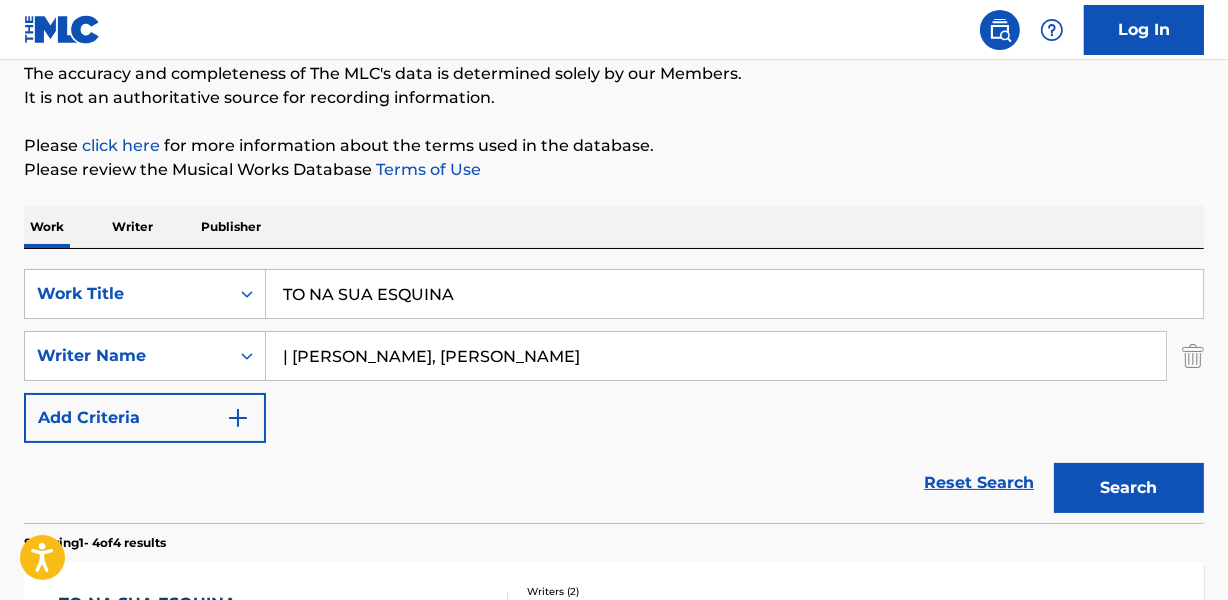 drag, startPoint x: 292, startPoint y: 351, endPoint x: 168, endPoint y: 388, distance: 129.40247 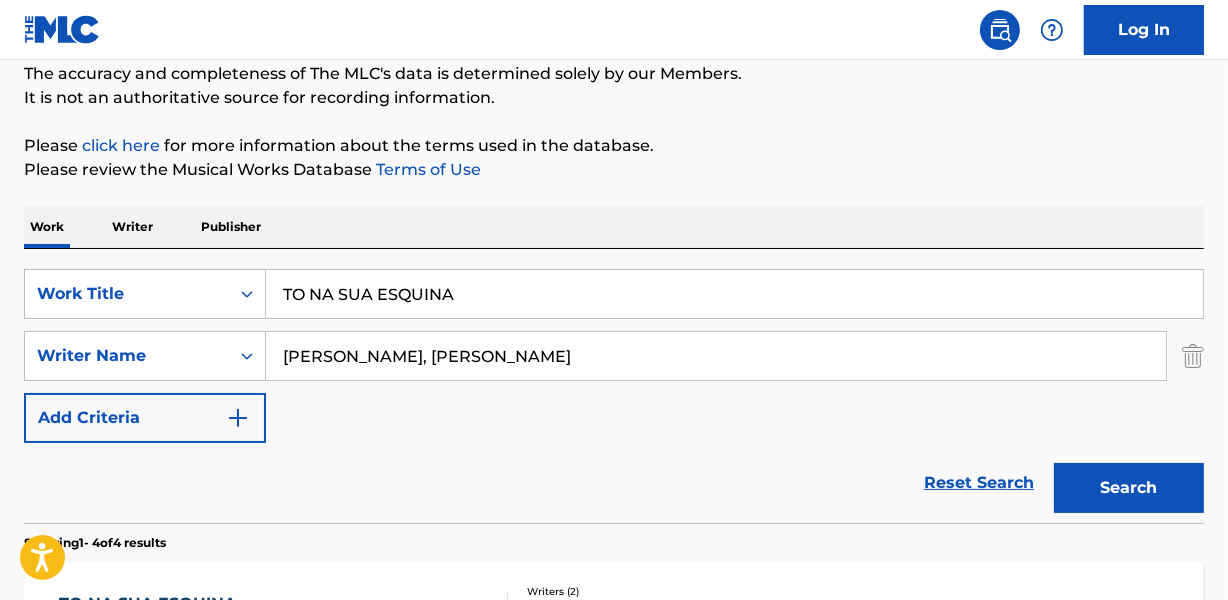 type on "[PERSON_NAME], [PERSON_NAME]" 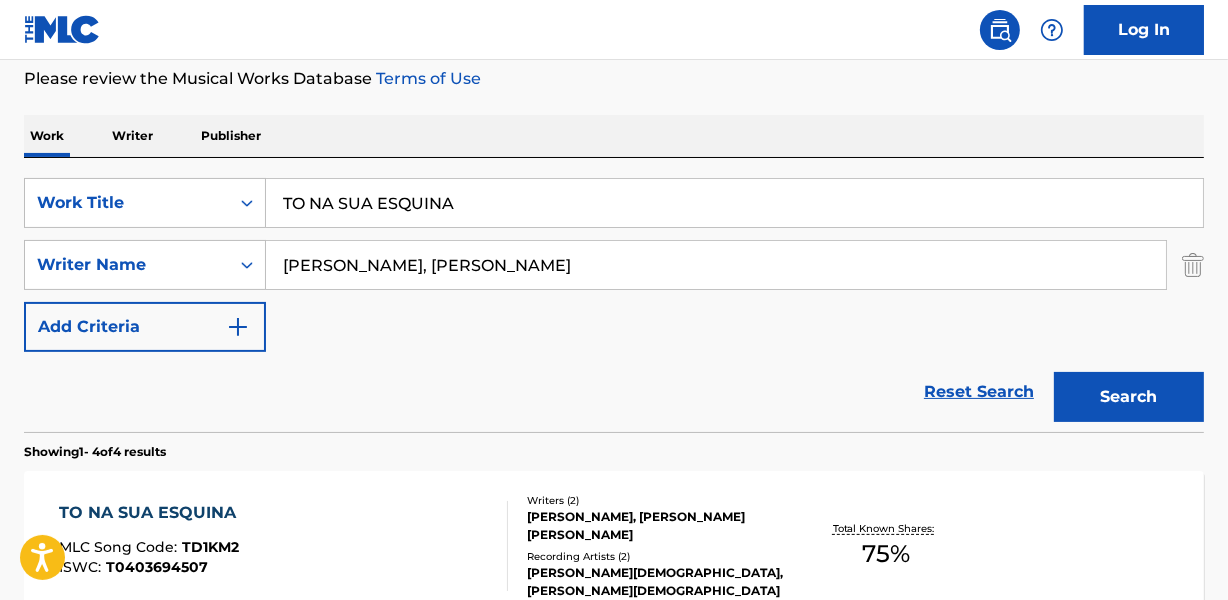 click on "[PERSON_NAME], [PERSON_NAME] [PERSON_NAME]" at bounding box center [657, 526] 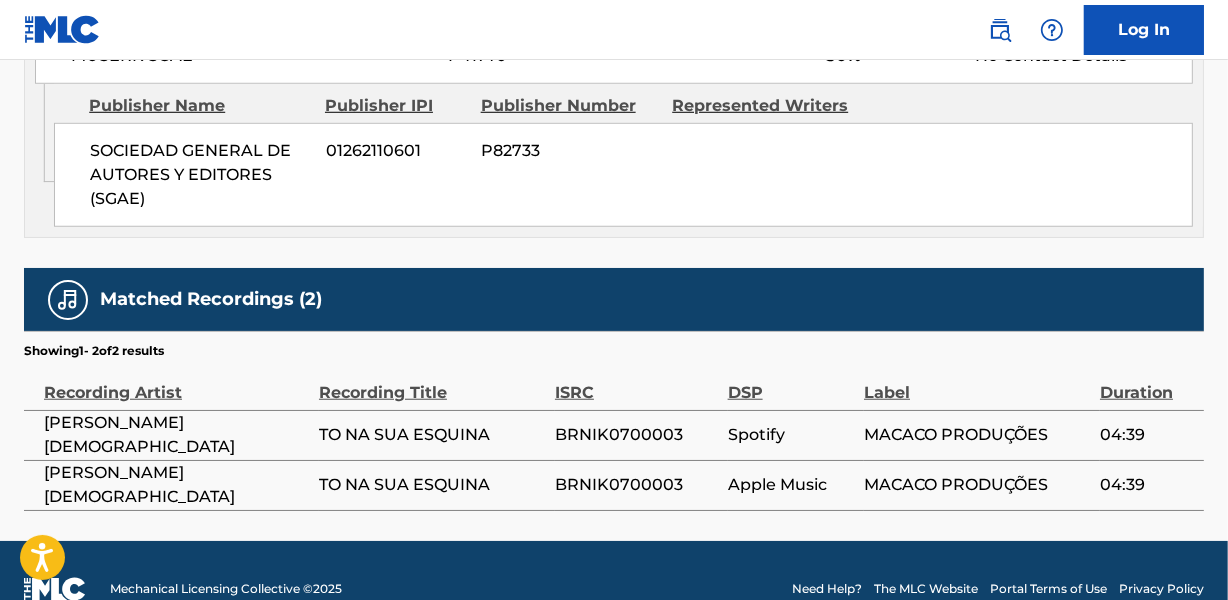 scroll, scrollTop: 1441, scrollLeft: 0, axis: vertical 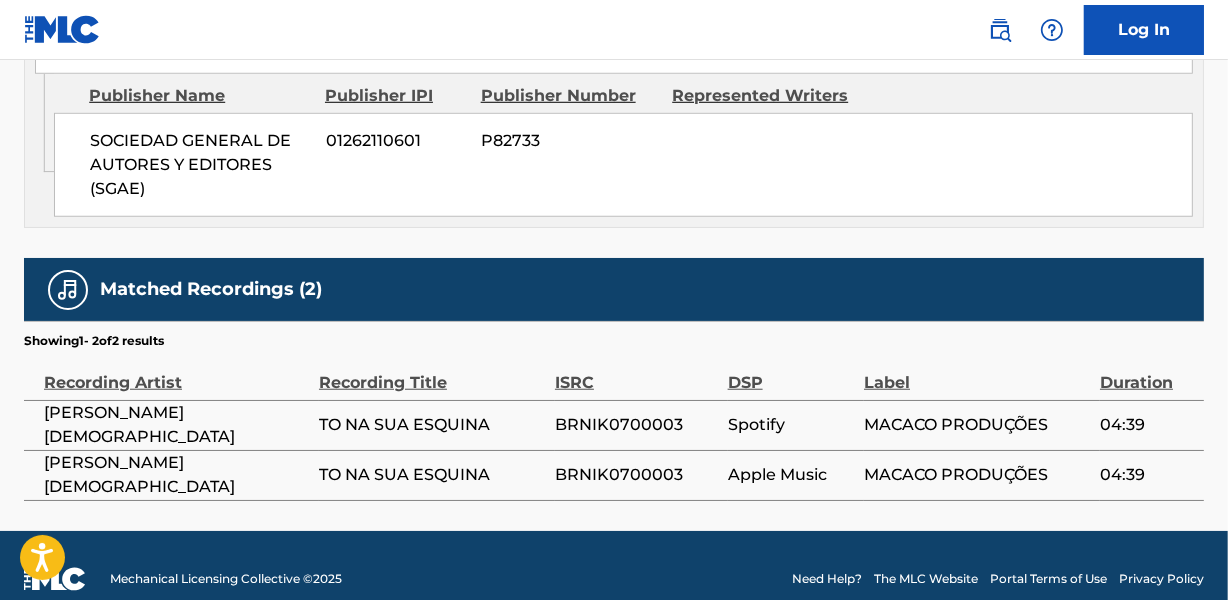 click on "BRNIK0700003" at bounding box center [636, 425] 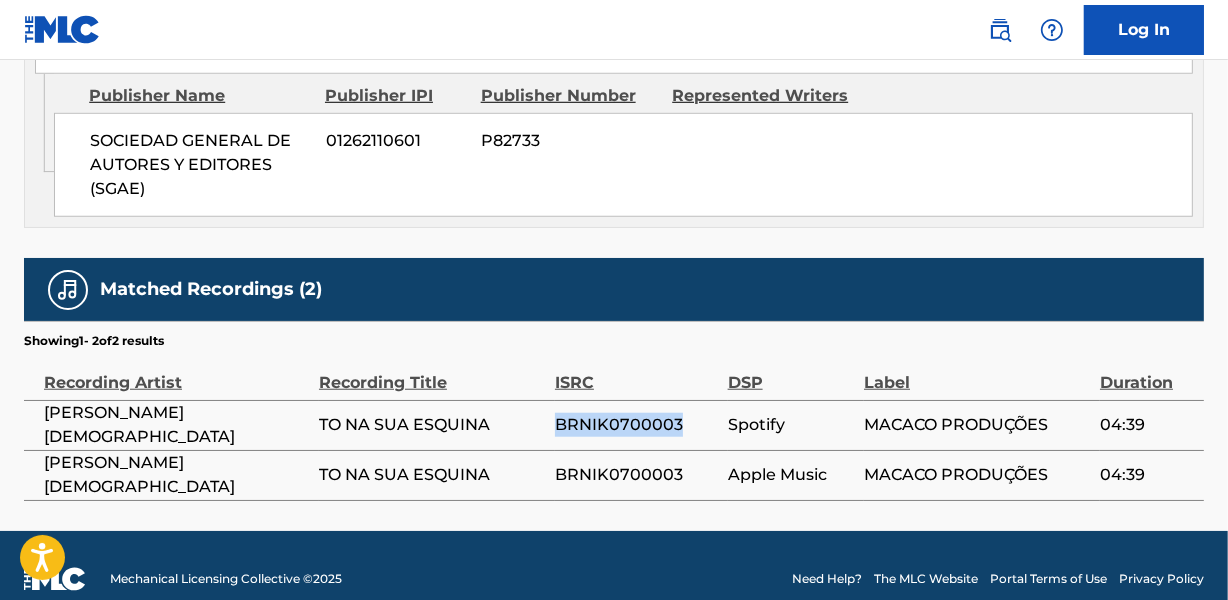 click on "BRNIK0700003" at bounding box center [636, 425] 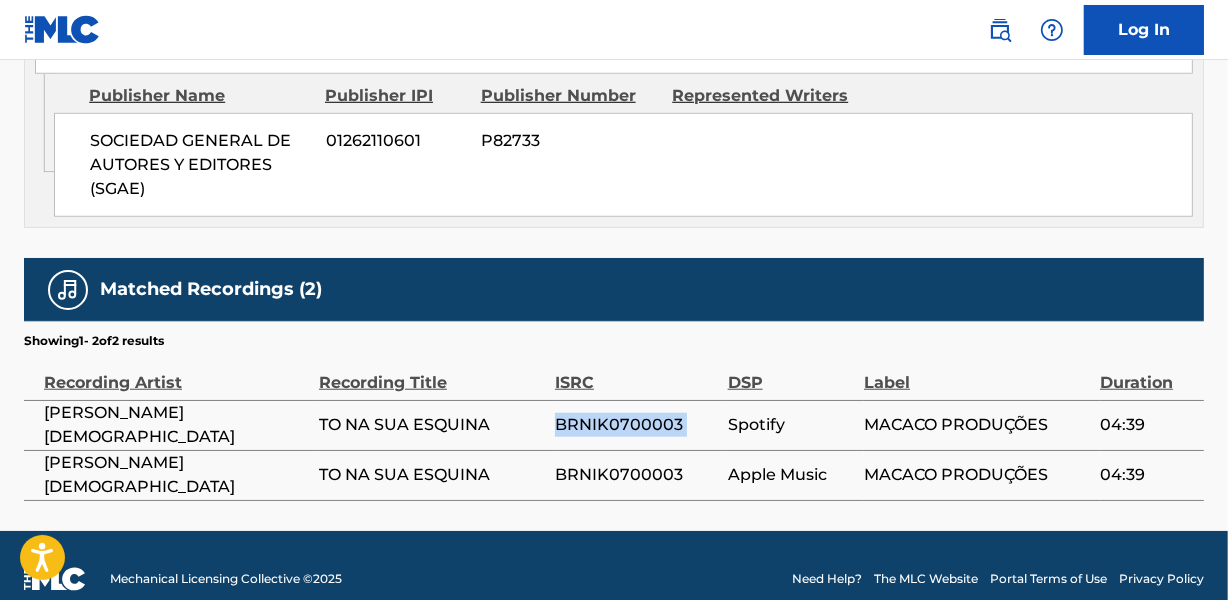 click on "BRNIK0700003" at bounding box center (636, 425) 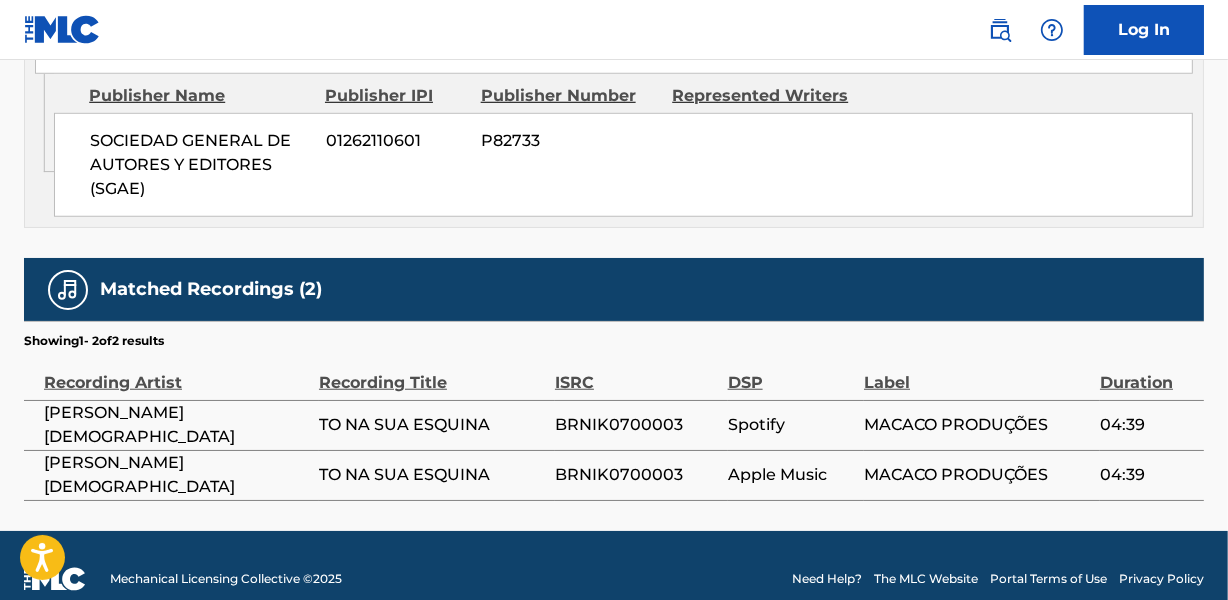 click on "[PERSON_NAME][DEMOGRAPHIC_DATA]" at bounding box center (176, 425) 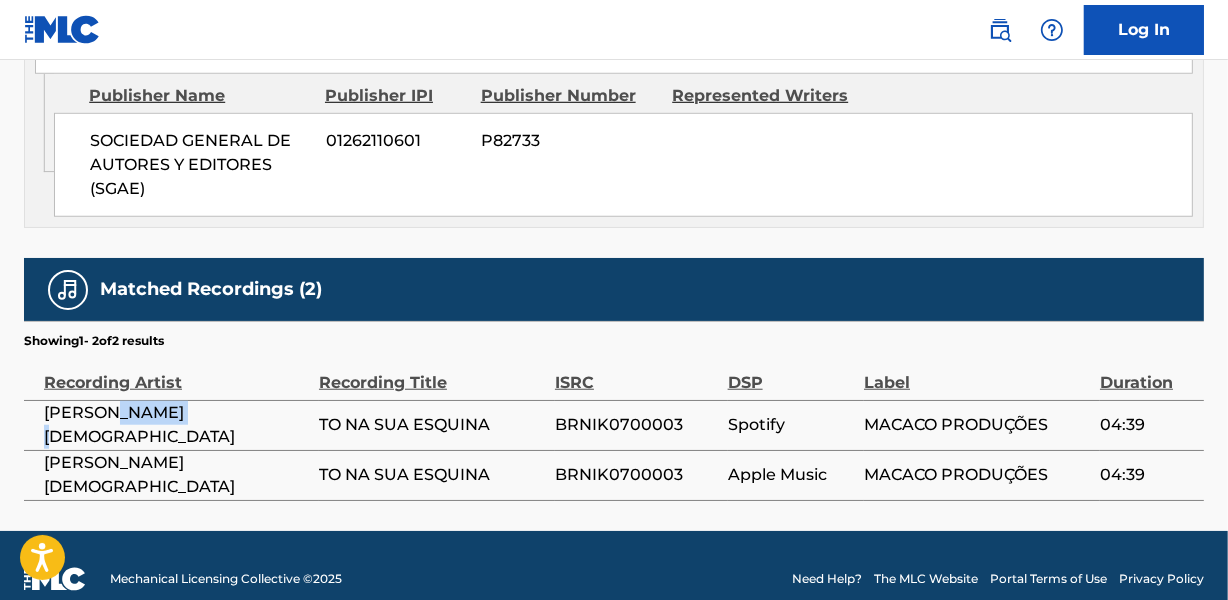 click on "[PERSON_NAME][DEMOGRAPHIC_DATA]" at bounding box center (176, 425) 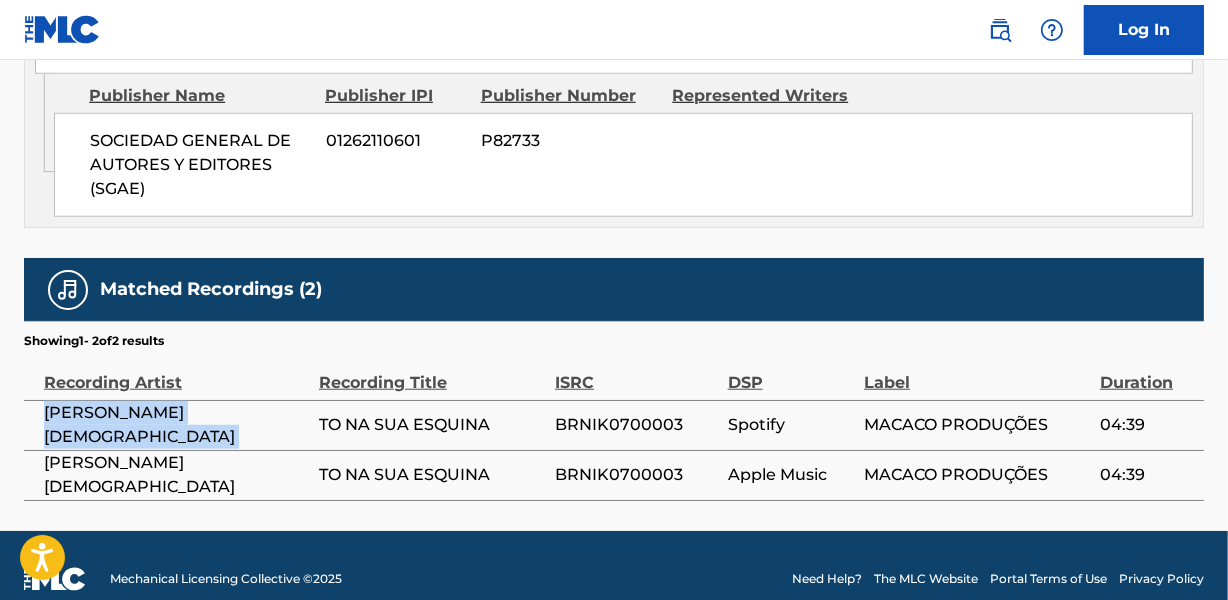 click on "[PERSON_NAME][DEMOGRAPHIC_DATA]" at bounding box center (176, 425) 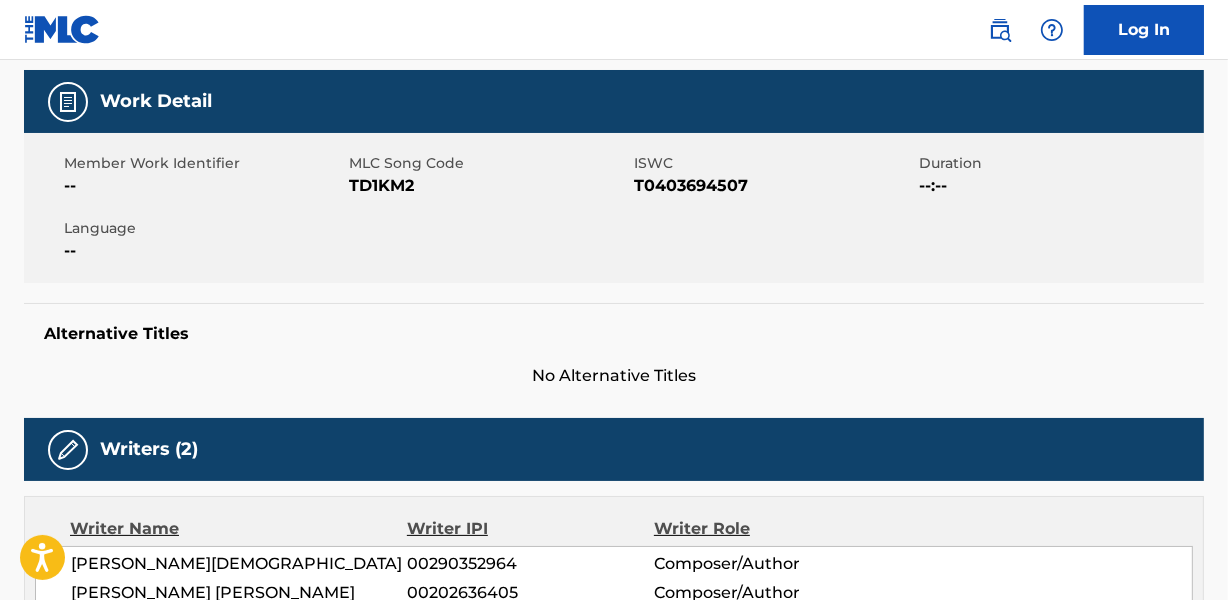 scroll, scrollTop: 0, scrollLeft: 0, axis: both 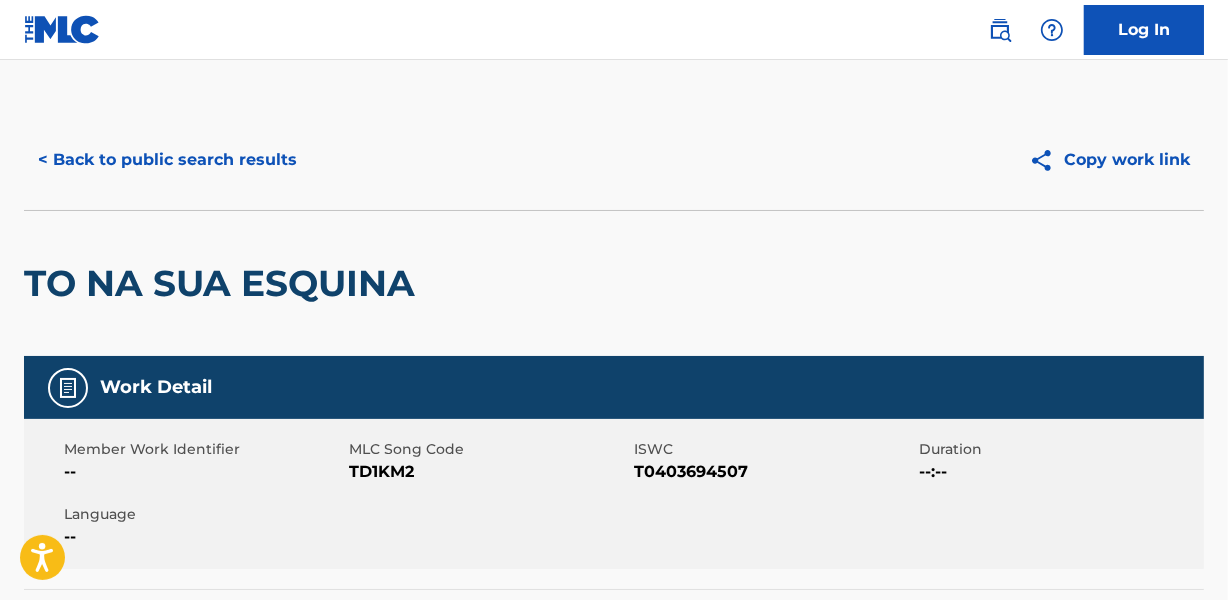 click on "< Back to public search results" at bounding box center (167, 160) 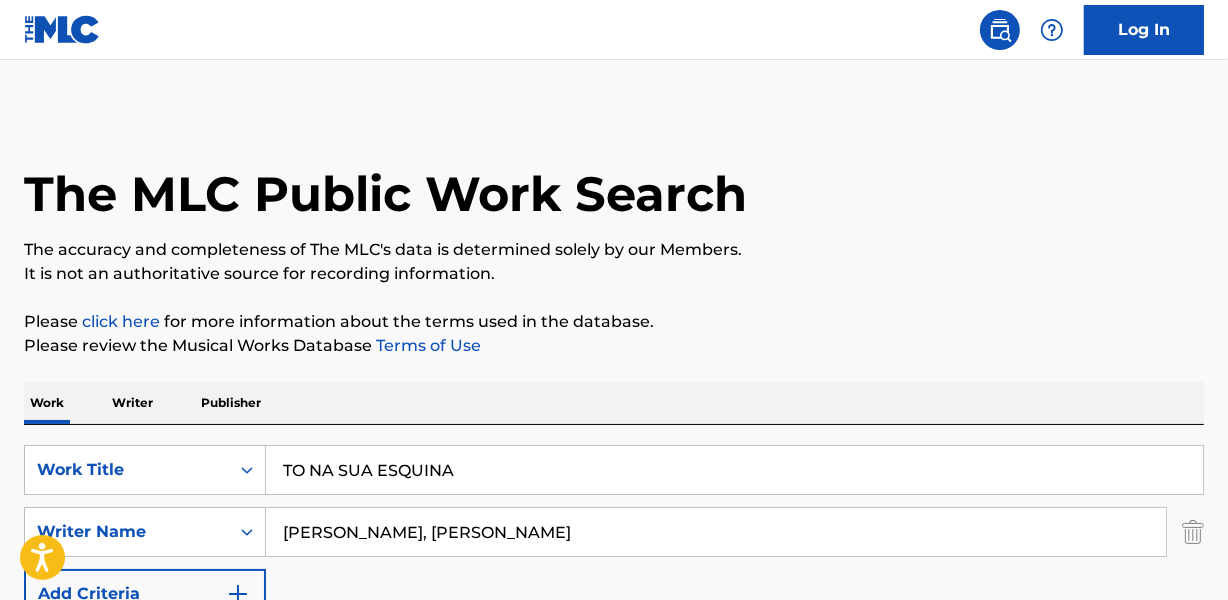 scroll, scrollTop: 267, scrollLeft: 0, axis: vertical 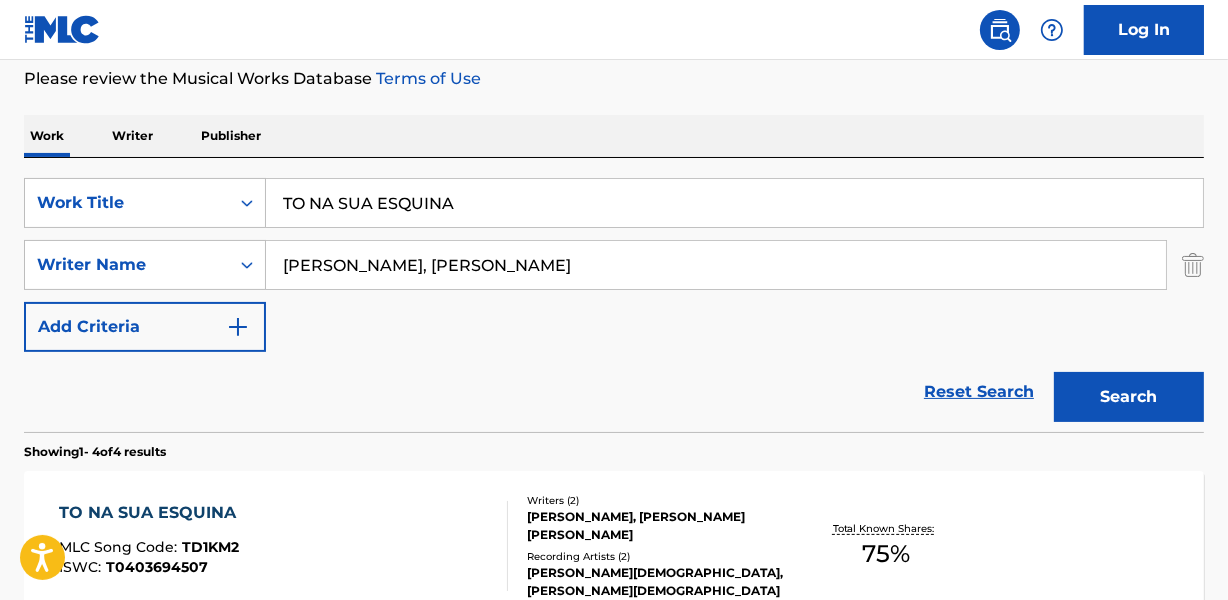 click on "TO NA SUA ESQUINA" at bounding box center [734, 203] 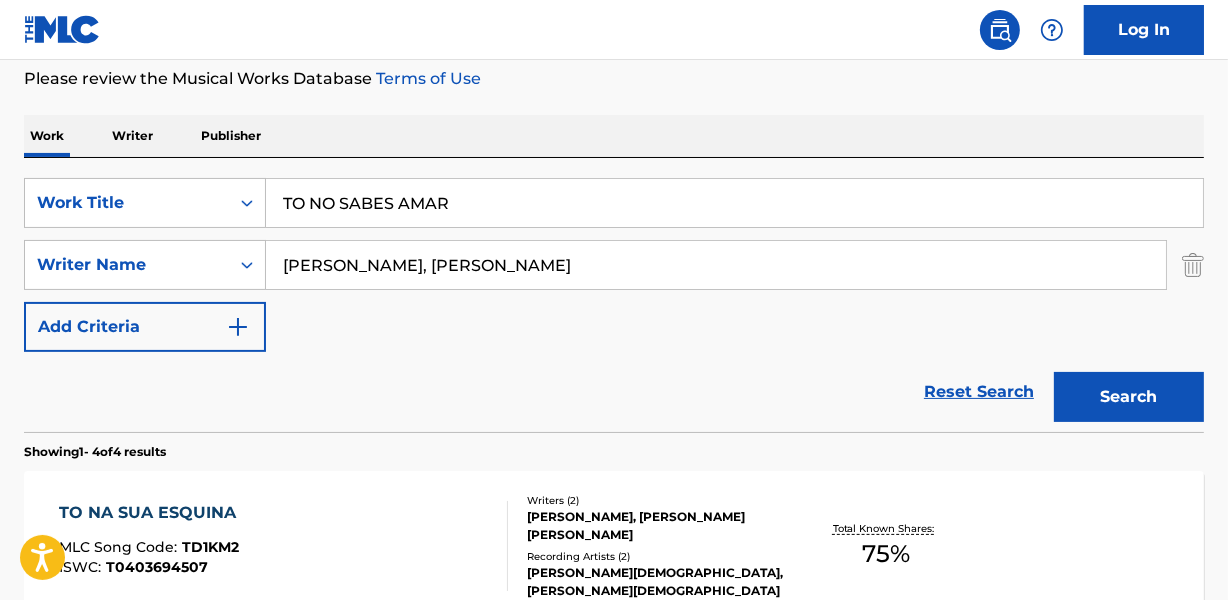 type on "TO NO SABES AMAR" 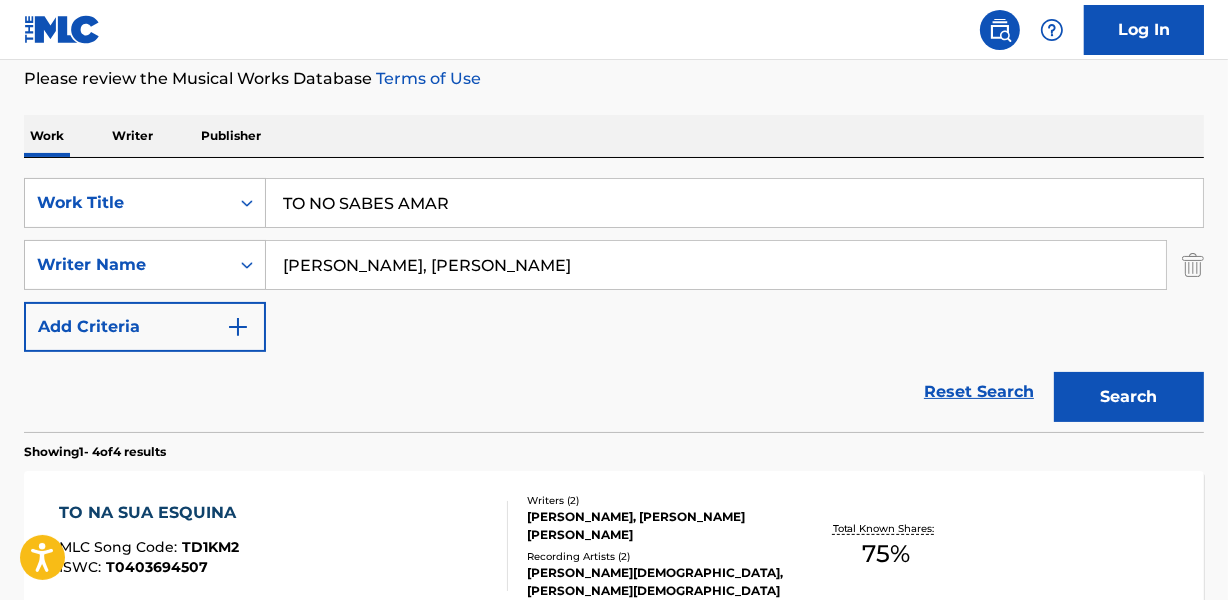 click on "[PERSON_NAME], [PERSON_NAME]" at bounding box center (716, 265) 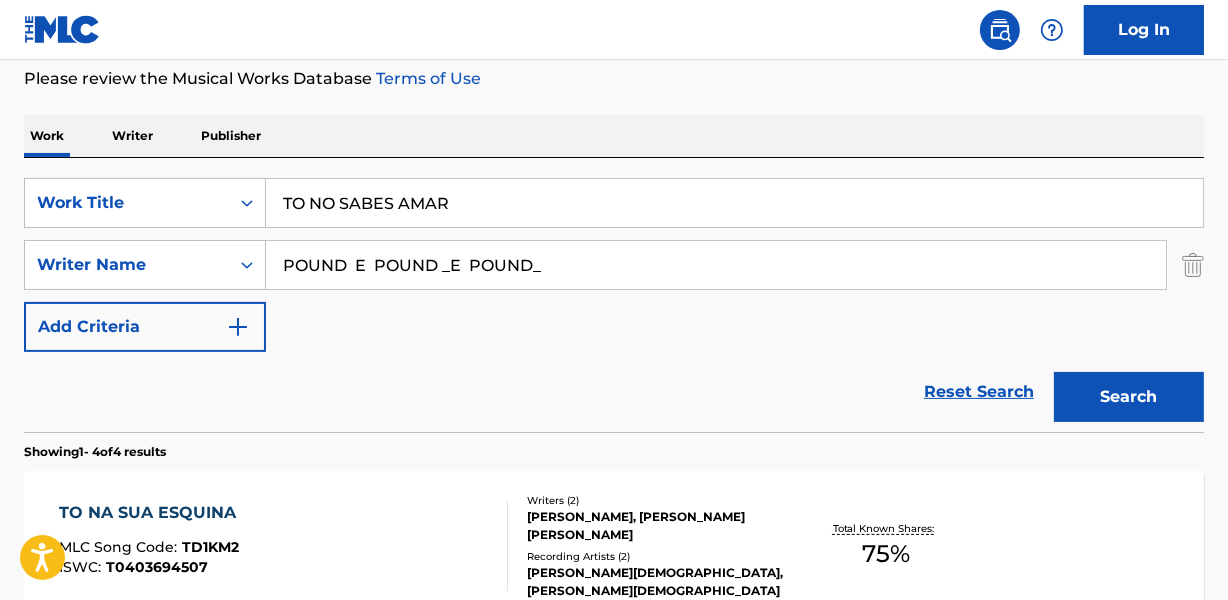 drag, startPoint x: 466, startPoint y: 259, endPoint x: 774, endPoint y: 238, distance: 308.7151 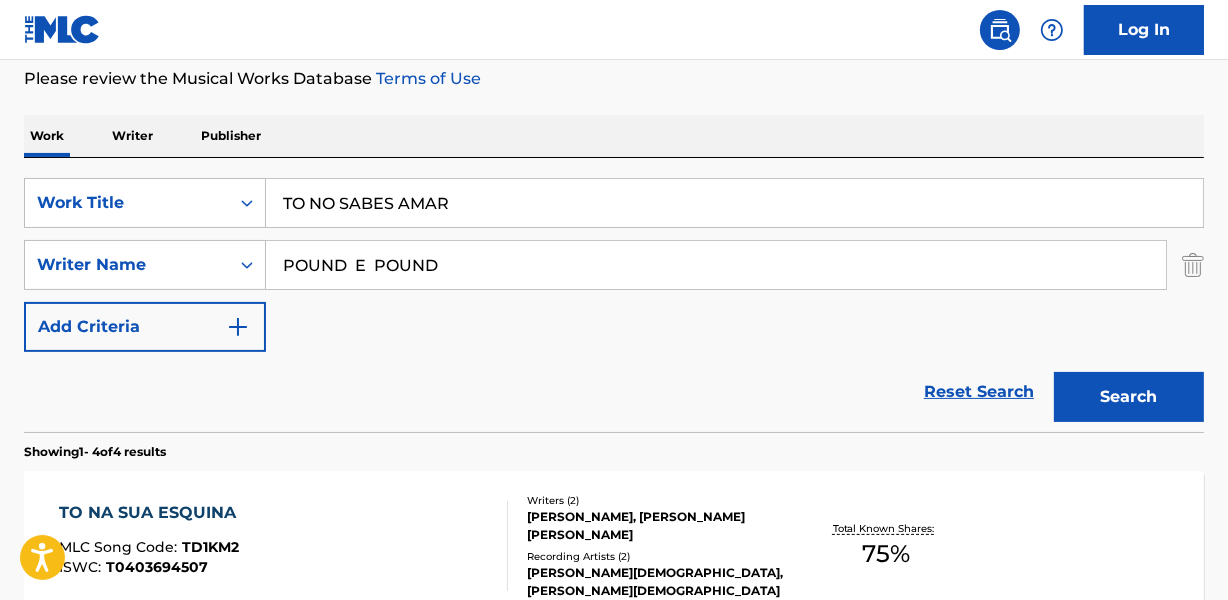 type on "POUND  E  POUND" 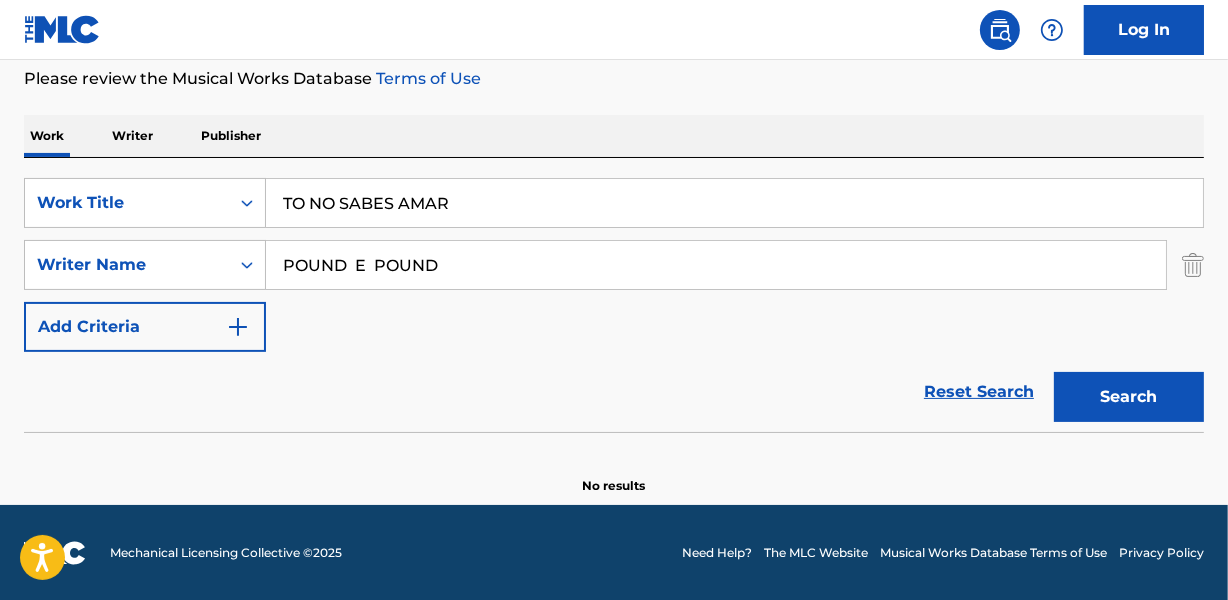 drag, startPoint x: 277, startPoint y: 200, endPoint x: 651, endPoint y: 195, distance: 374.03342 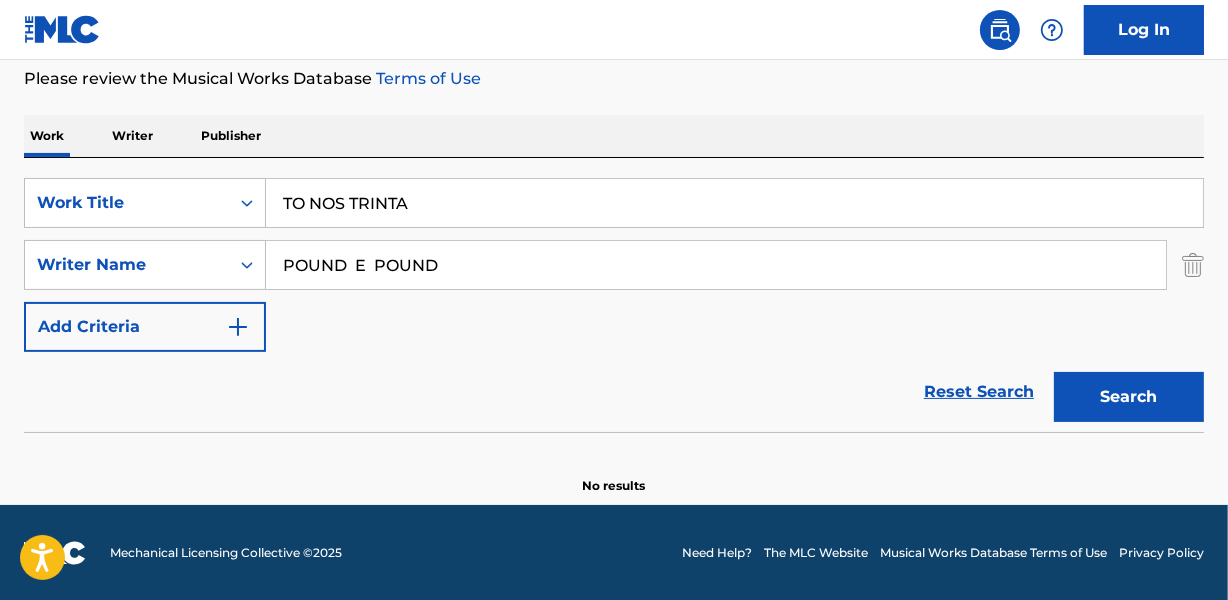 type on "TO NOS TRINTA" 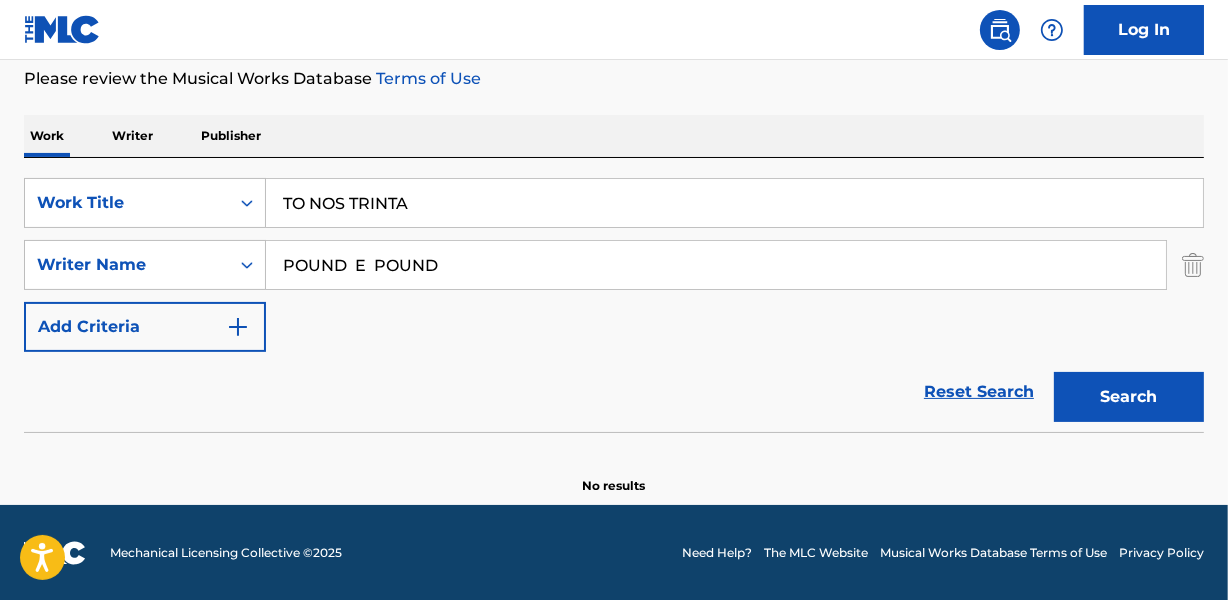 drag, startPoint x: 284, startPoint y: 263, endPoint x: 622, endPoint y: 260, distance: 338.0133 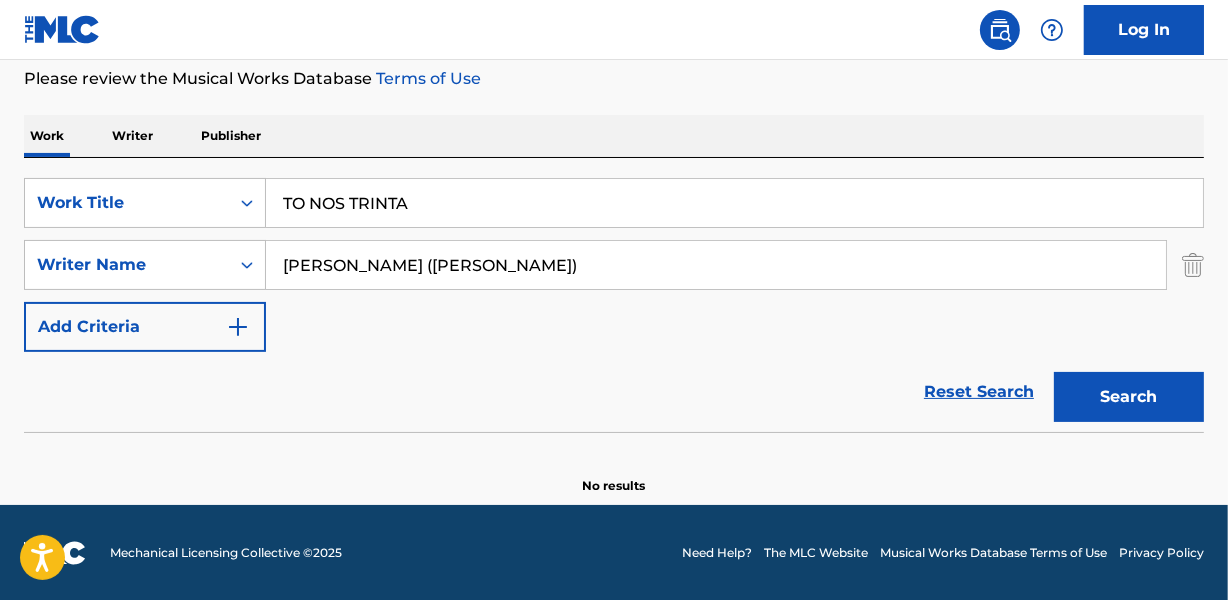 click on "Search" at bounding box center (1129, 397) 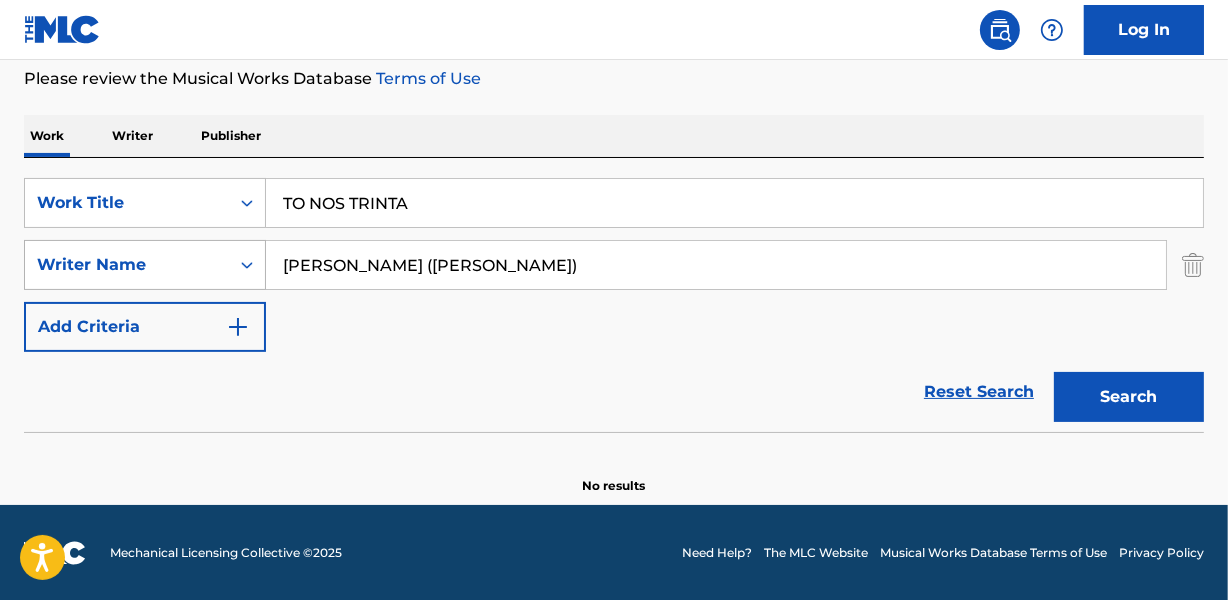 drag, startPoint x: 359, startPoint y: 256, endPoint x: 211, endPoint y: 279, distance: 149.7765 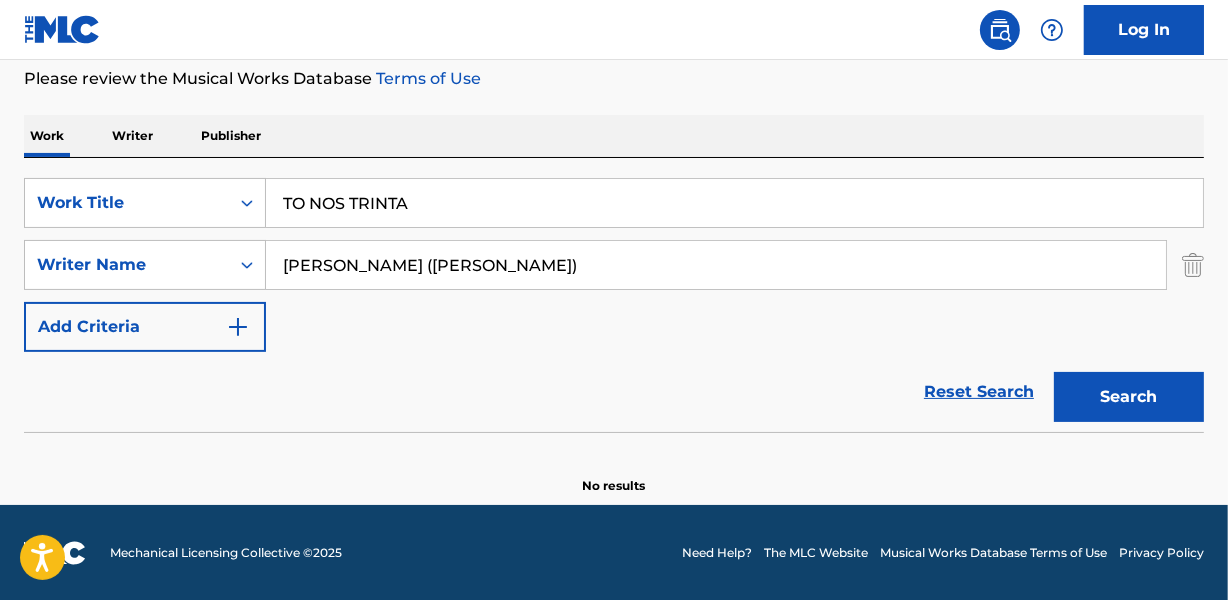 drag, startPoint x: 400, startPoint y: 267, endPoint x: 662, endPoint y: 270, distance: 262.01718 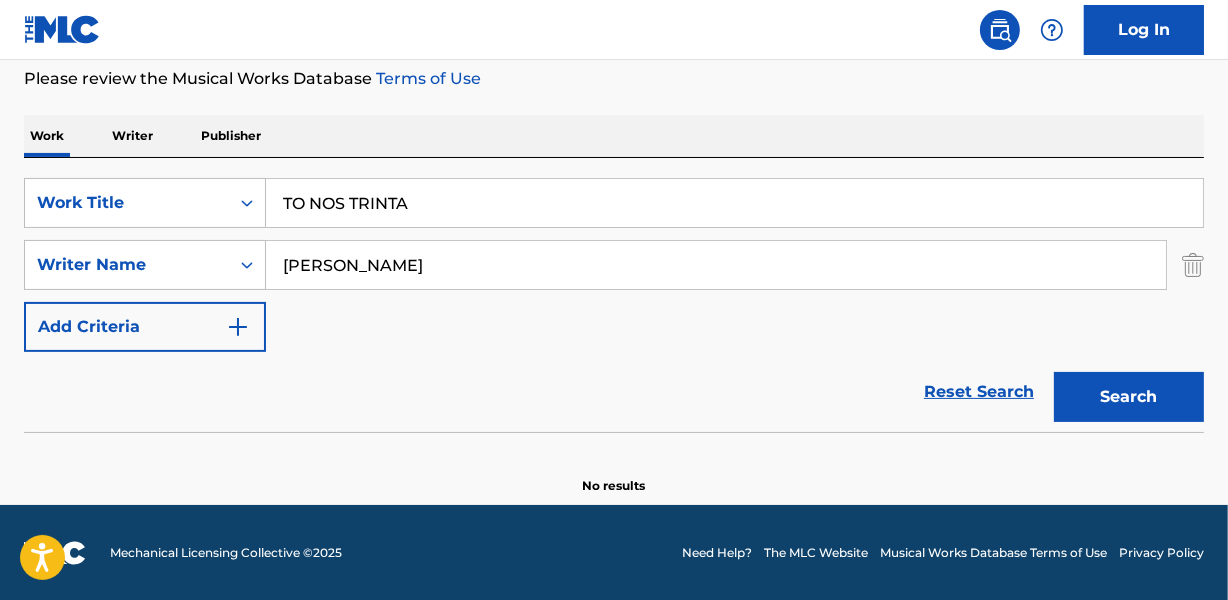 type on "[PERSON_NAME]" 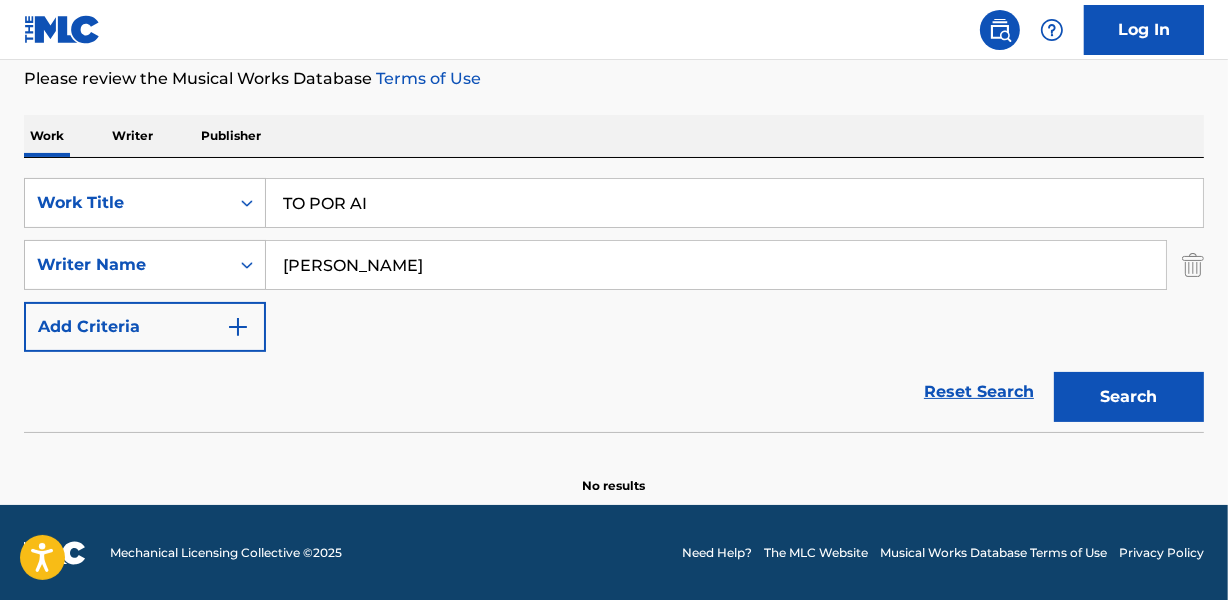 type on "TO POR AI" 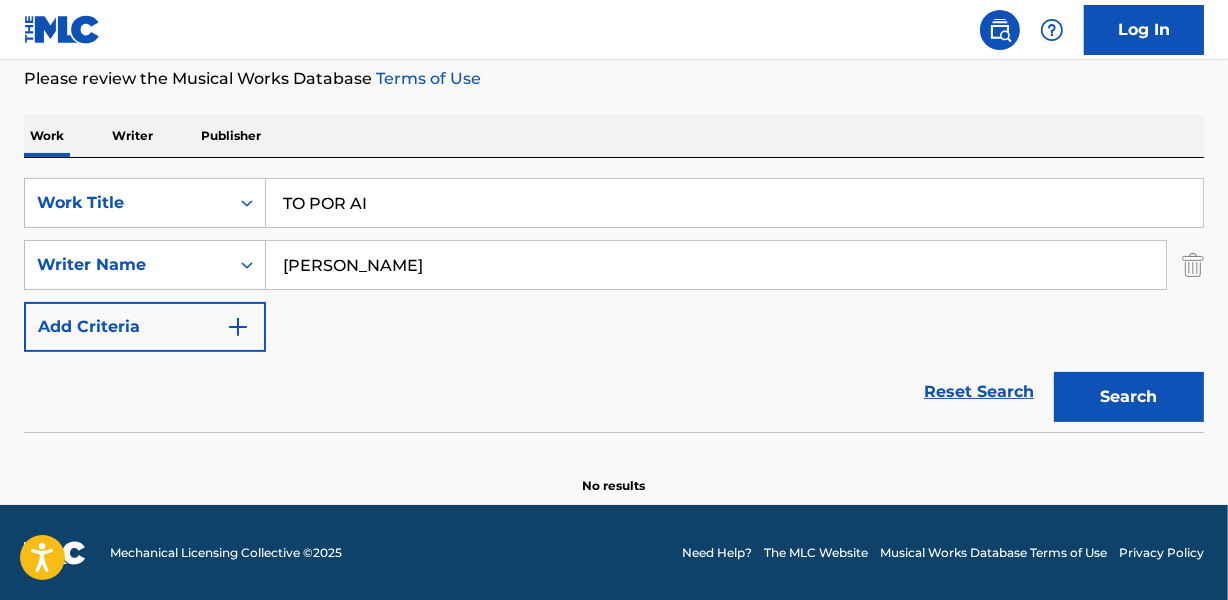 drag, startPoint x: 285, startPoint y: 260, endPoint x: 660, endPoint y: 249, distance: 375.1613 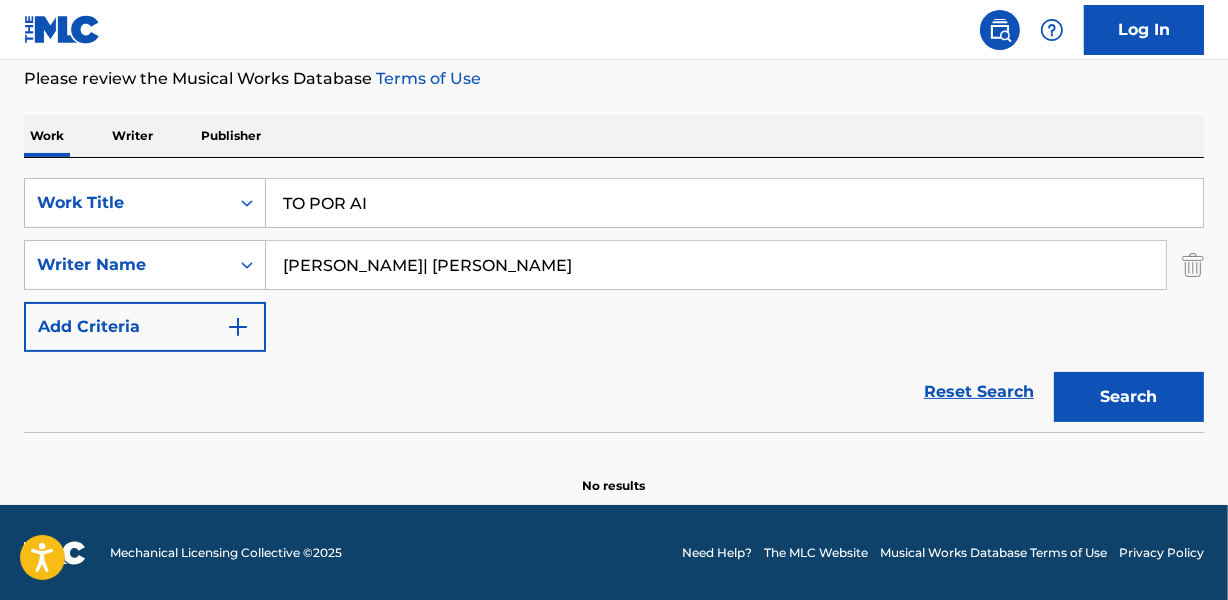 drag, startPoint x: 434, startPoint y: 267, endPoint x: 808, endPoint y: 249, distance: 374.4329 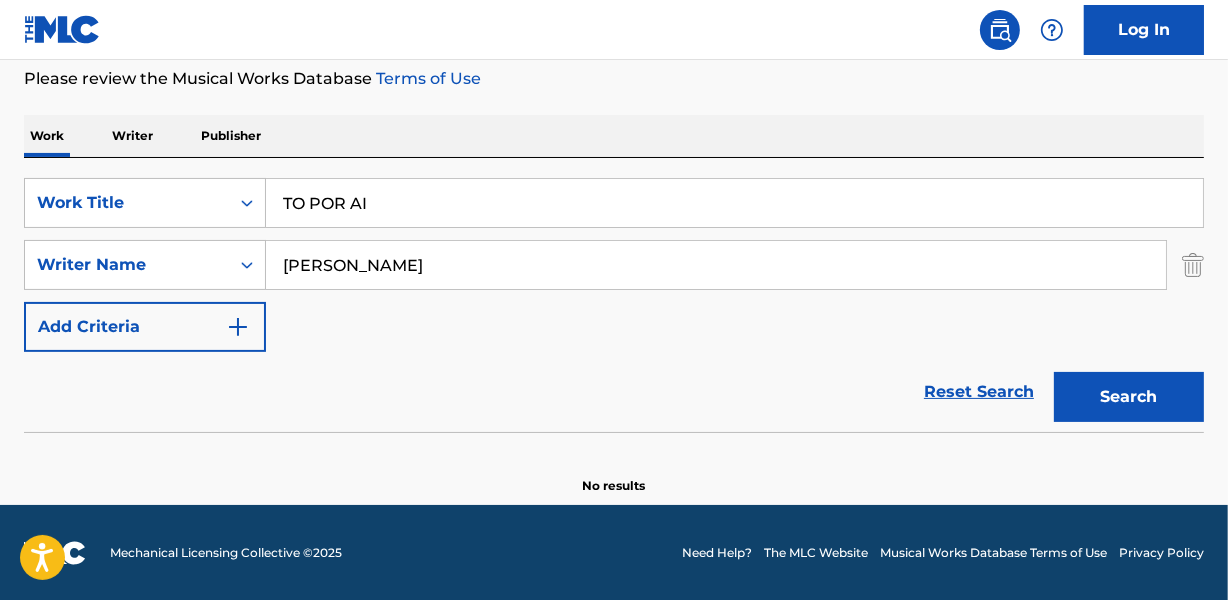 type on "[PERSON_NAME]" 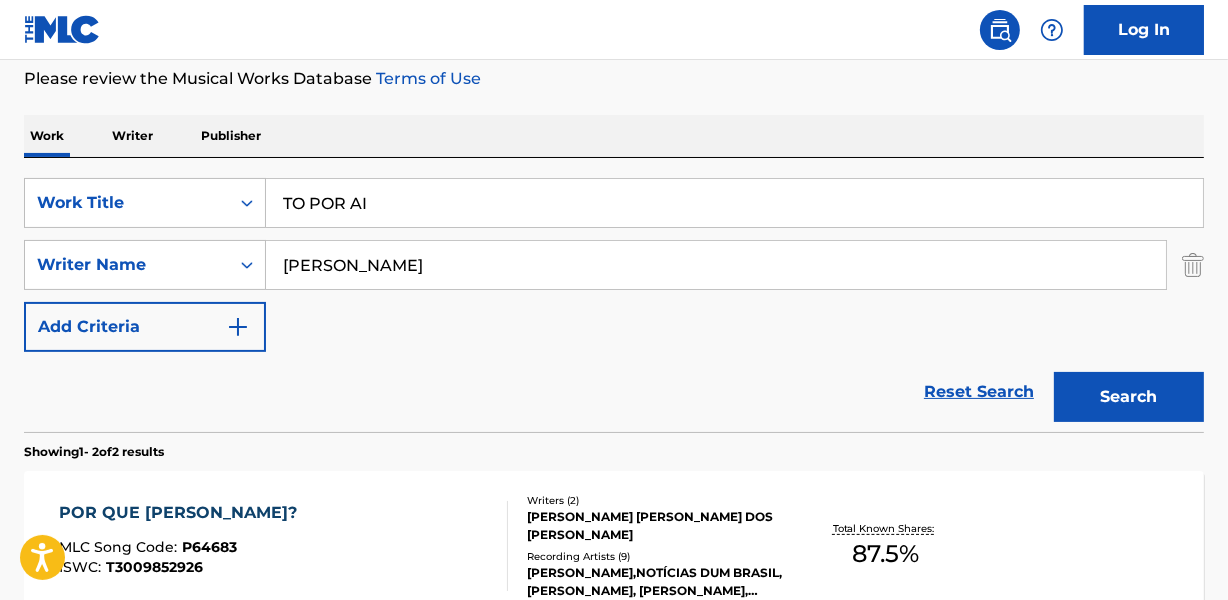 click on "SearchWithCriteriaaa4d59cf-442d-410c-8a61-310f68757463 Work Title TO POR AI SearchWithCriteria79a00d88-8962-4c55-a686-25233cab2c1a Writer Name [PERSON_NAME] Add Criteria" at bounding box center (614, 265) 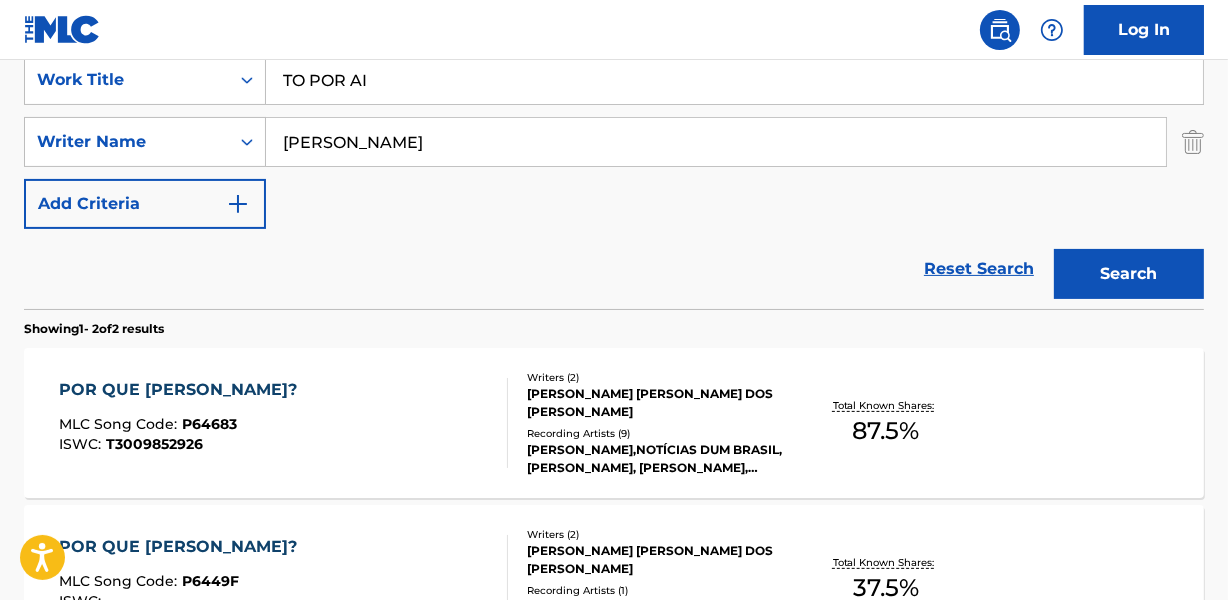 scroll, scrollTop: 358, scrollLeft: 0, axis: vertical 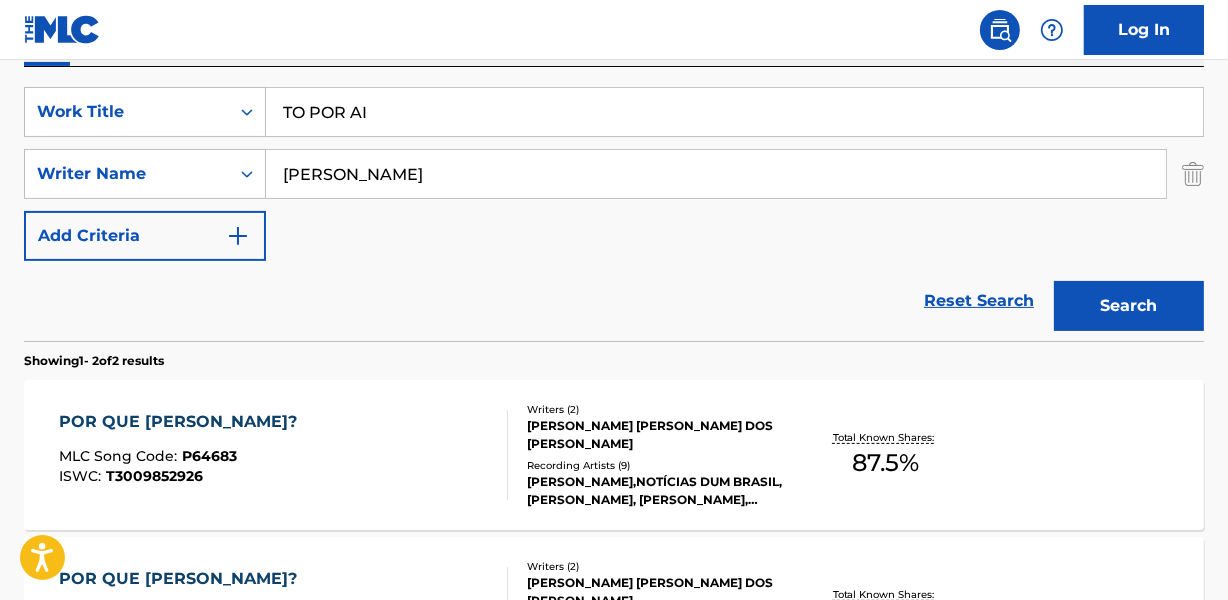 click on "TO POR AI" at bounding box center (734, 112) 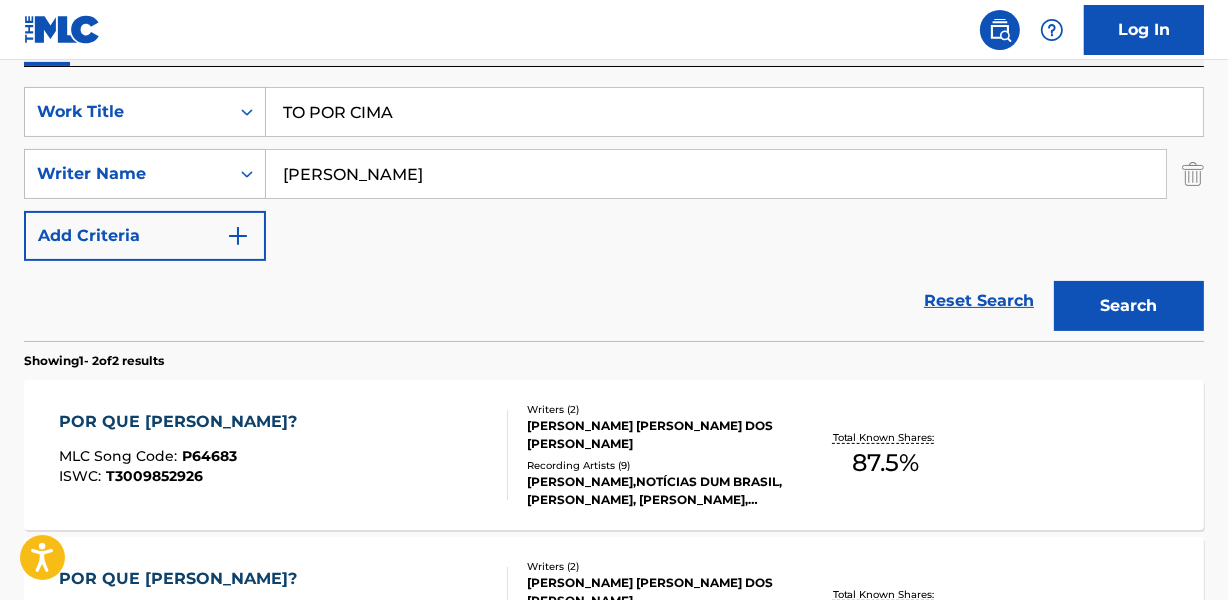 type on "TO POR CIMA" 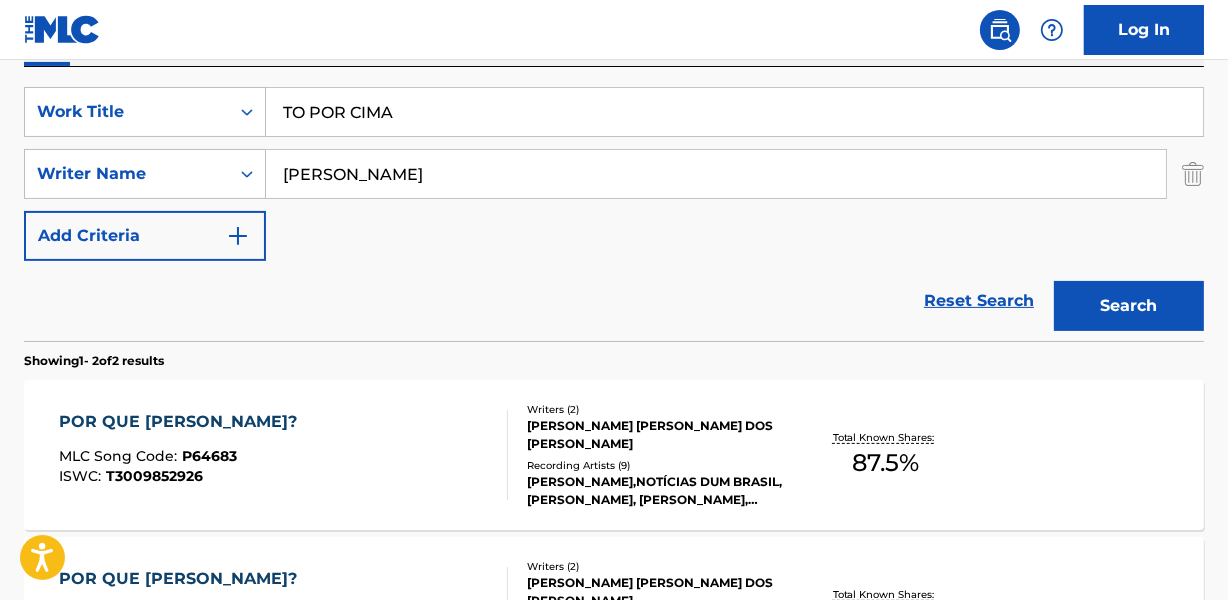 click on "[PERSON_NAME]" at bounding box center (716, 174) 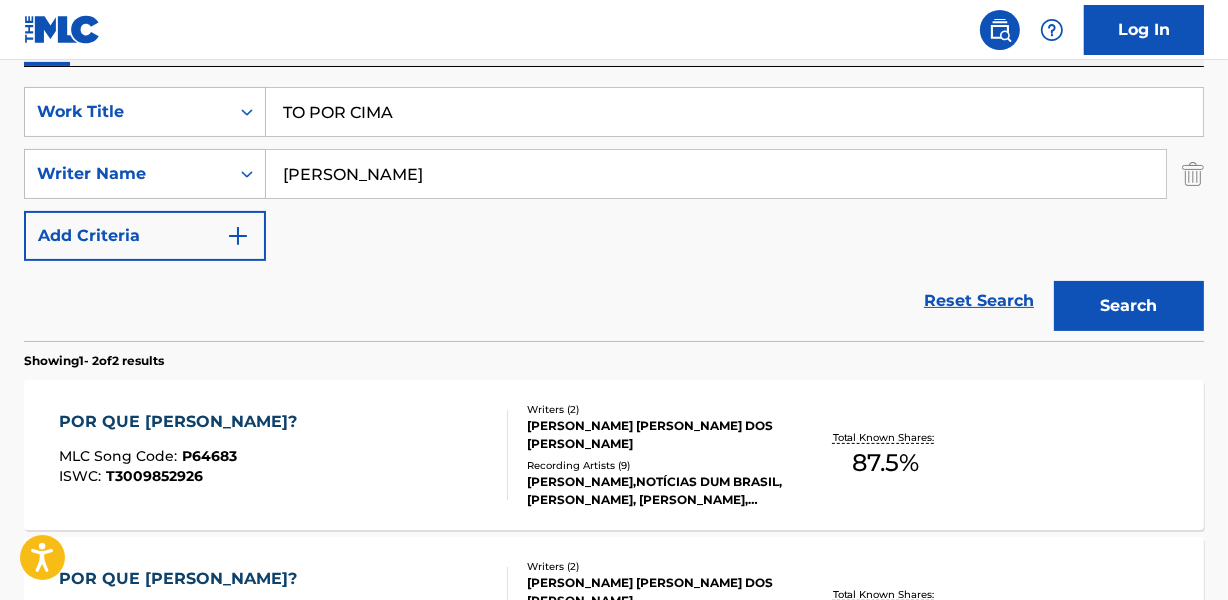 type on "[PERSON_NAME]" 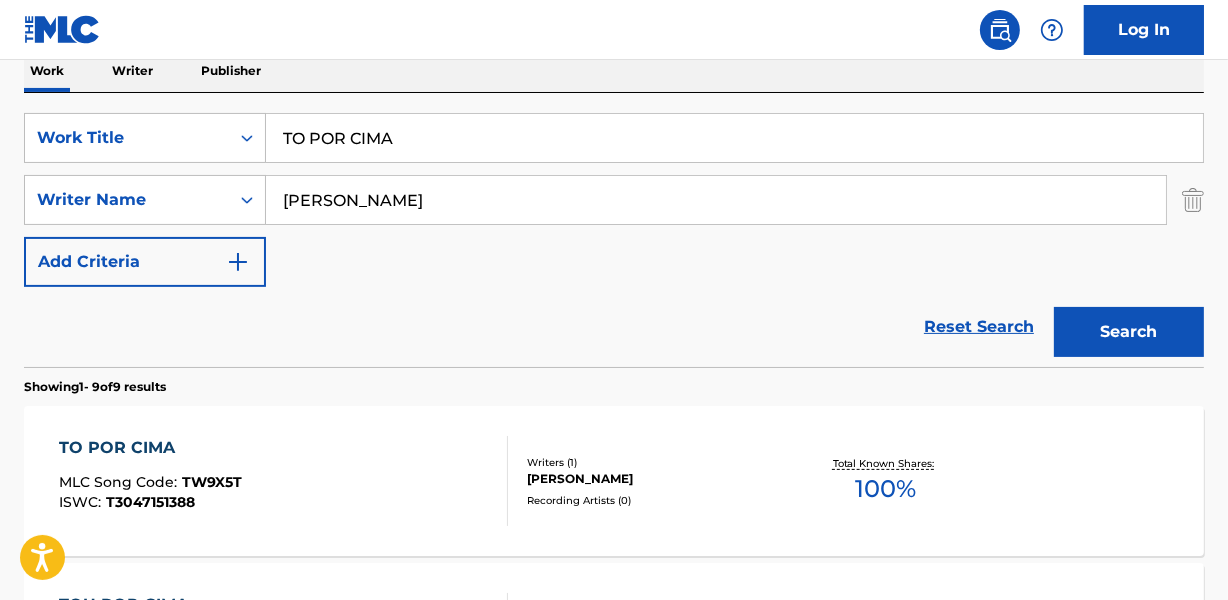 scroll, scrollTop: 358, scrollLeft: 0, axis: vertical 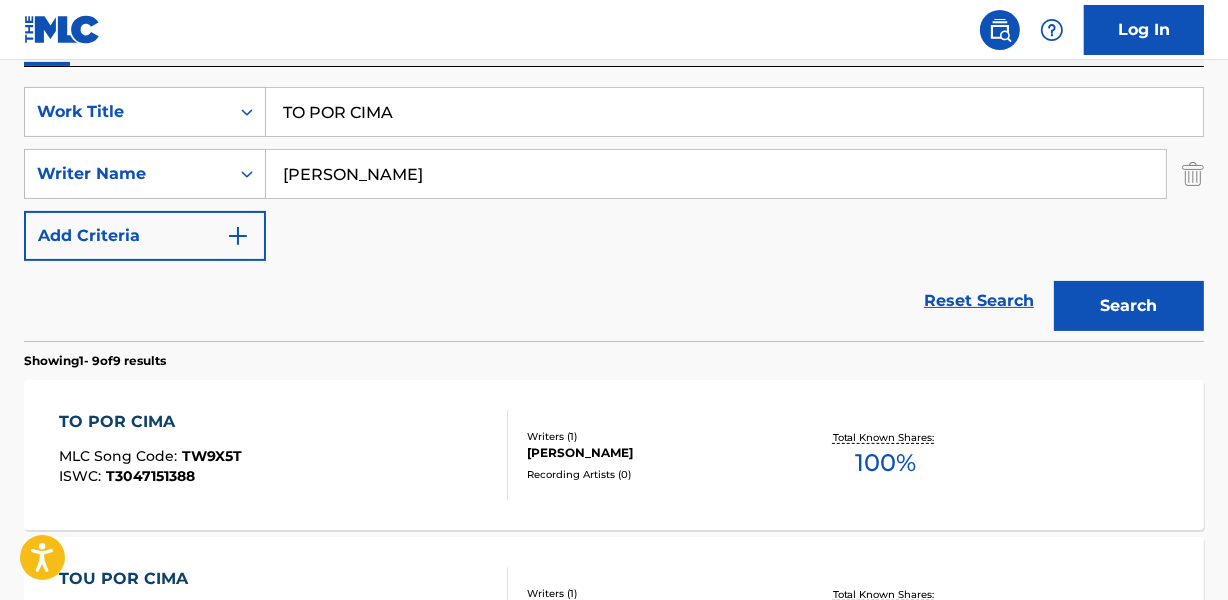 click on "Reset Search Search" at bounding box center [614, 301] 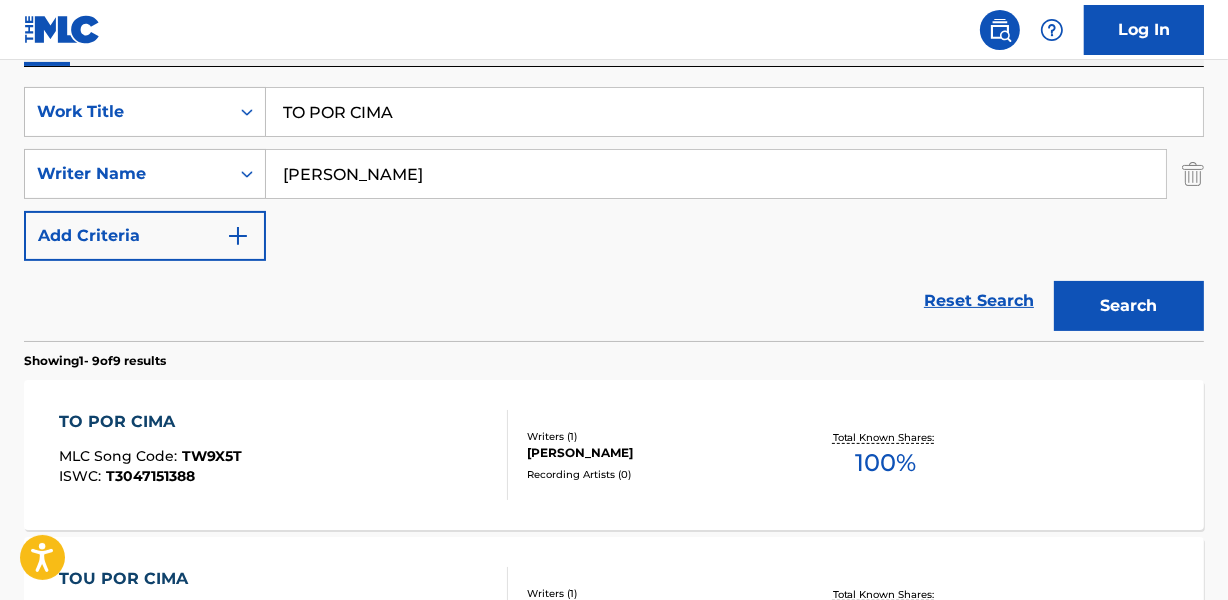 click on "Reset Search Search" at bounding box center (614, 301) 